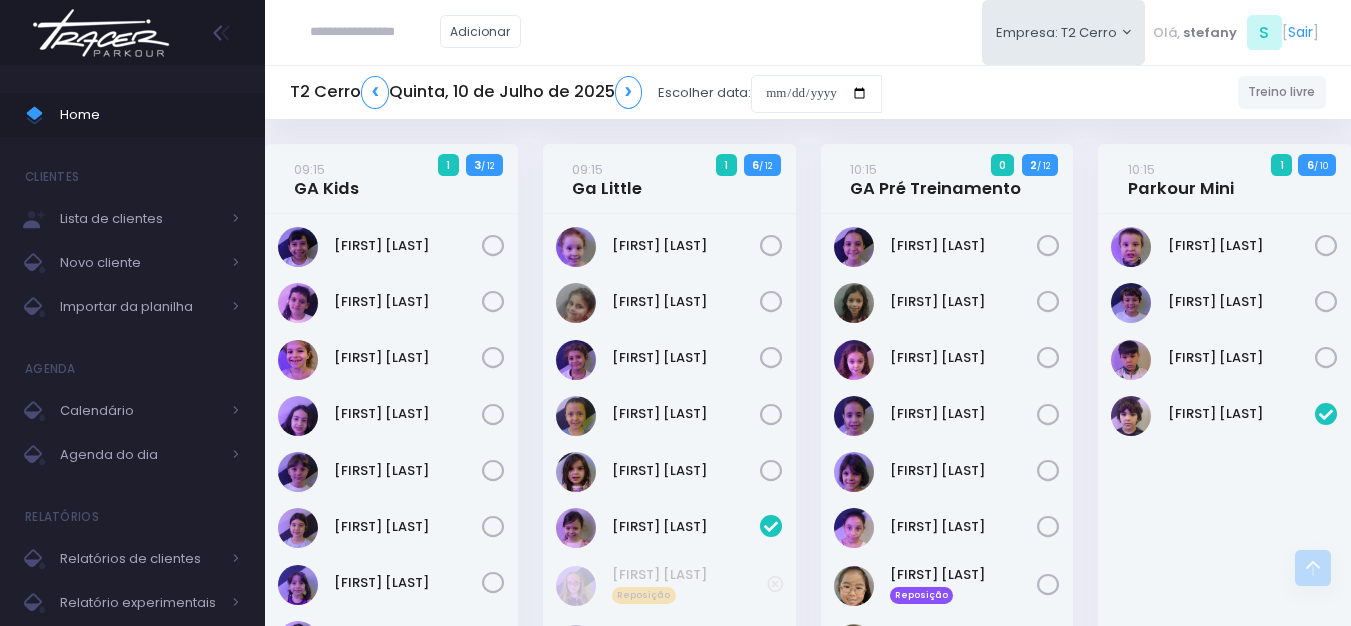 click at bounding box center (101, 33) 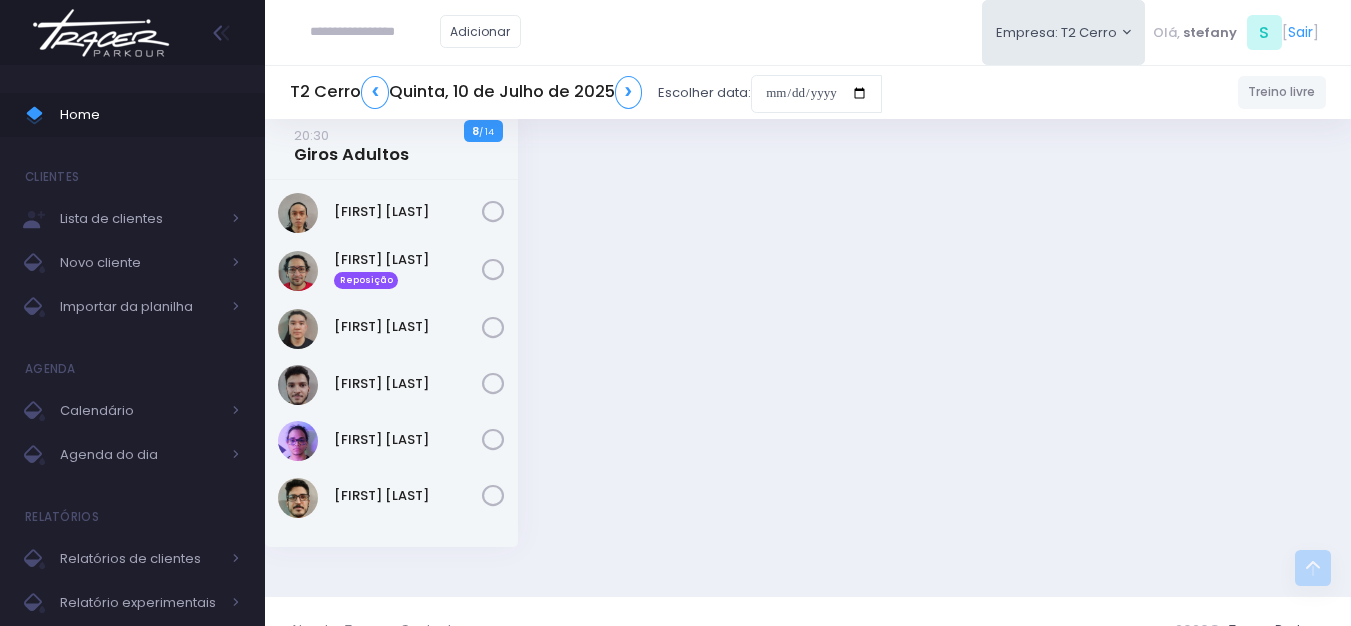 scroll, scrollTop: 3427, scrollLeft: 0, axis: vertical 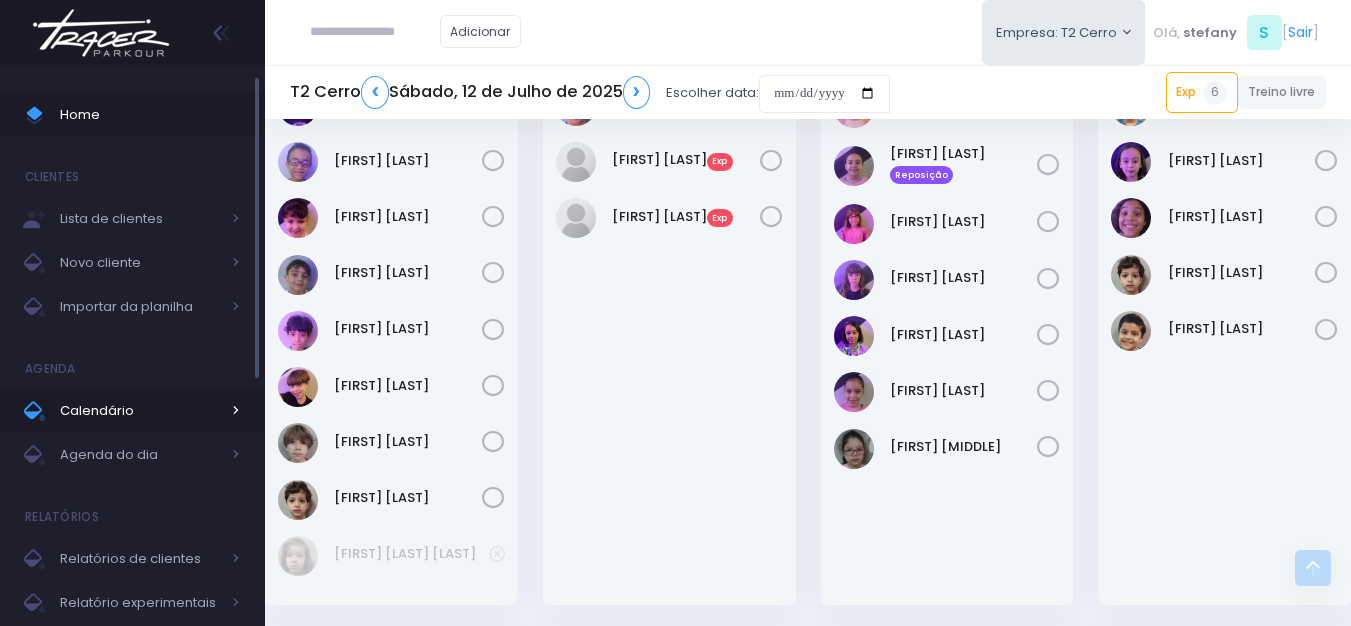 click on "Calendário" at bounding box center [140, 411] 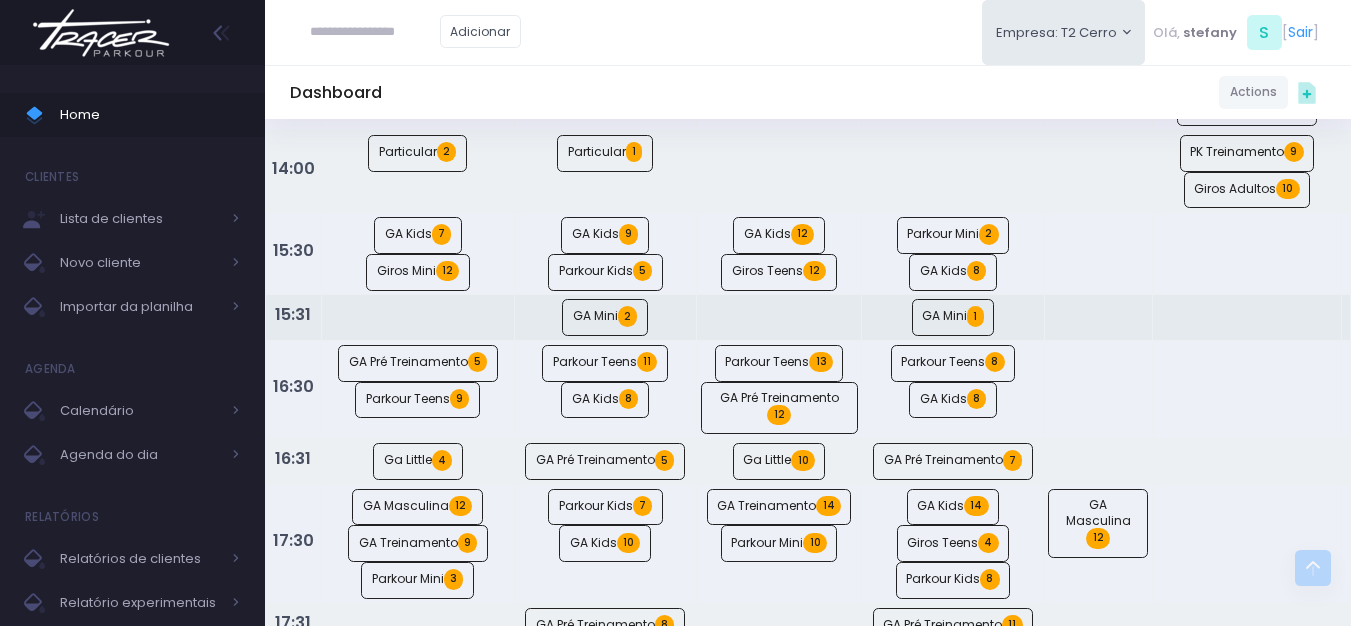 scroll, scrollTop: 1000, scrollLeft: 0, axis: vertical 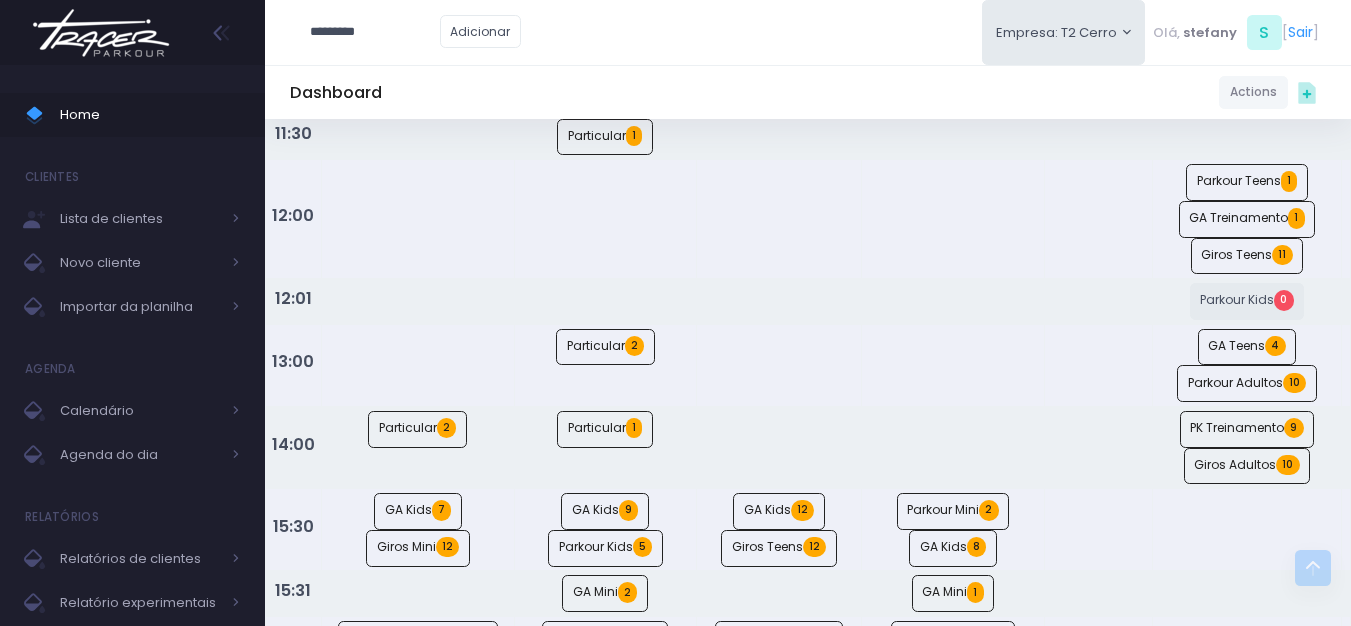 type on "*********" 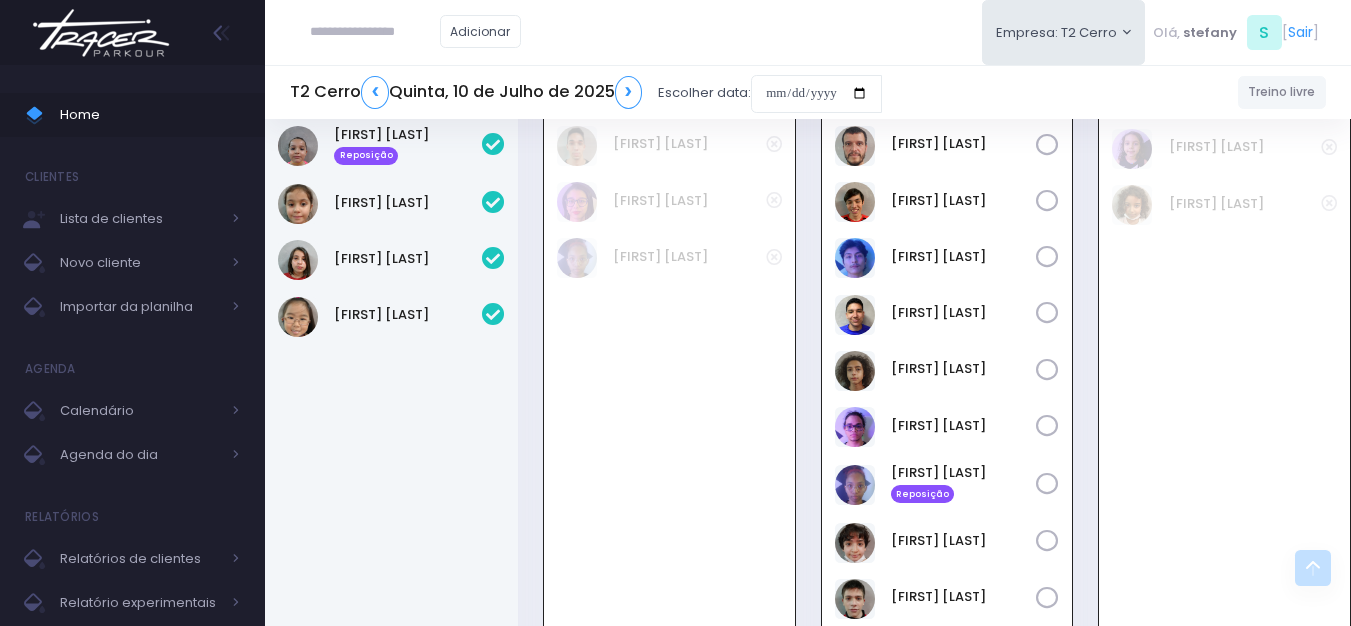 scroll, scrollTop: 2927, scrollLeft: 0, axis: vertical 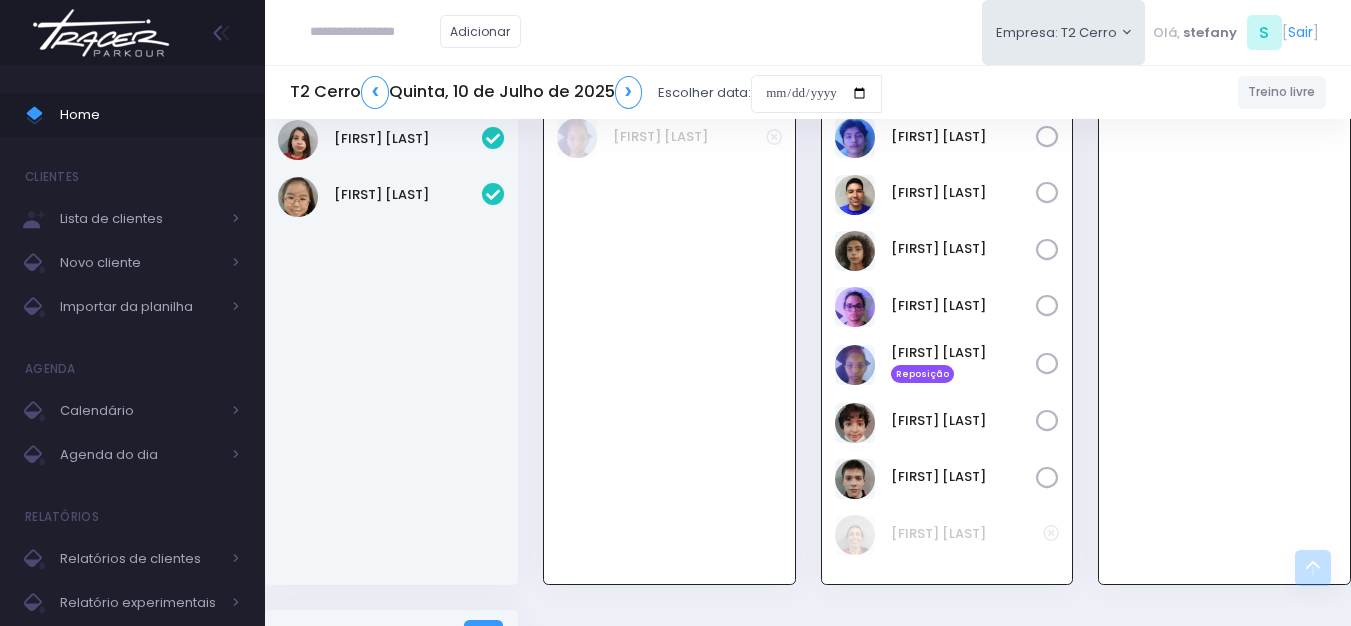 click at bounding box center [101, 33] 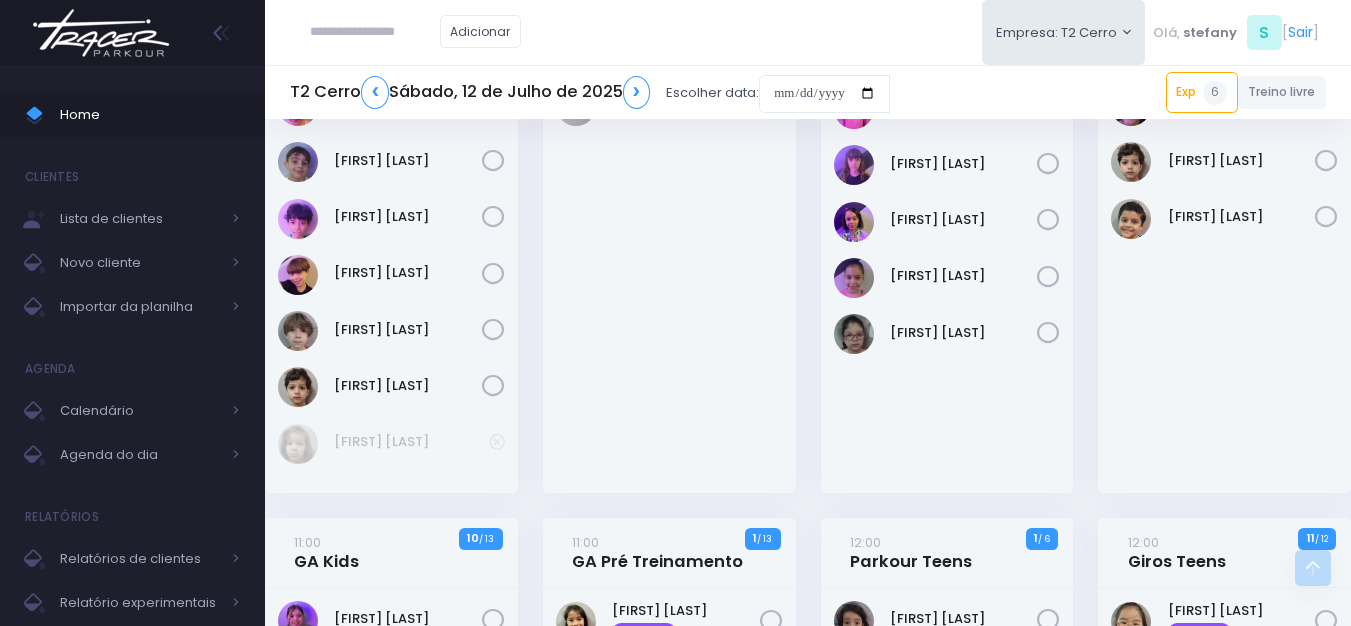 scroll, scrollTop: 1544, scrollLeft: 0, axis: vertical 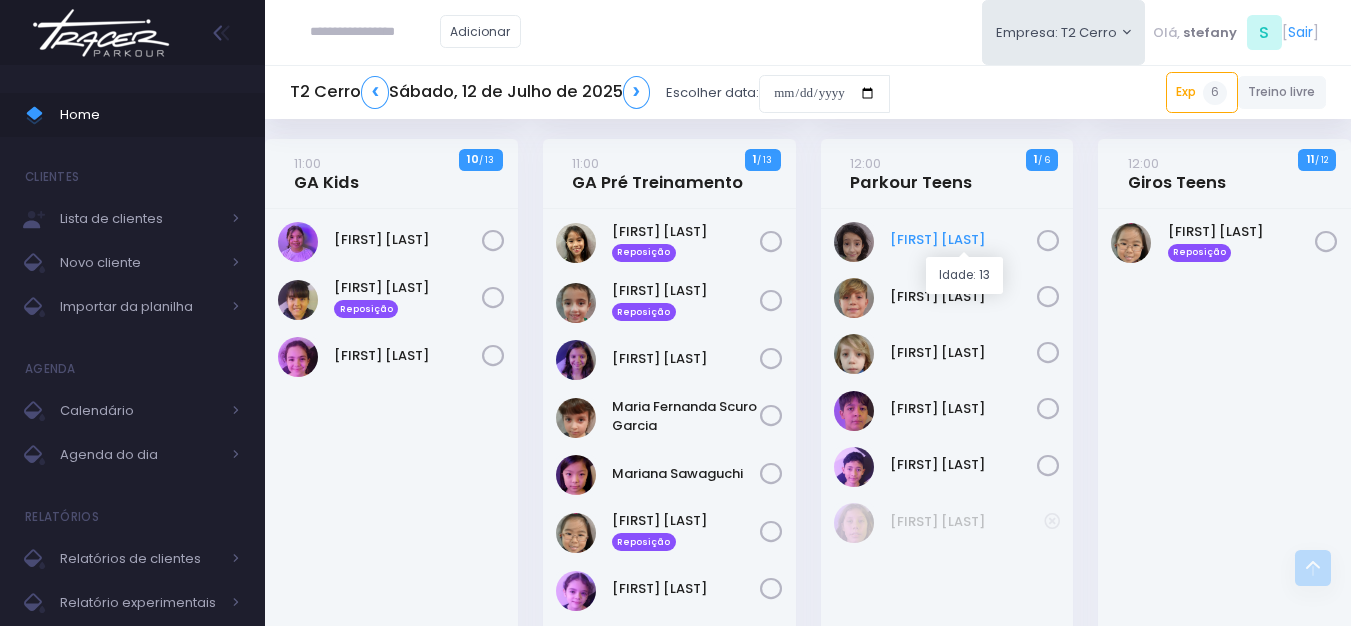 click on "Francisco Guerreiro" at bounding box center [964, 240] 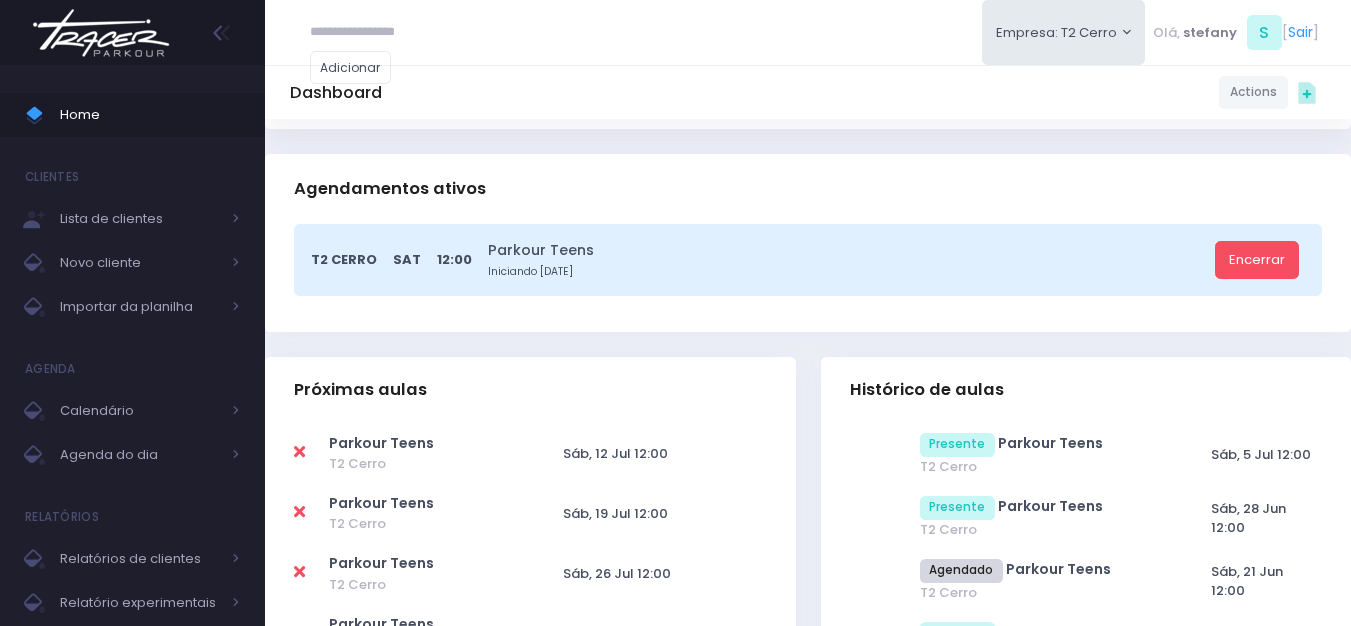 scroll, scrollTop: 500, scrollLeft: 0, axis: vertical 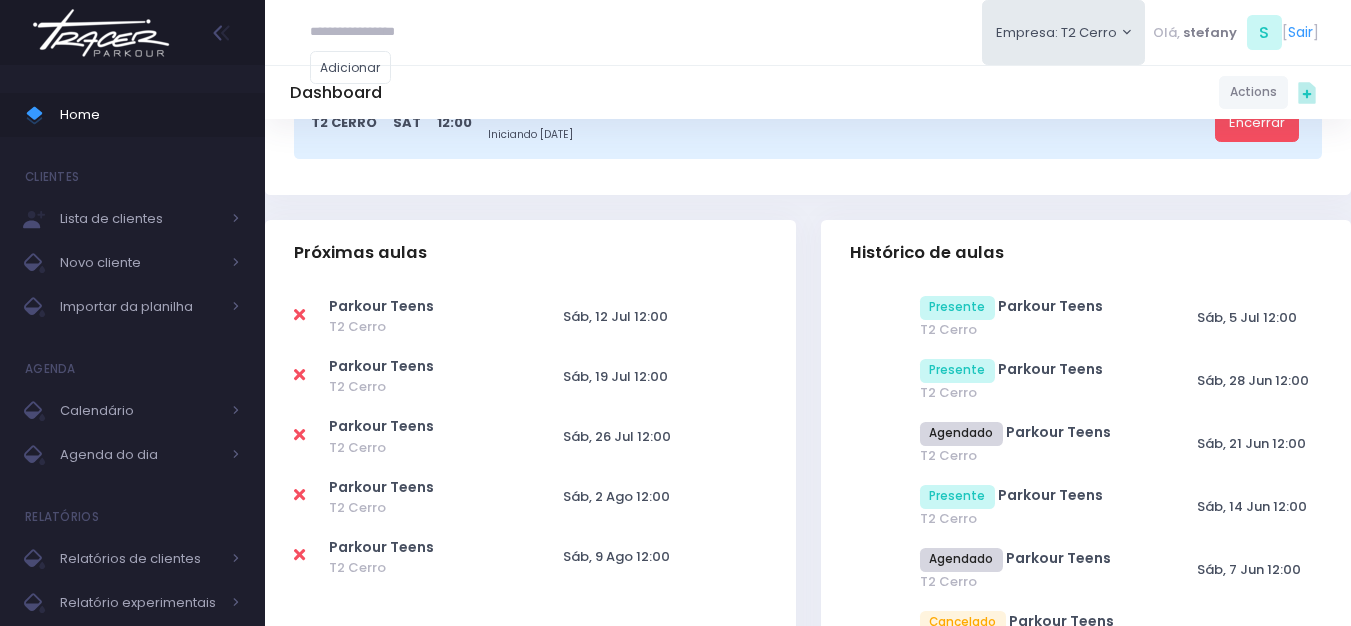 click at bounding box center (299, 315) 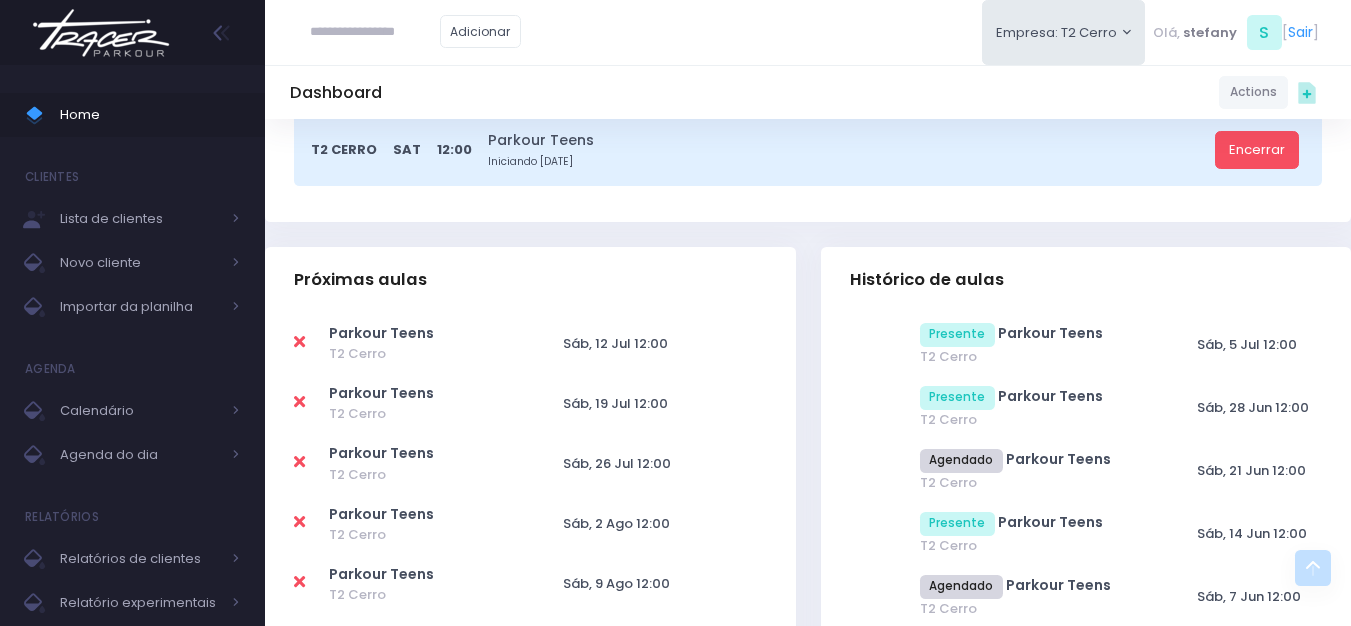 scroll, scrollTop: 500, scrollLeft: 0, axis: vertical 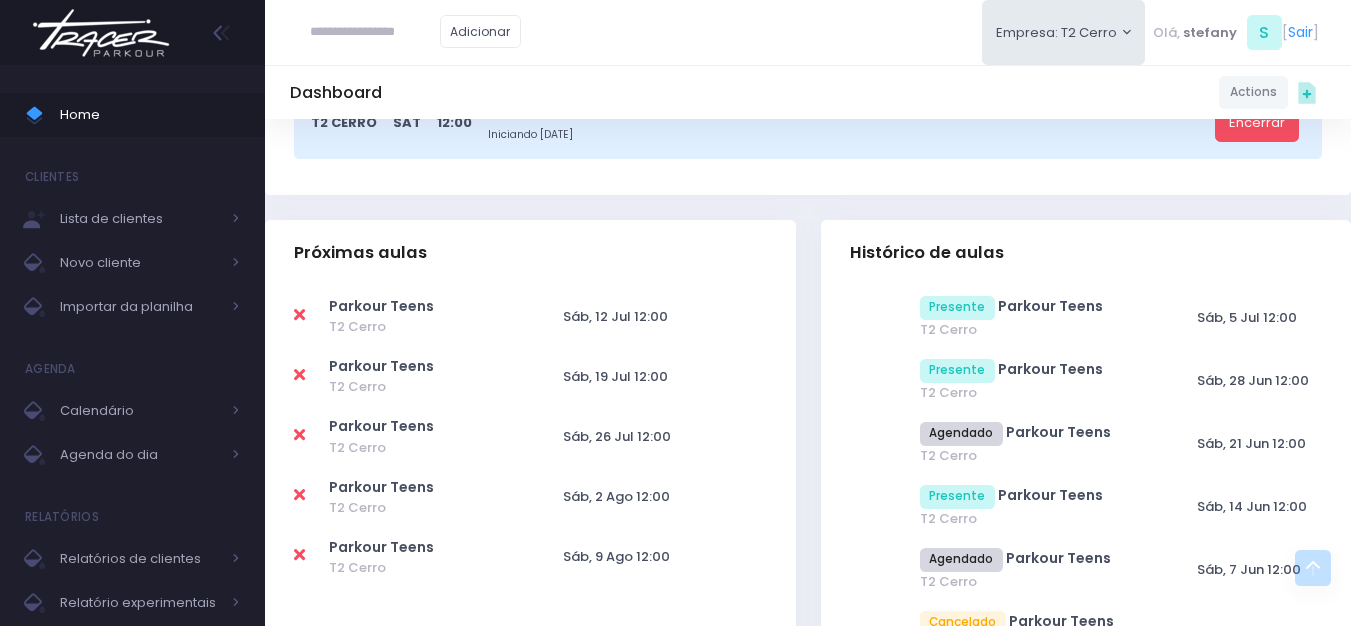 click at bounding box center [299, 315] 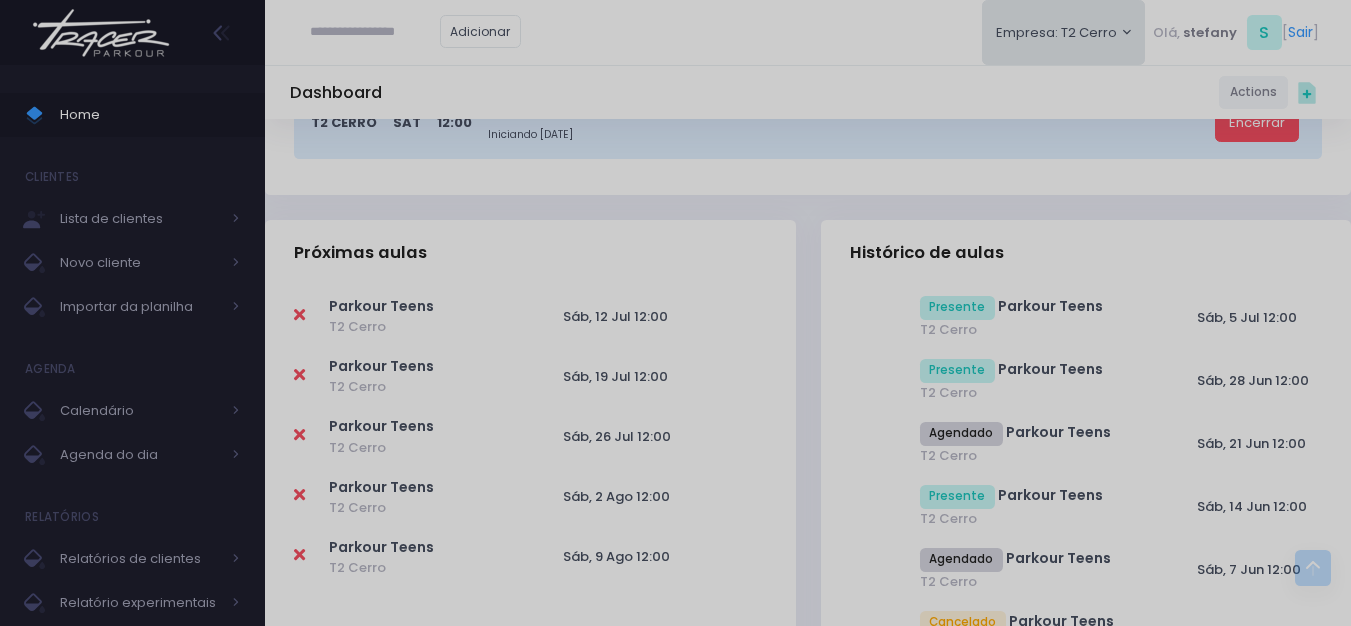 scroll, scrollTop: 0, scrollLeft: 0, axis: both 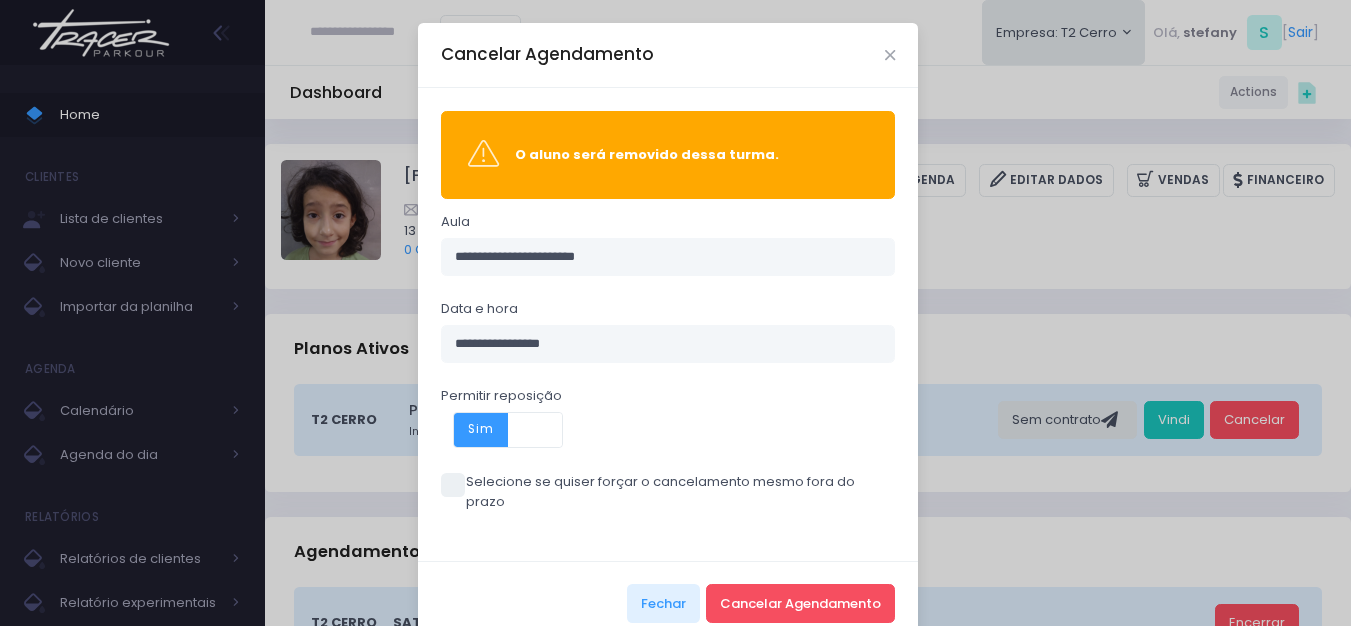 click at bounding box center (453, 485) 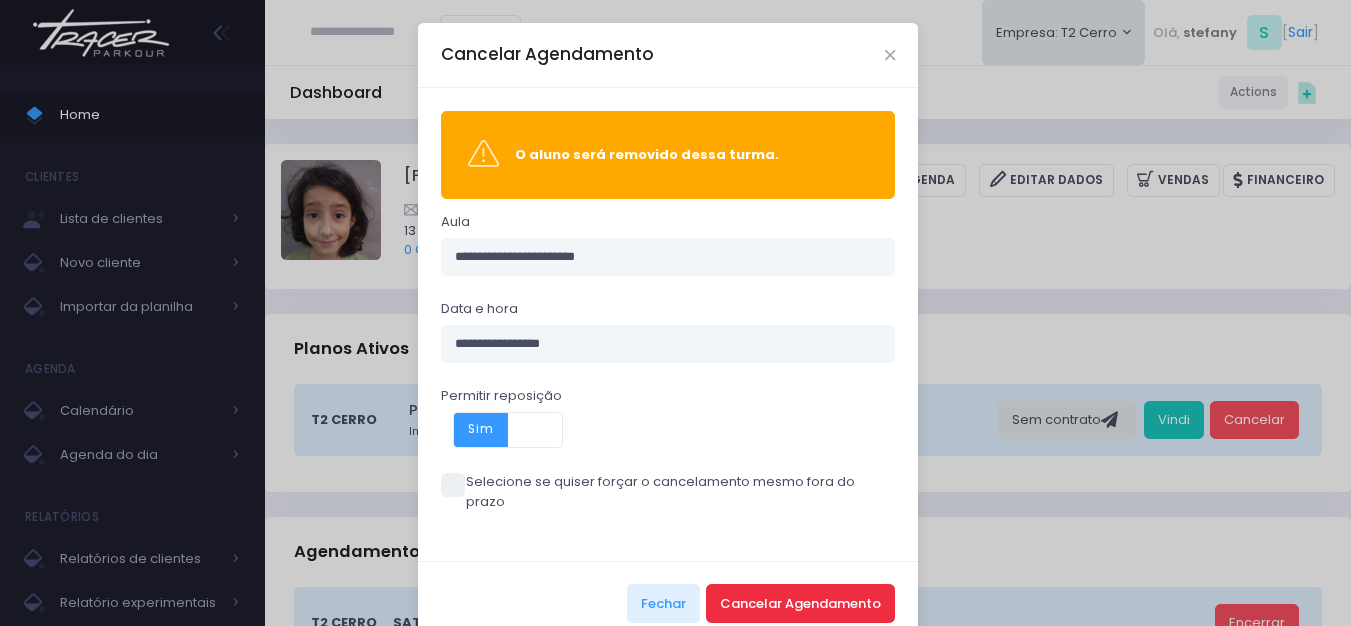 click on "Cancelar Agendamento" at bounding box center [800, 603] 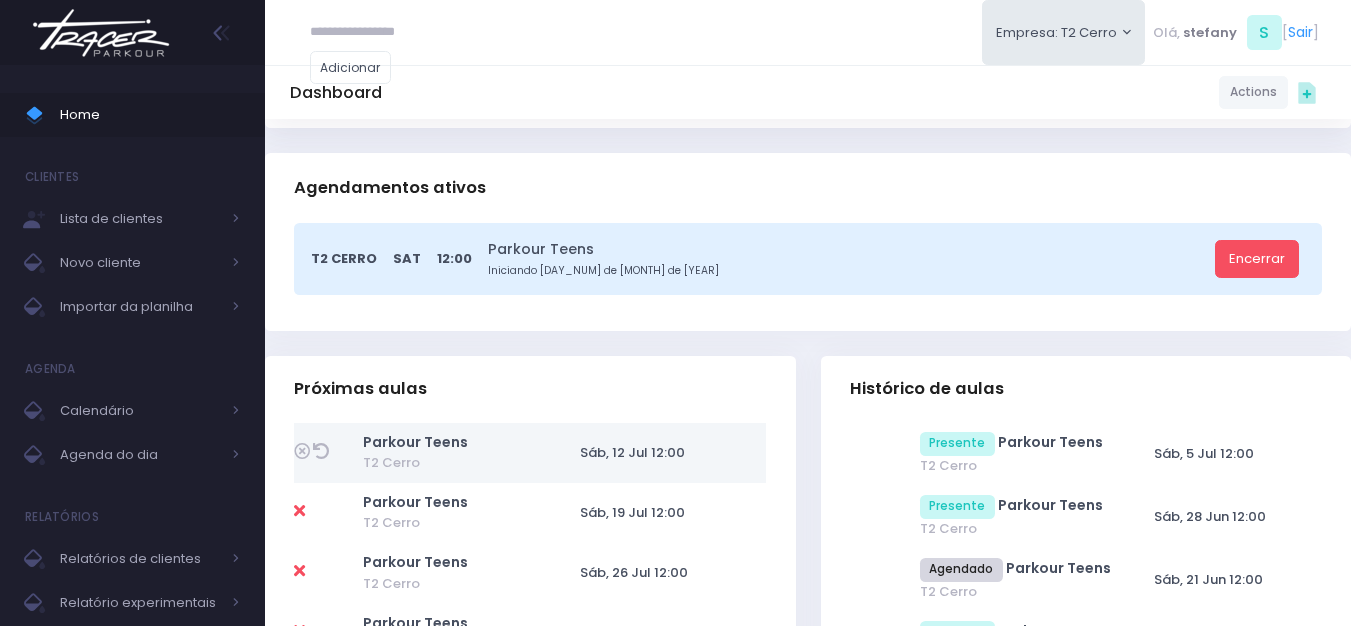scroll, scrollTop: 500, scrollLeft: 0, axis: vertical 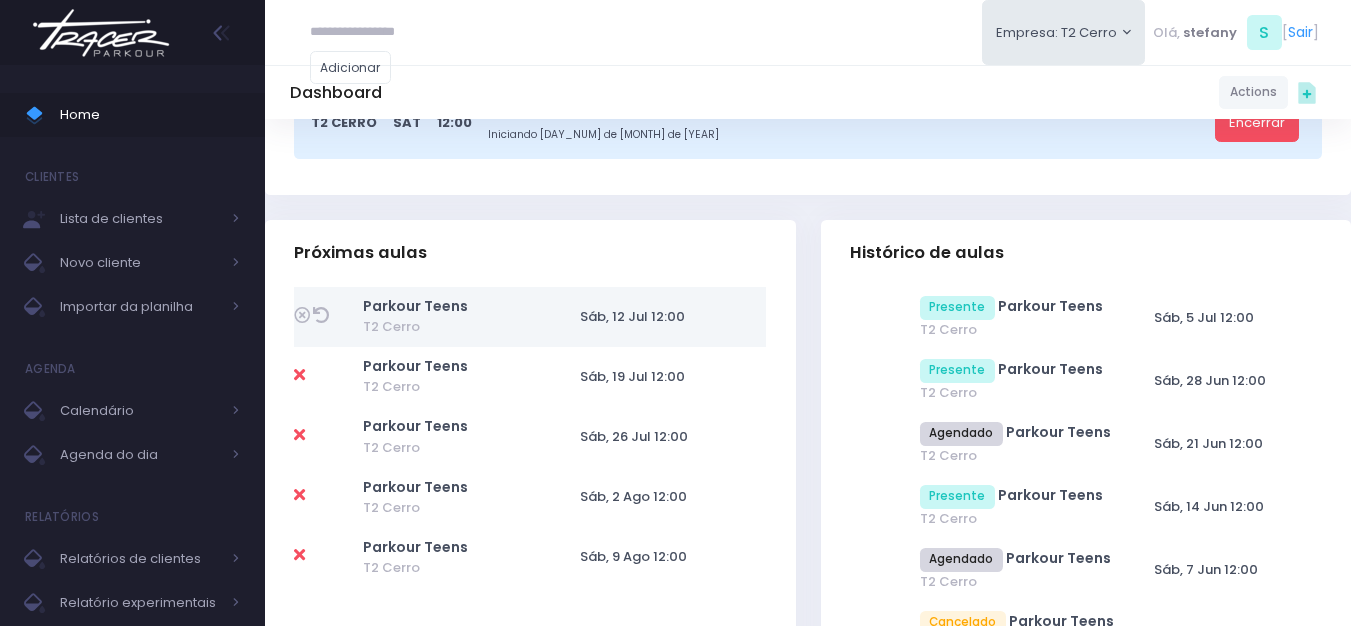 click at bounding box center [299, 375] 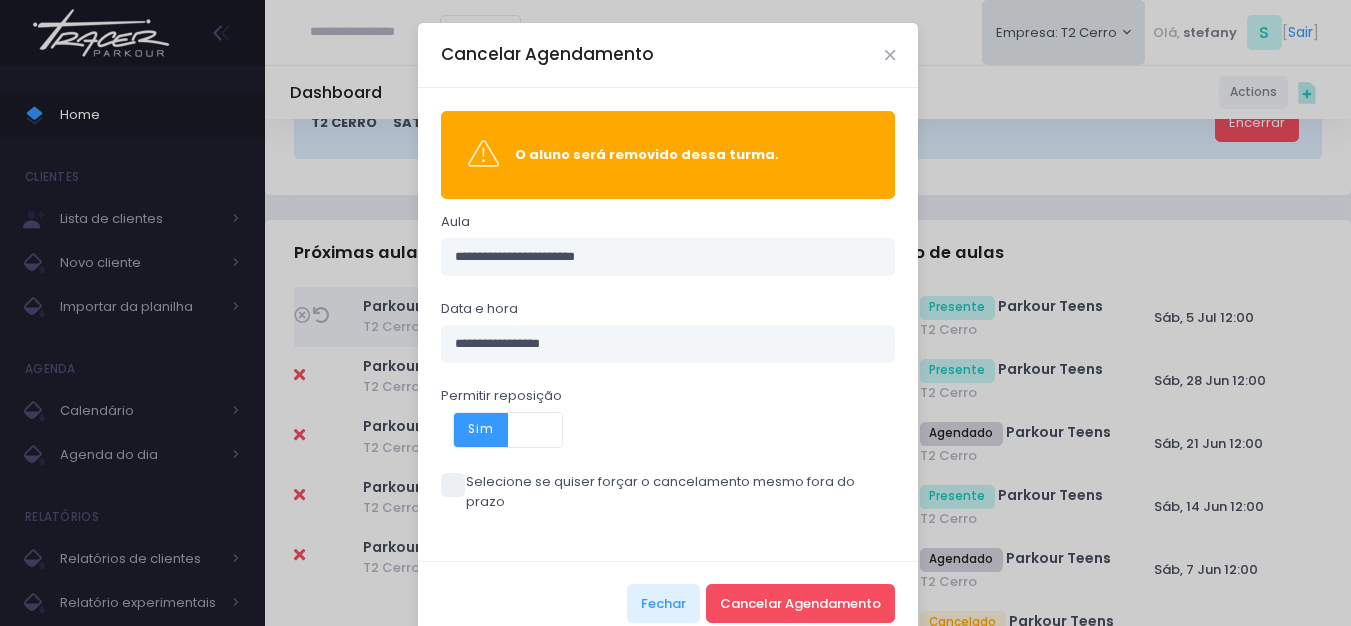 scroll, scrollTop: 0, scrollLeft: 0, axis: both 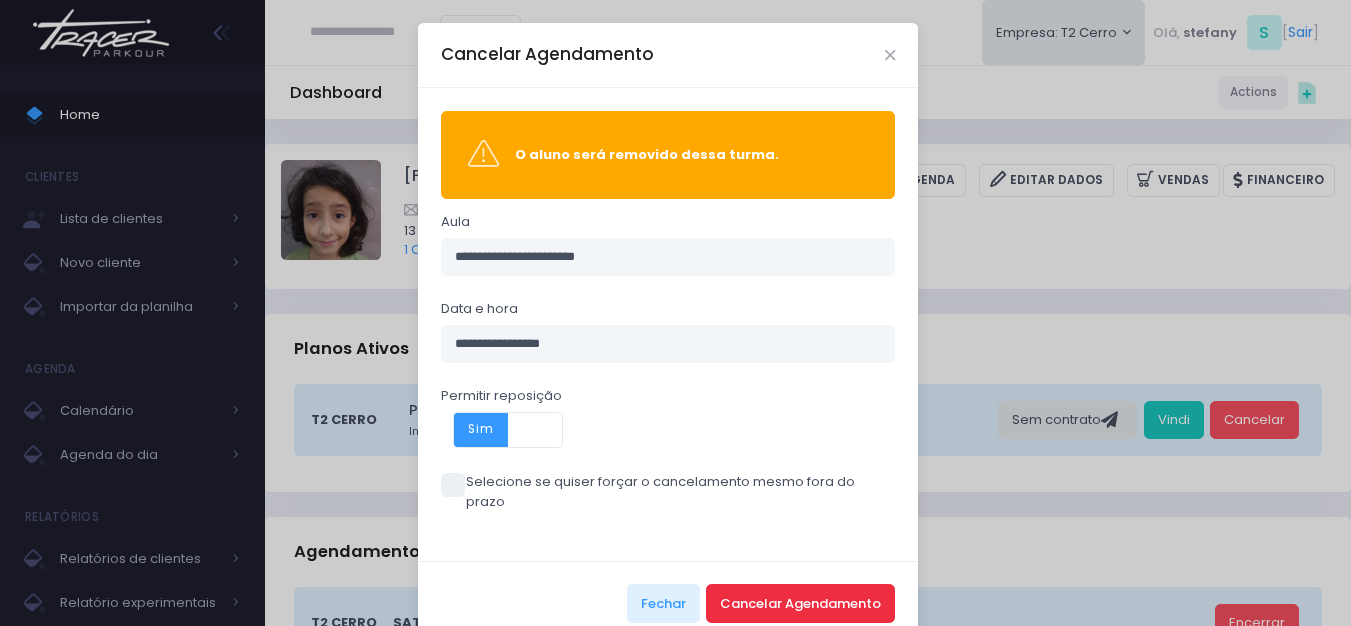 click on "Cancelar Agendamento" at bounding box center (800, 603) 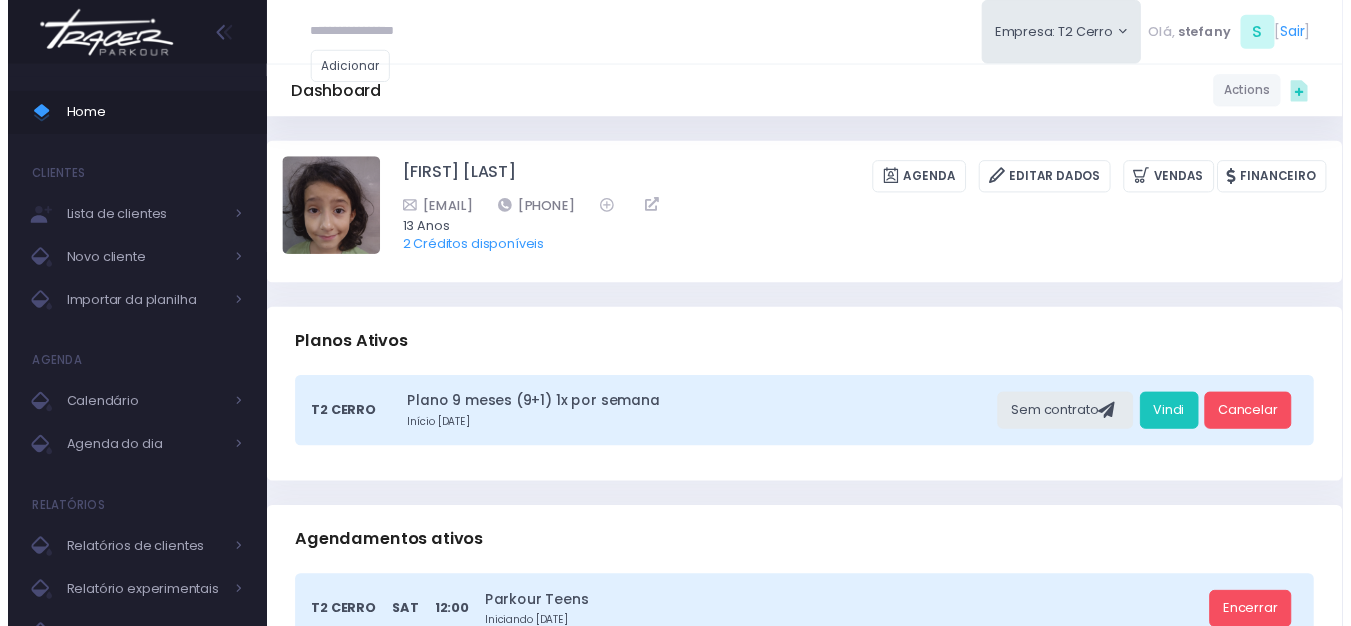 scroll, scrollTop: 0, scrollLeft: 0, axis: both 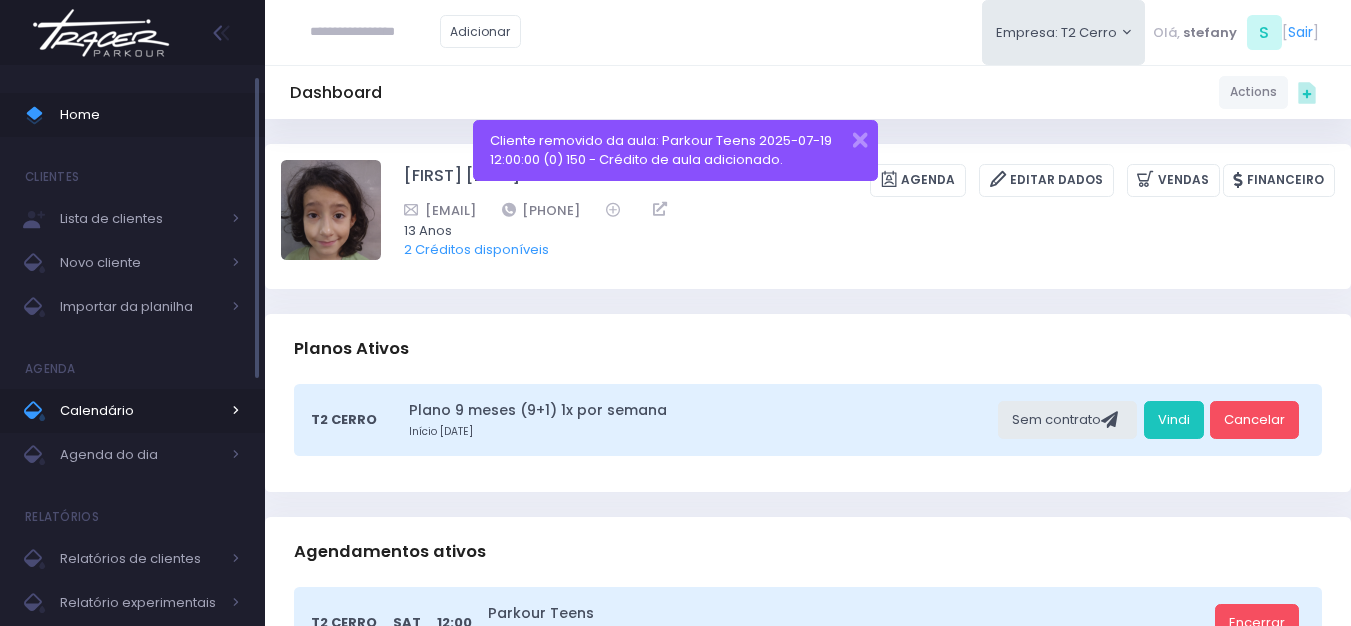 click on "Calendário" at bounding box center [132, 411] 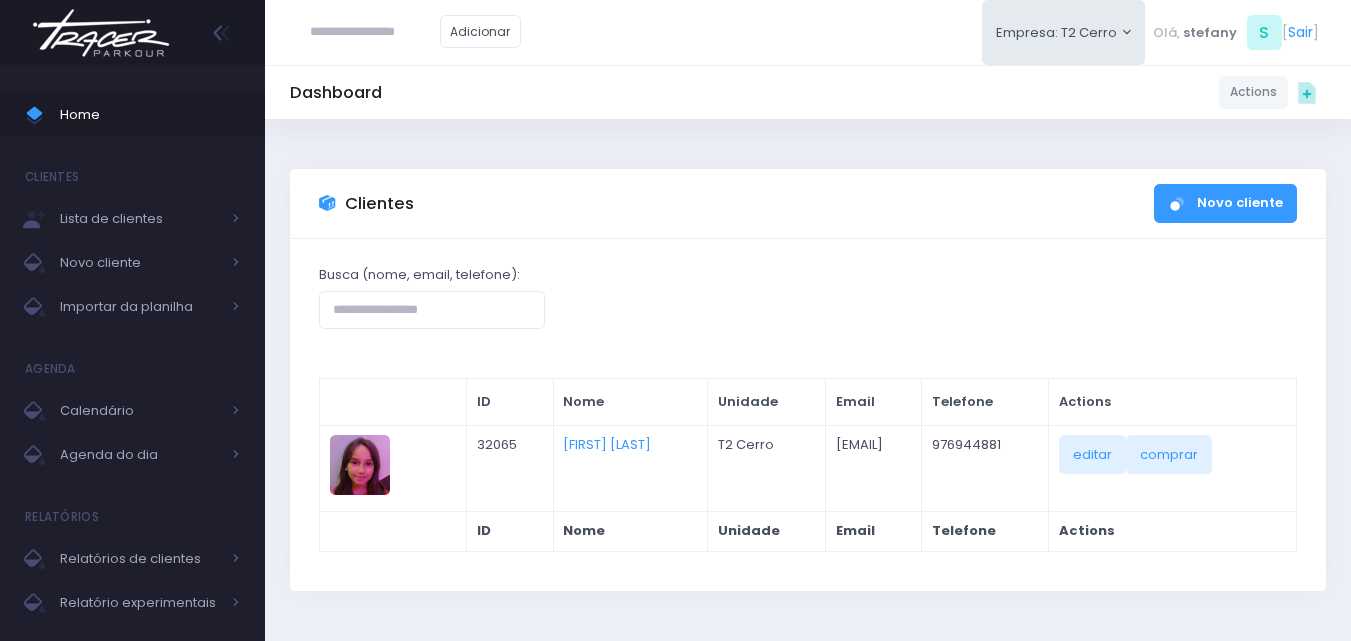 scroll, scrollTop: 0, scrollLeft: 0, axis: both 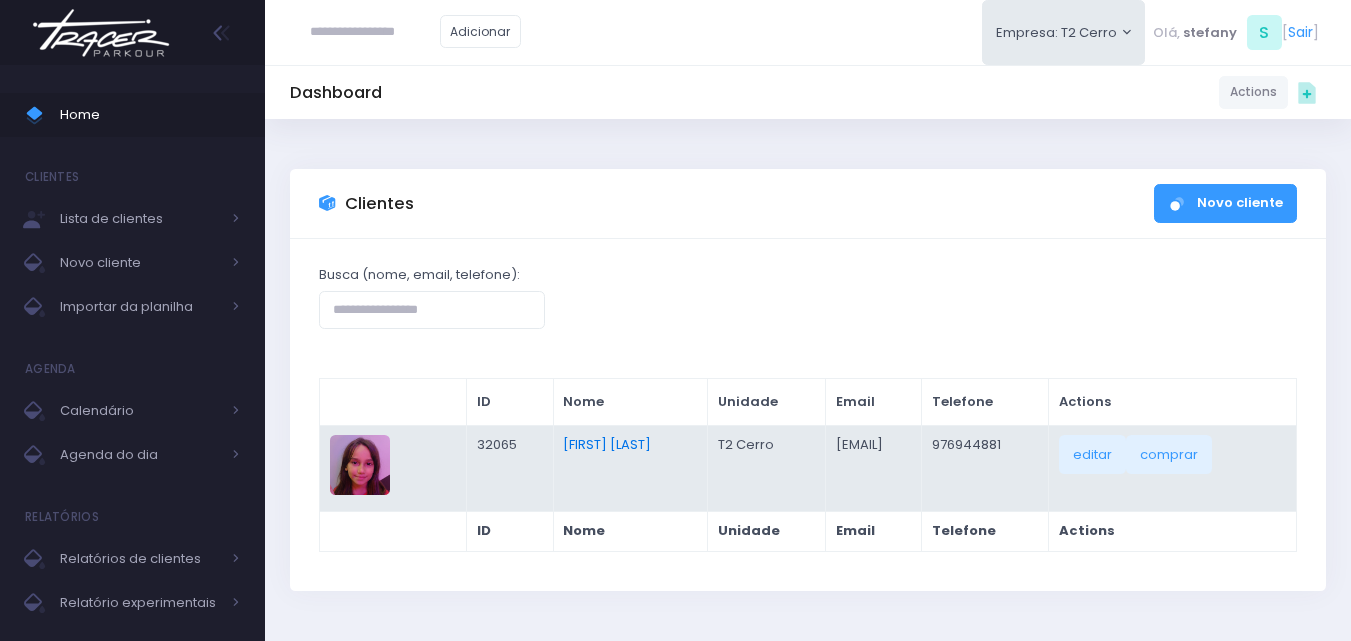 click on "[FIRST] [LAST]" at bounding box center [607, 444] 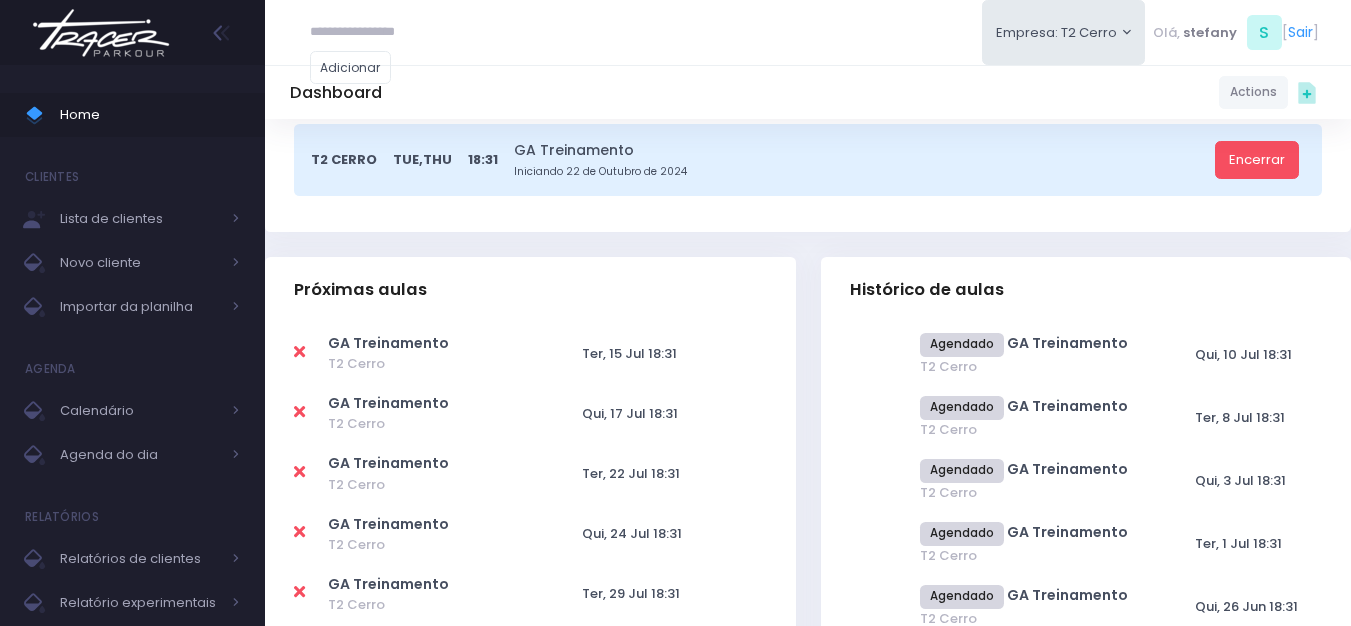 scroll, scrollTop: 600, scrollLeft: 0, axis: vertical 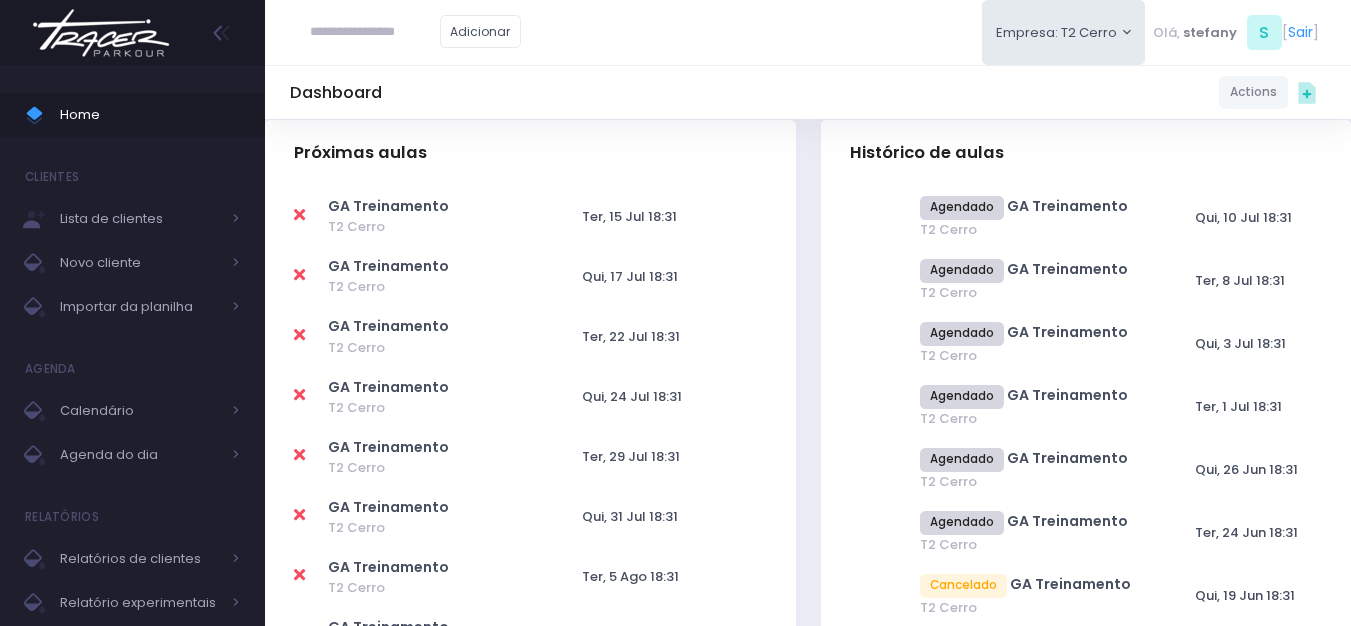 paste on "**********" 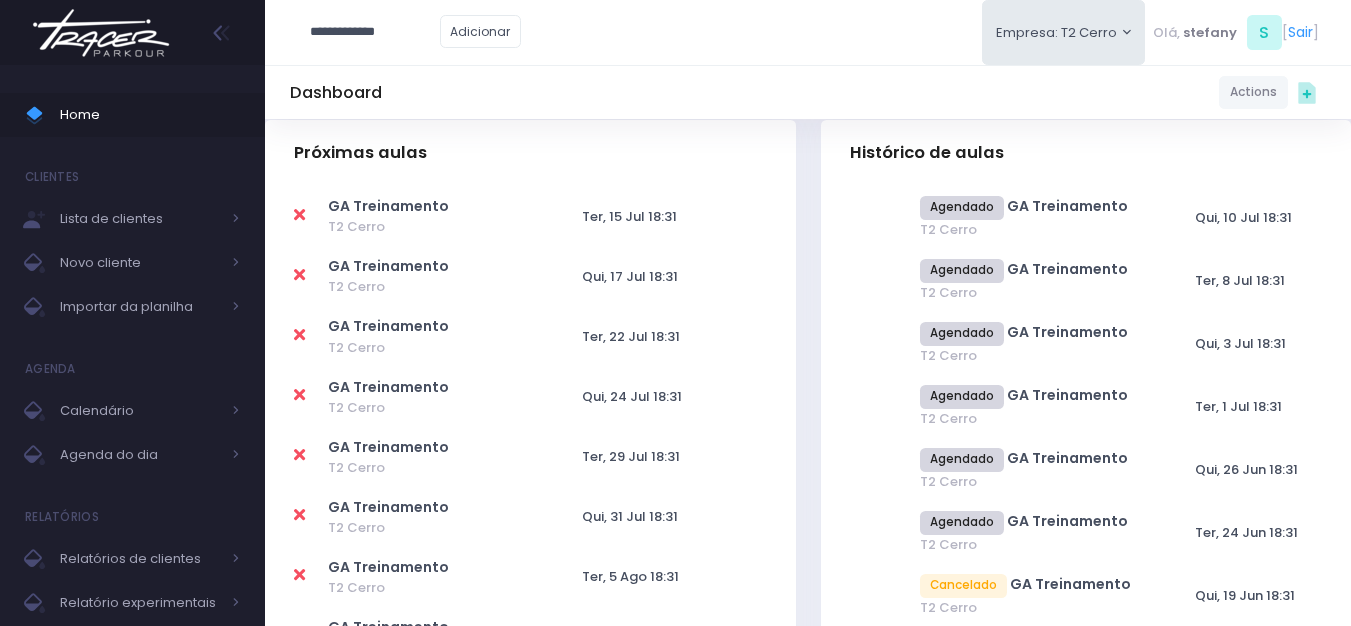 click on "**********" at bounding box center (375, 32) 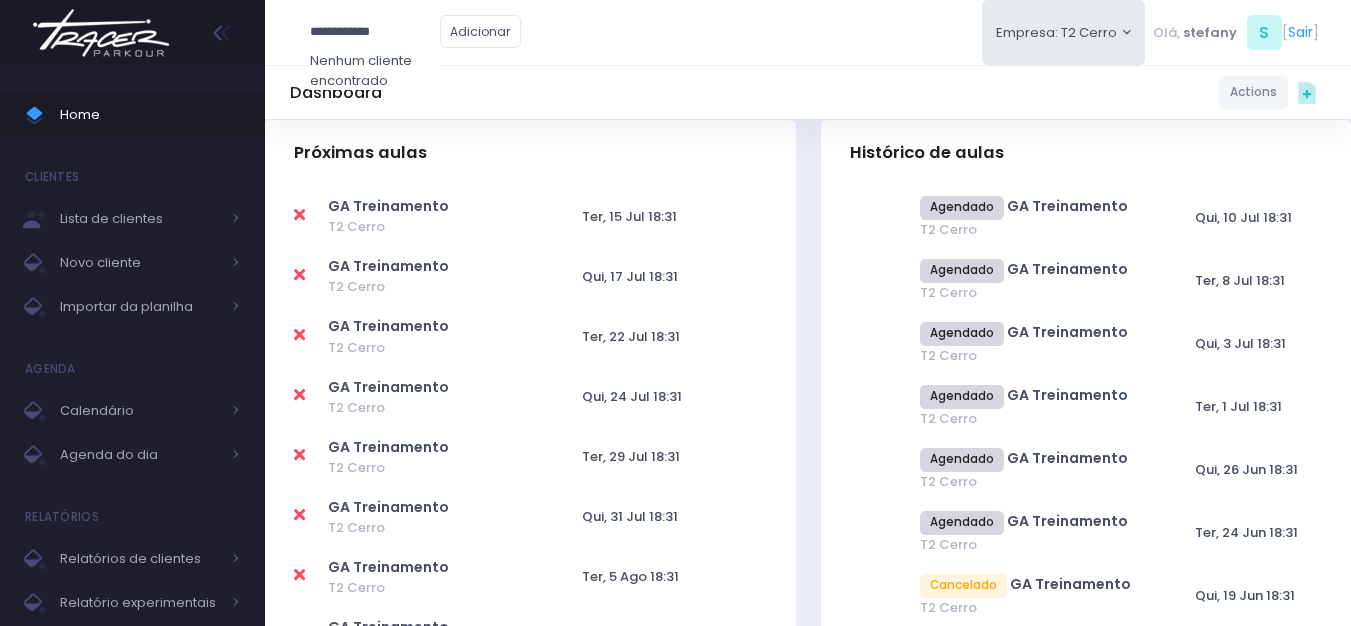 click on "**********" at bounding box center (375, 32) 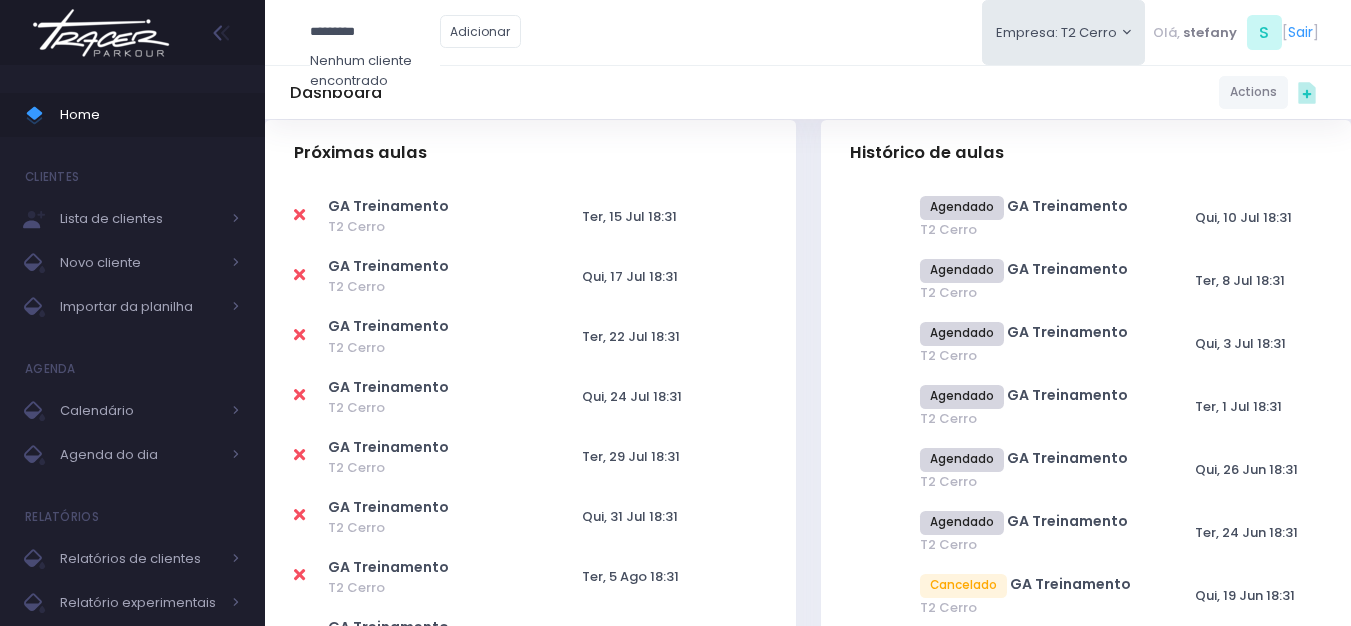 type on "*********" 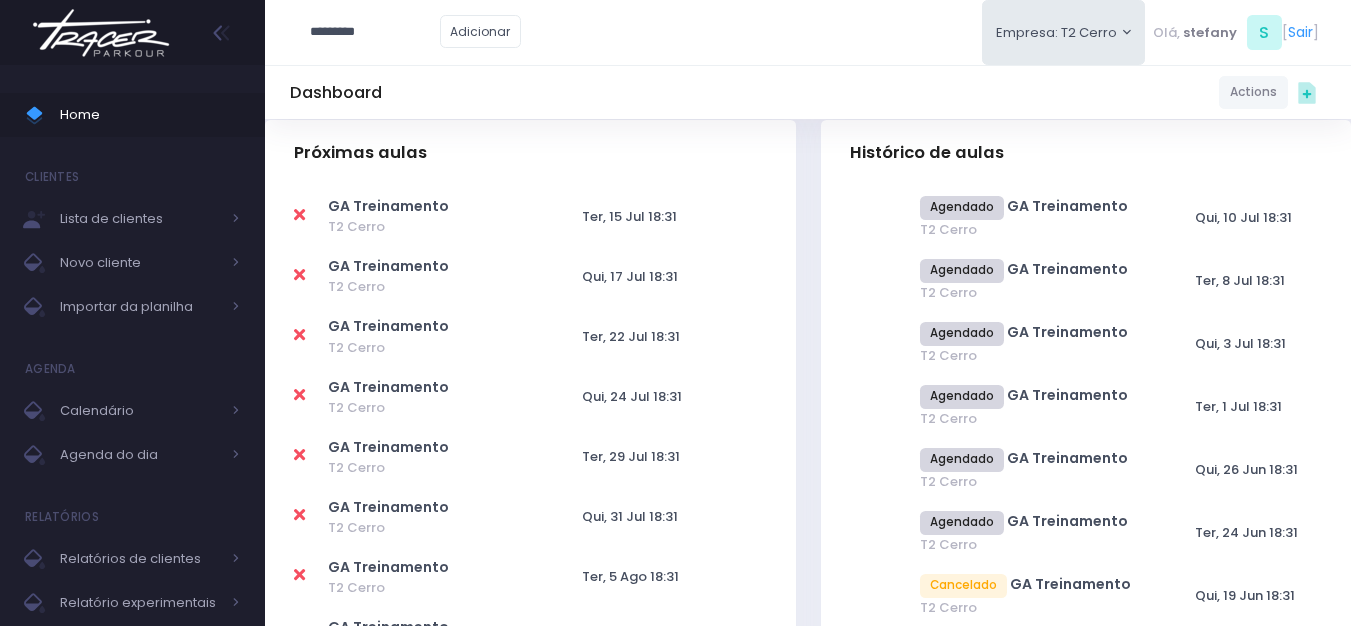 click at bounding box center (101, 33) 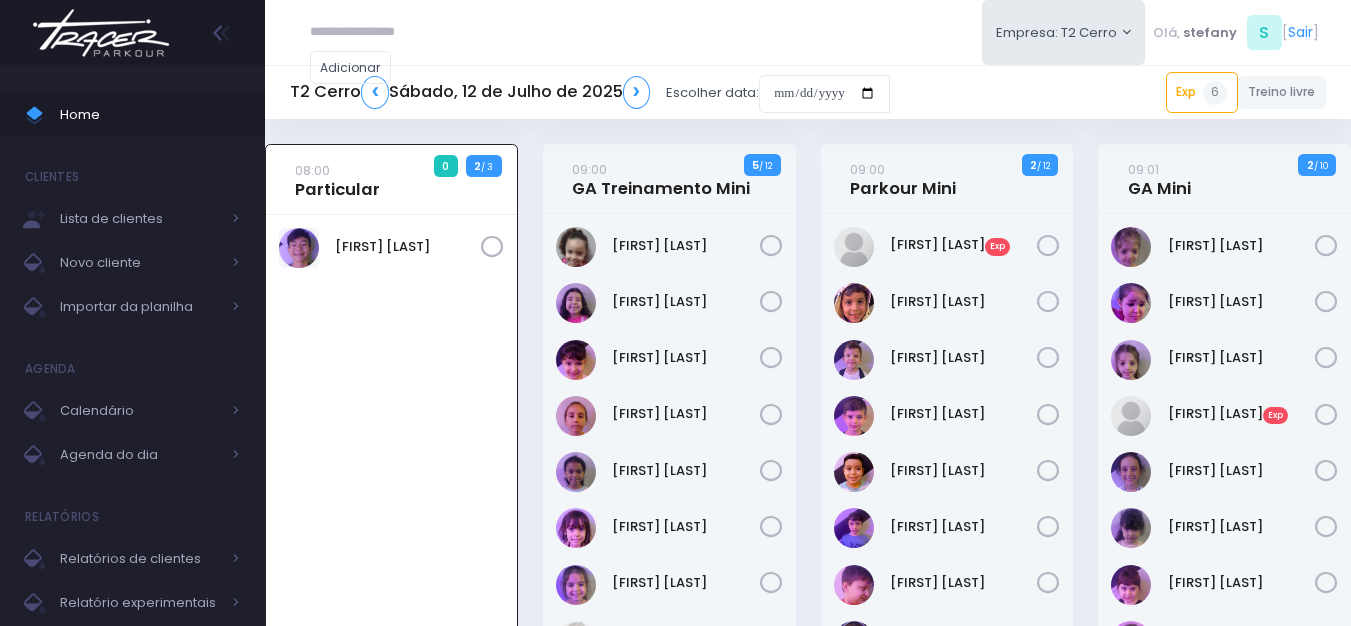 scroll, scrollTop: 0, scrollLeft: 0, axis: both 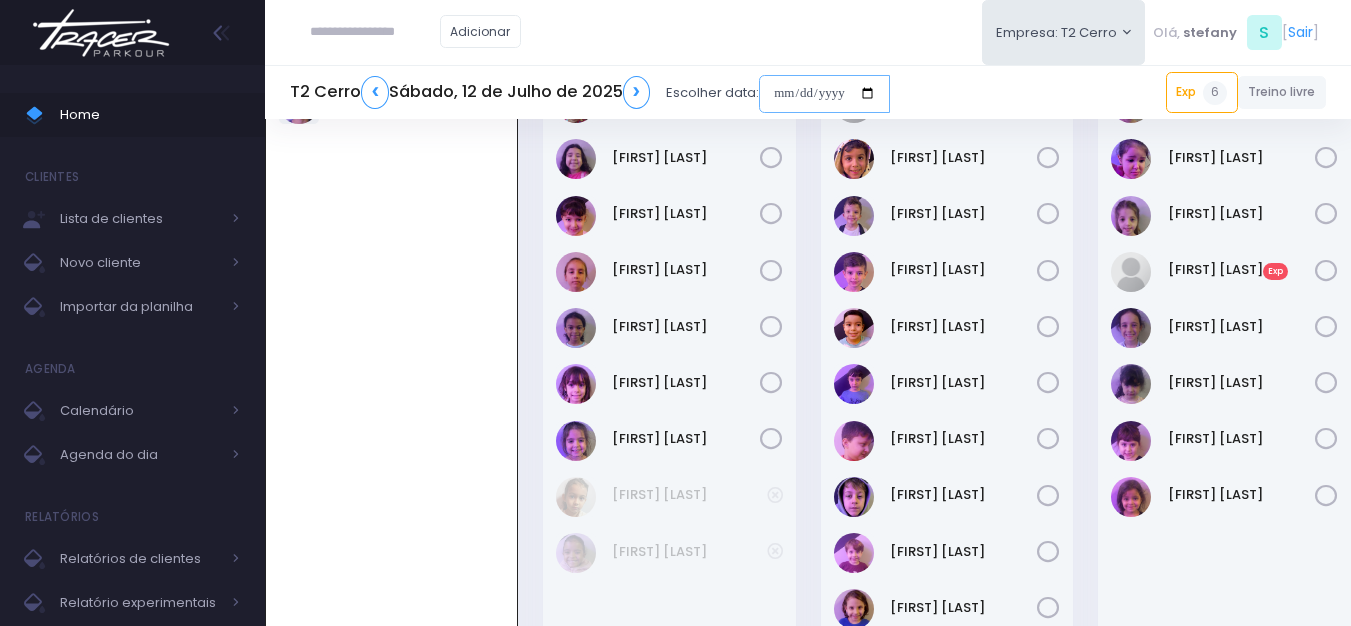 click at bounding box center [824, 94] 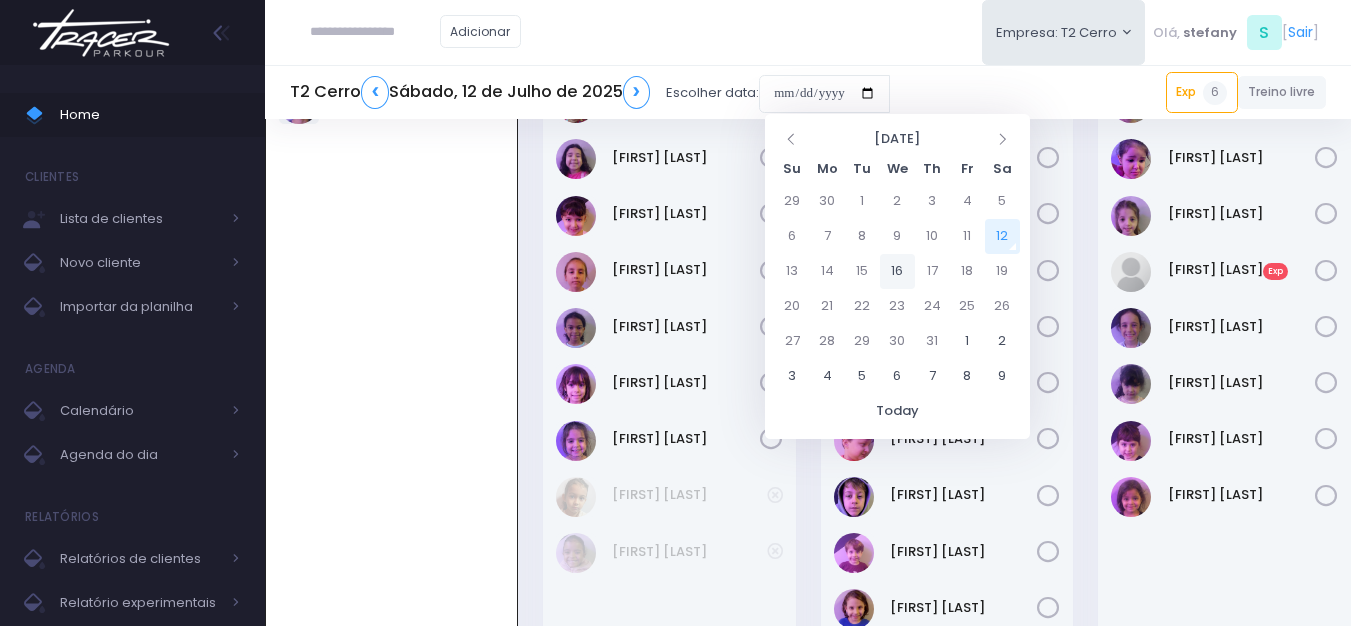 click on "16" at bounding box center (897, 271) 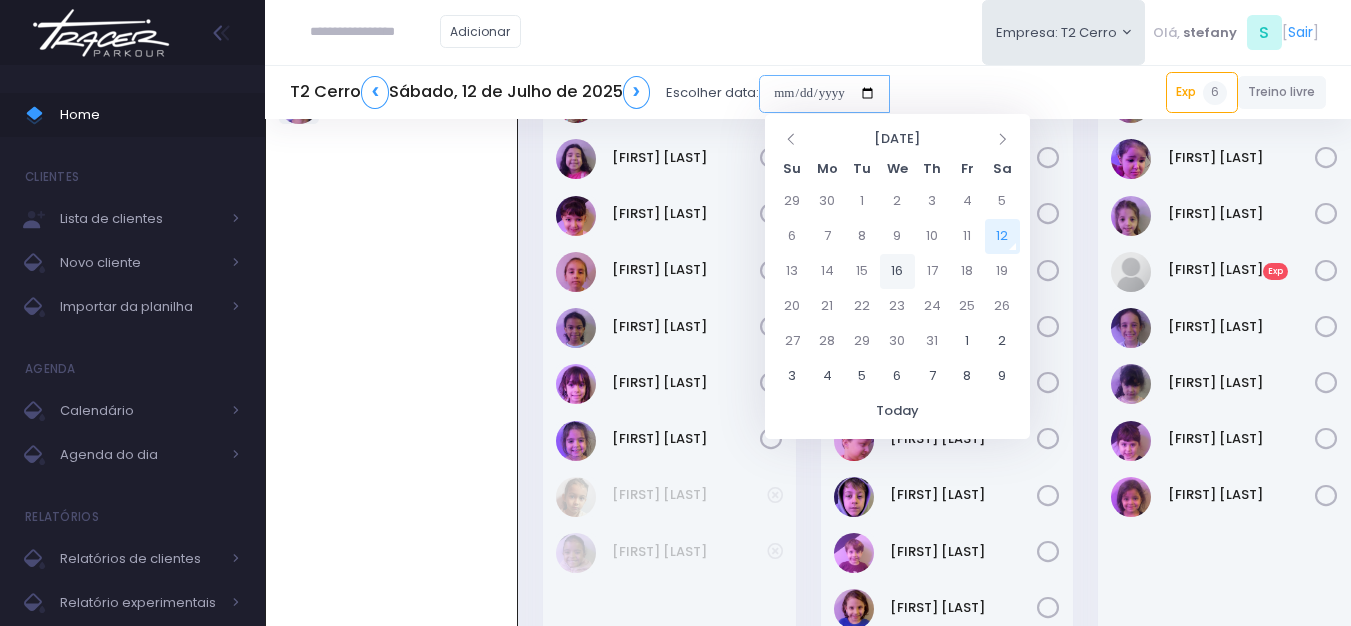type on "**********" 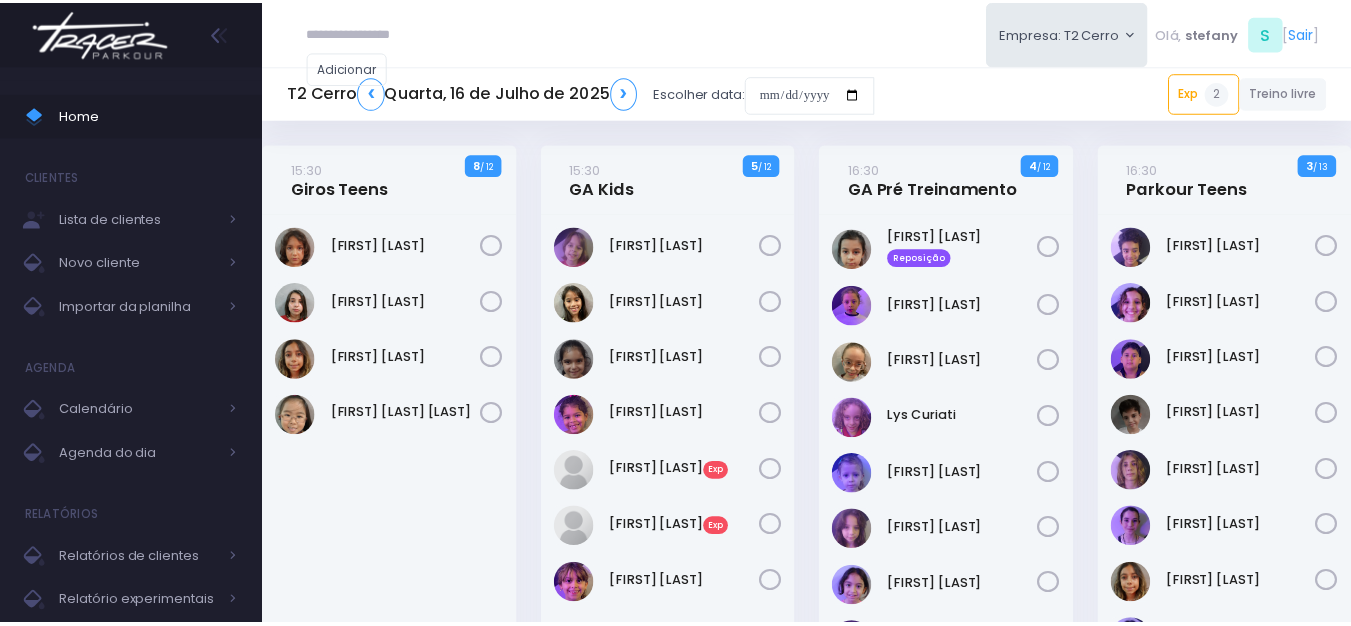 scroll, scrollTop: 0, scrollLeft: 0, axis: both 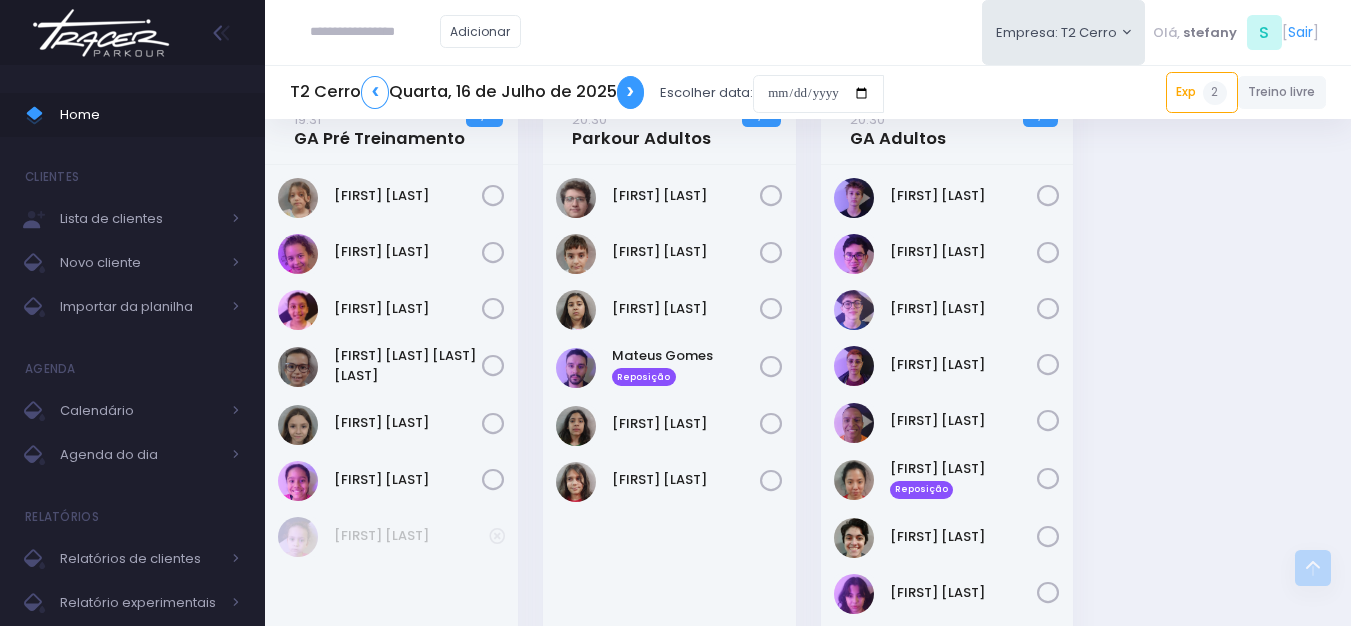click on "❯" at bounding box center [631, 92] 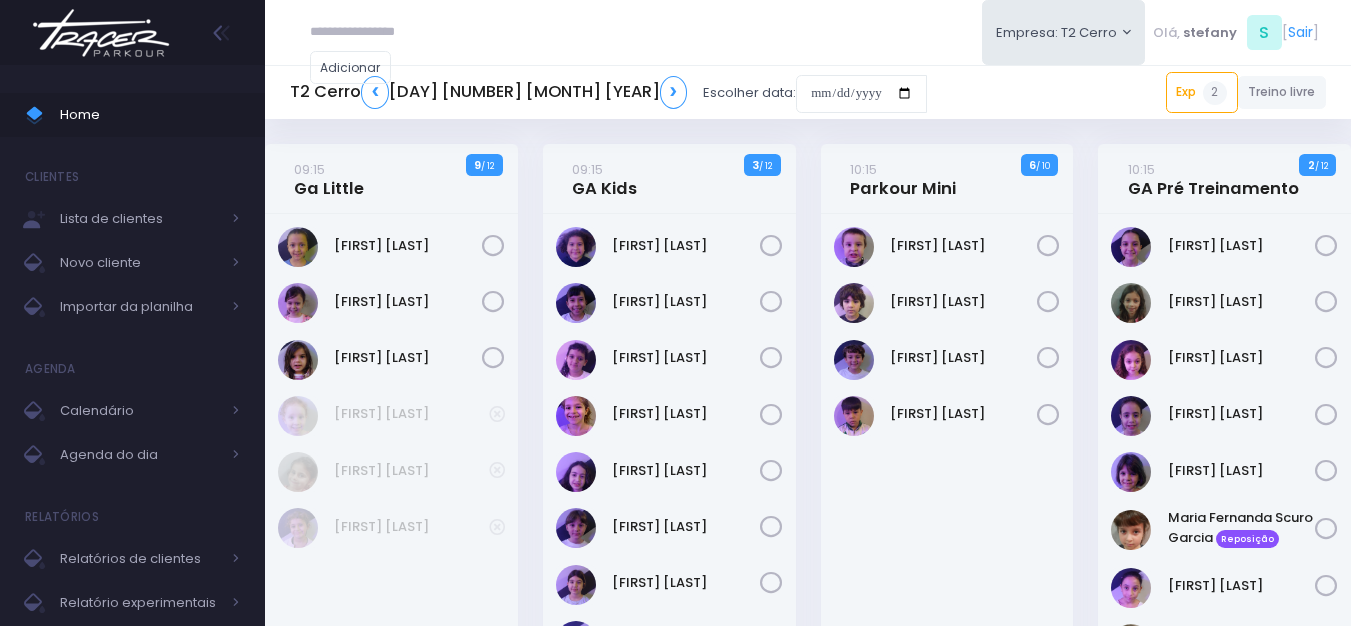 scroll, scrollTop: 0, scrollLeft: 0, axis: both 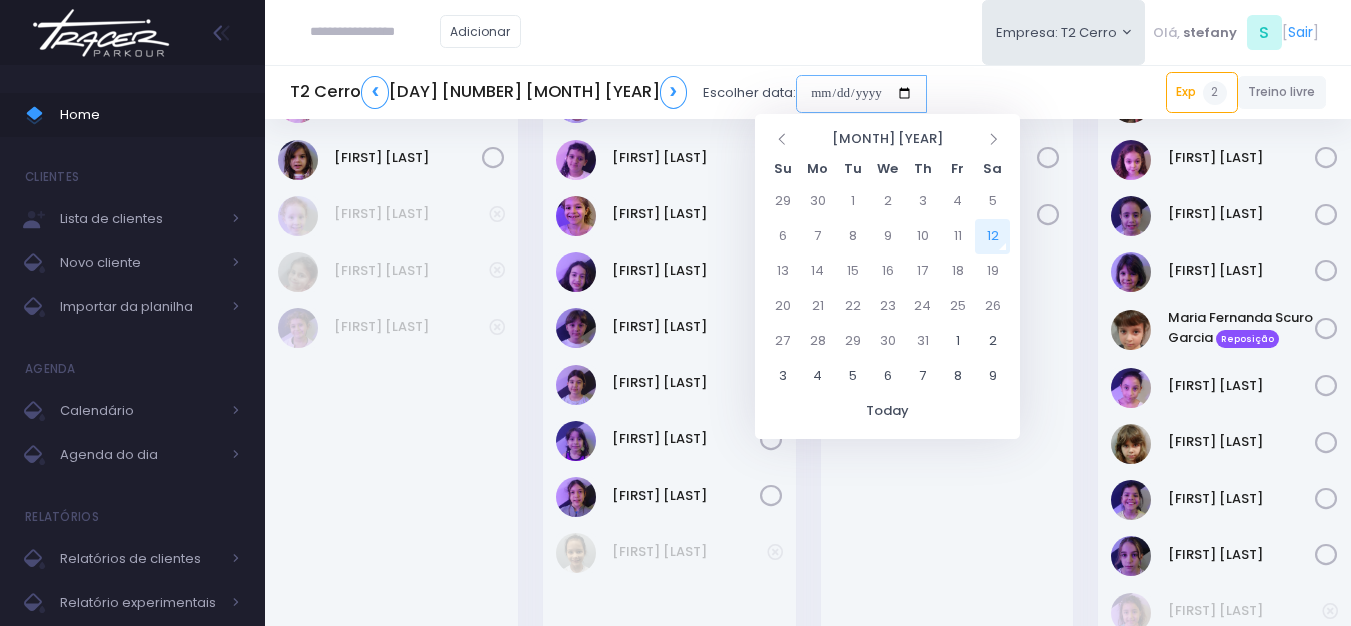 click at bounding box center (861, 94) 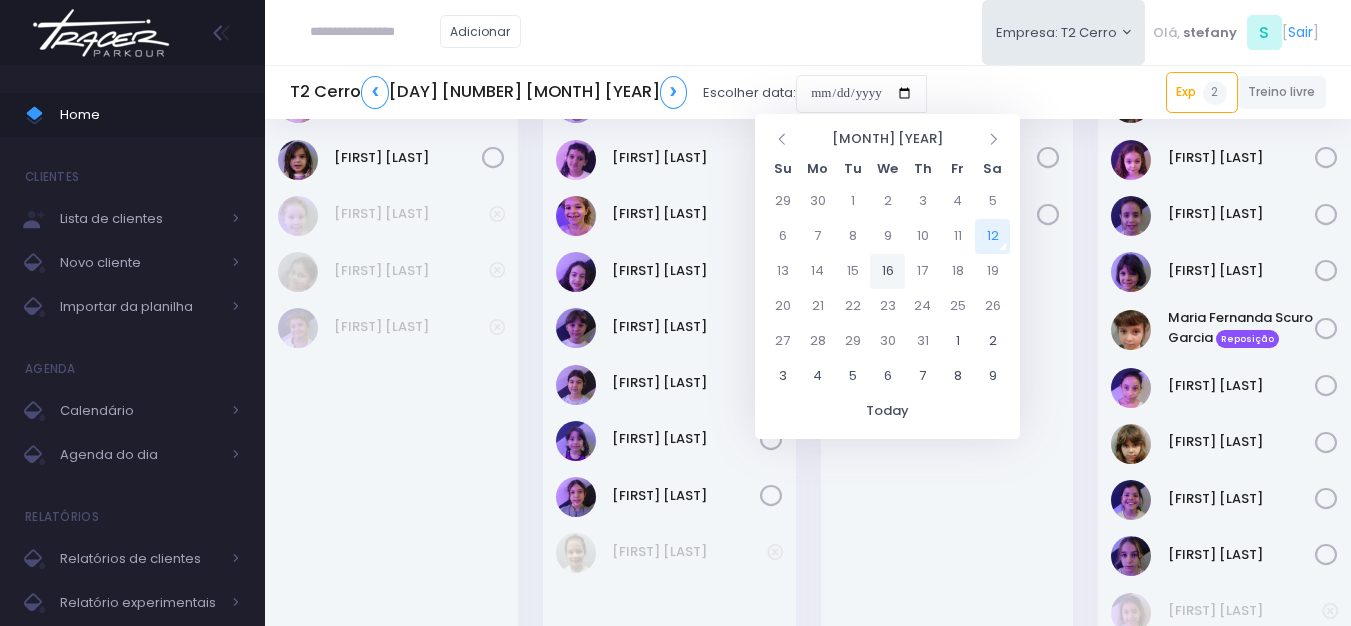 click on "16" at bounding box center [887, 271] 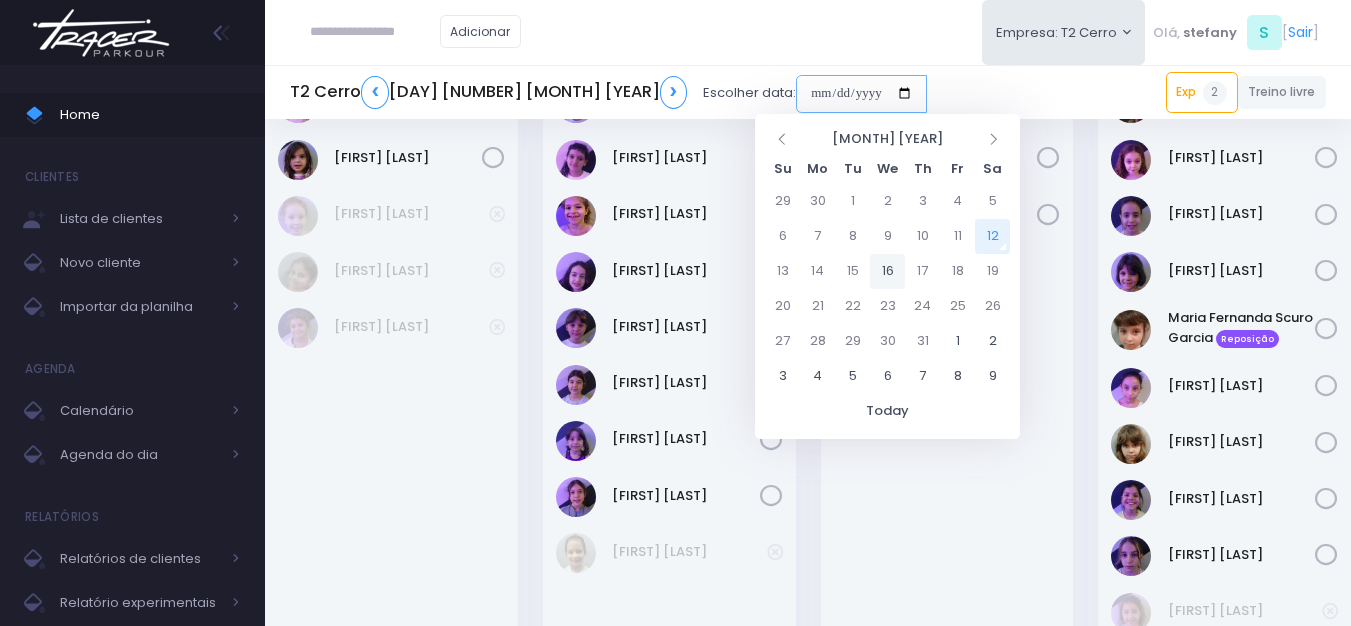 type on "**********" 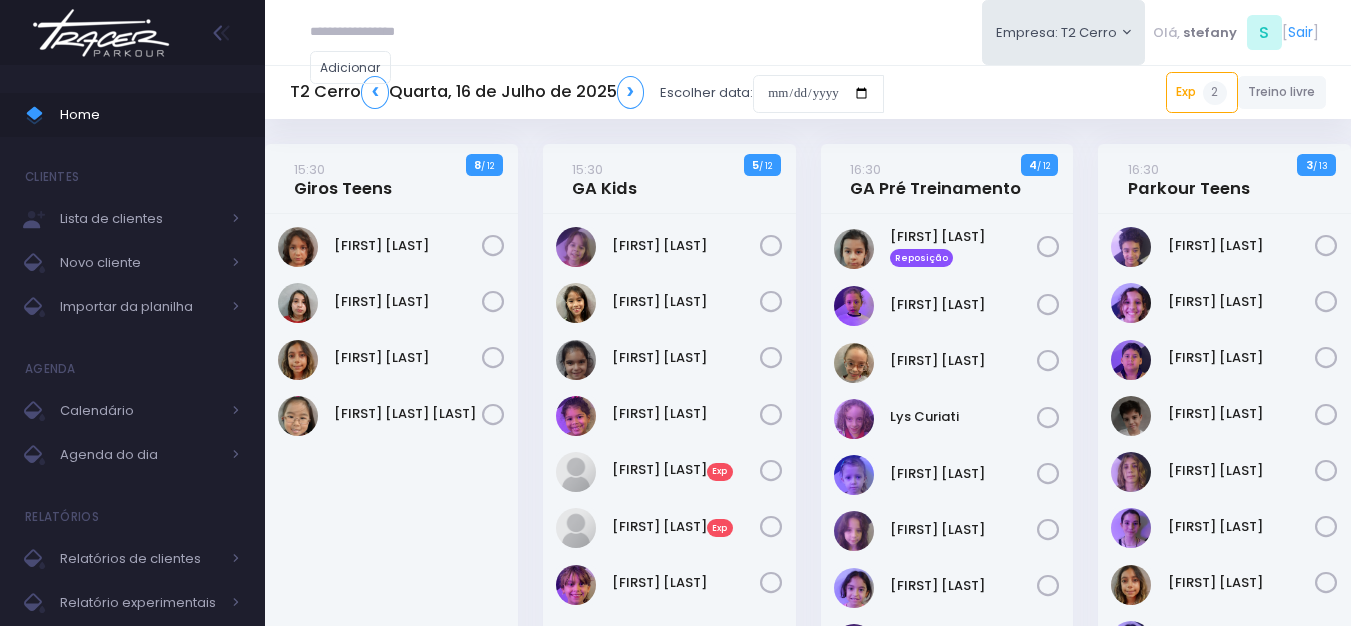 scroll, scrollTop: 0, scrollLeft: 0, axis: both 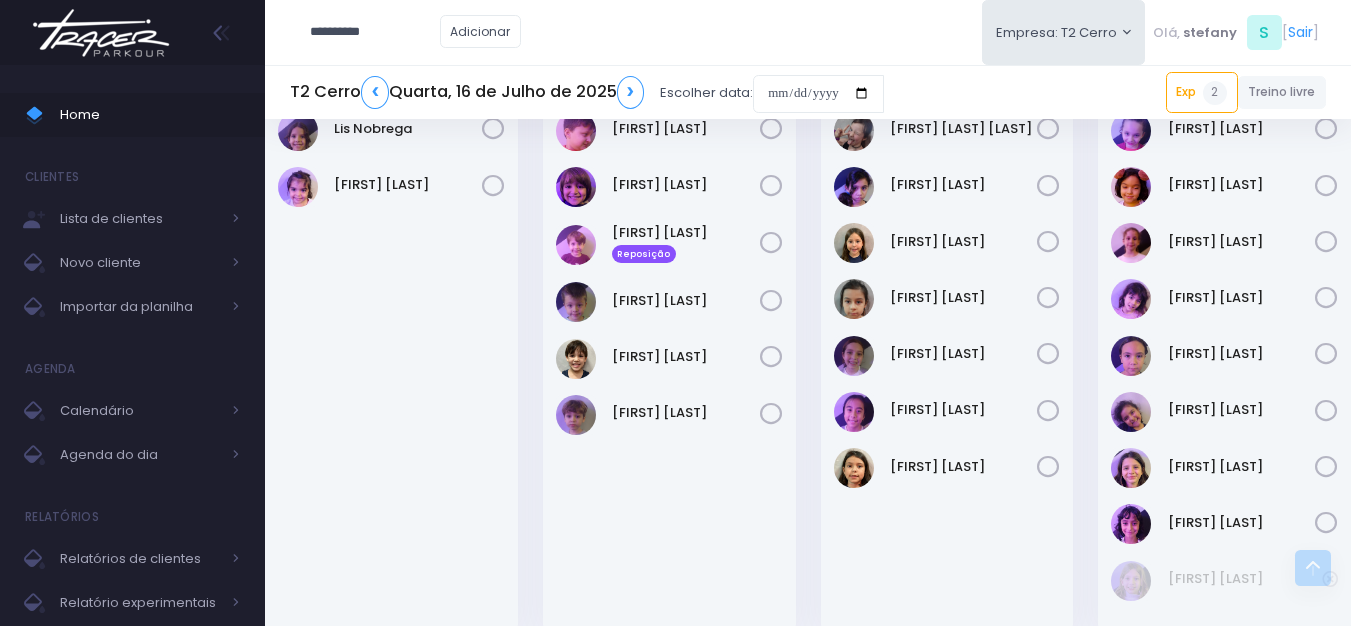 type on "**********" 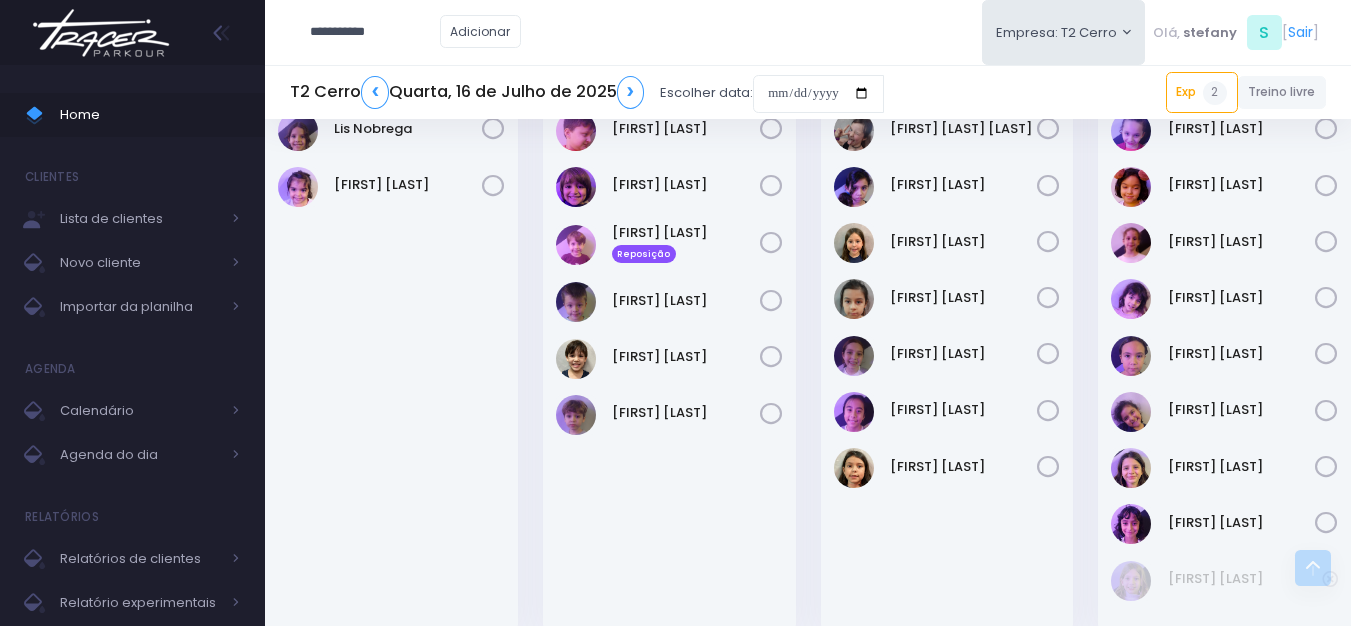 type on "**********" 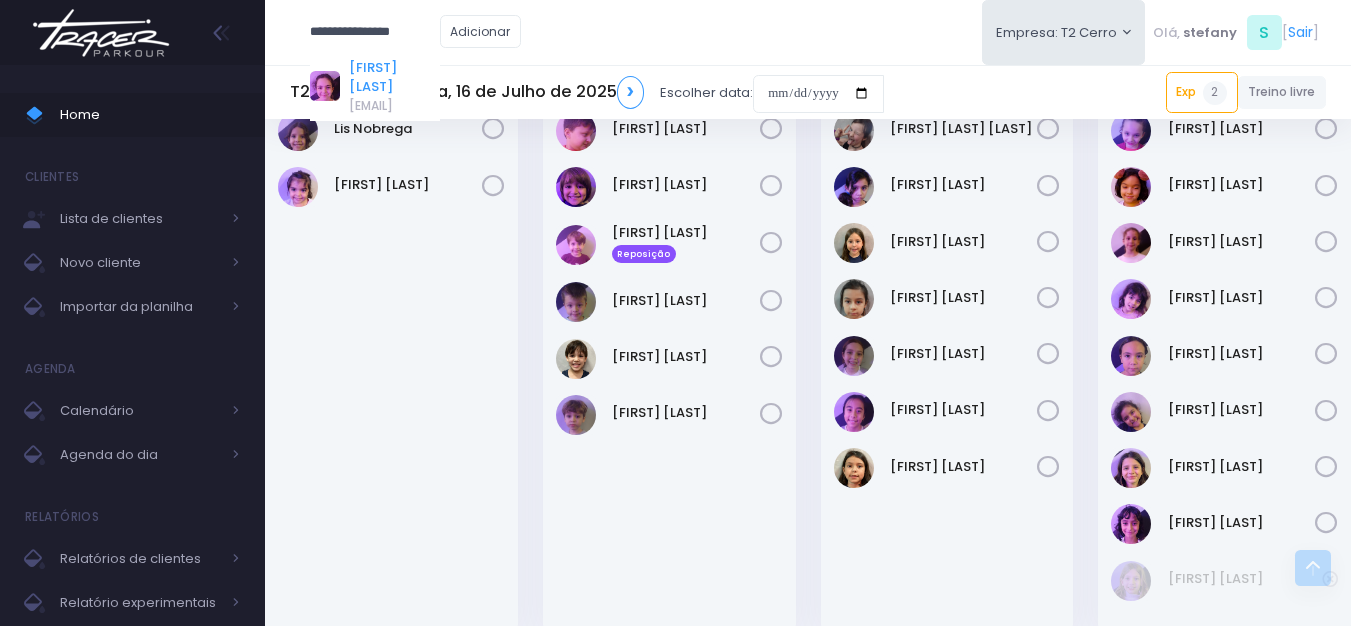 click on "[FIRST] [LAST]" at bounding box center [394, 77] 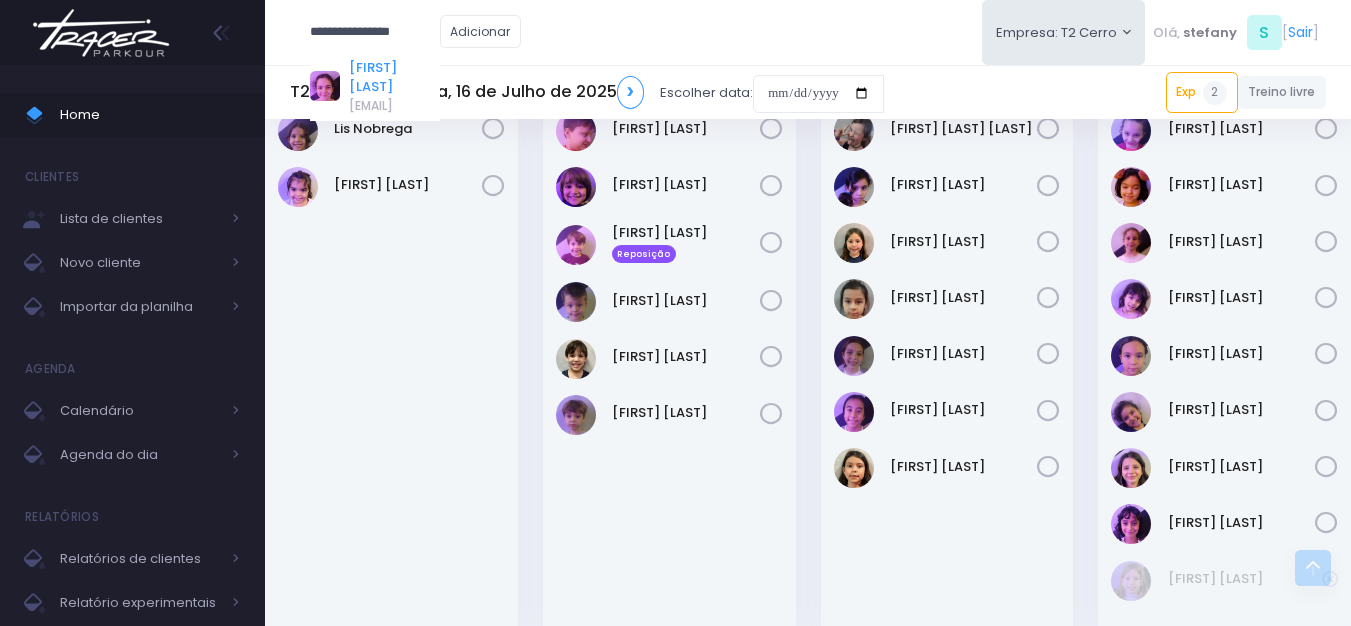 scroll, scrollTop: 0, scrollLeft: 0, axis: both 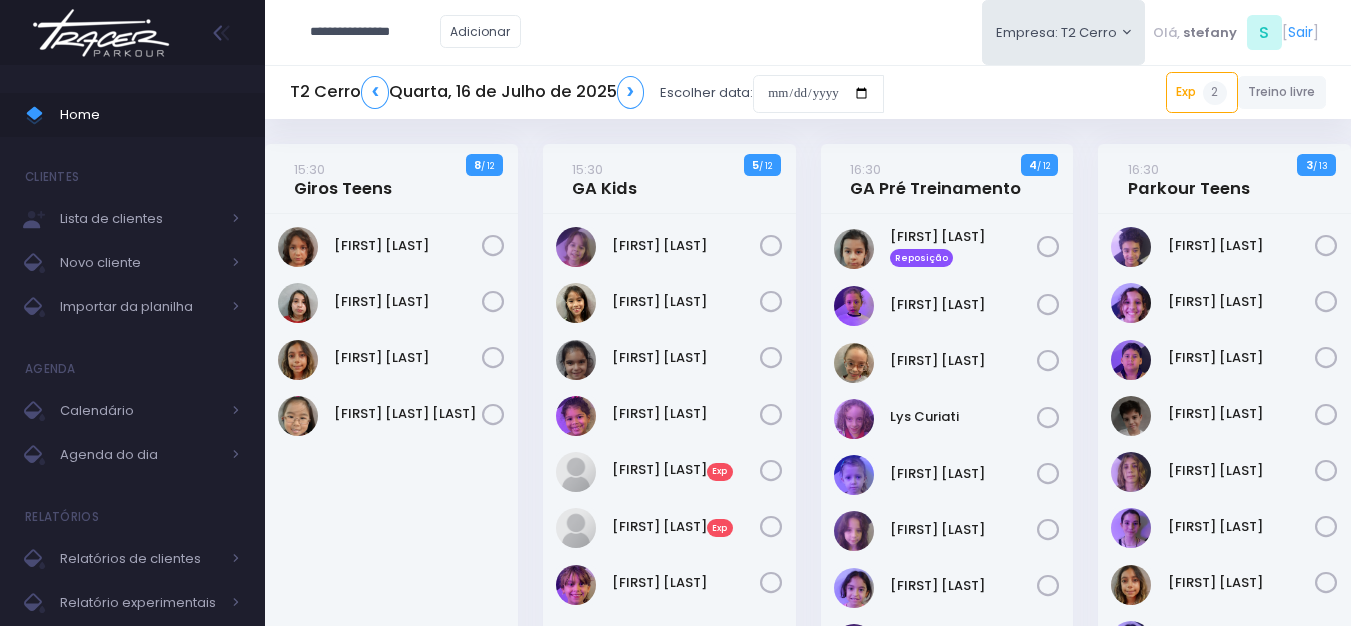 type on "**********" 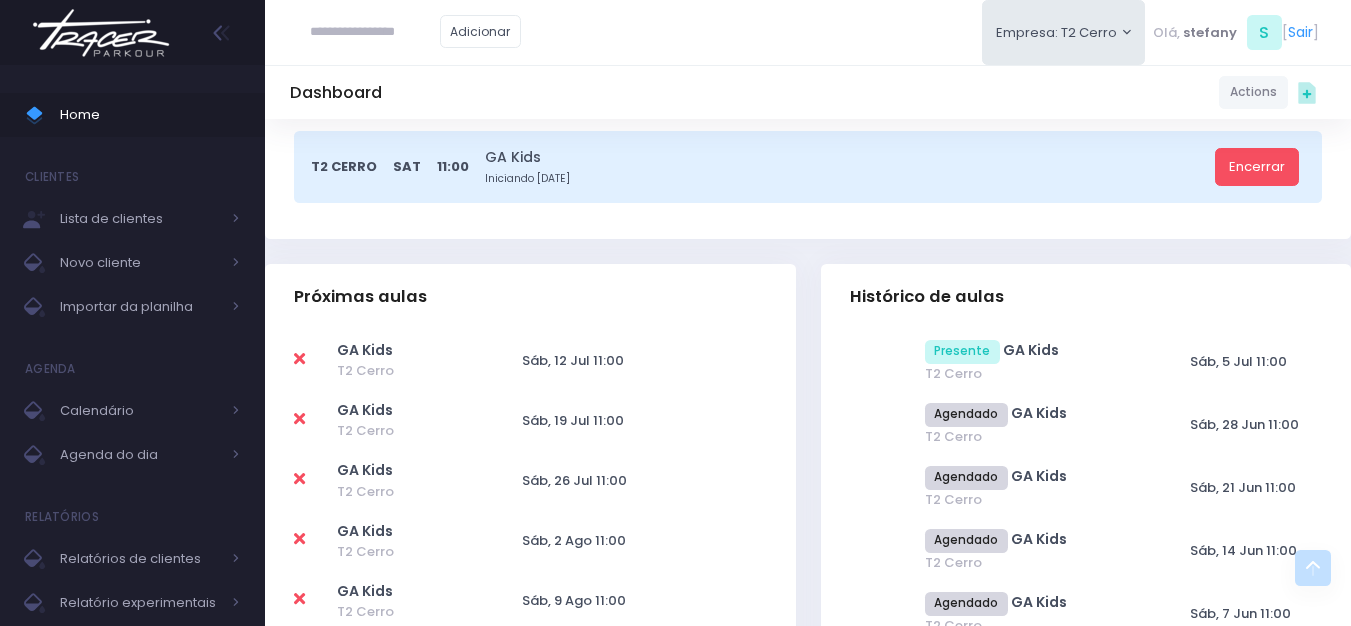 scroll, scrollTop: 300, scrollLeft: 0, axis: vertical 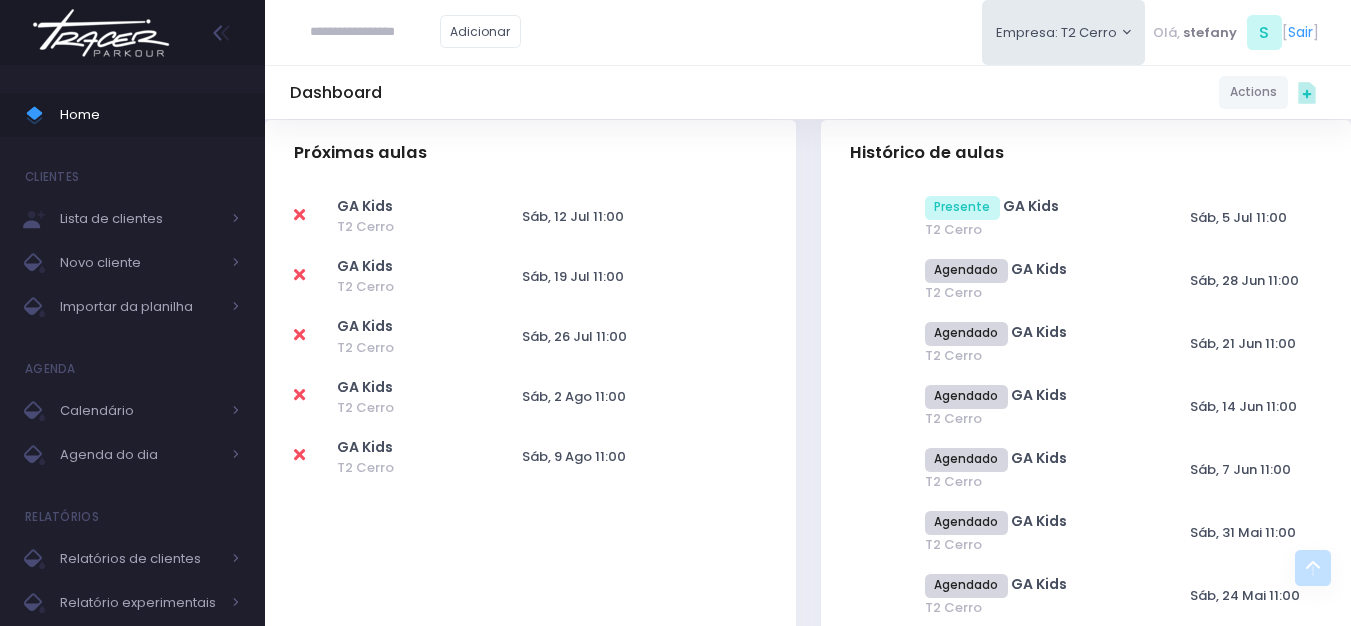 click at bounding box center (299, 275) 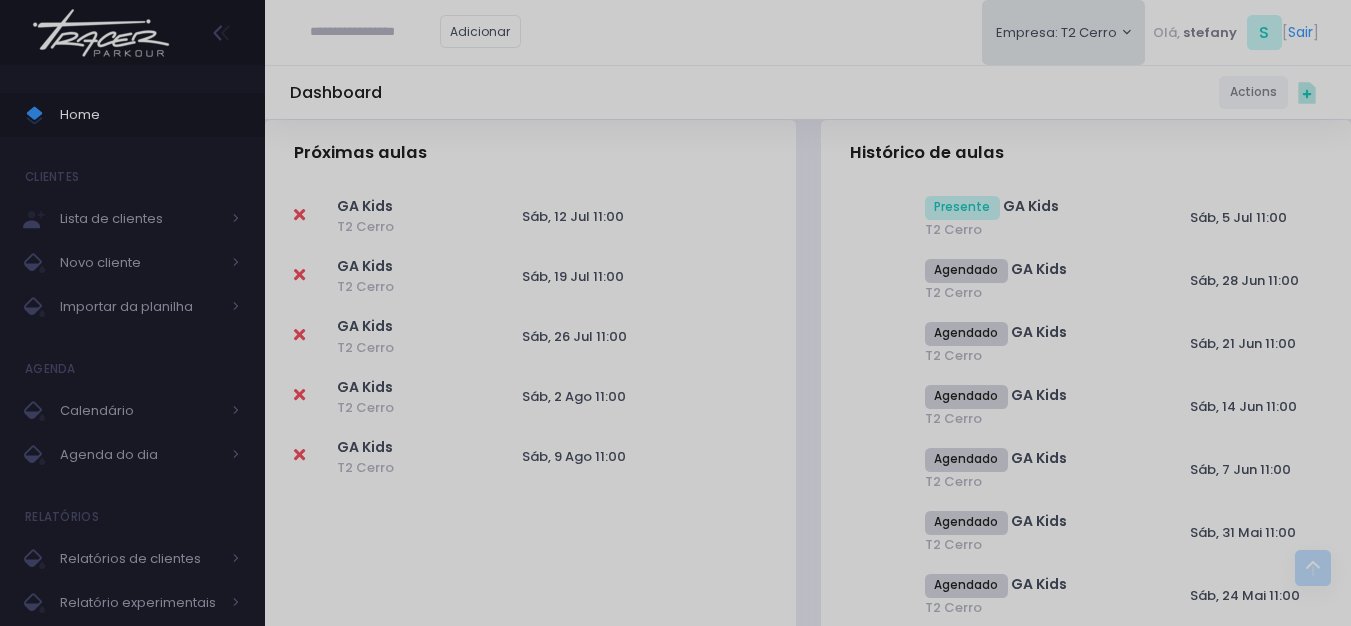 scroll, scrollTop: 0, scrollLeft: 0, axis: both 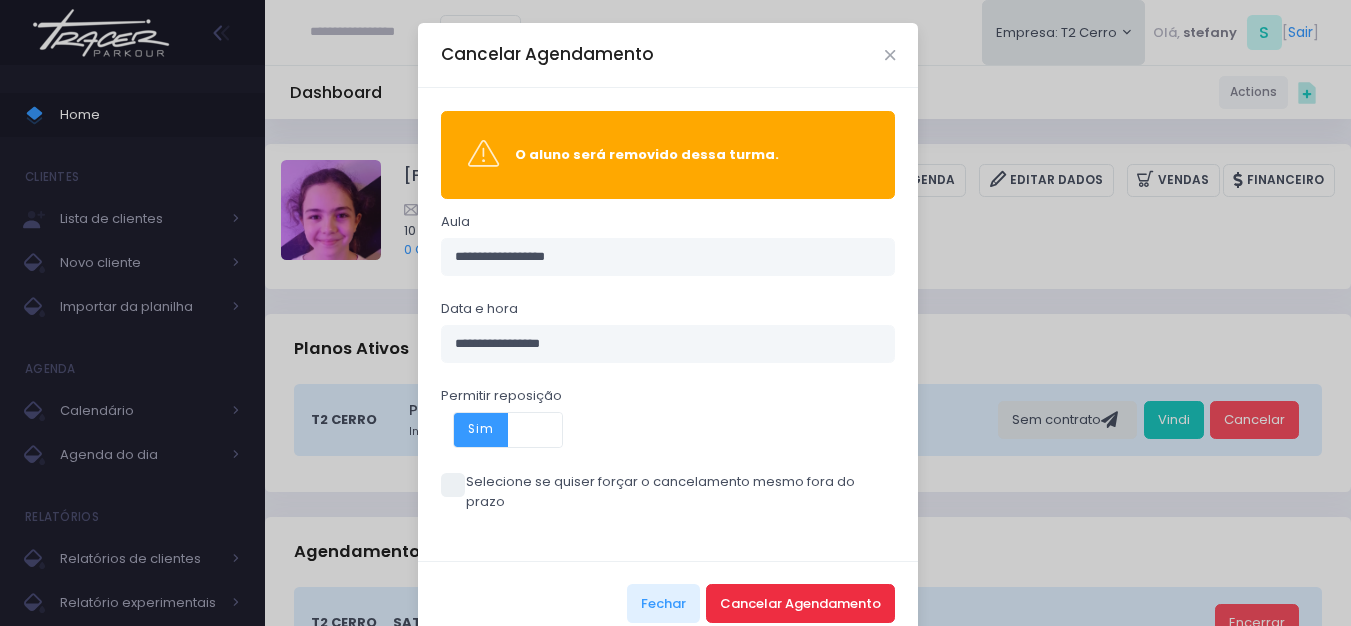 click on "Cancelar Agendamento" at bounding box center (800, 603) 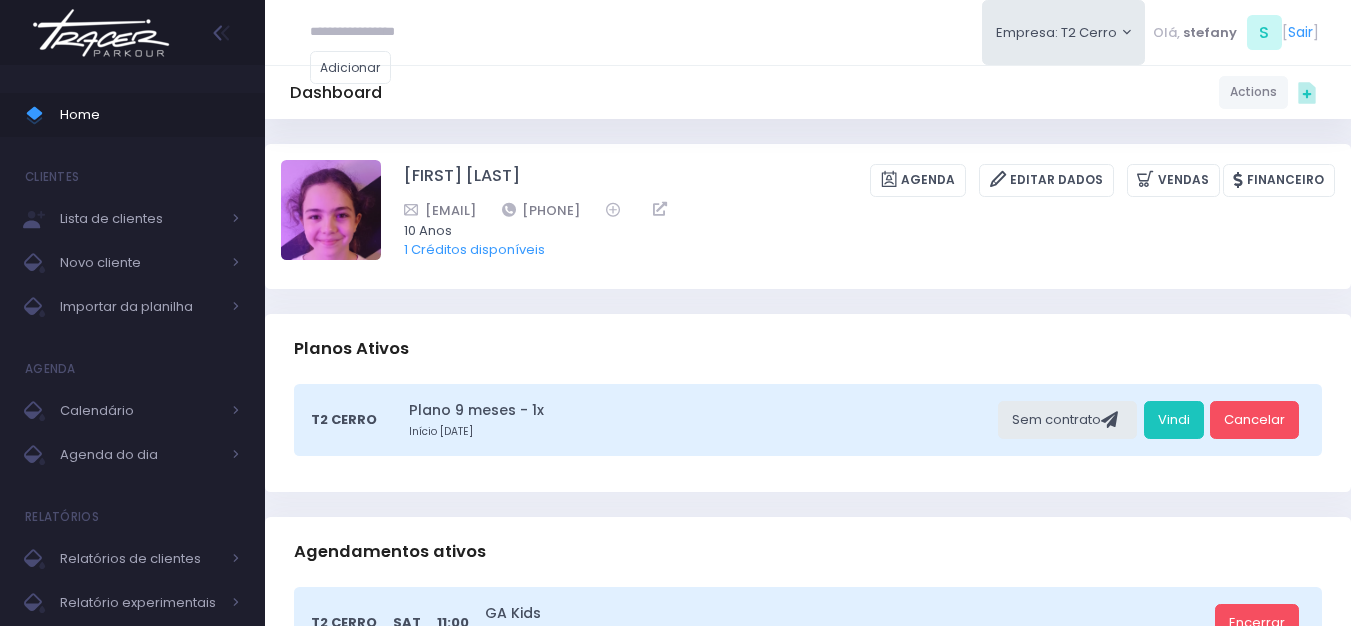 scroll, scrollTop: 0, scrollLeft: 0, axis: both 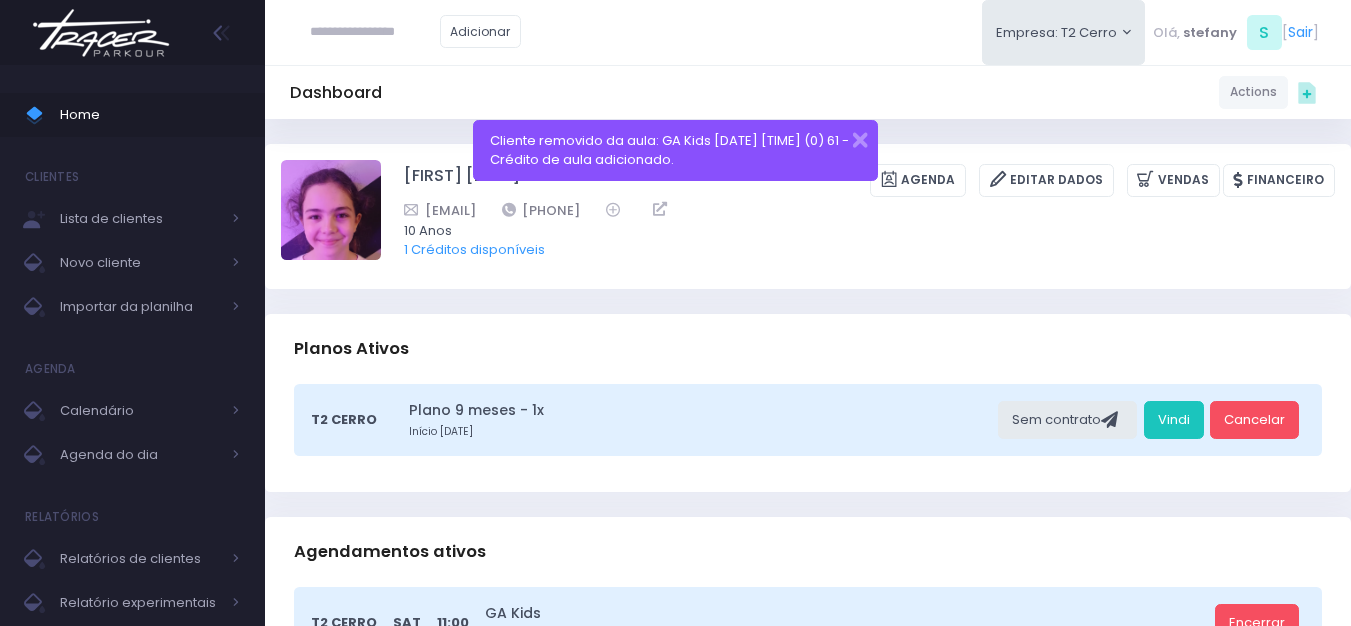 click at bounding box center (101, 33) 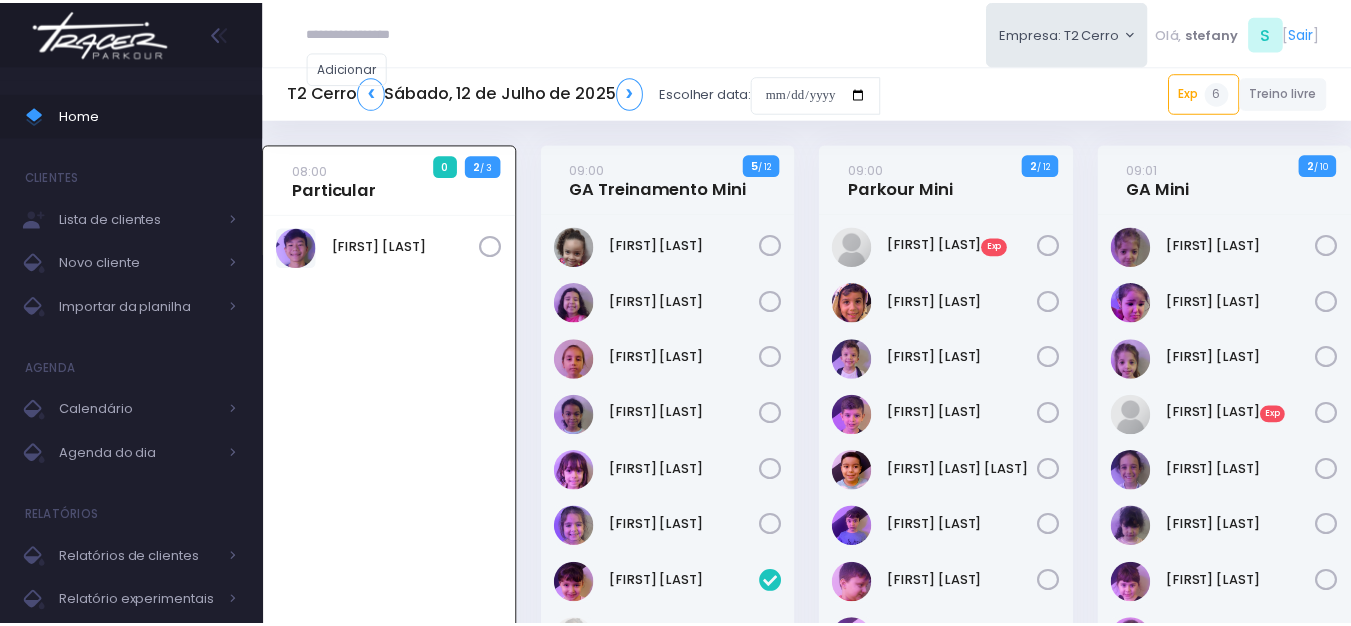 scroll, scrollTop: 0, scrollLeft: 0, axis: both 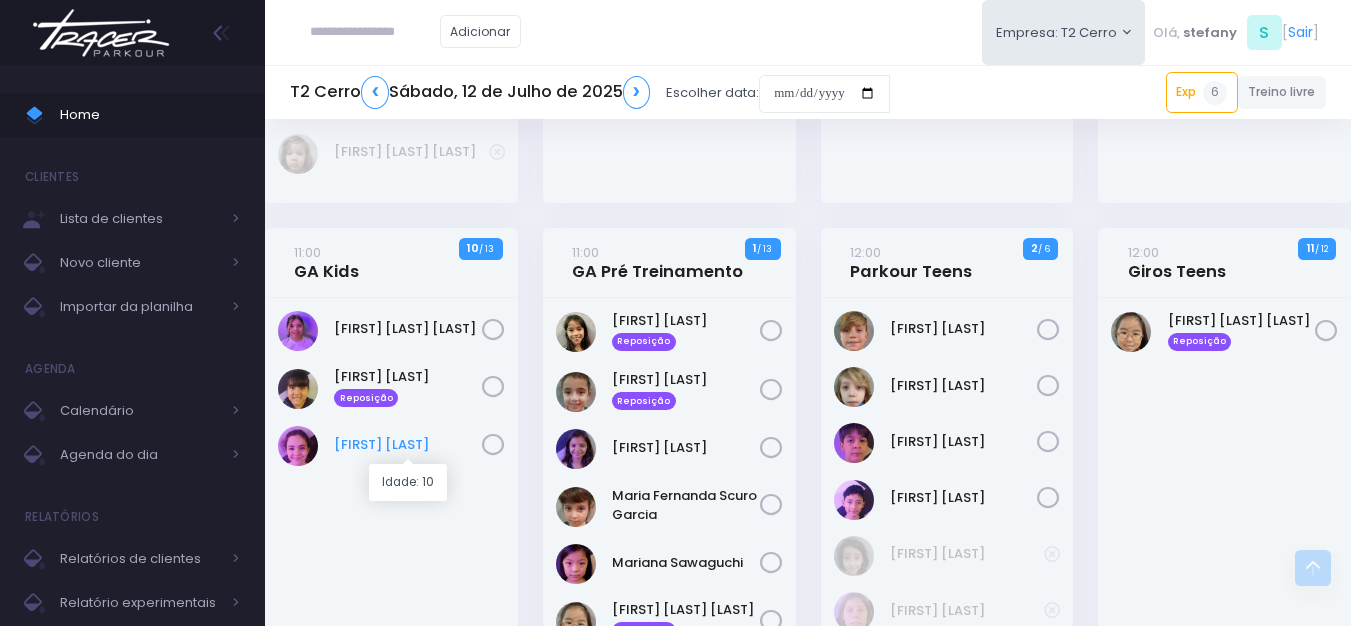 click on "Sofia Cavalcanti" at bounding box center [408, 445] 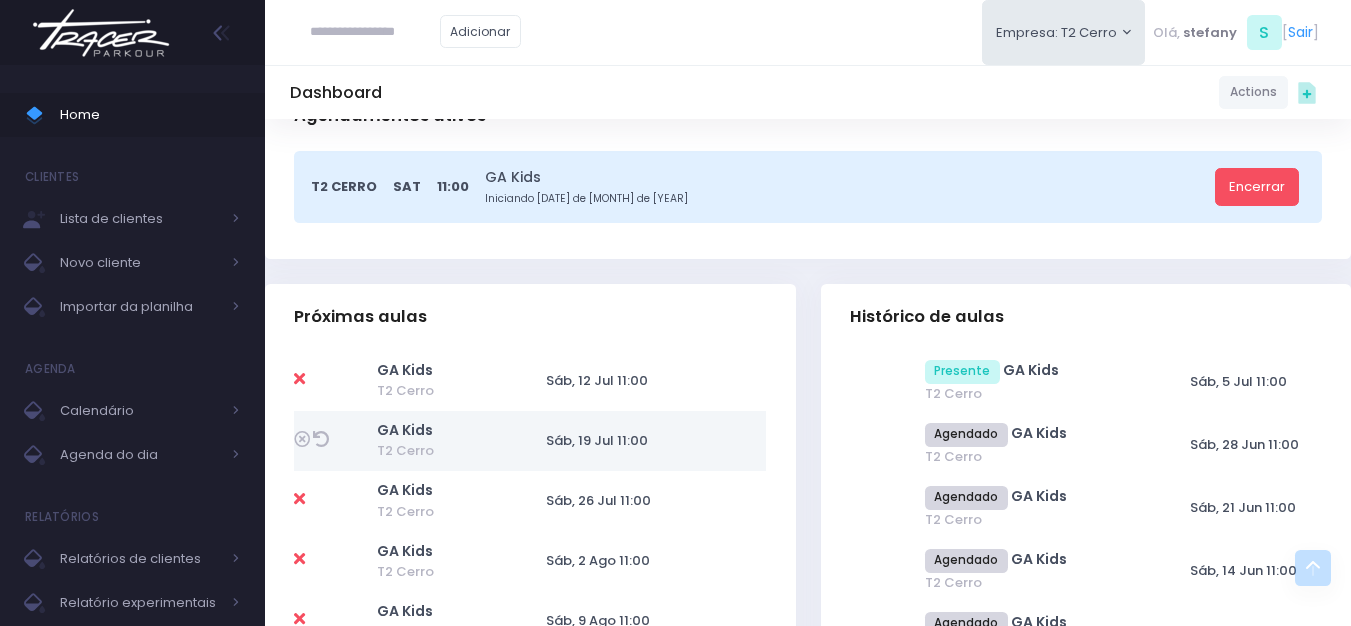 scroll, scrollTop: 500, scrollLeft: 0, axis: vertical 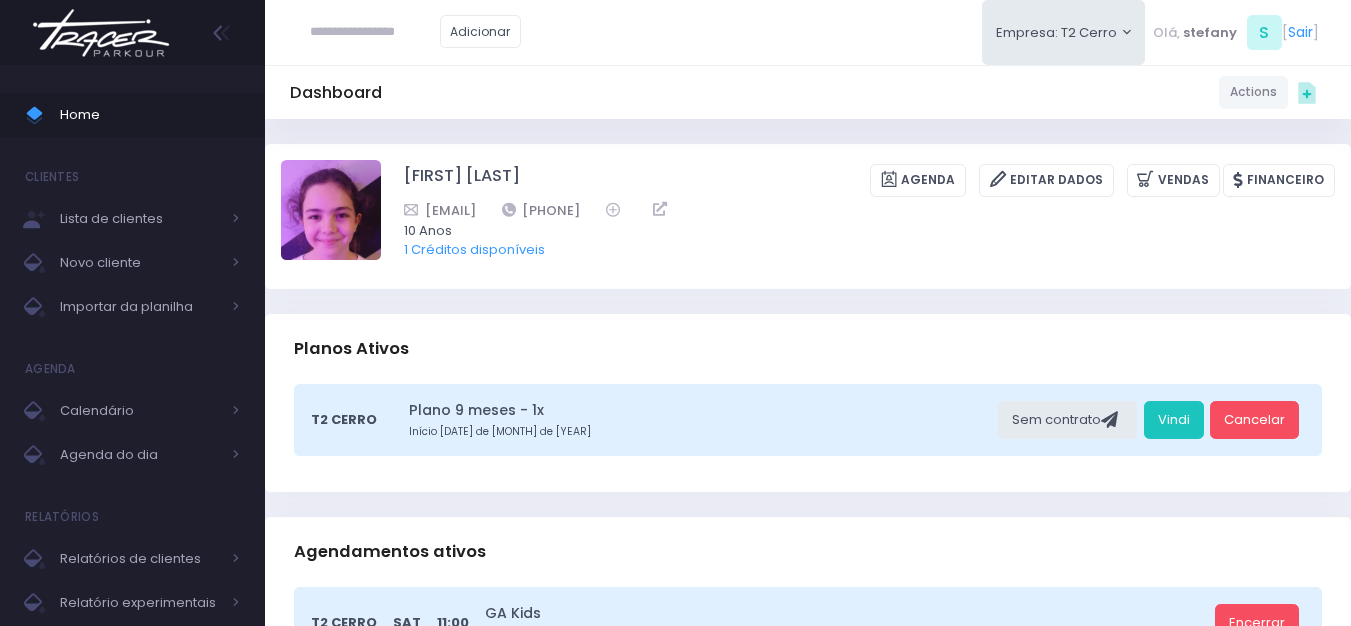 click at bounding box center (101, 33) 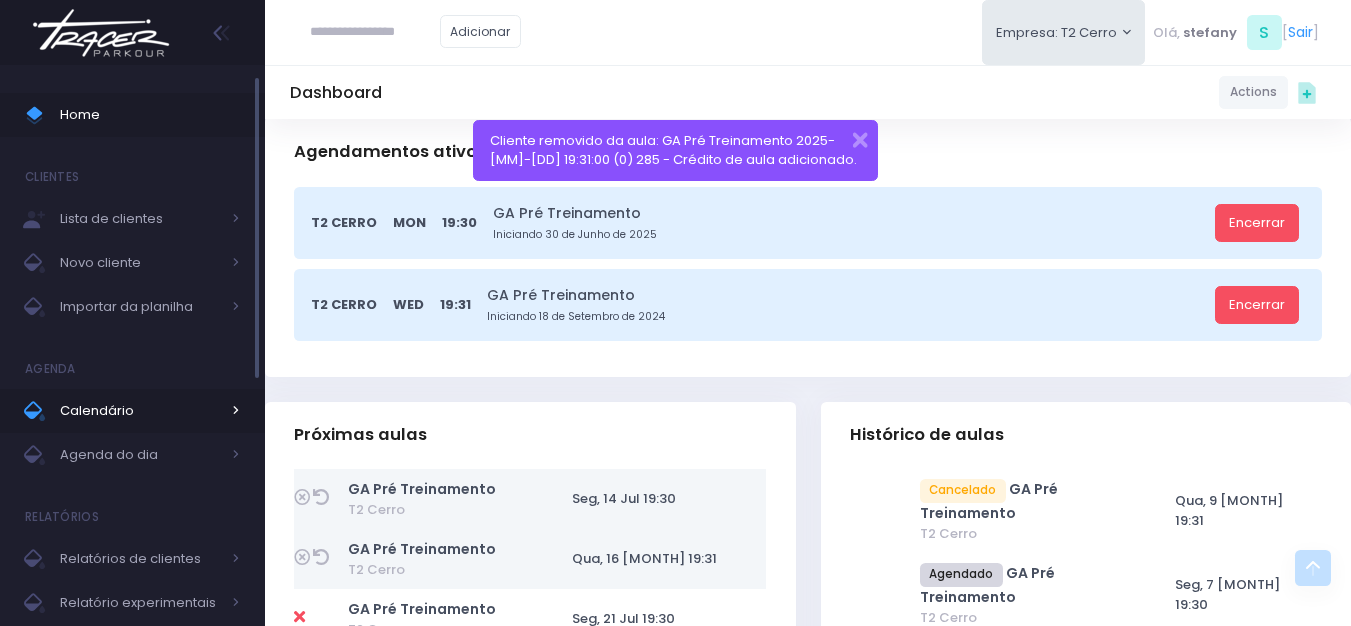 scroll, scrollTop: 400, scrollLeft: 0, axis: vertical 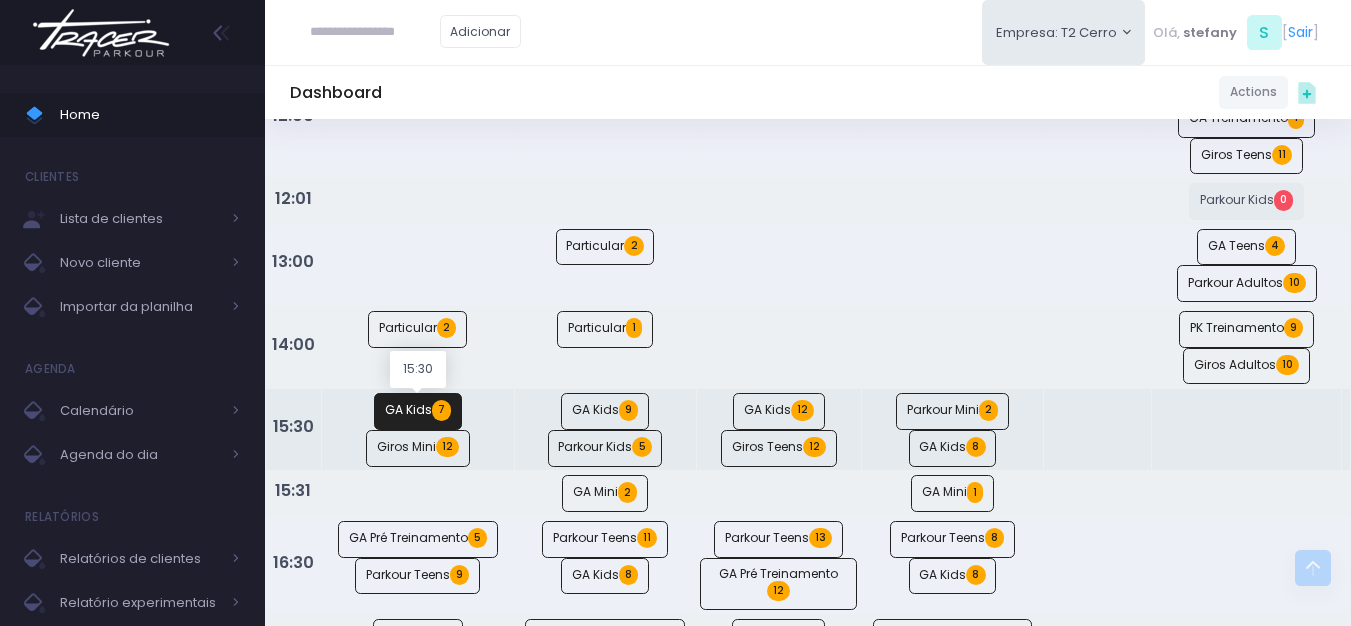 click on "[STATE] Kids 7" at bounding box center [418, 411] 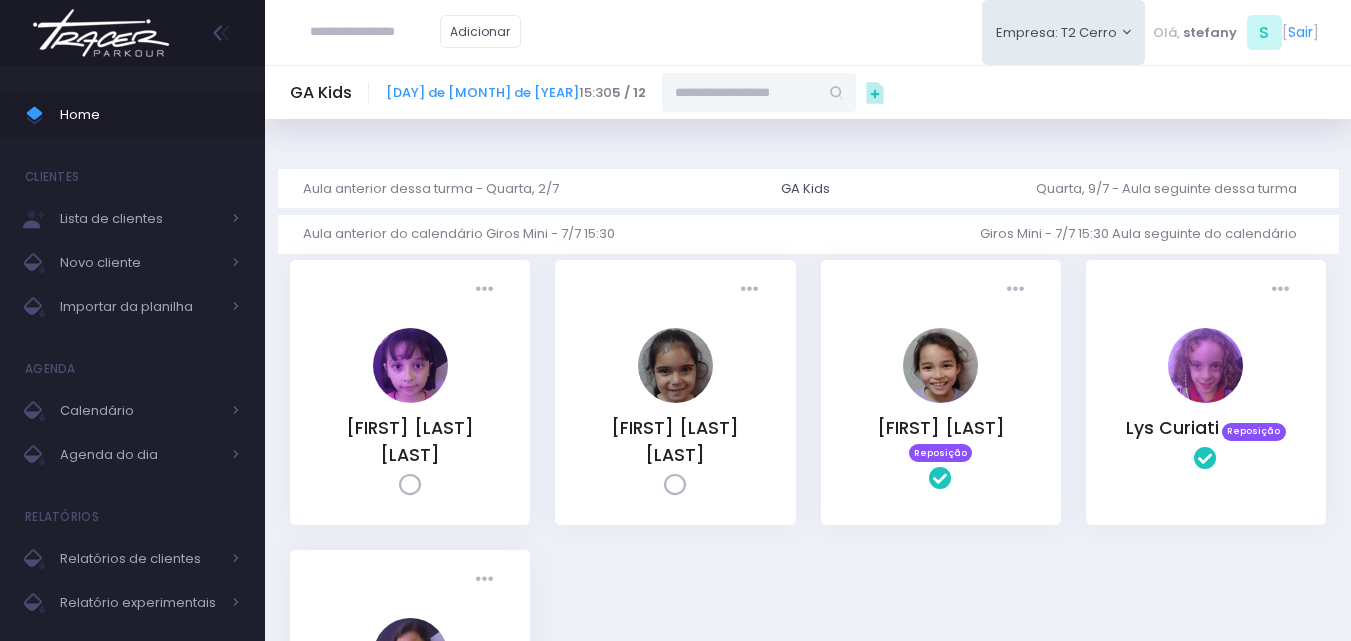 scroll, scrollTop: 0, scrollLeft: 0, axis: both 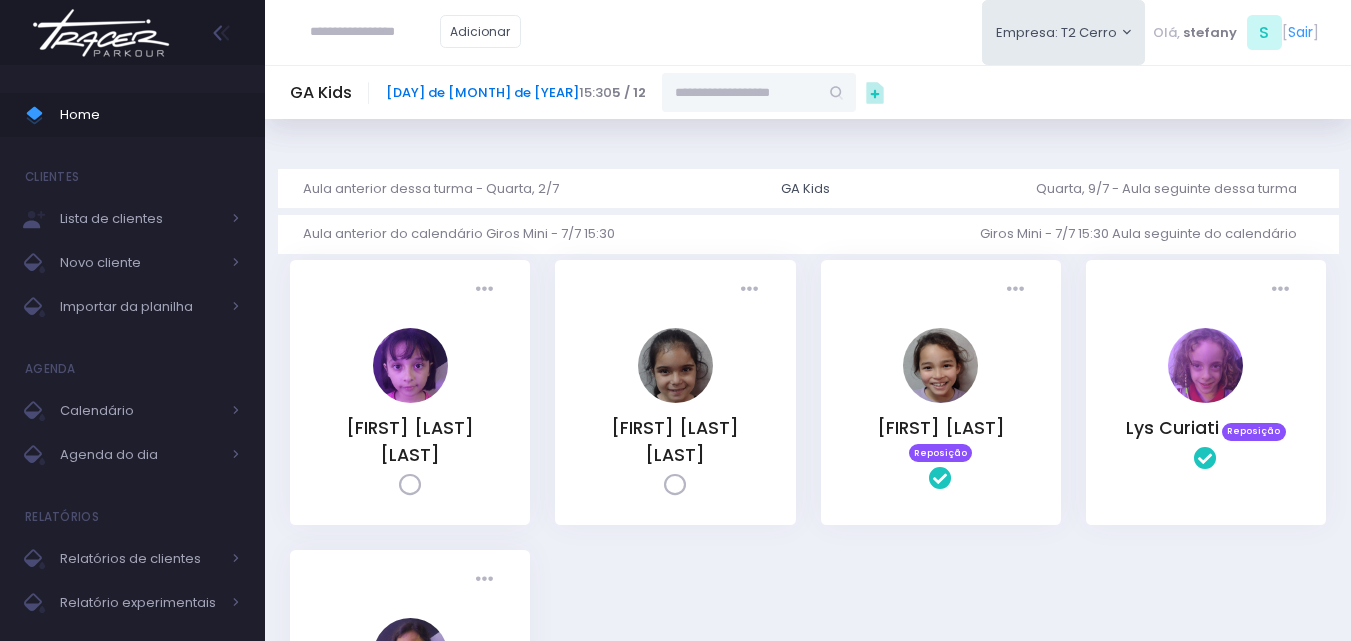 click on "7 de Julho de 2025" at bounding box center [482, 92] 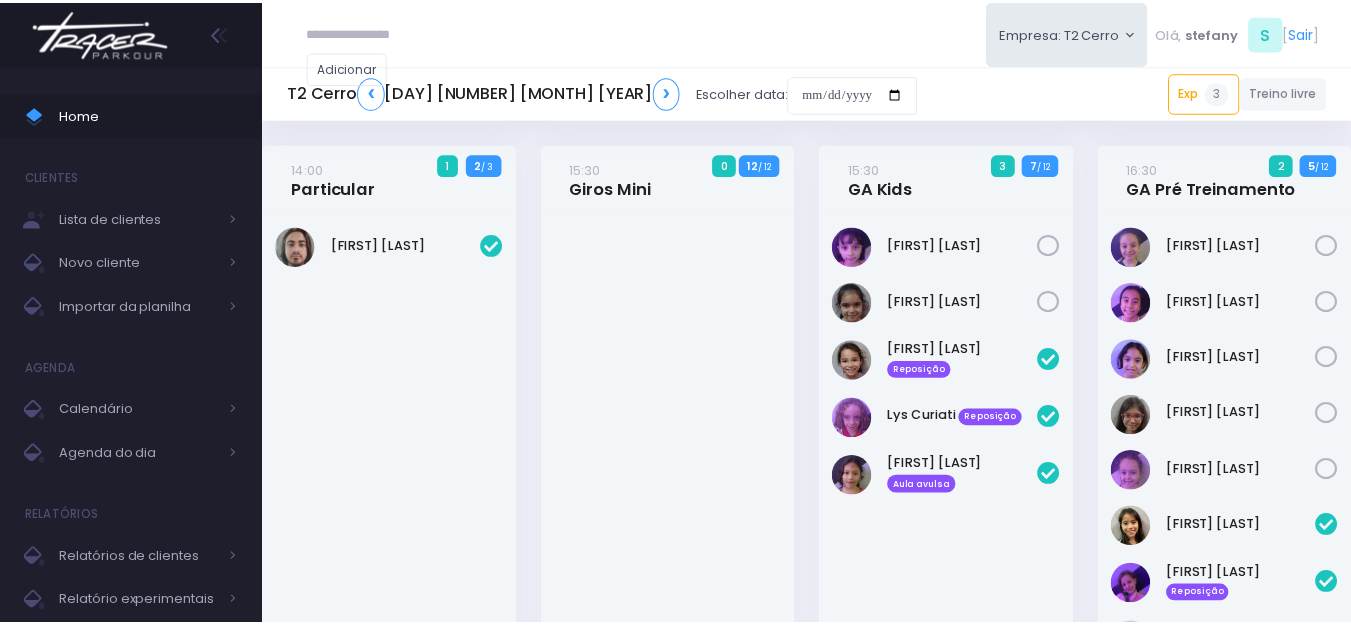 scroll, scrollTop: 0, scrollLeft: 0, axis: both 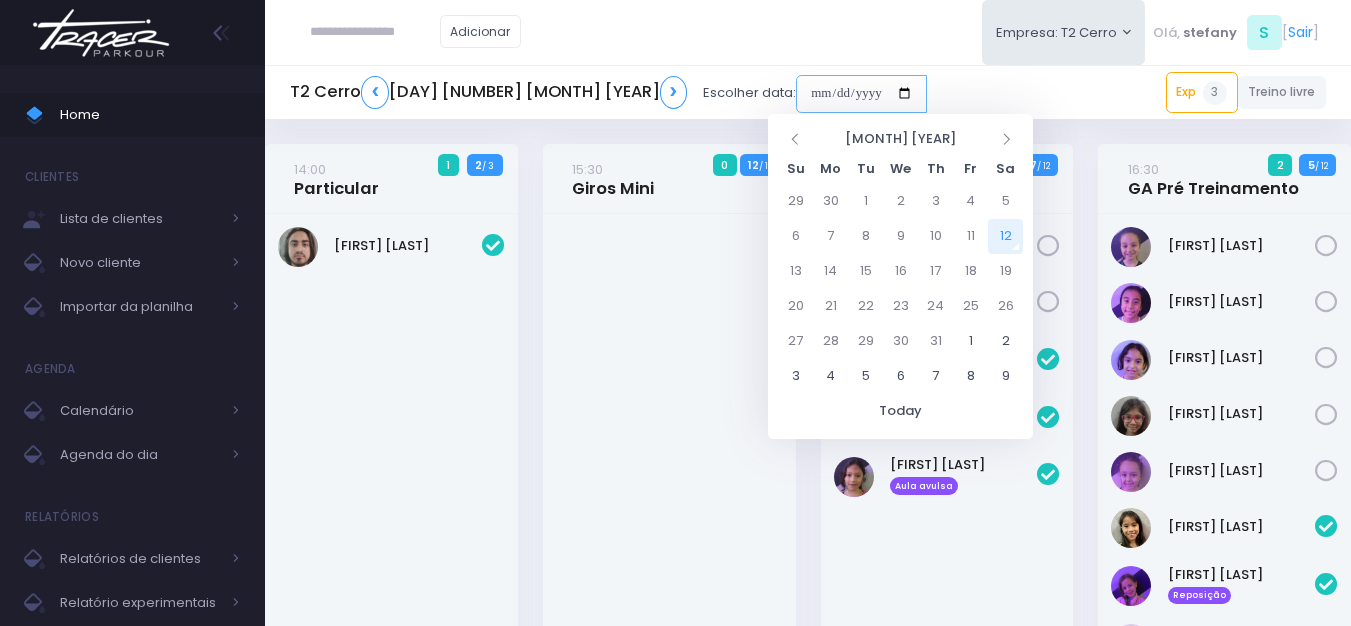 click at bounding box center (861, 94) 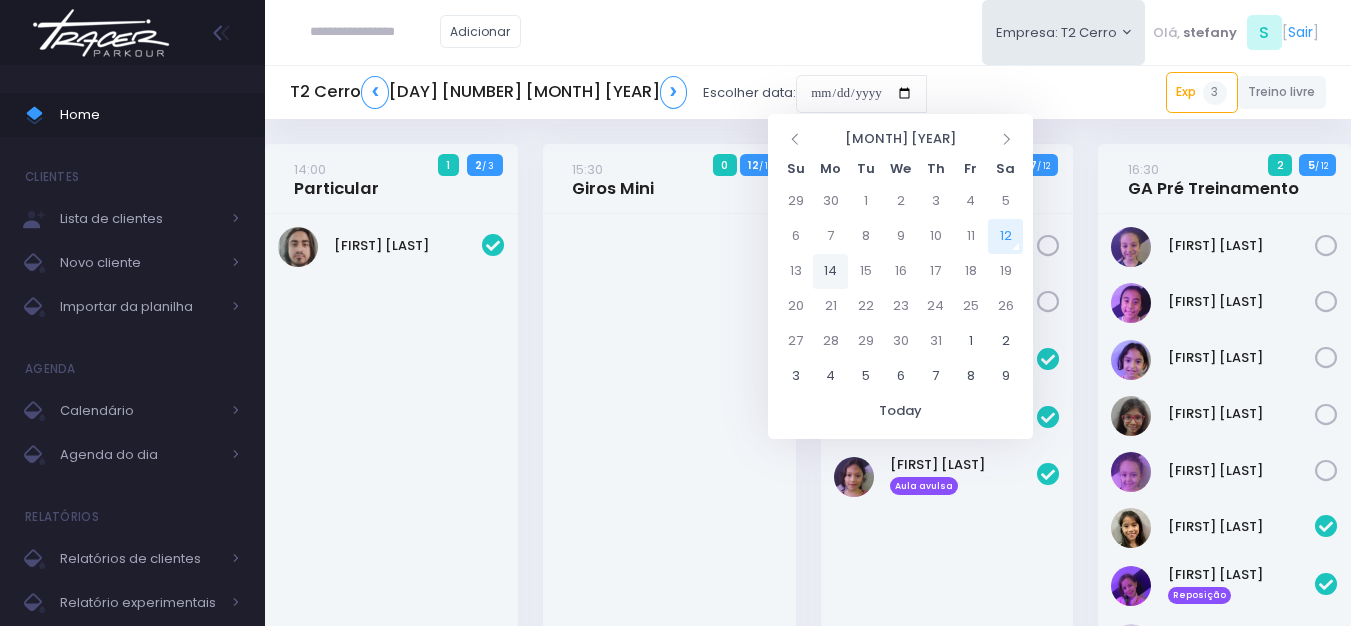 click on "14" at bounding box center [830, 271] 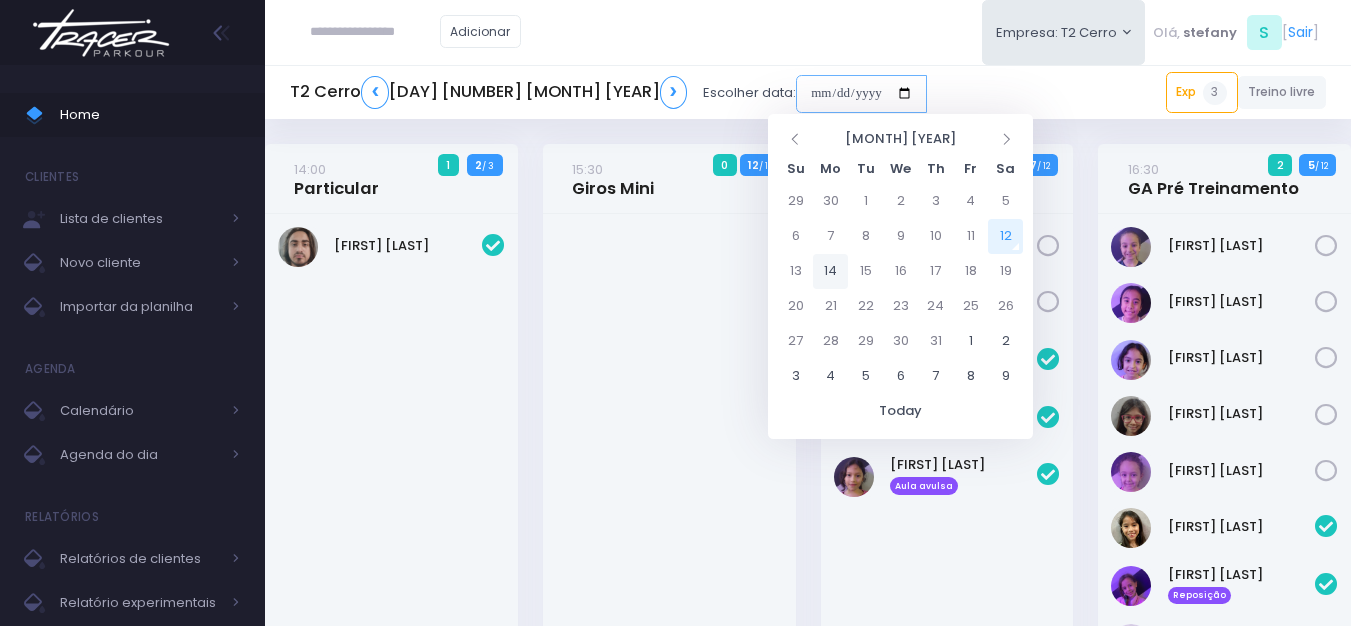 type on "**********" 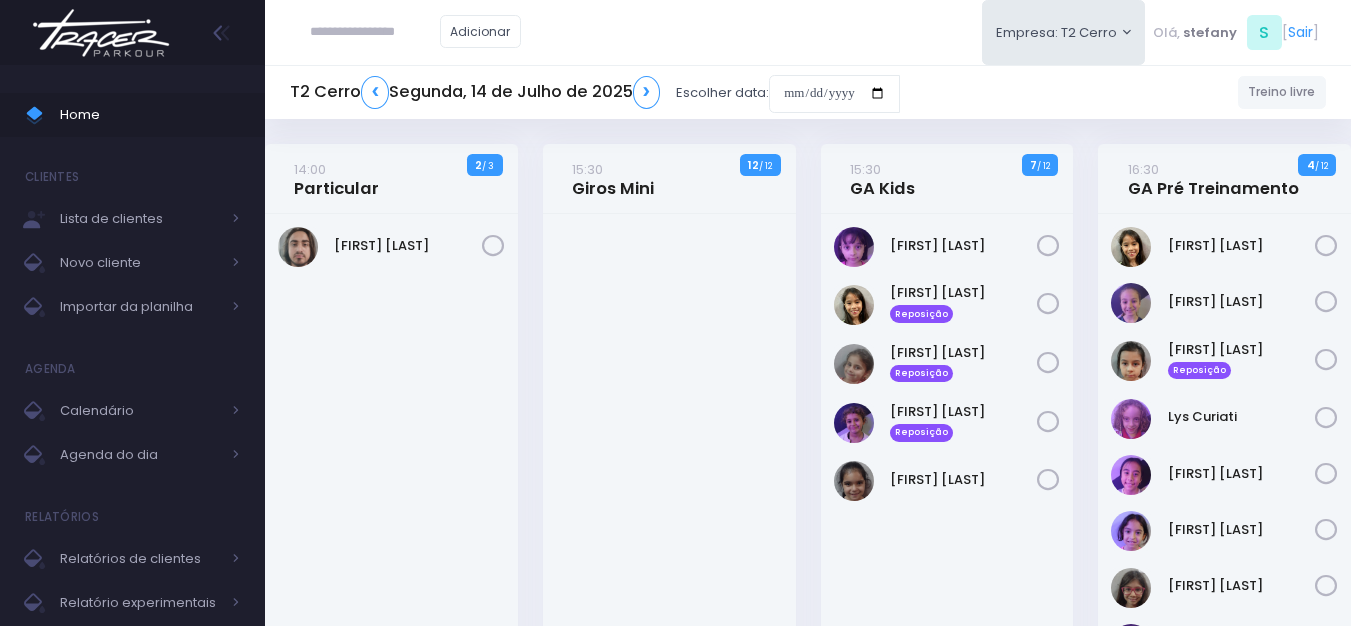 scroll, scrollTop: 0, scrollLeft: 0, axis: both 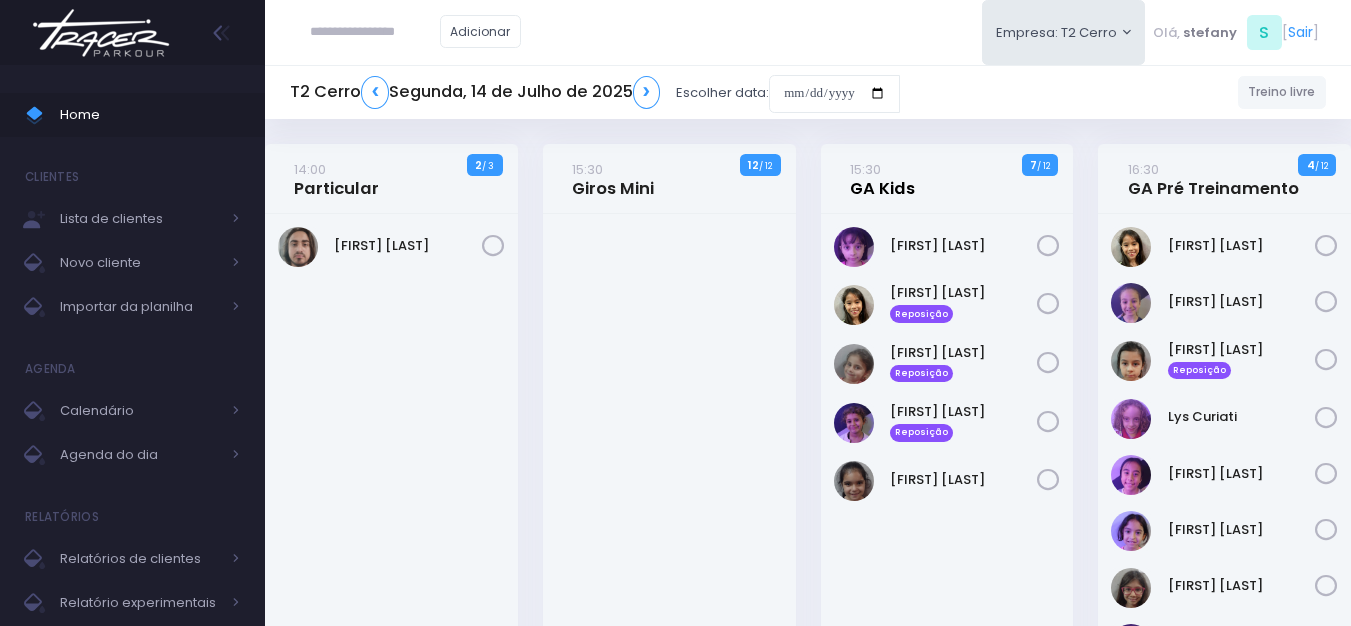 click on "15:30 GA Kids" at bounding box center (882, 179) 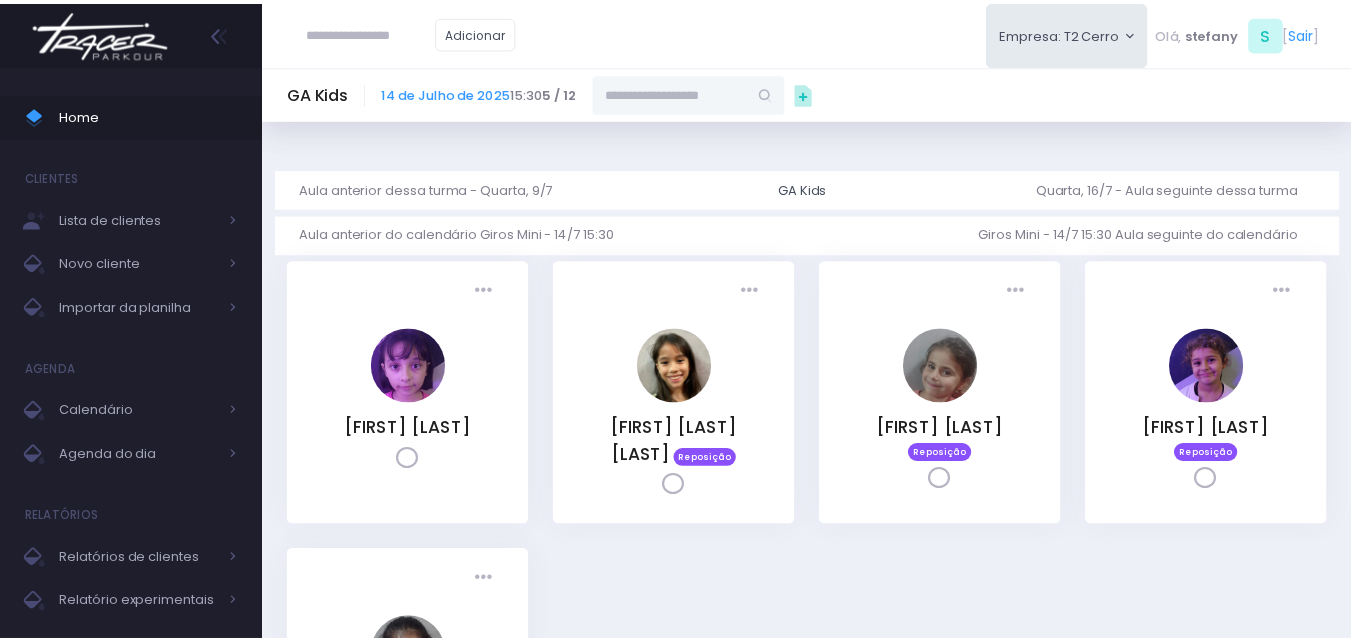 scroll, scrollTop: 0, scrollLeft: 0, axis: both 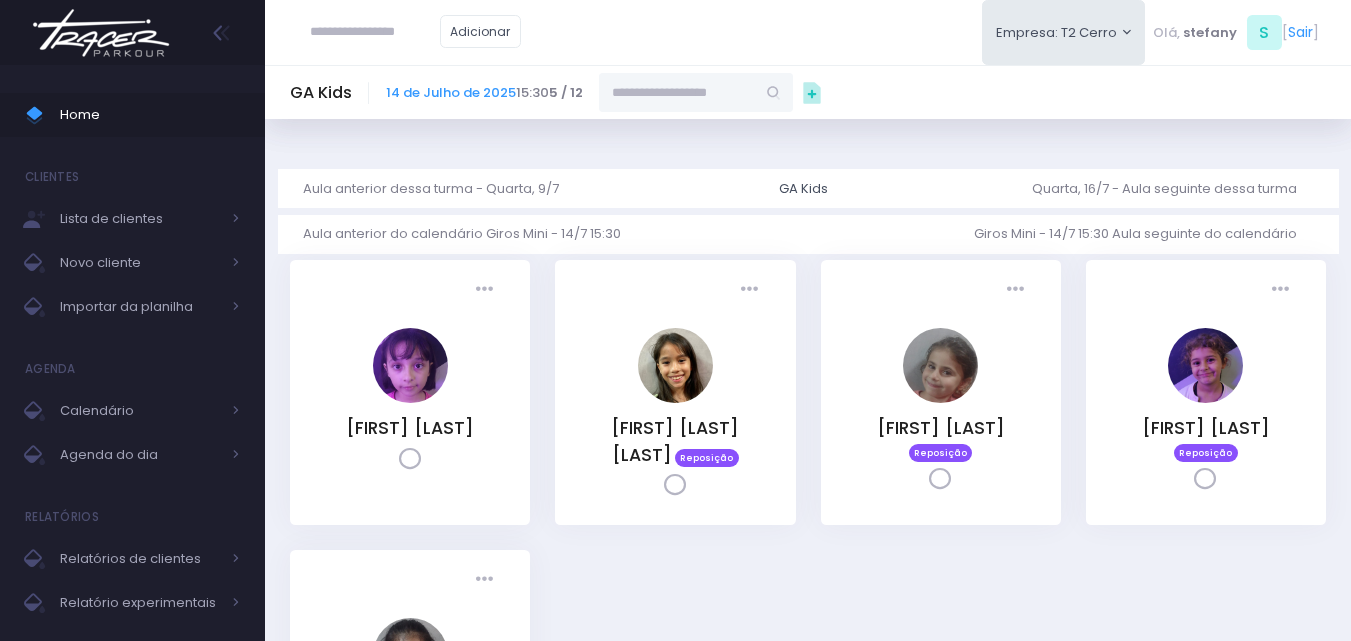 click at bounding box center (677, 92) 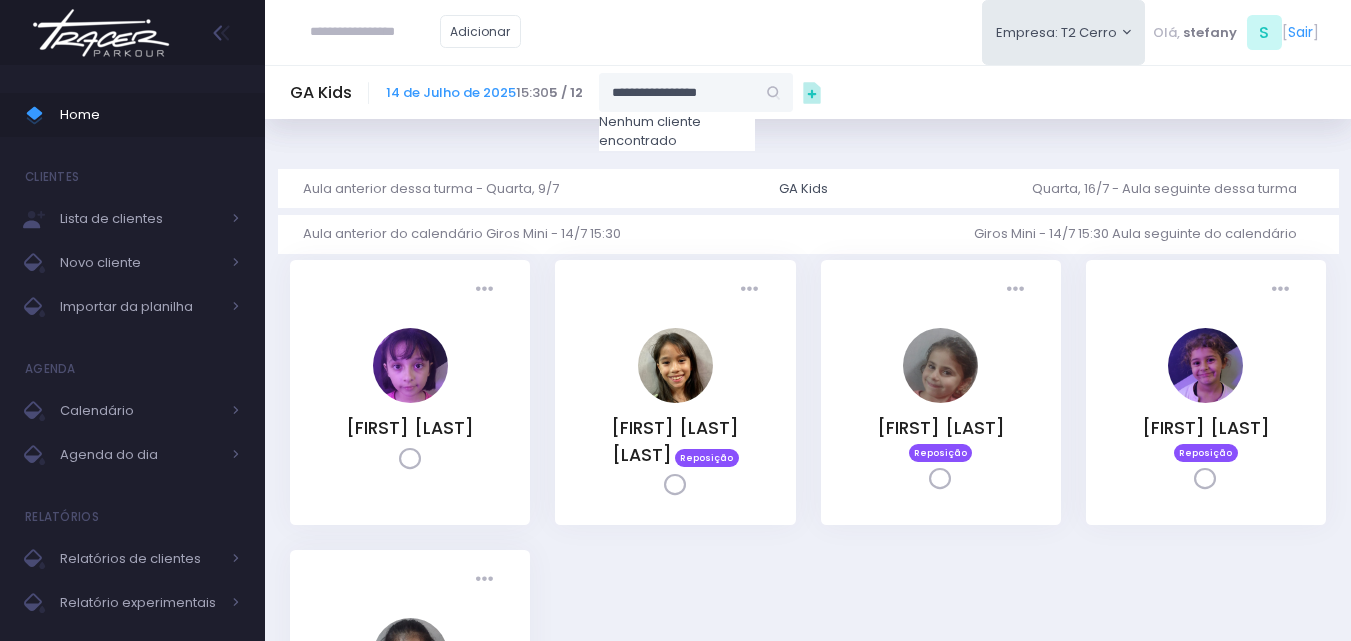 drag, startPoint x: 730, startPoint y: 91, endPoint x: 650, endPoint y: 91, distance: 80 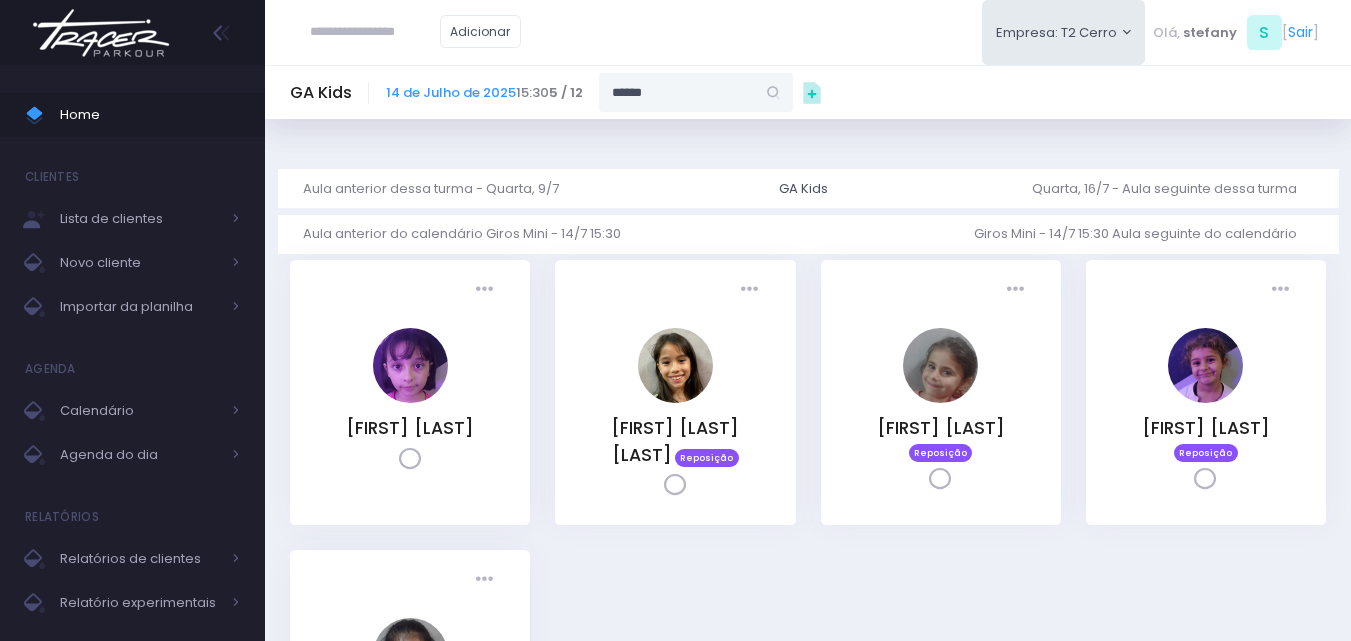 type on "**********" 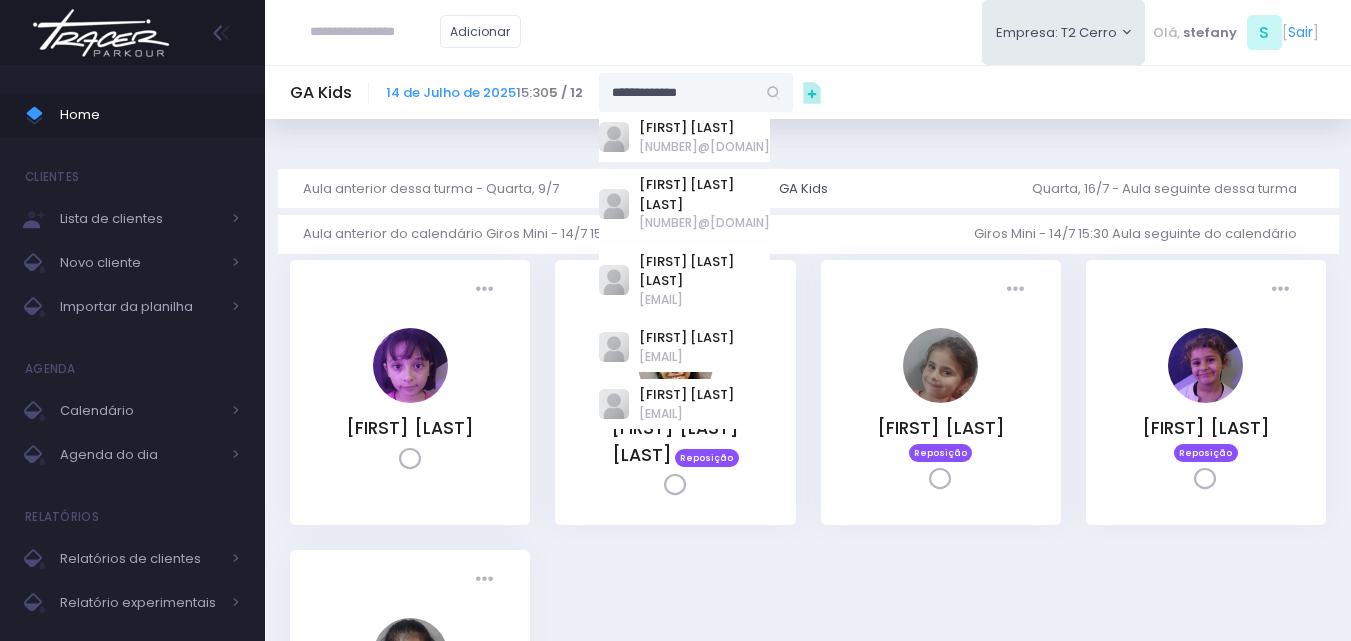 type 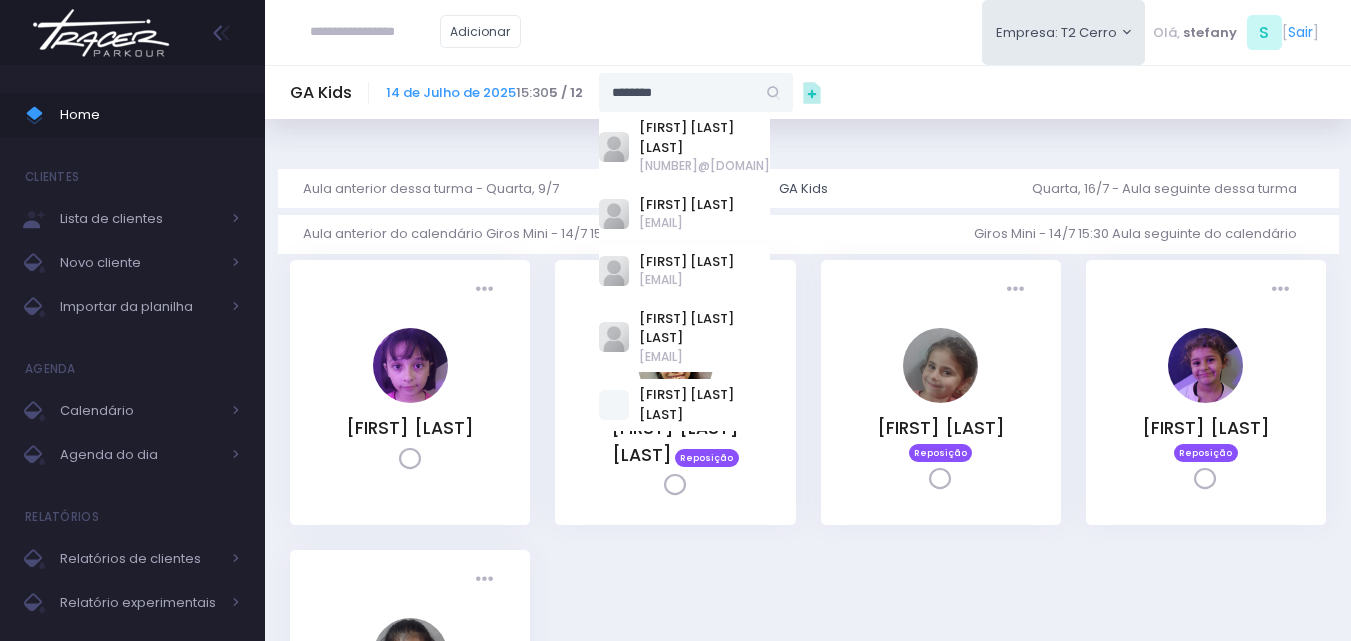 type on "*********" 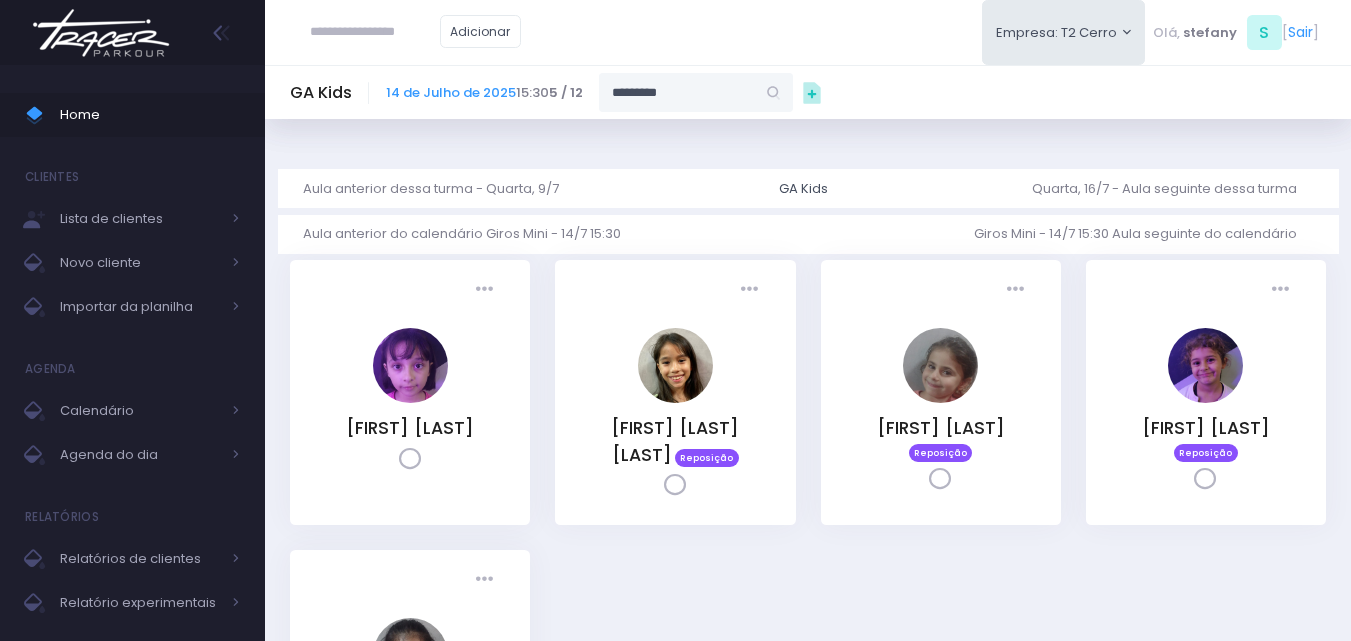 type on "**********" 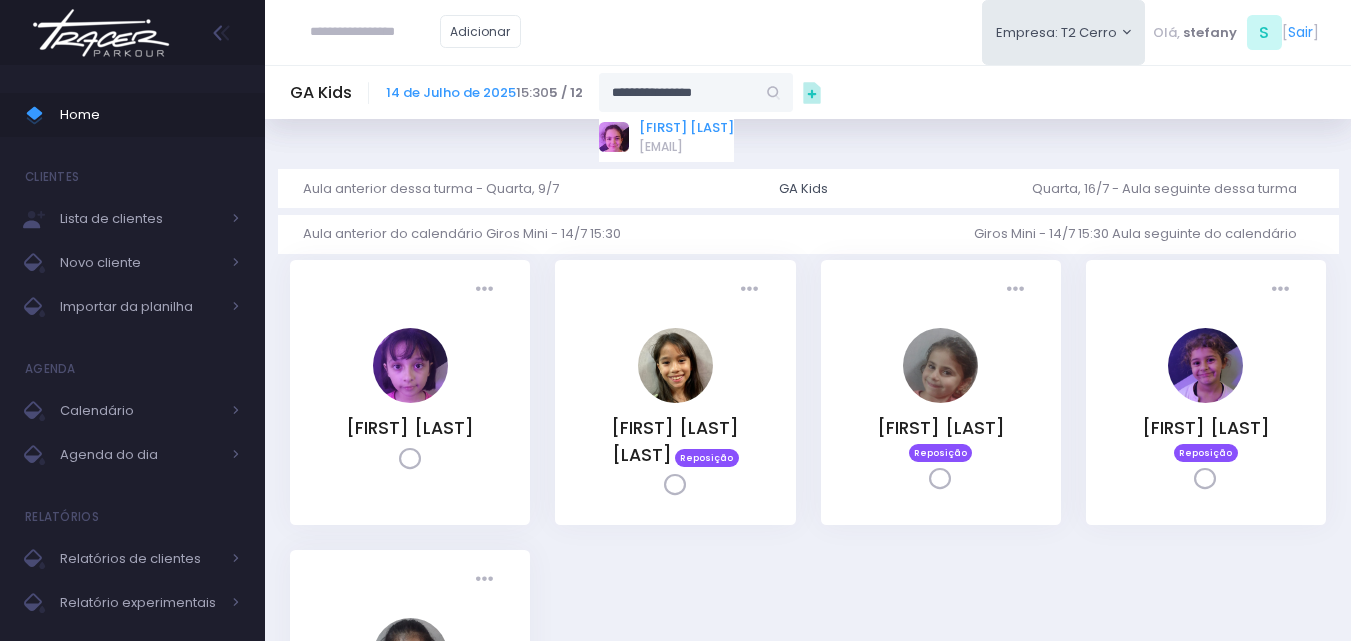 click on "Sofia Cavalcanti" at bounding box center (686, 128) 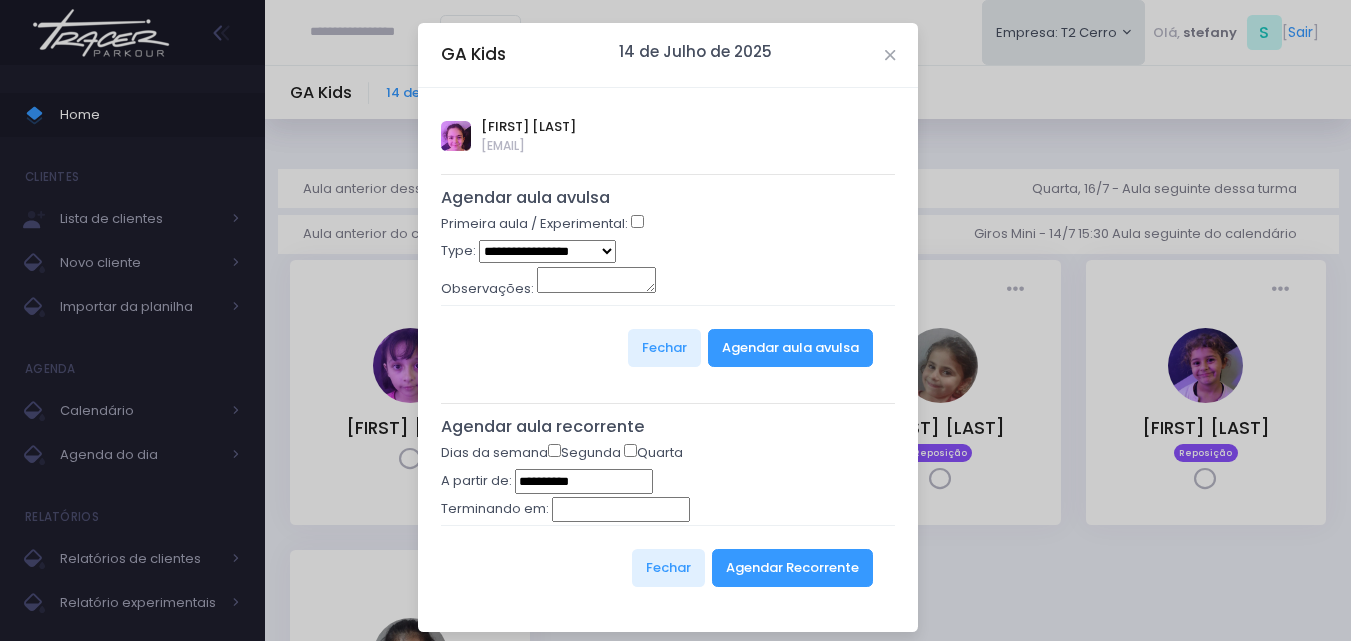 type on "**********" 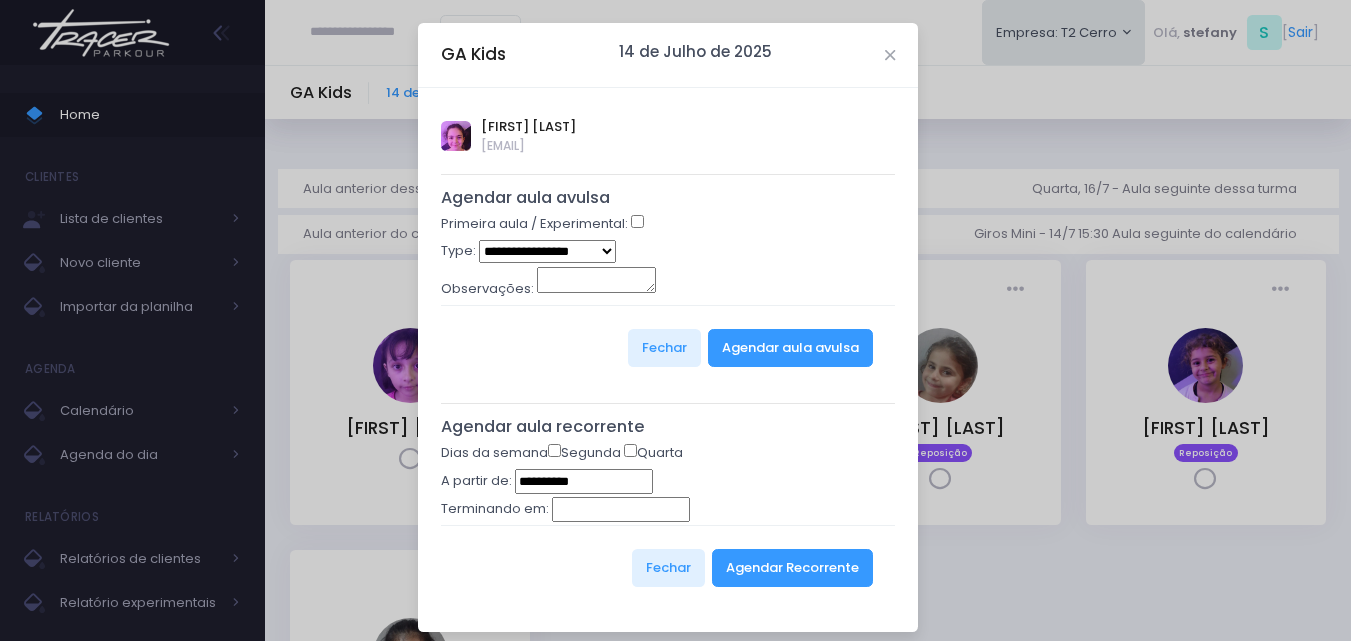 click on "**********" at bounding box center [547, 251] 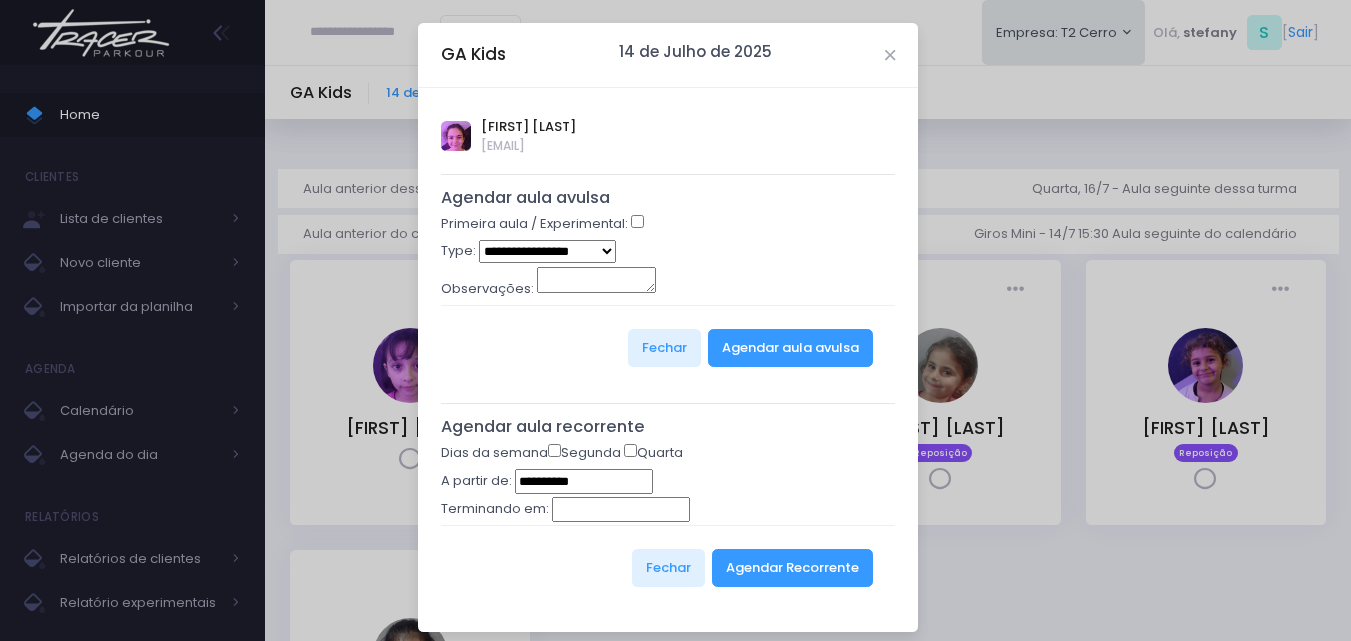 select on "*" 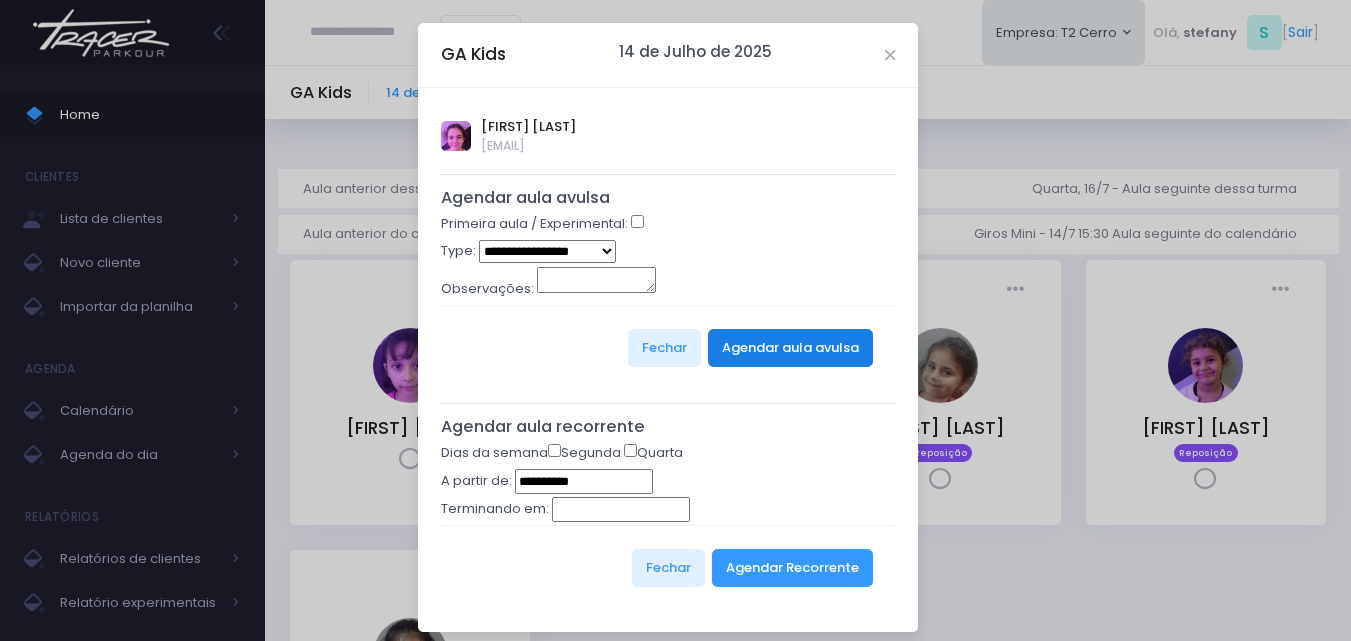 click on "Agendar aula avulsa" at bounding box center [790, 348] 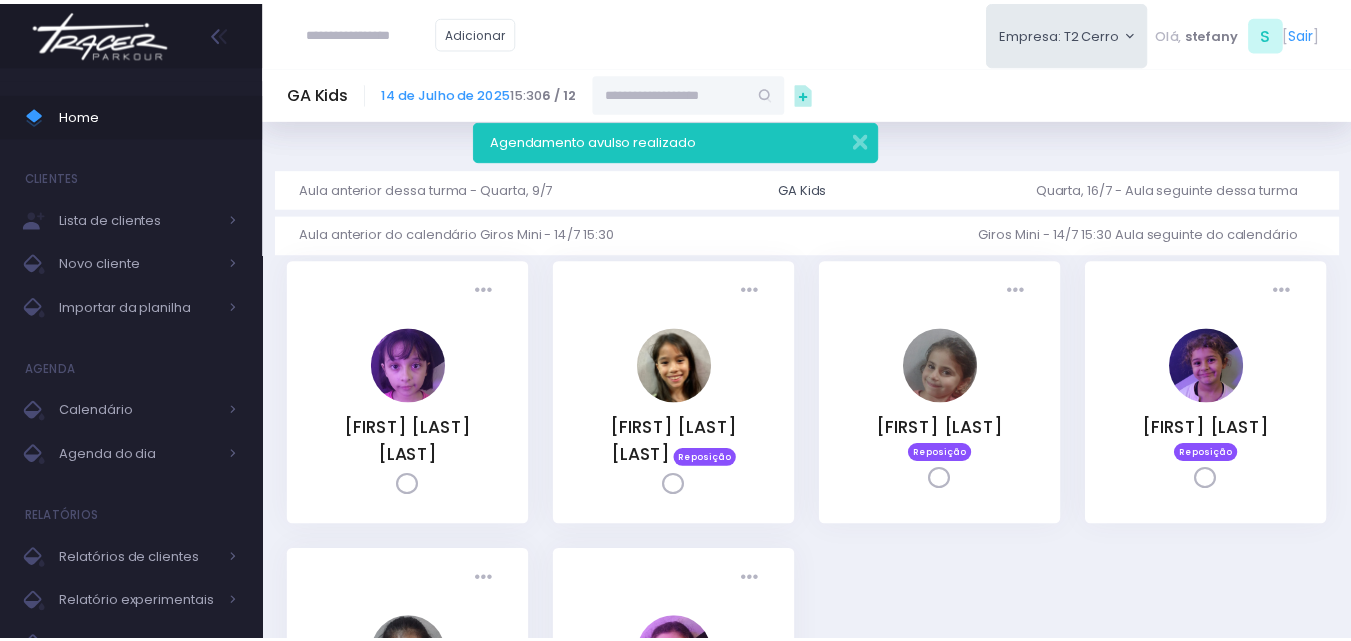 scroll, scrollTop: 0, scrollLeft: 0, axis: both 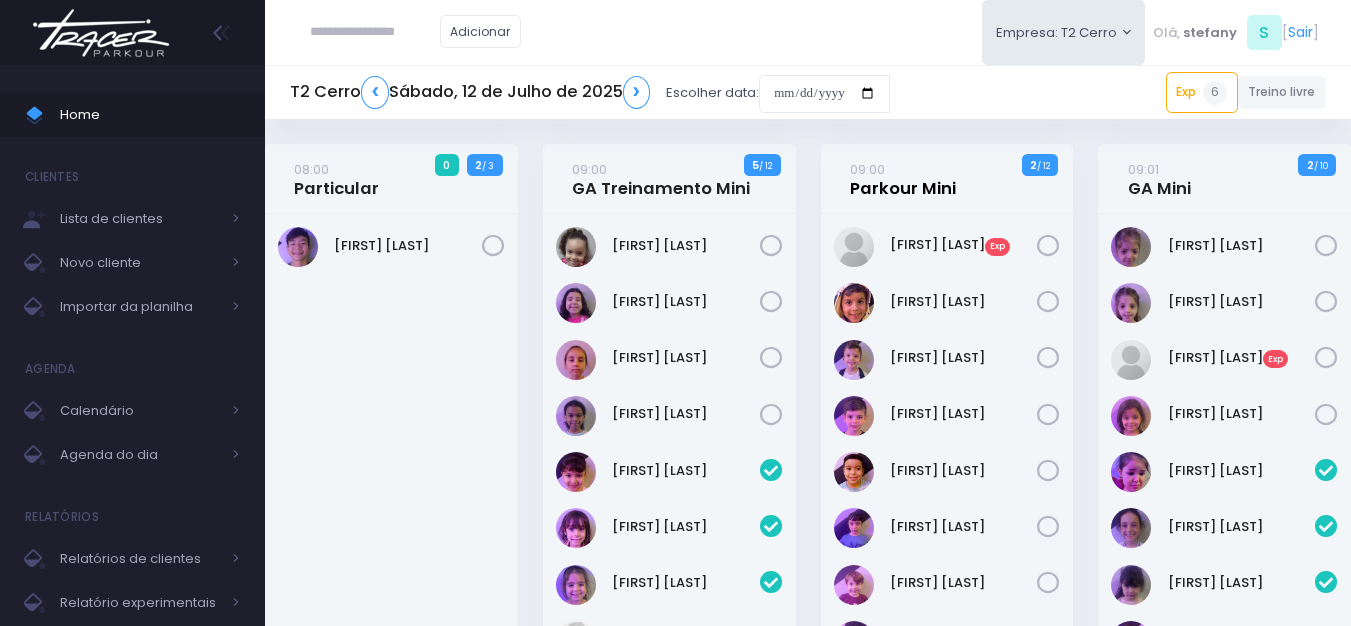 click on "09:00 Parkour Mini" at bounding box center (903, 179) 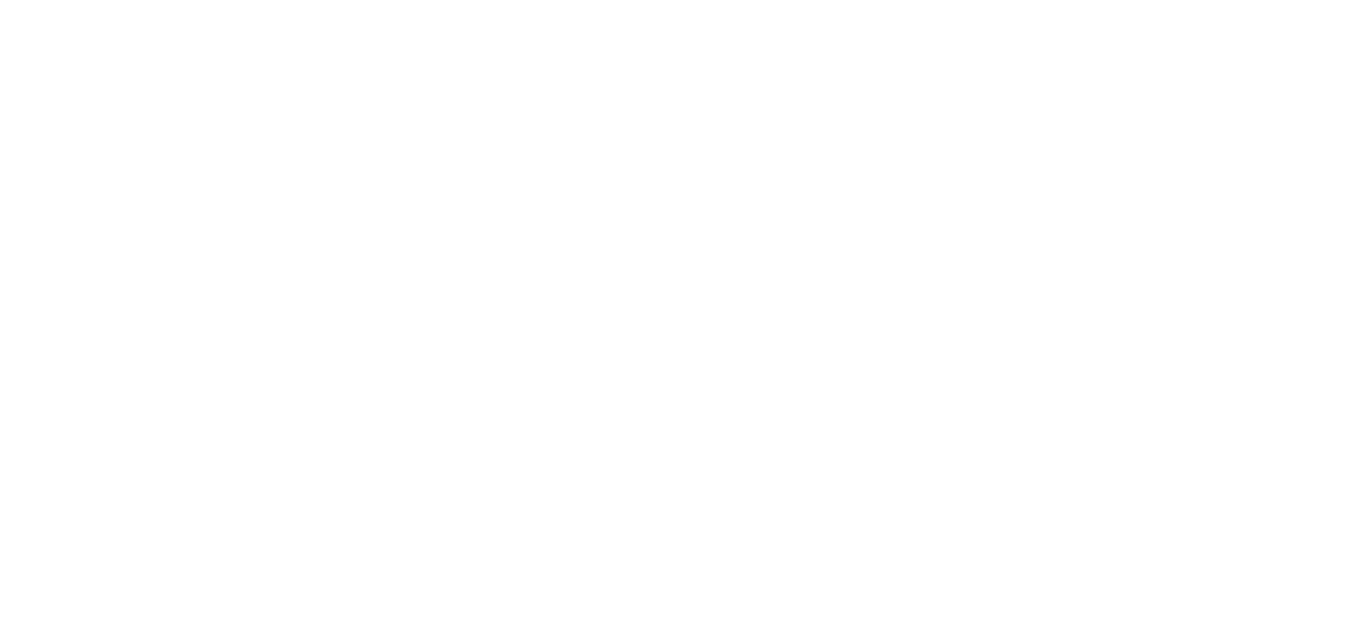 scroll, scrollTop: 0, scrollLeft: 0, axis: both 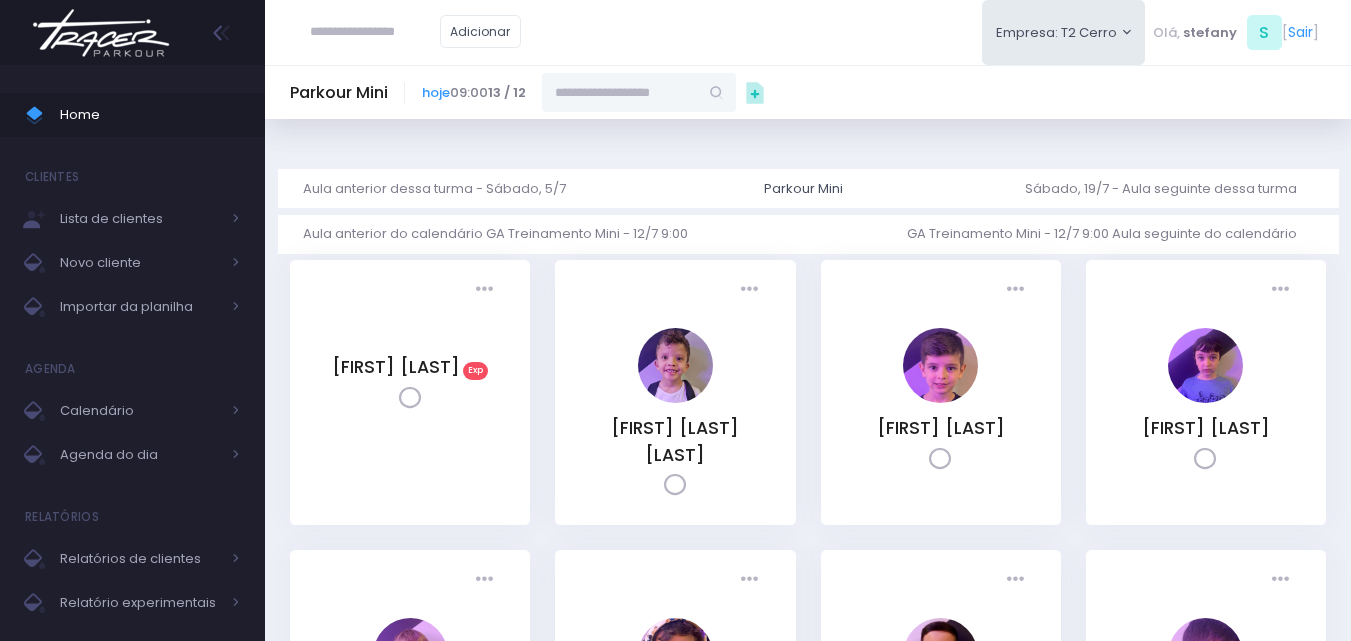 click at bounding box center (620, 92) 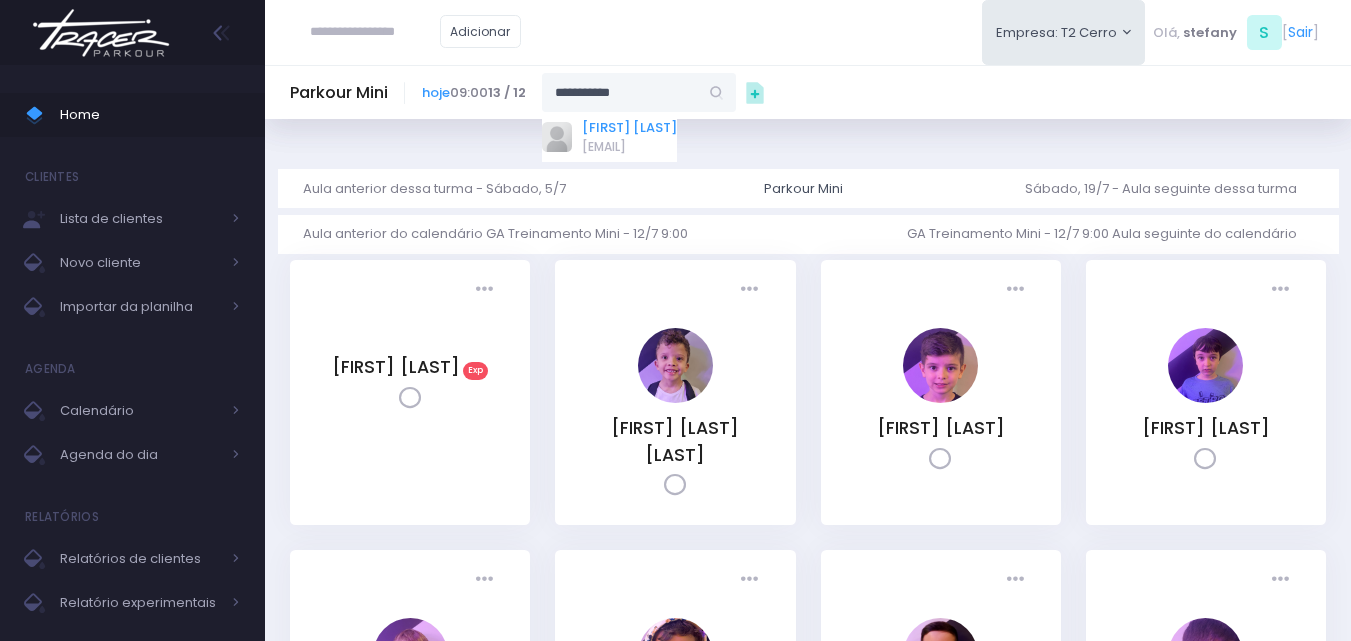 click on "[FIRST] [LAST]" at bounding box center [629, 128] 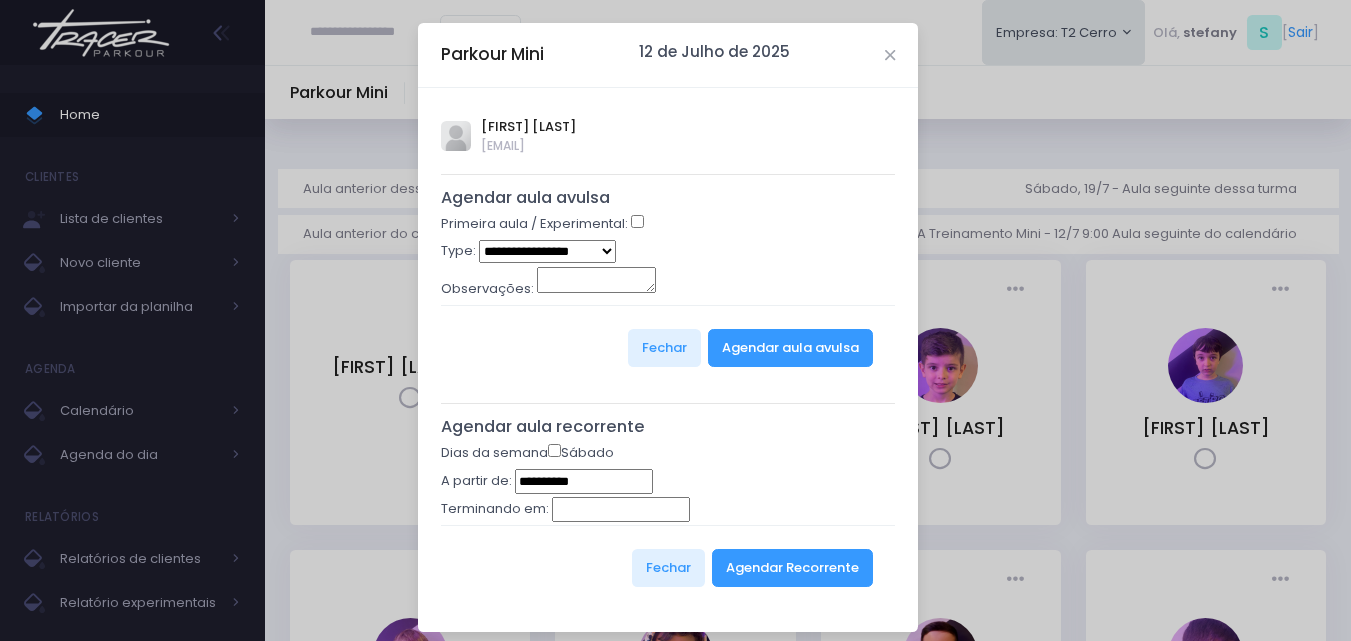 type on "**********" 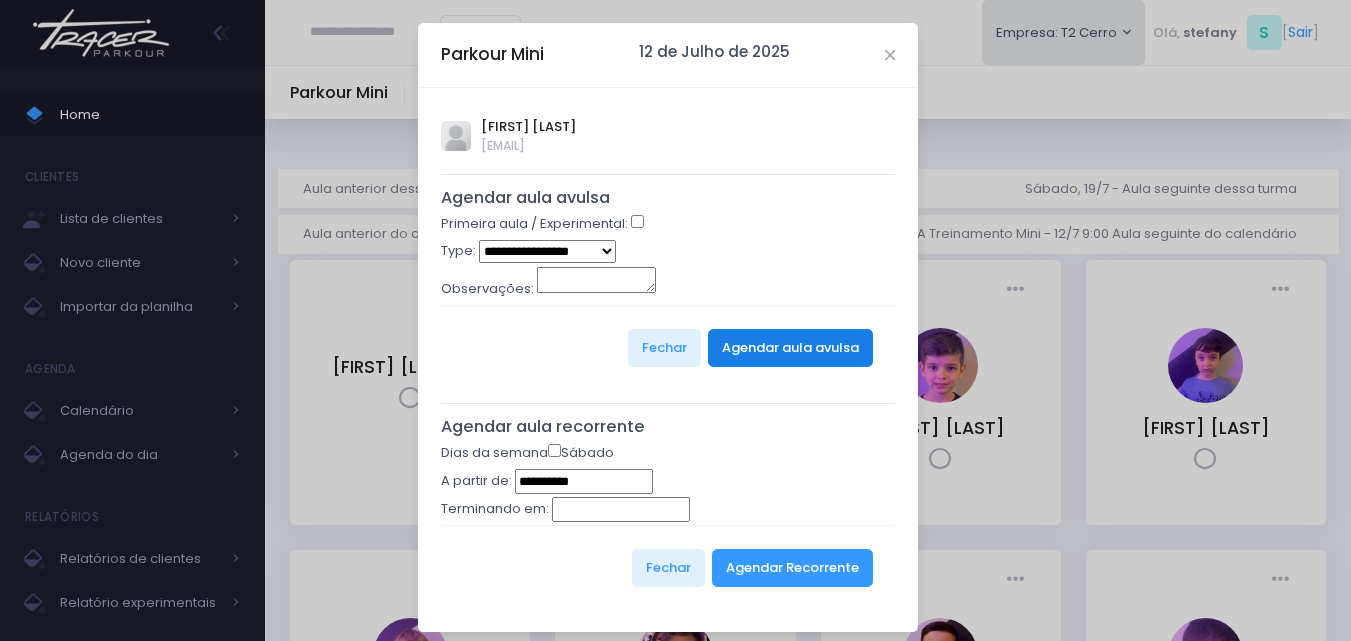 click on "Agendar aula avulsa" at bounding box center [790, 348] 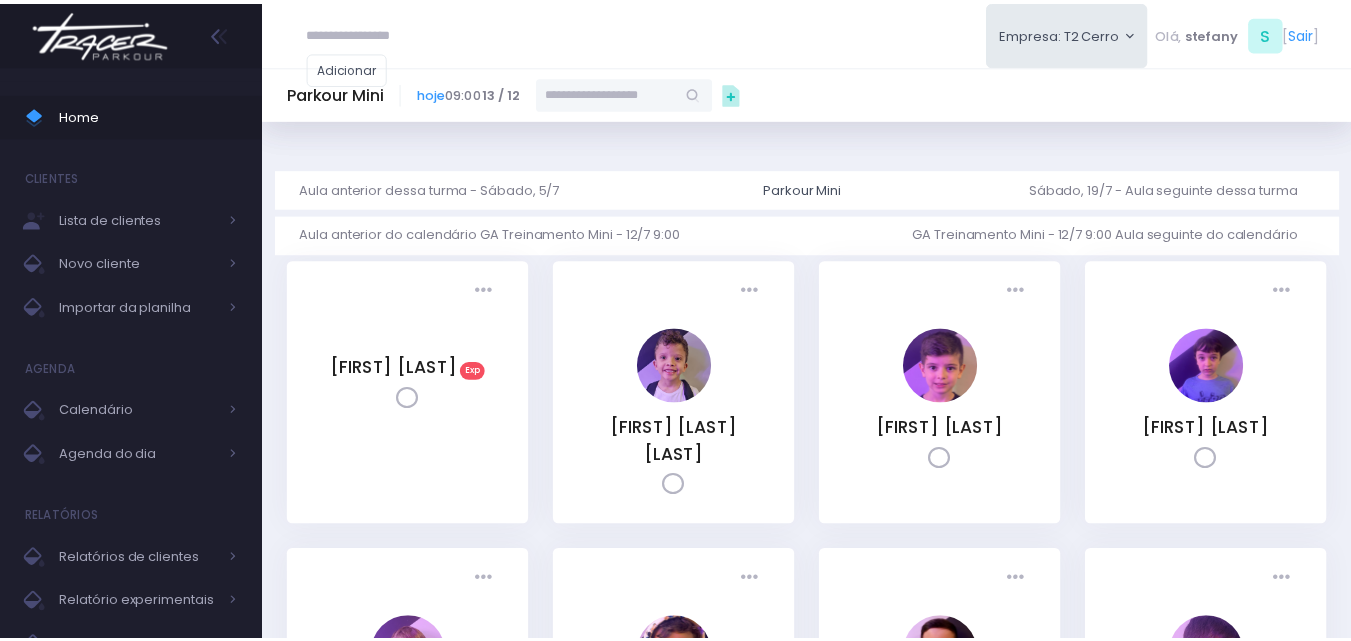 scroll, scrollTop: 0, scrollLeft: 0, axis: both 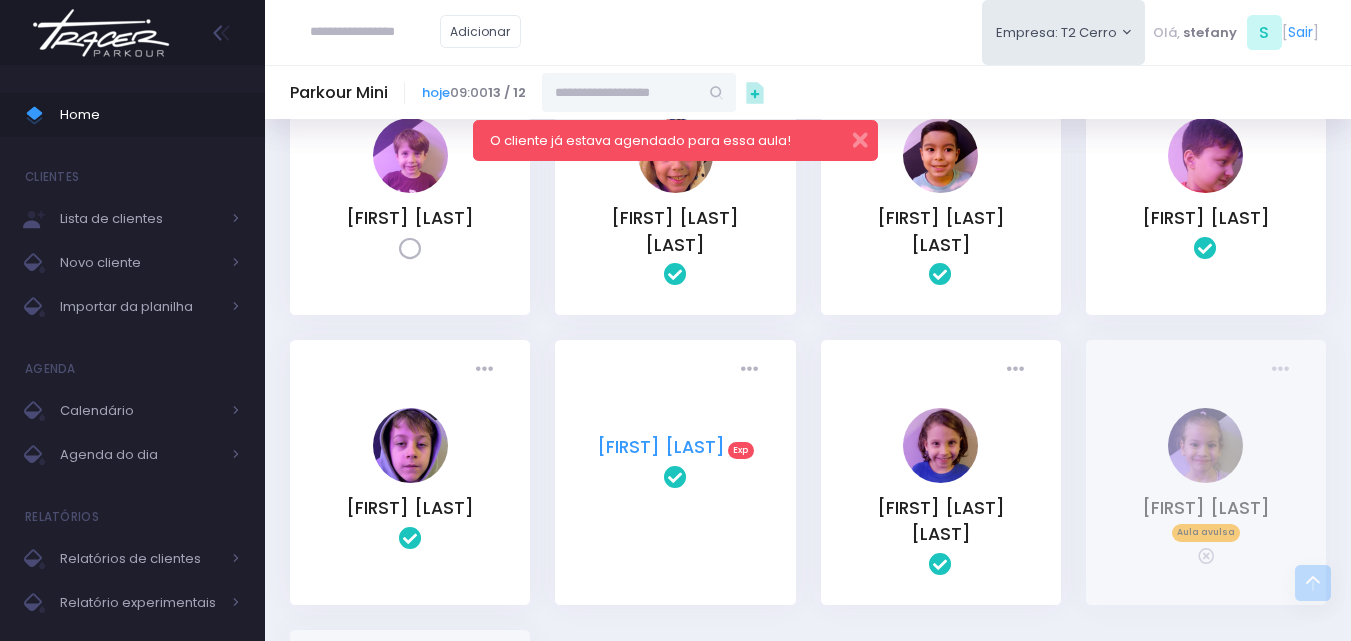 click on "[FIRST] [LAST]" at bounding box center (661, 447) 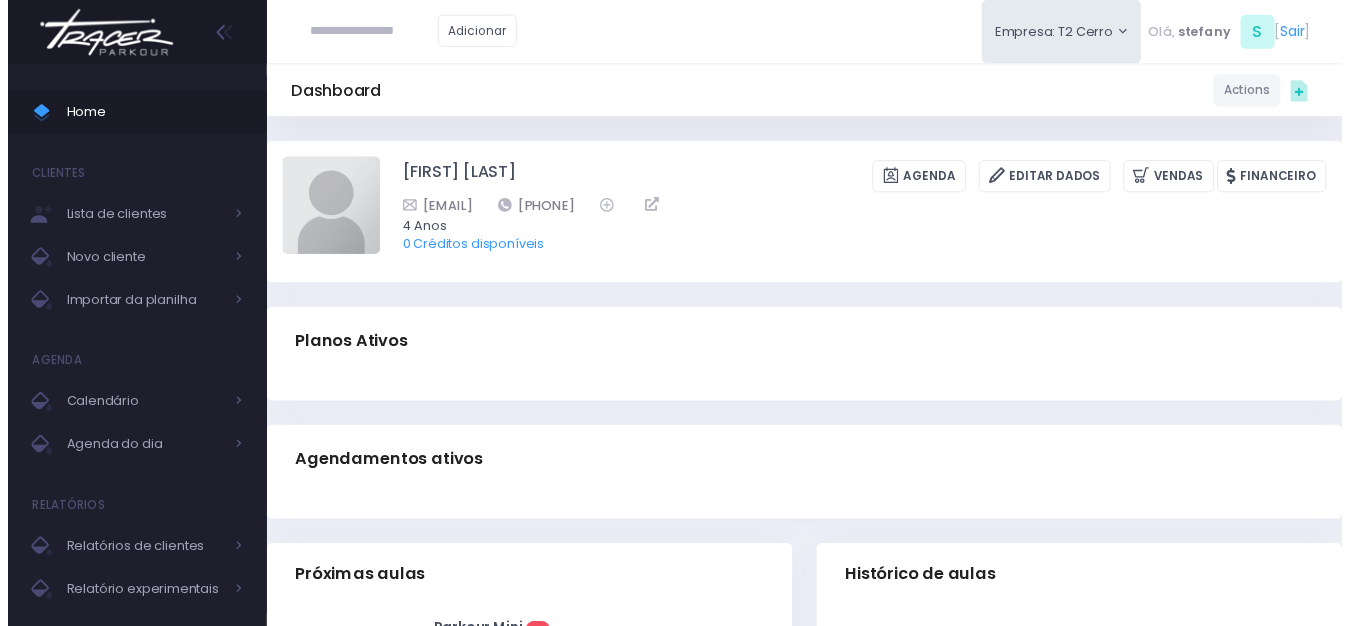 scroll, scrollTop: 0, scrollLeft: 0, axis: both 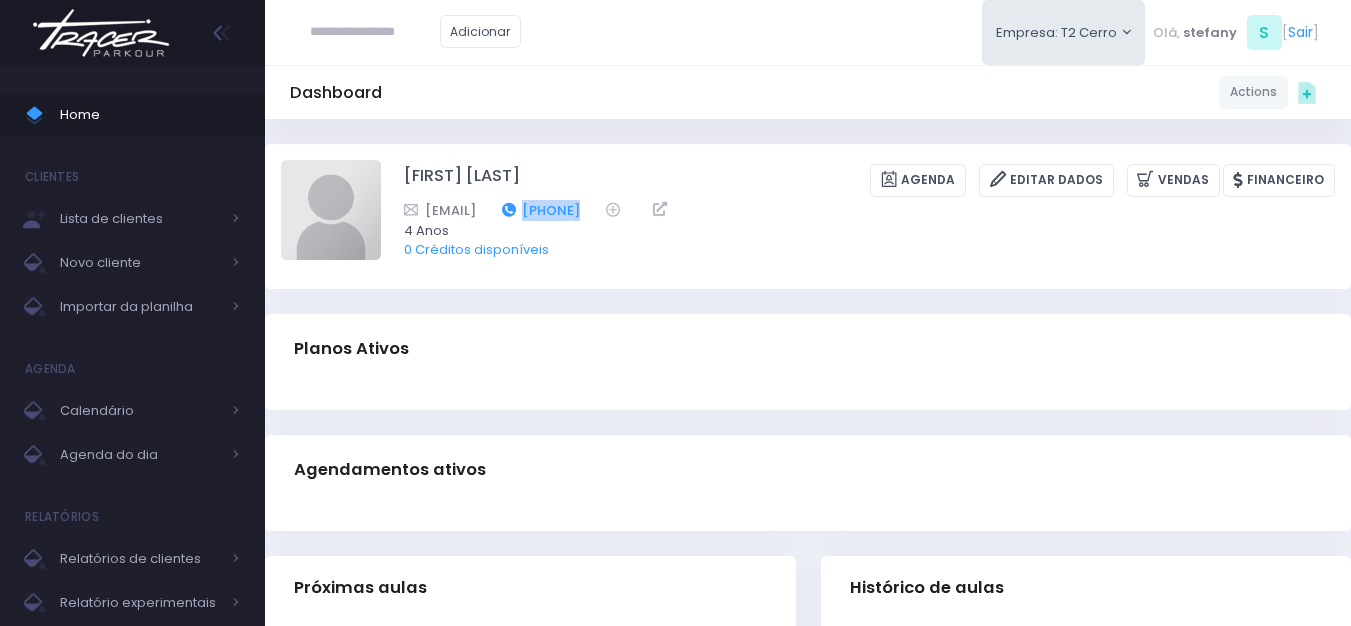 drag, startPoint x: 781, startPoint y: 205, endPoint x: 672, endPoint y: 212, distance: 109.22454 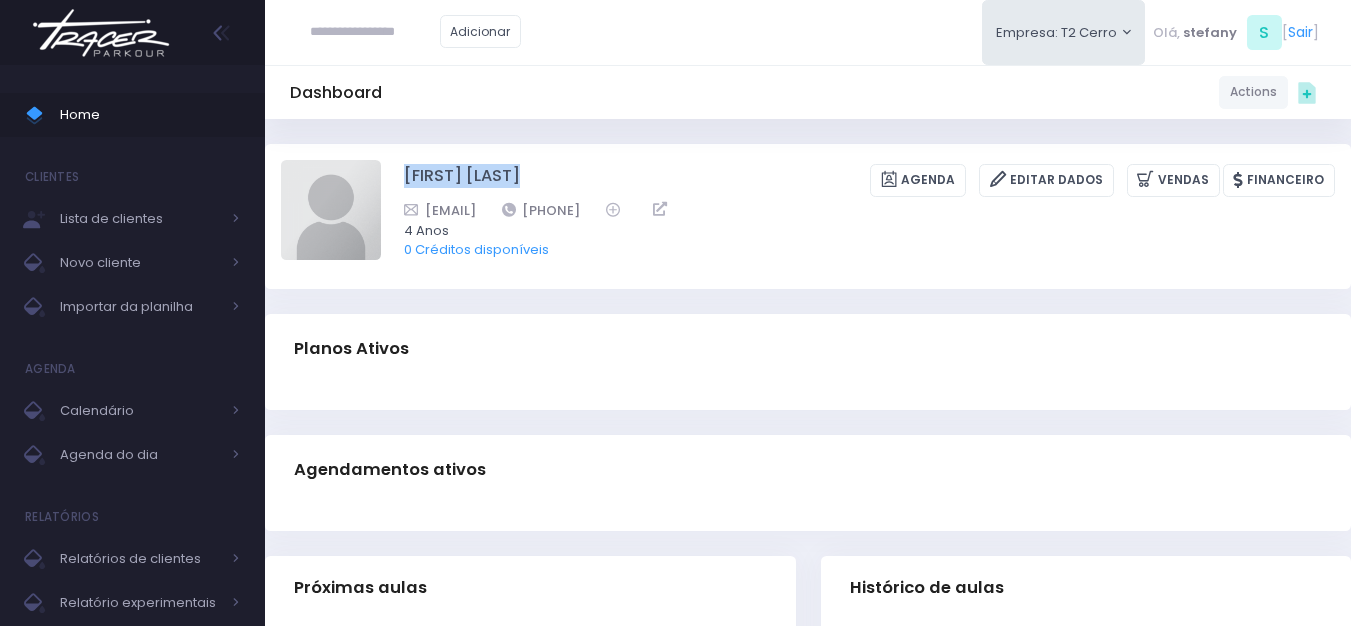 drag, startPoint x: 395, startPoint y: 169, endPoint x: 561, endPoint y: 169, distance: 166 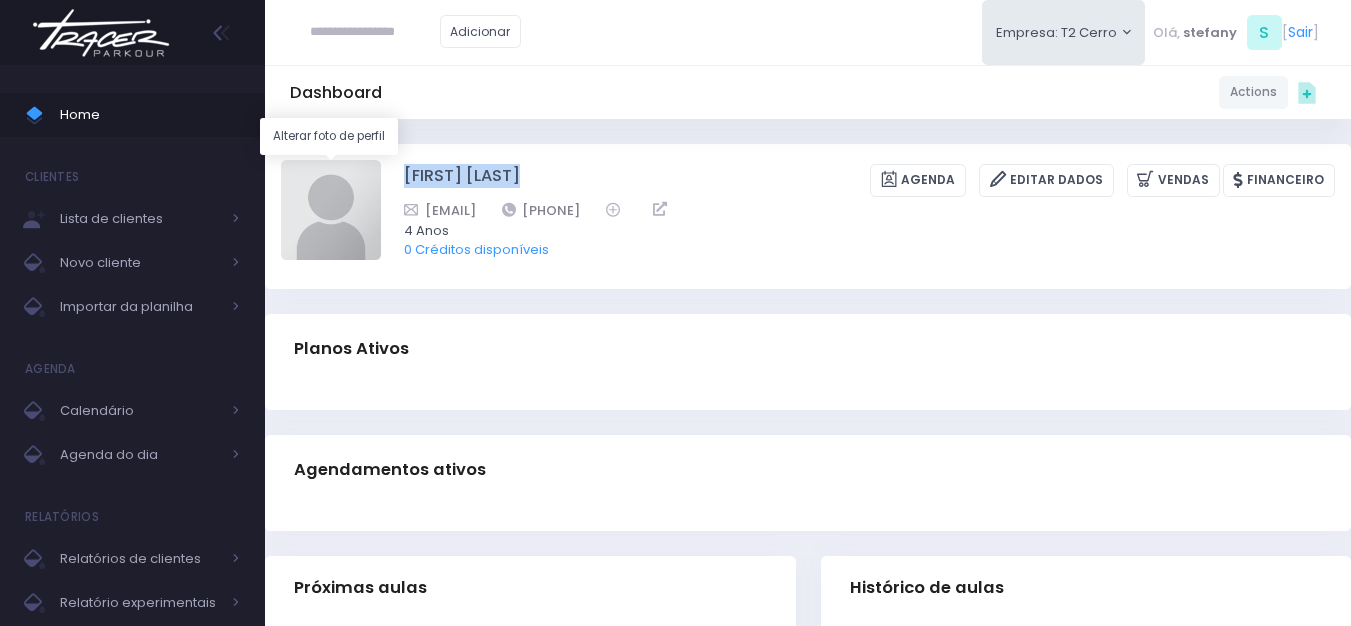 click at bounding box center (331, 210) 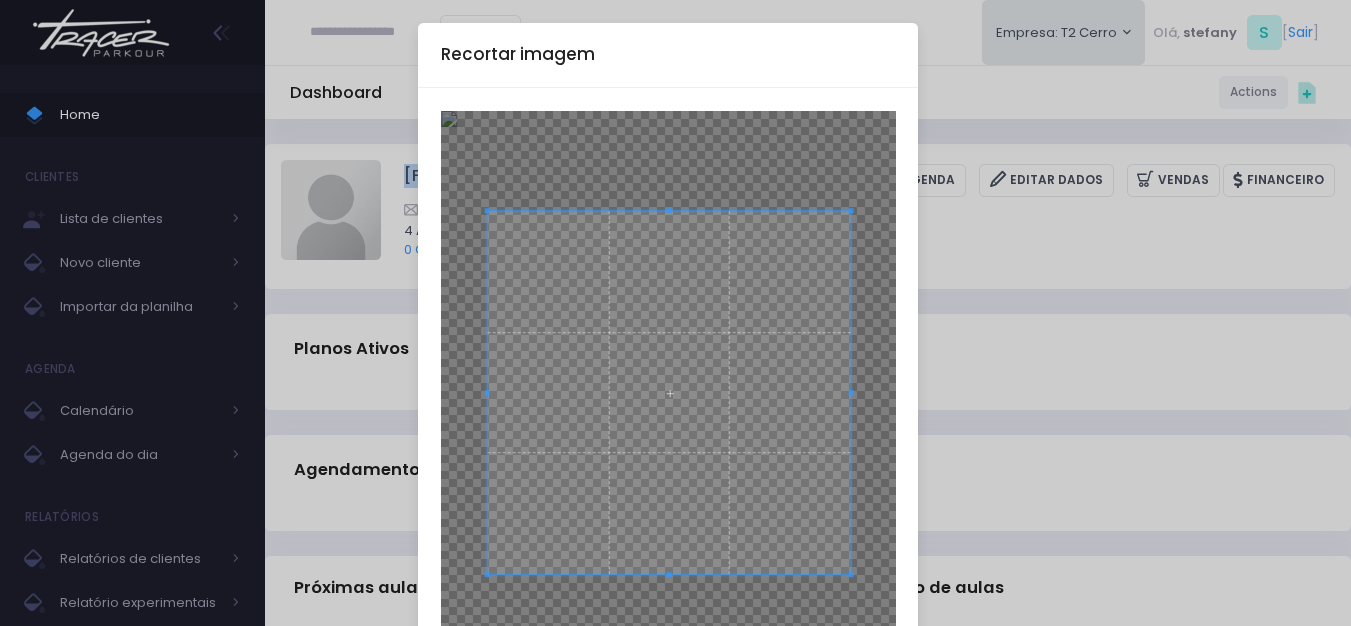 click at bounding box center (669, 393) 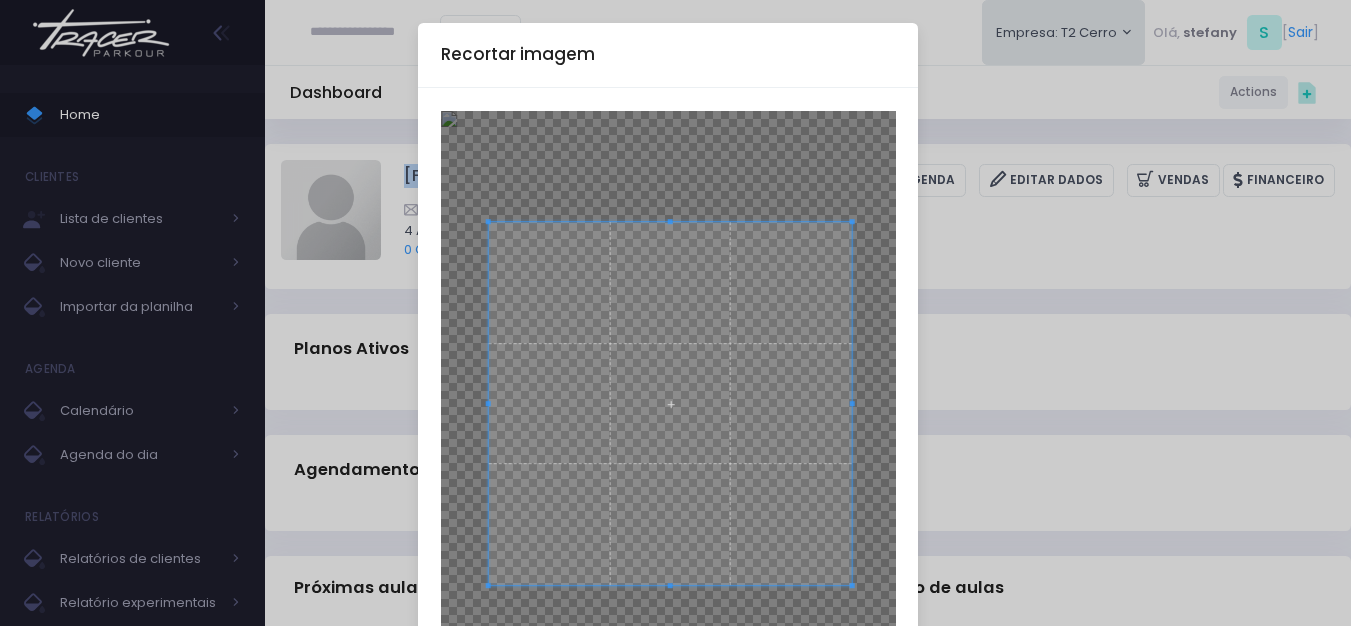 click at bounding box center (670, 404) 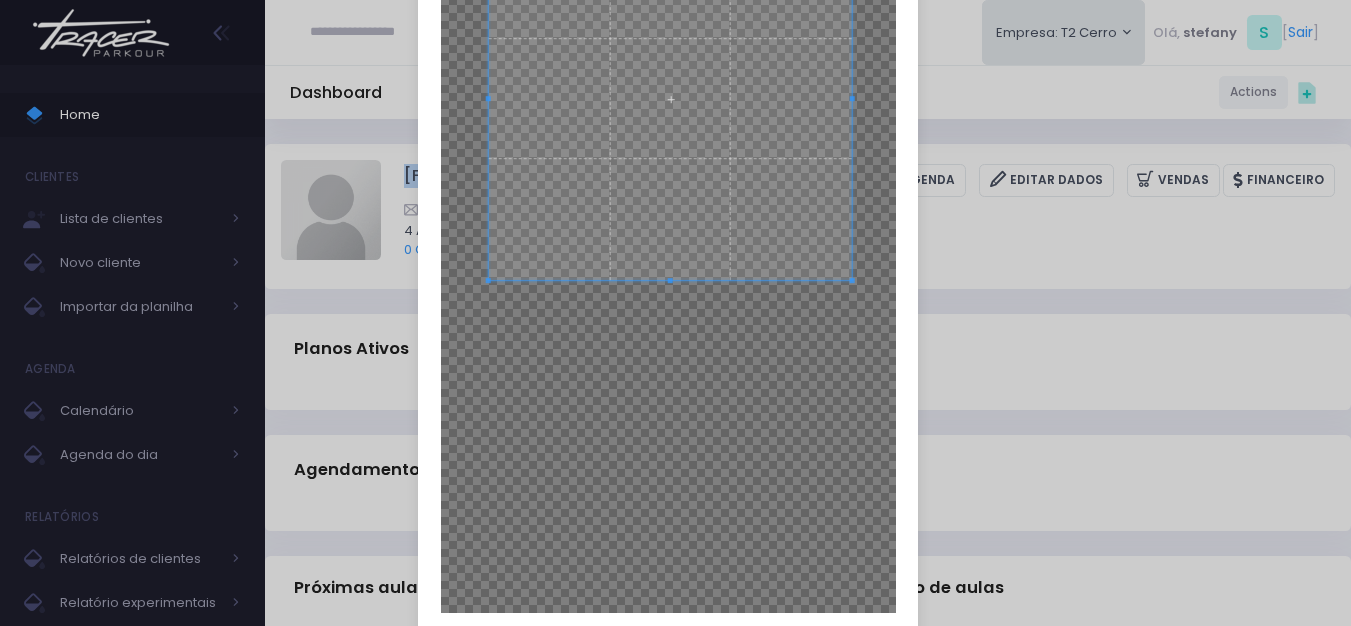 scroll, scrollTop: 423, scrollLeft: 0, axis: vertical 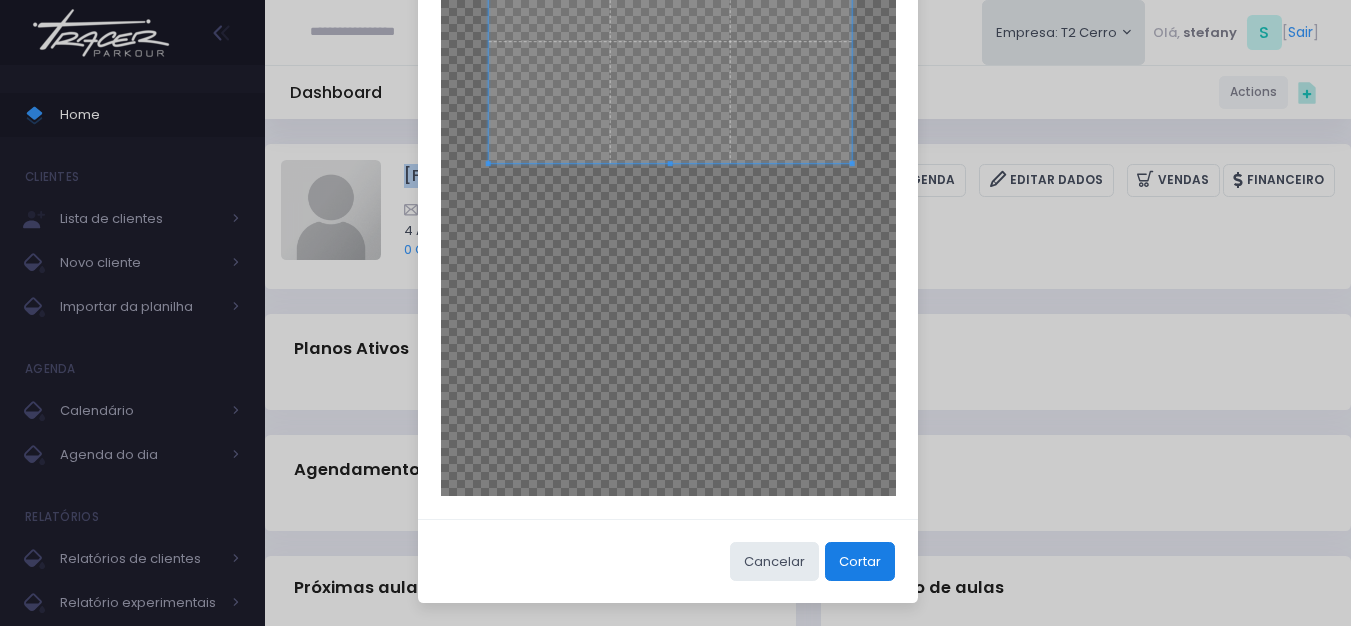 click on "Cortar" at bounding box center (860, 561) 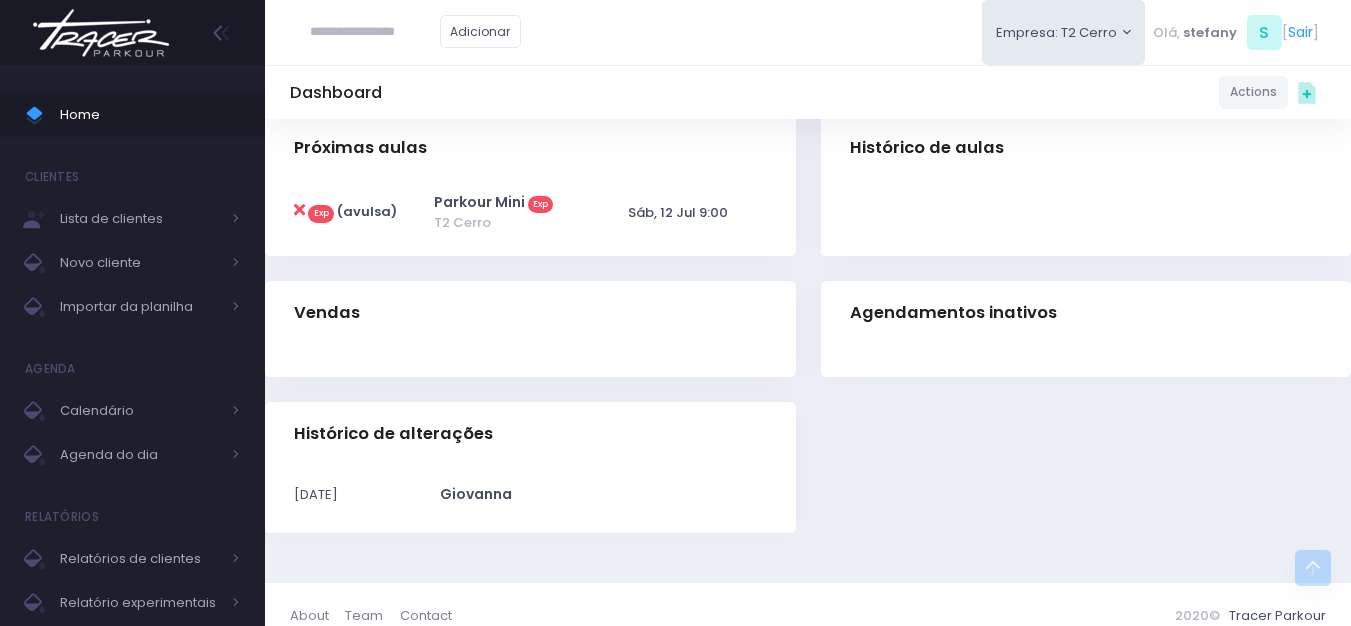 scroll, scrollTop: 500, scrollLeft: 0, axis: vertical 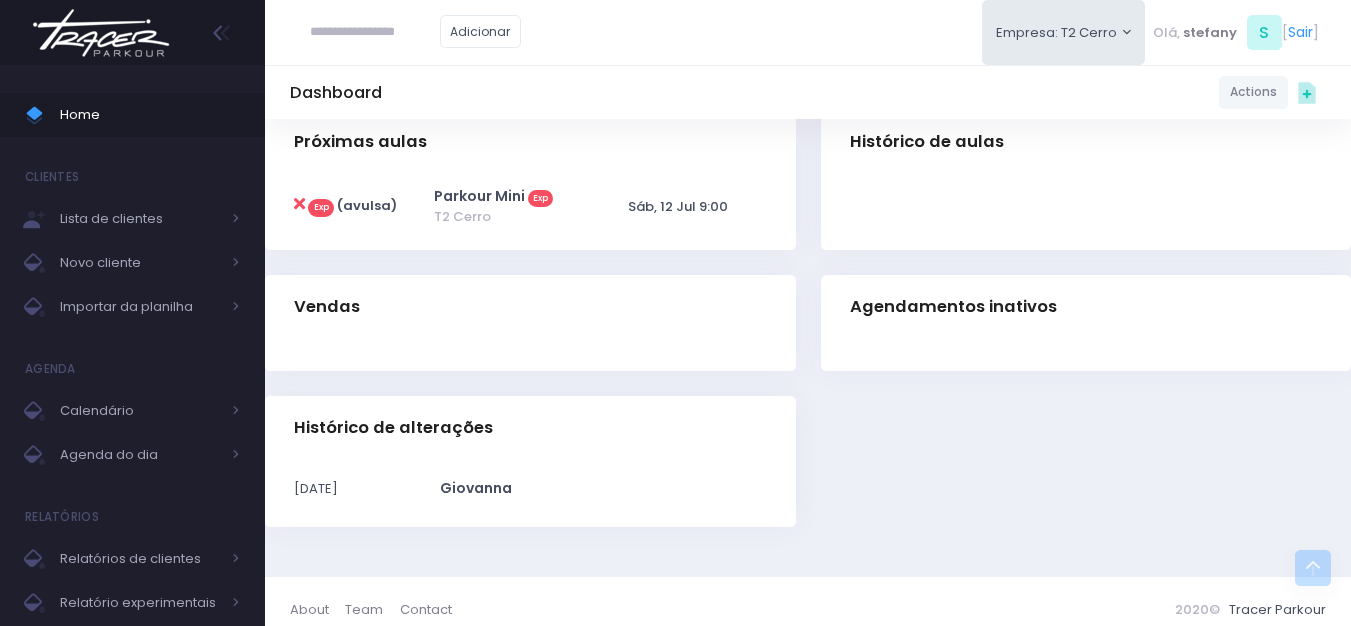 click at bounding box center [101, 33] 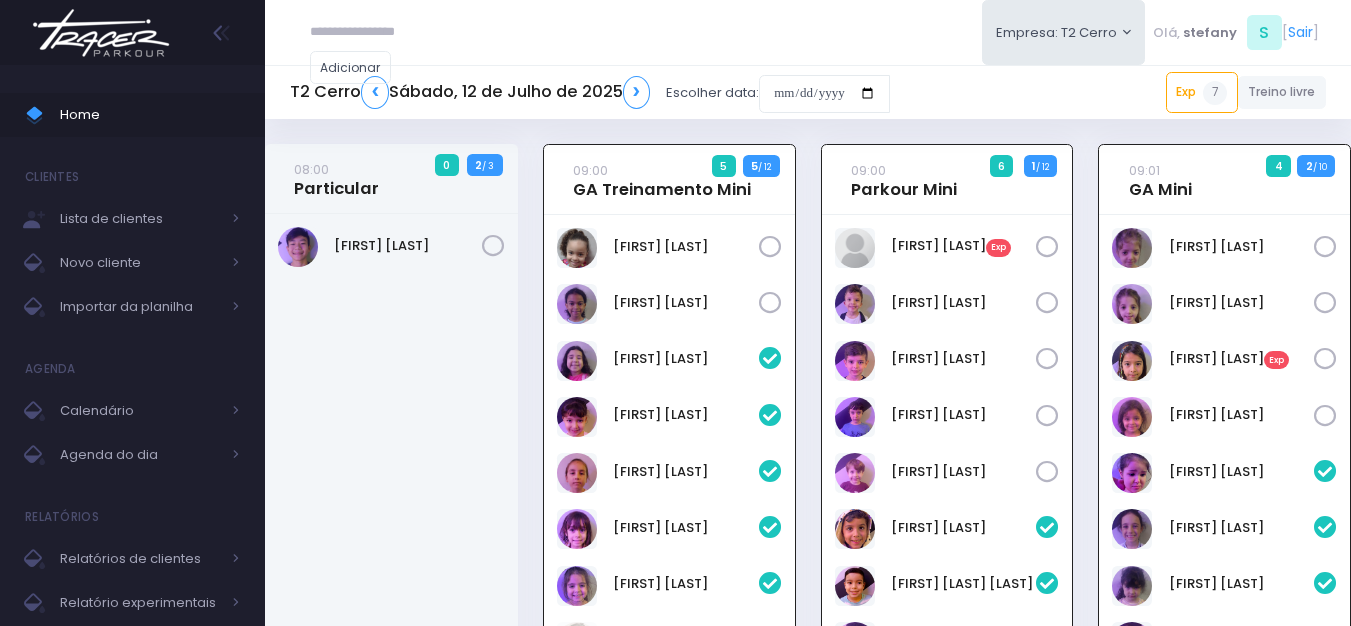 scroll, scrollTop: 0, scrollLeft: 0, axis: both 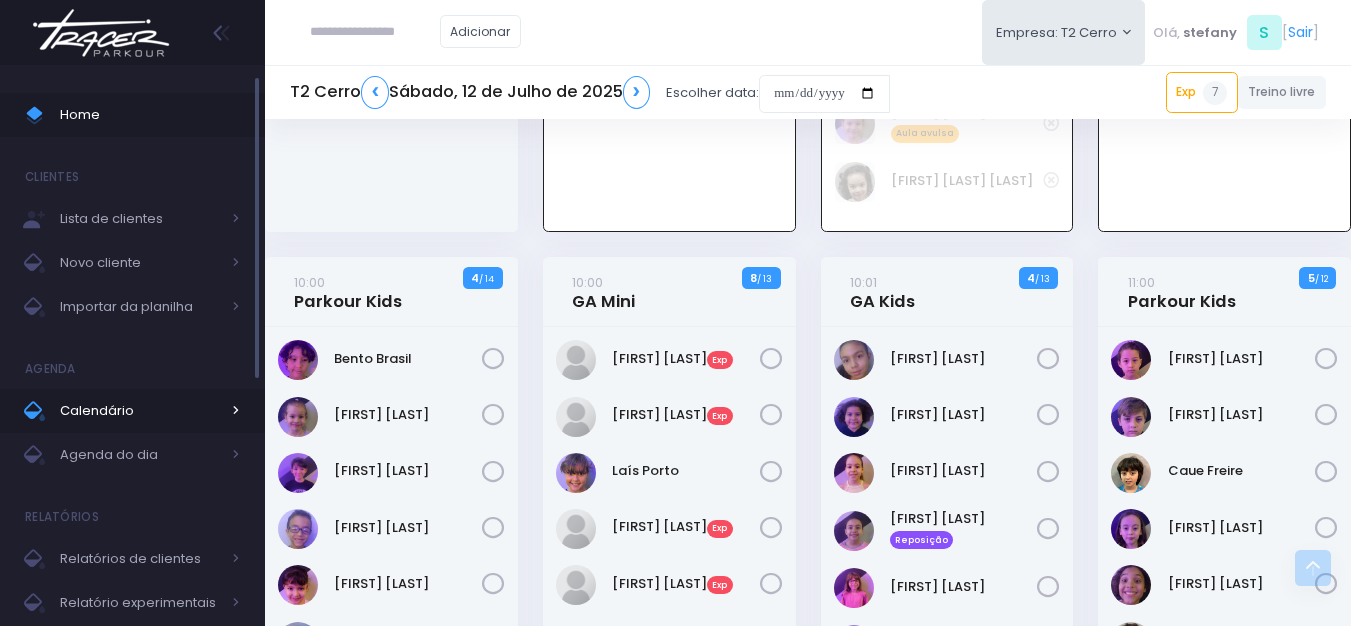 click on "Calendário" at bounding box center [140, 411] 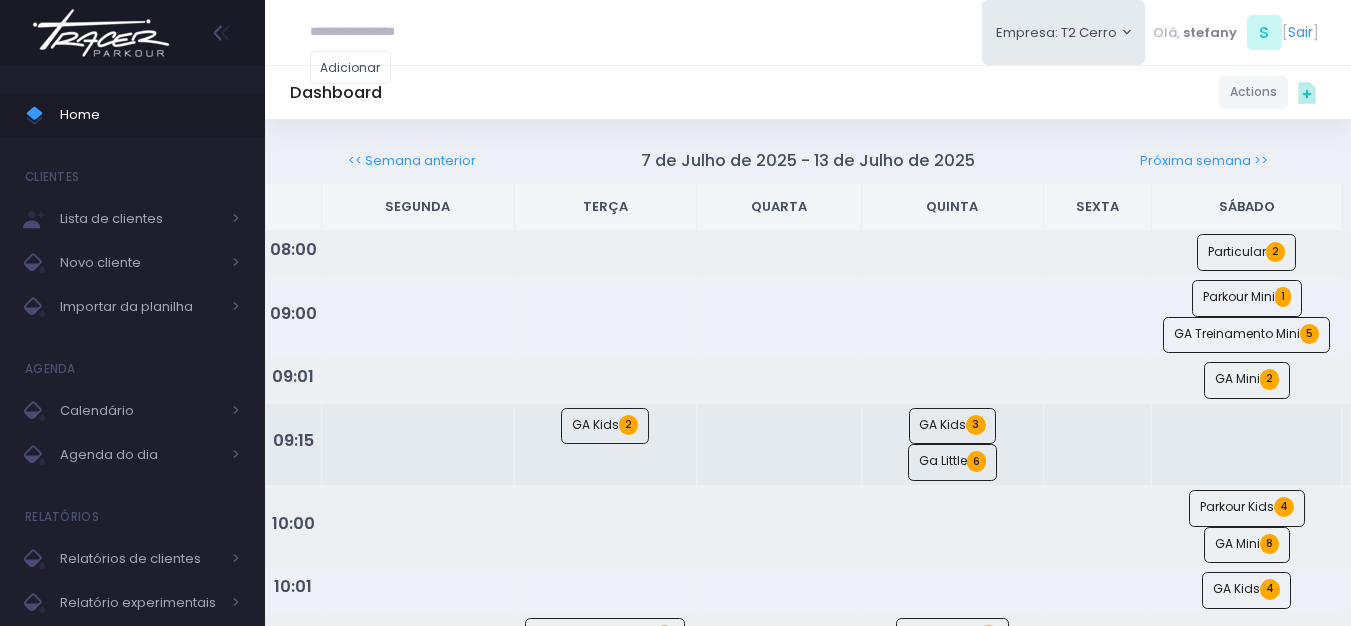 scroll, scrollTop: 0, scrollLeft: 0, axis: both 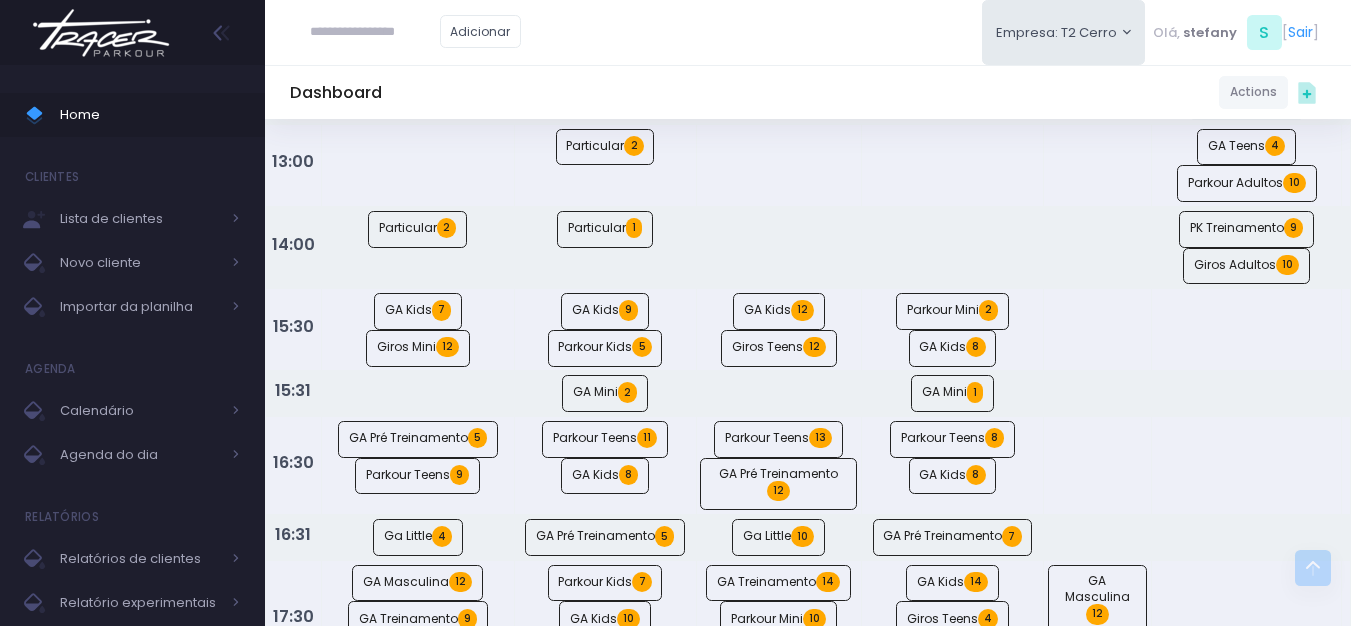 click at bounding box center (101, 33) 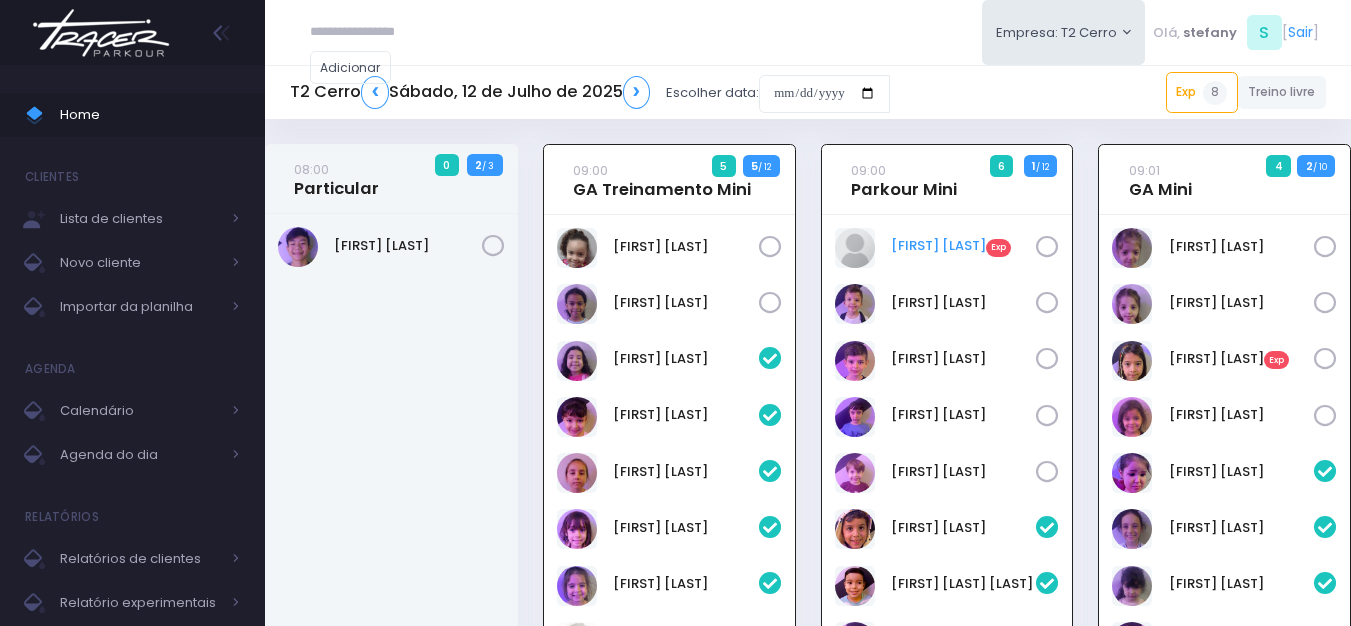 scroll, scrollTop: 0, scrollLeft: 0, axis: both 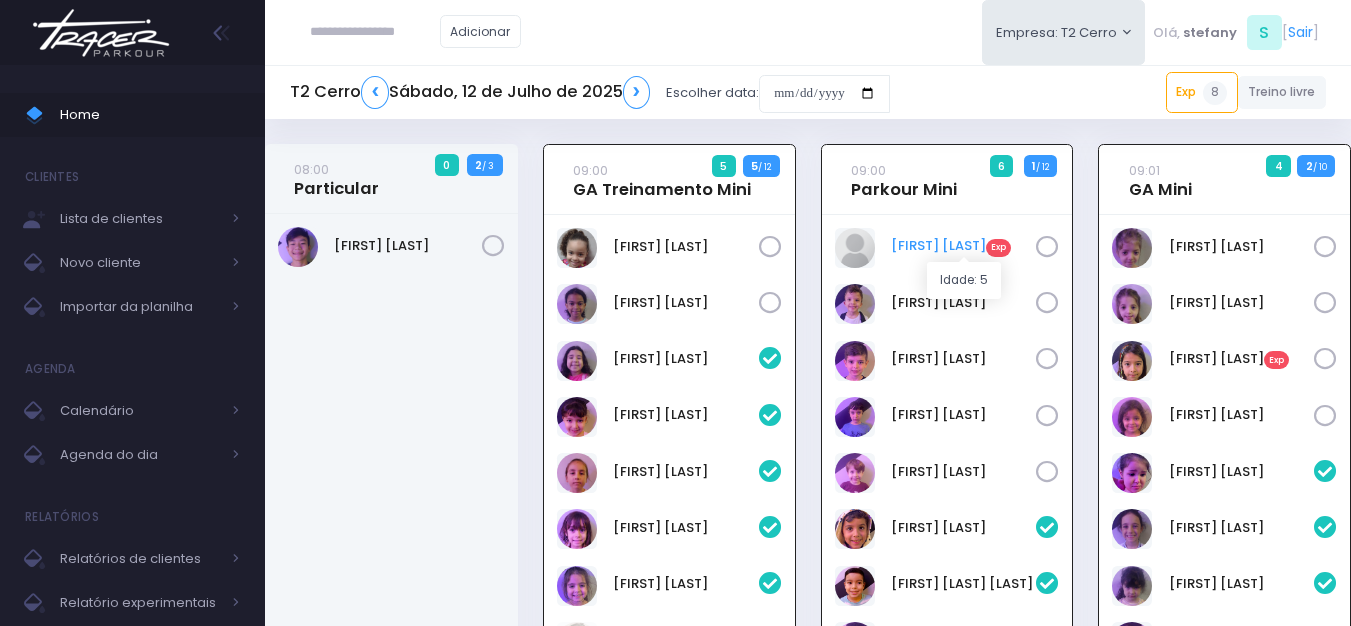 click on "Benjamin Franco
Exp" at bounding box center [964, 246] 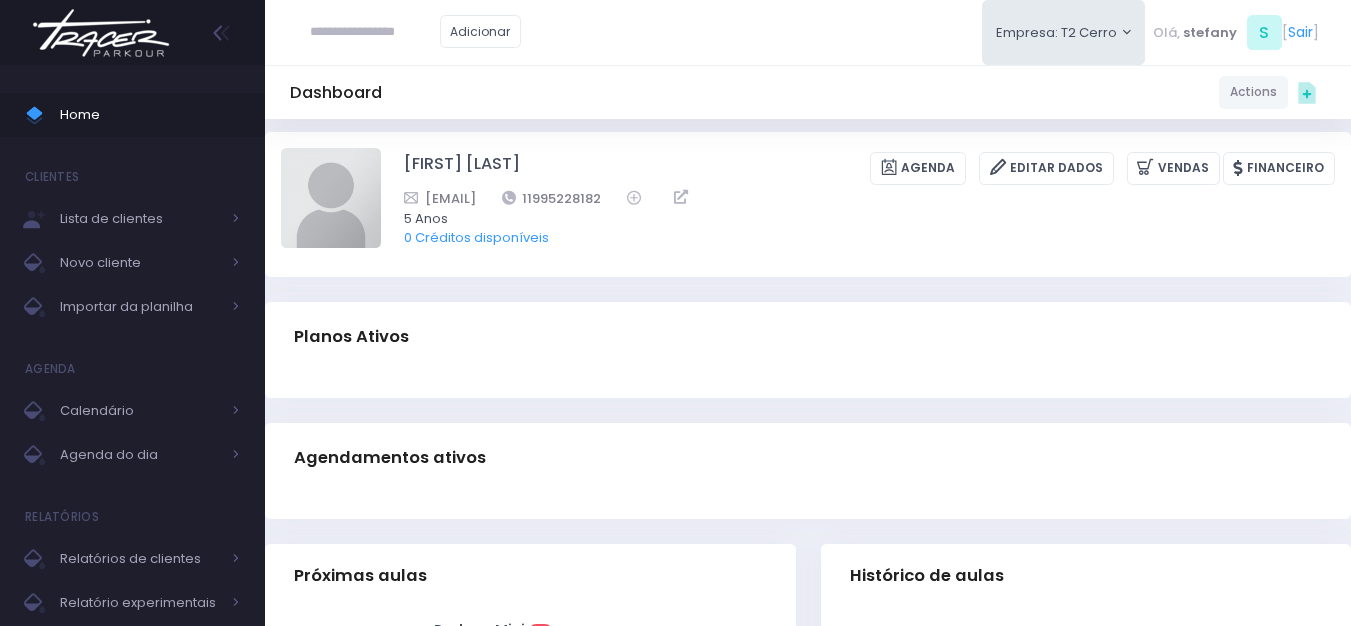 scroll, scrollTop: 0, scrollLeft: 0, axis: both 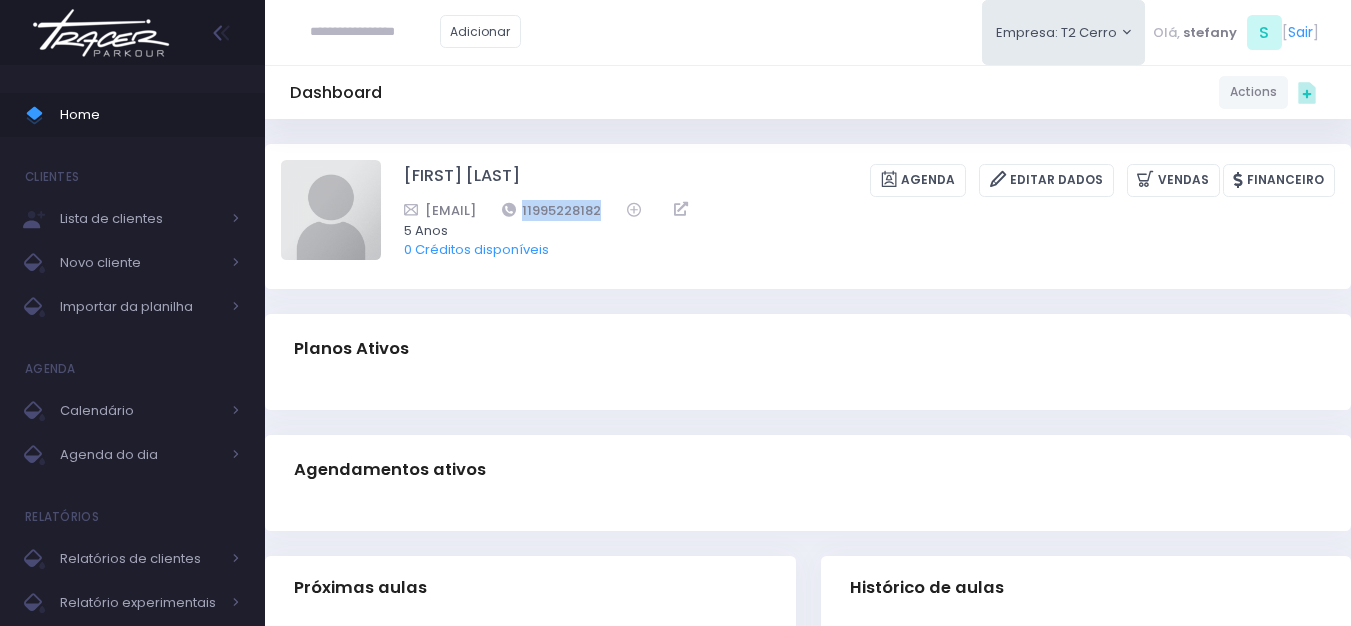 drag, startPoint x: 722, startPoint y: 210, endPoint x: 600, endPoint y: 210, distance: 122 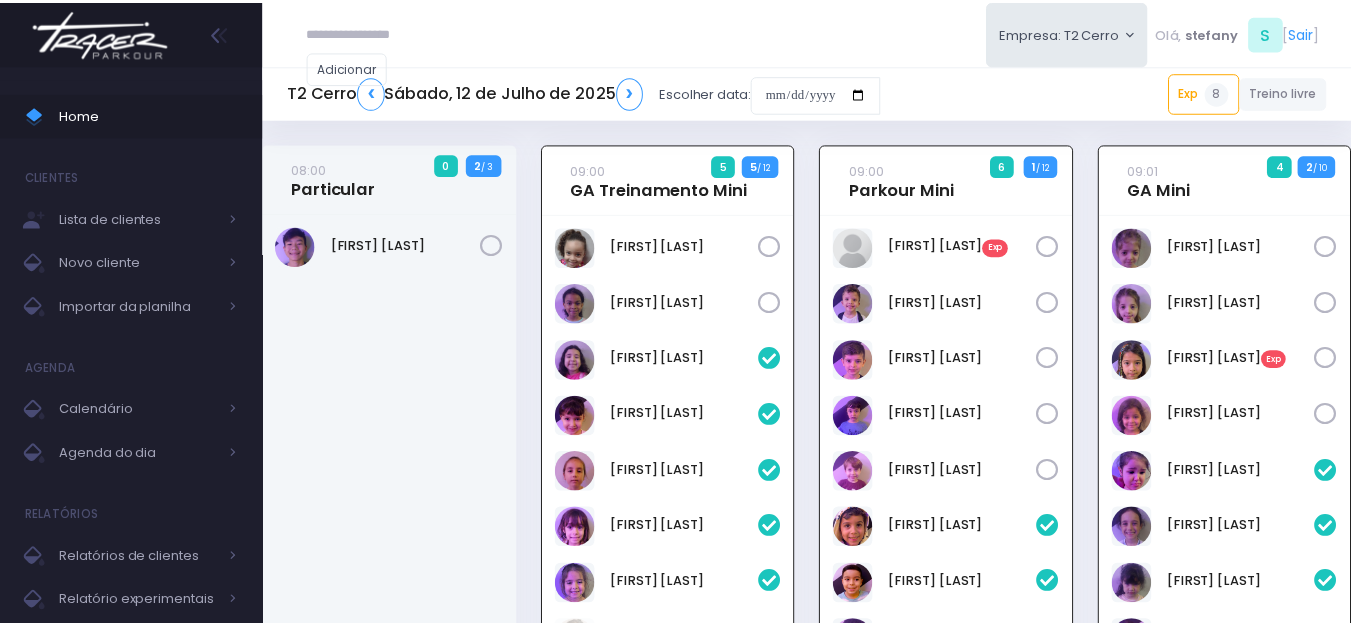 scroll, scrollTop: 0, scrollLeft: 0, axis: both 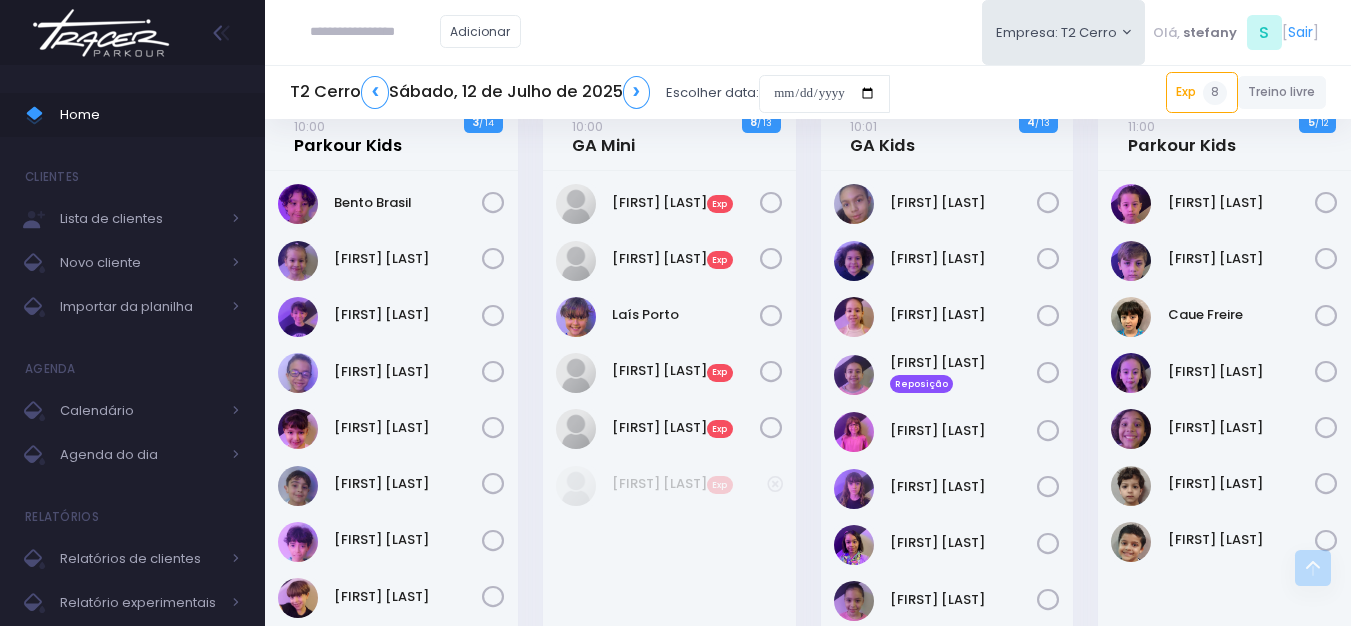 click on "10:00 Parkour Kids" at bounding box center [348, 136] 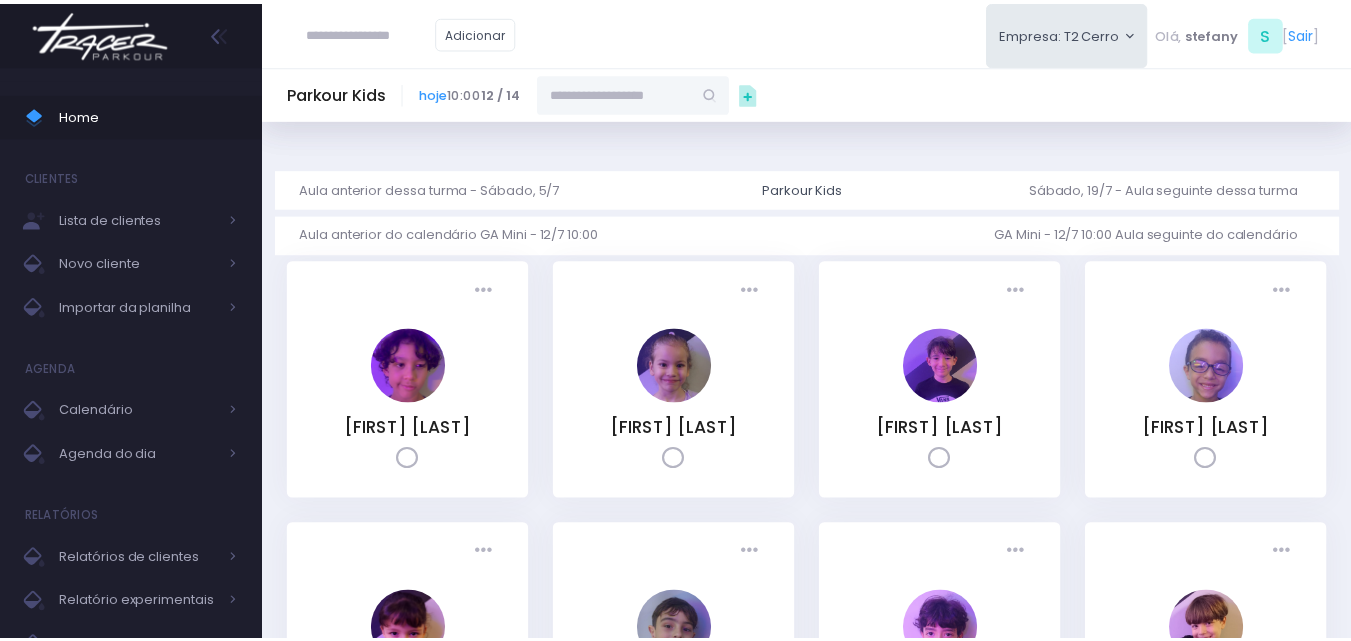 scroll, scrollTop: 0, scrollLeft: 0, axis: both 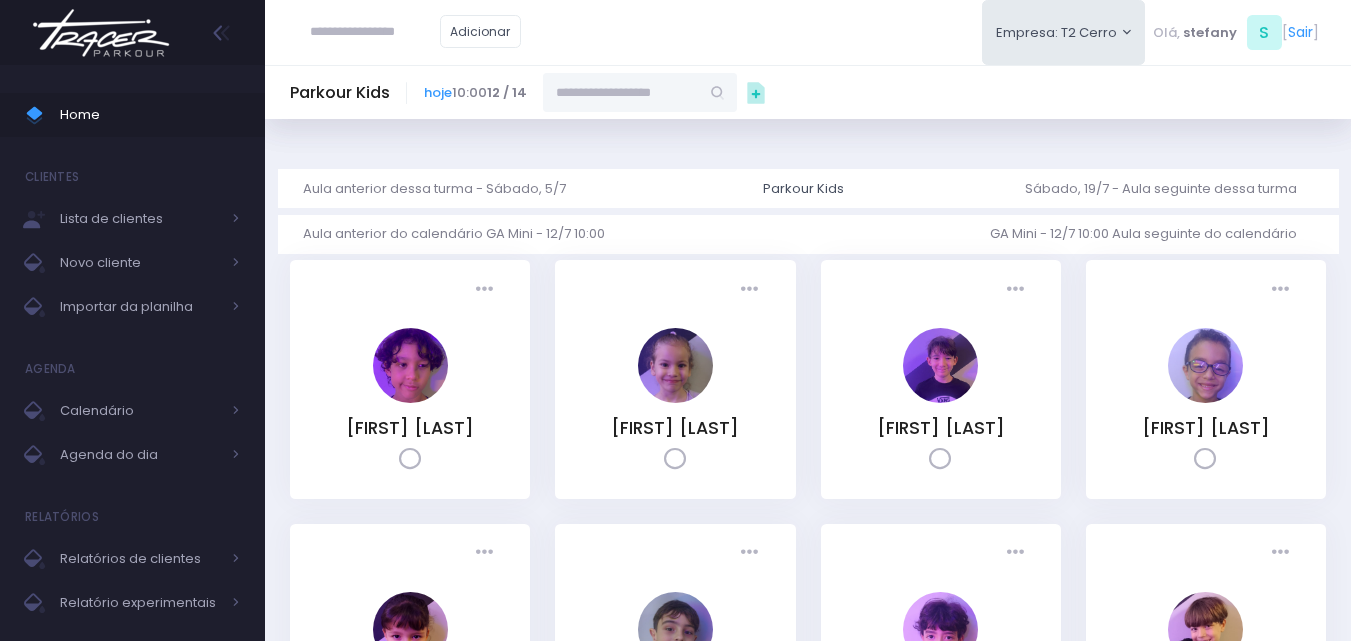 click at bounding box center [621, 92] 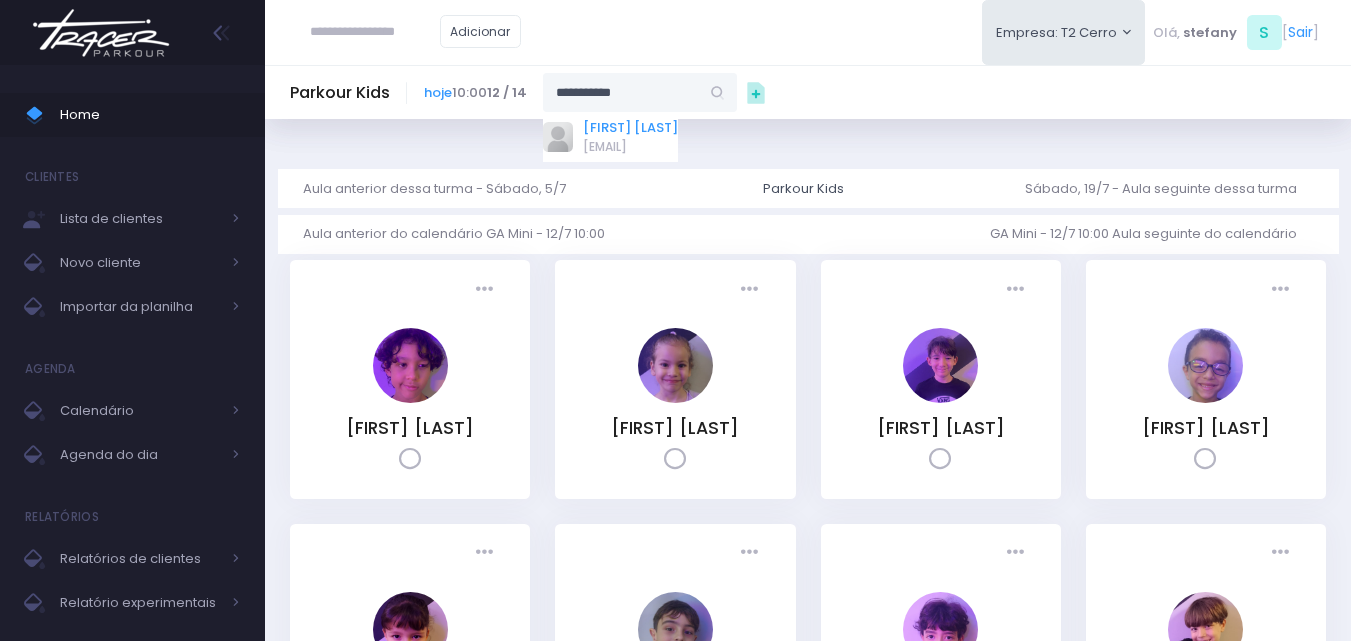 click on "[FIRST] [LAST]" at bounding box center (630, 128) 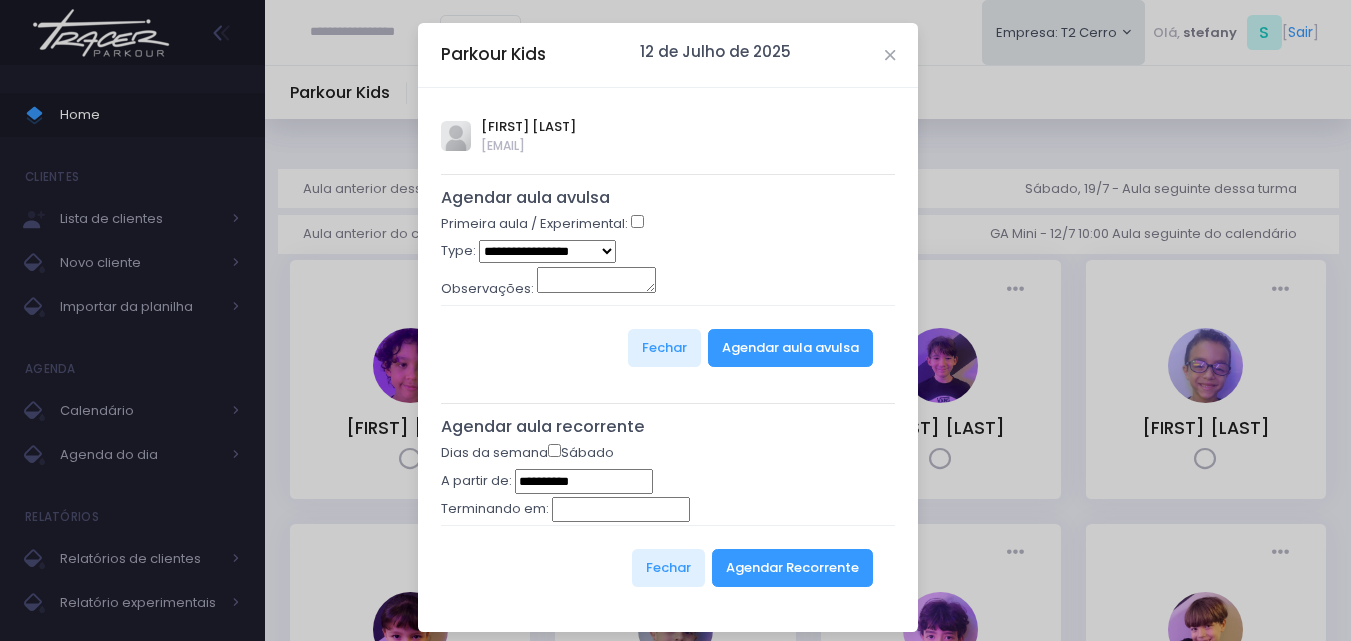 type on "**********" 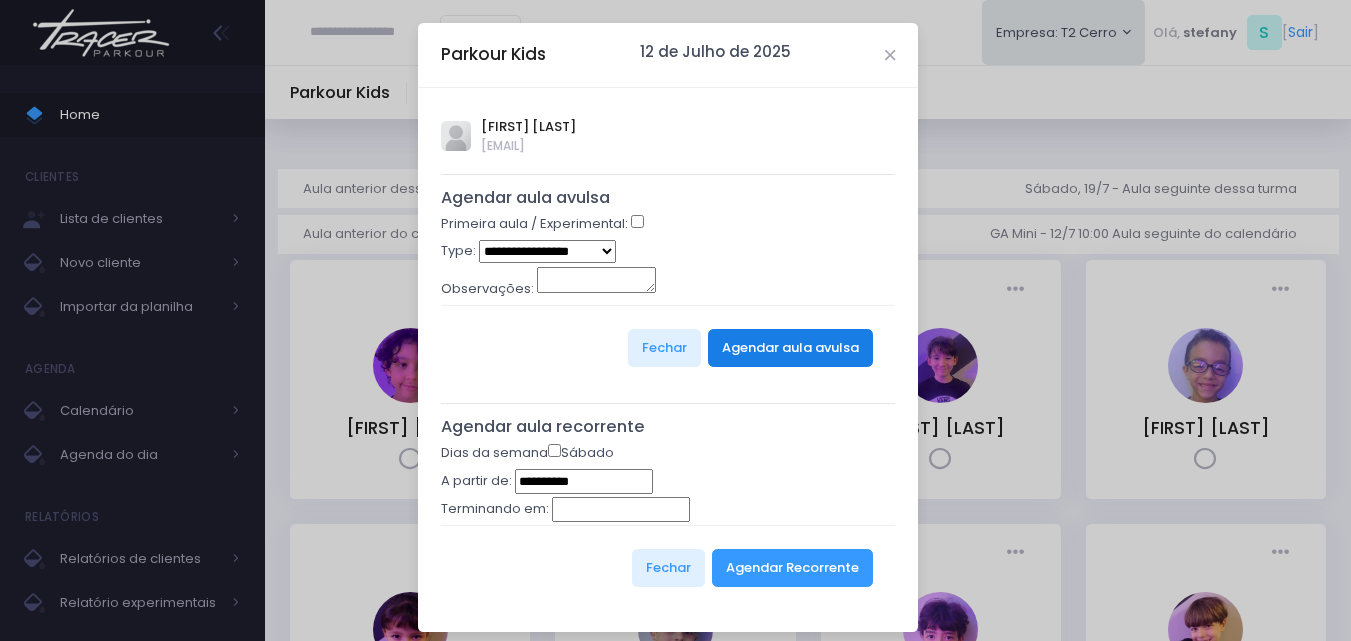 click on "Agendar aula avulsa" at bounding box center (790, 348) 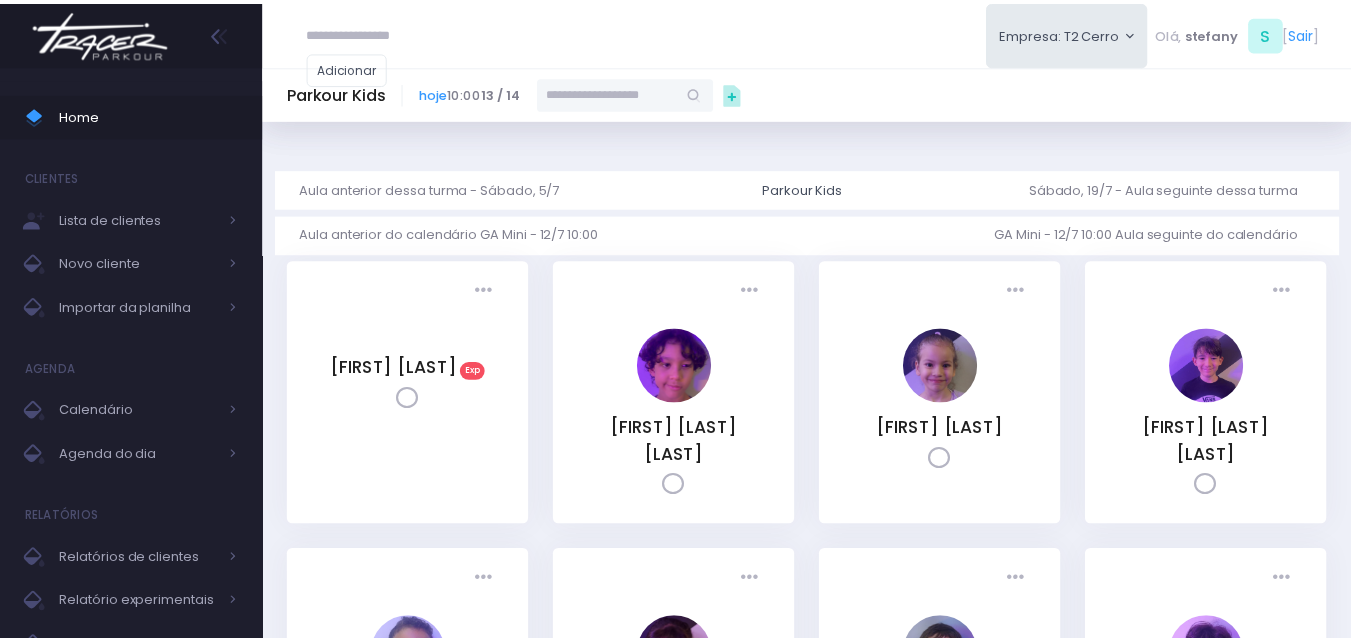 scroll, scrollTop: 0, scrollLeft: 0, axis: both 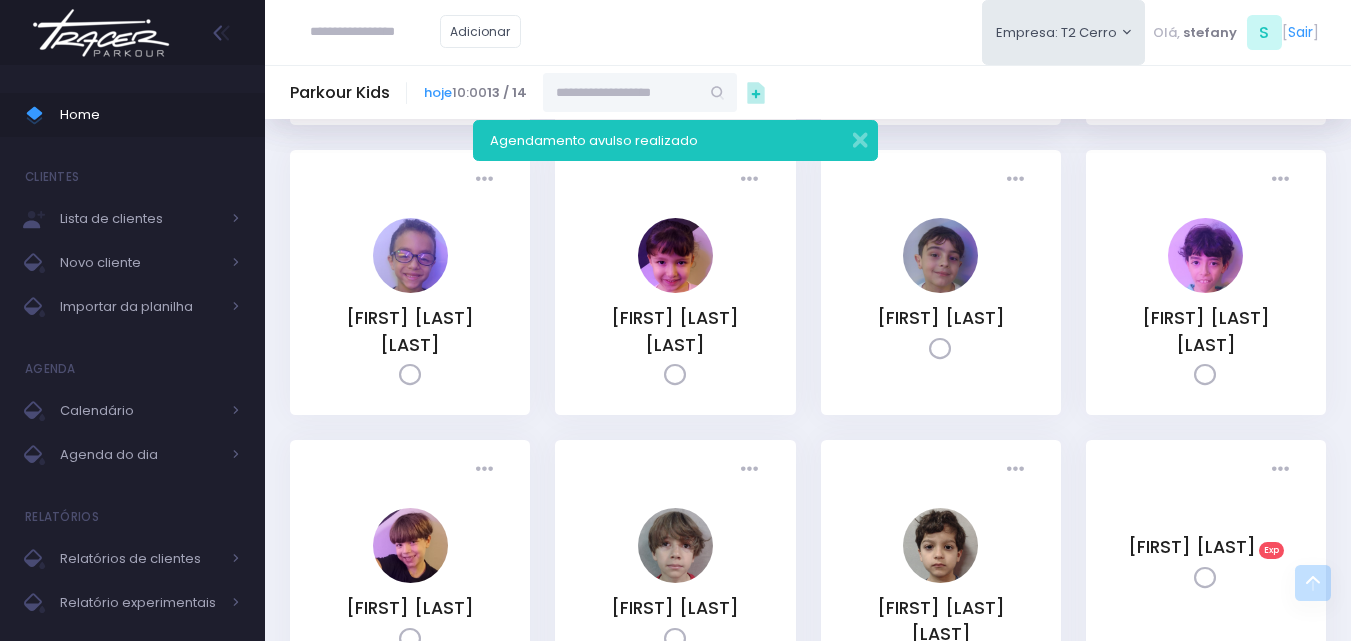 click at bounding box center (101, 33) 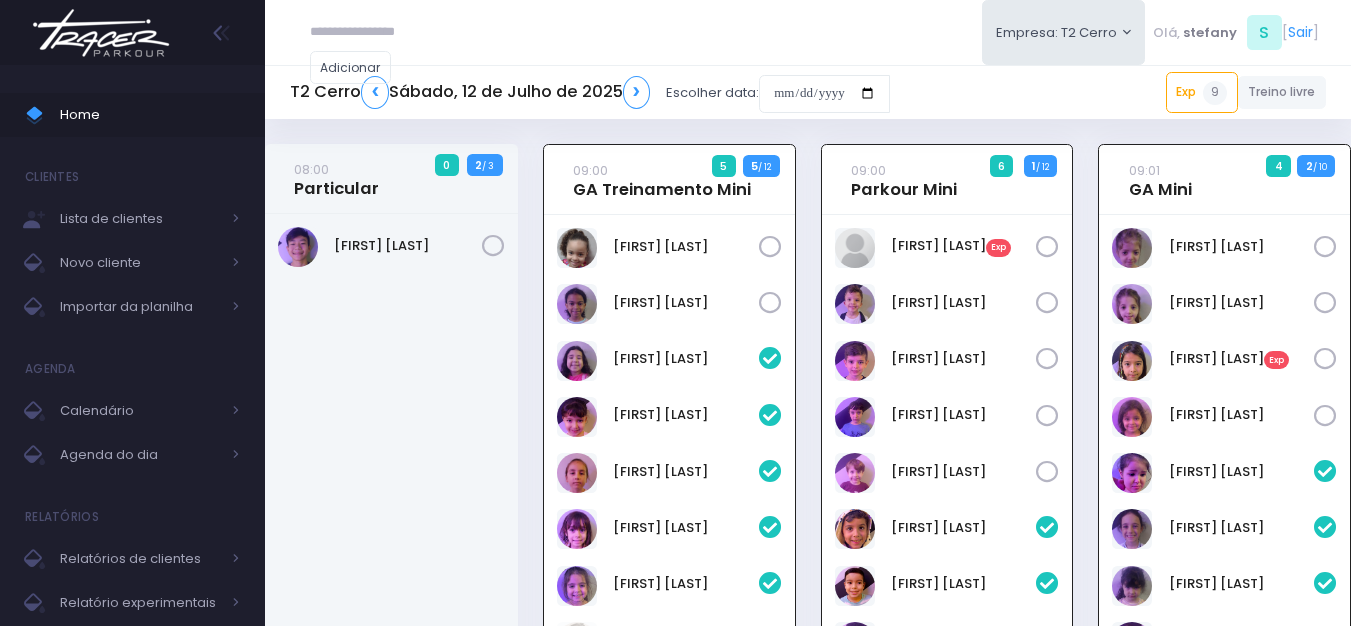scroll, scrollTop: 144, scrollLeft: 0, axis: vertical 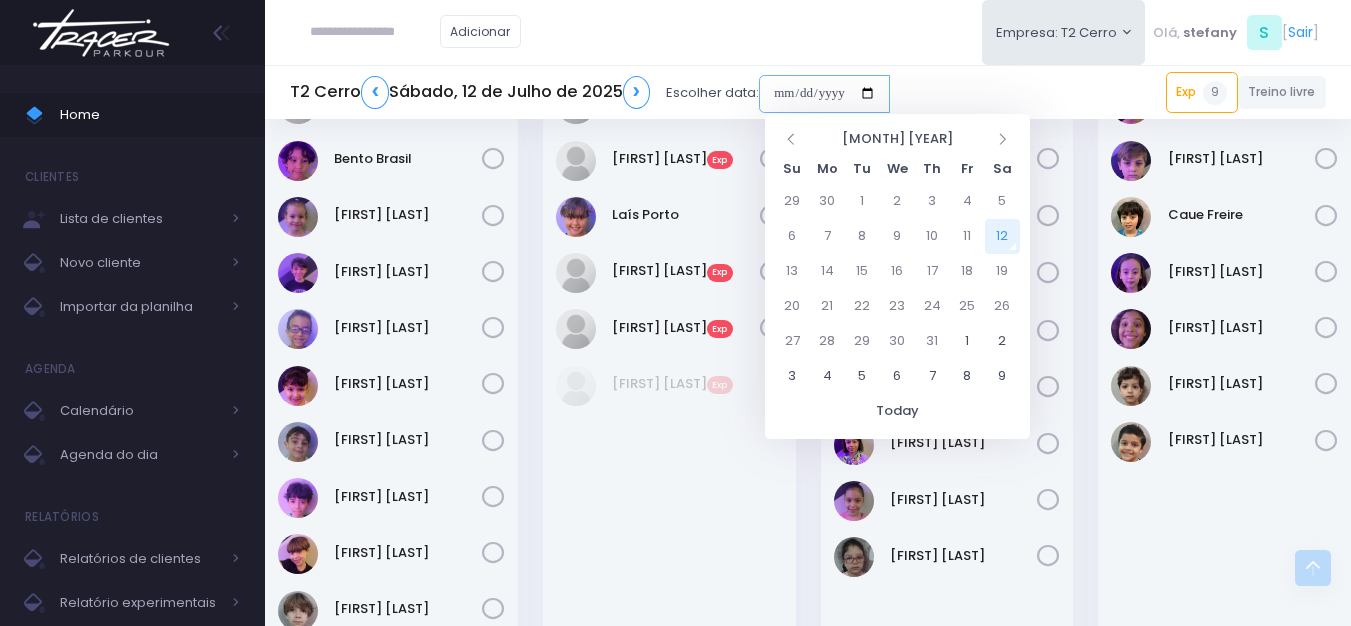 click at bounding box center (824, 94) 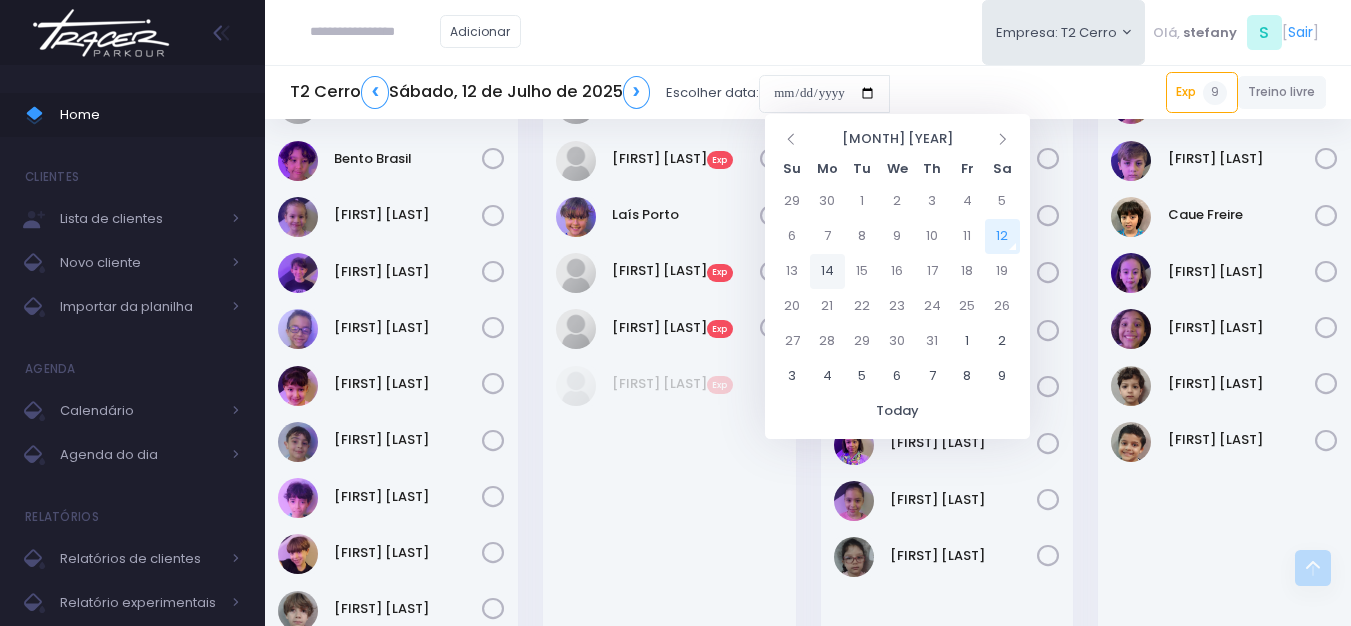 click on "14" at bounding box center (827, 271) 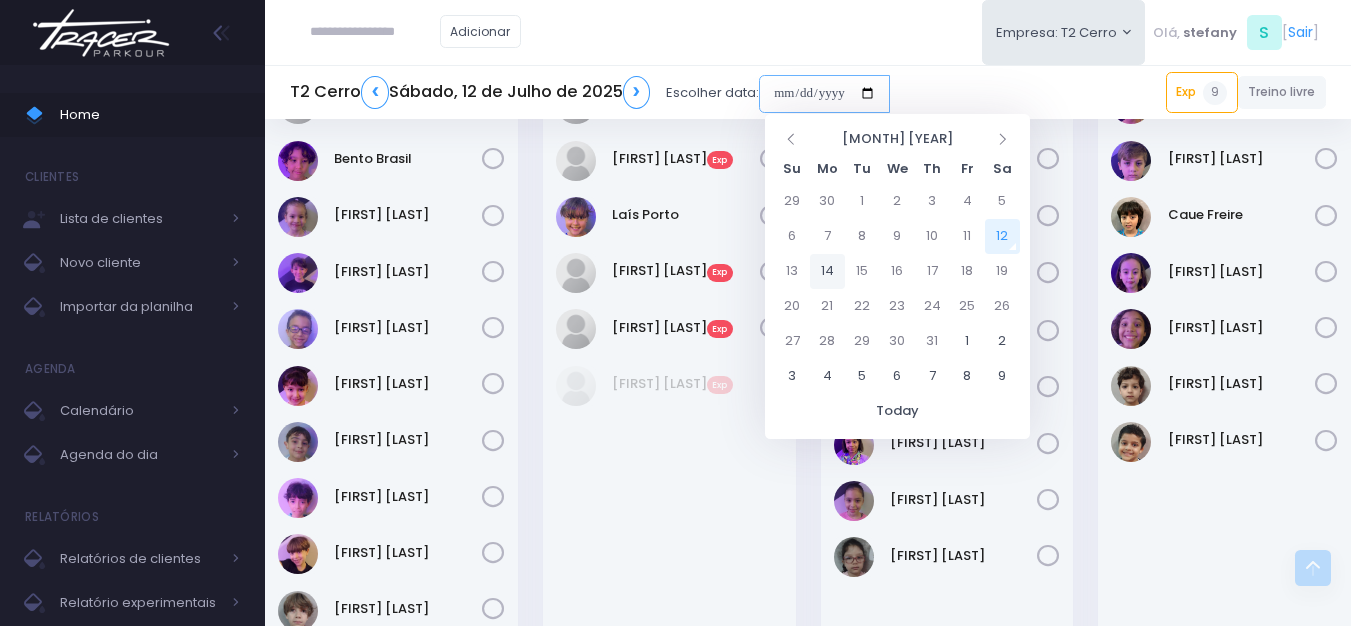 type on "**********" 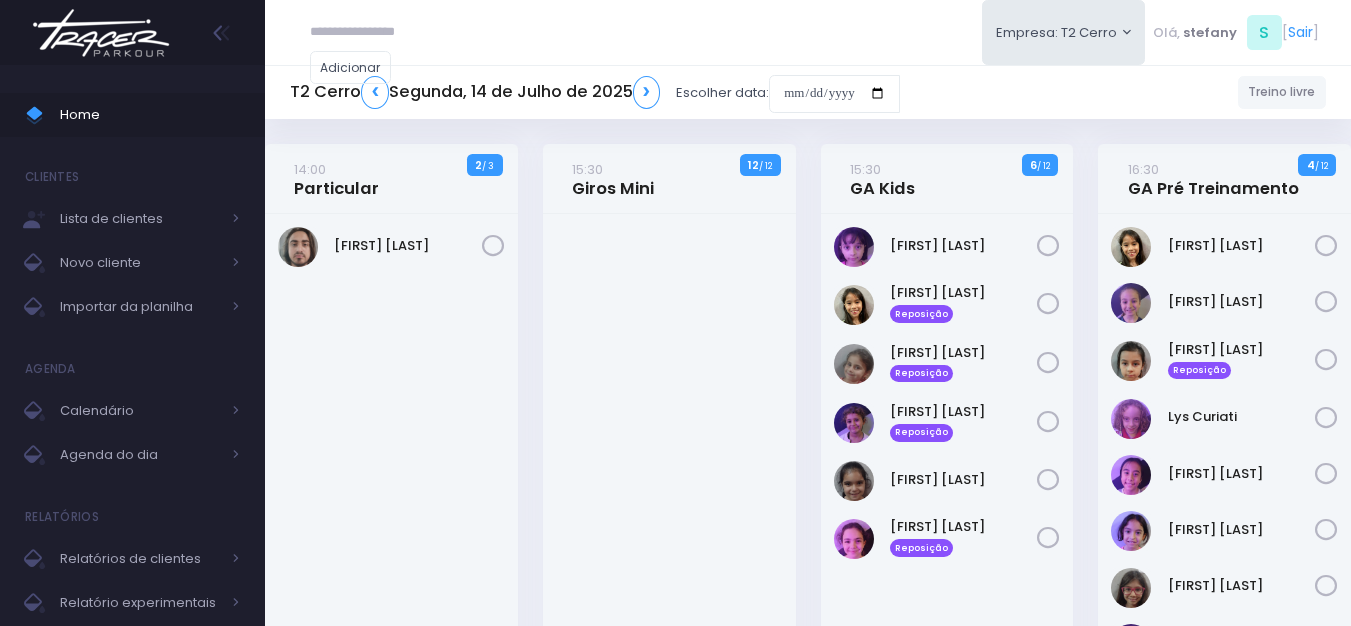 scroll, scrollTop: 0, scrollLeft: 0, axis: both 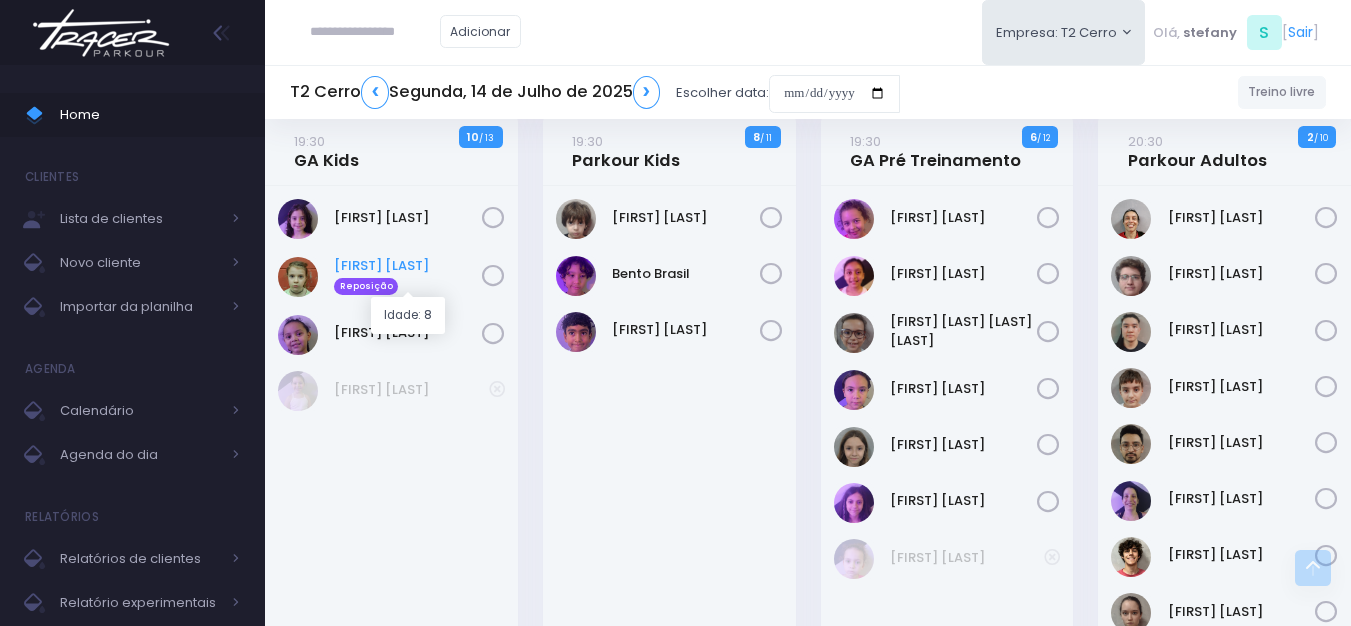 click on "Marina Garcia
Reposição" at bounding box center (408, 276) 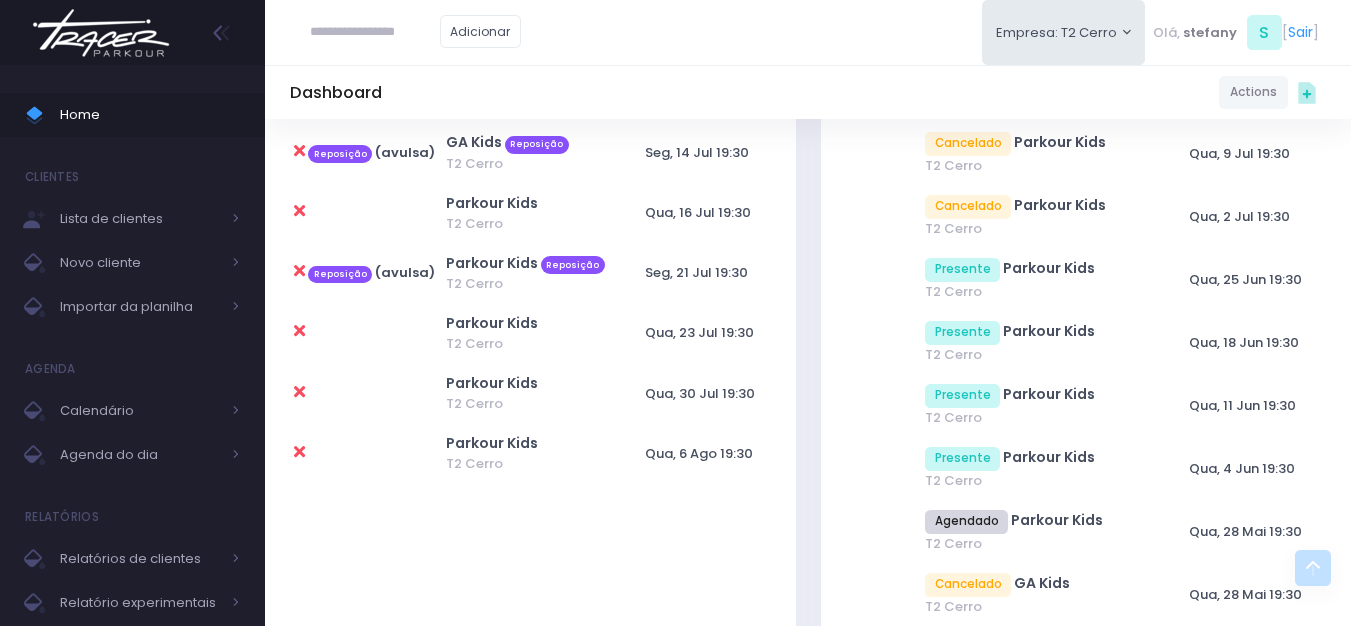 scroll, scrollTop: 600, scrollLeft: 0, axis: vertical 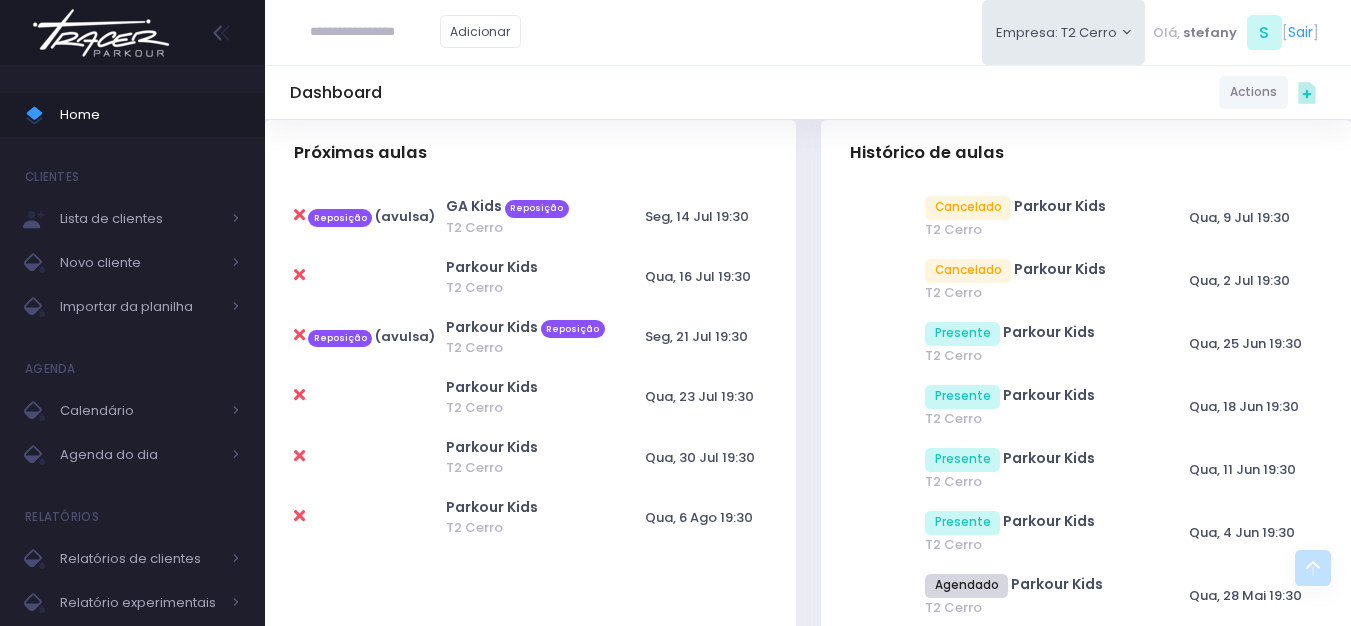 click at bounding box center [299, 215] 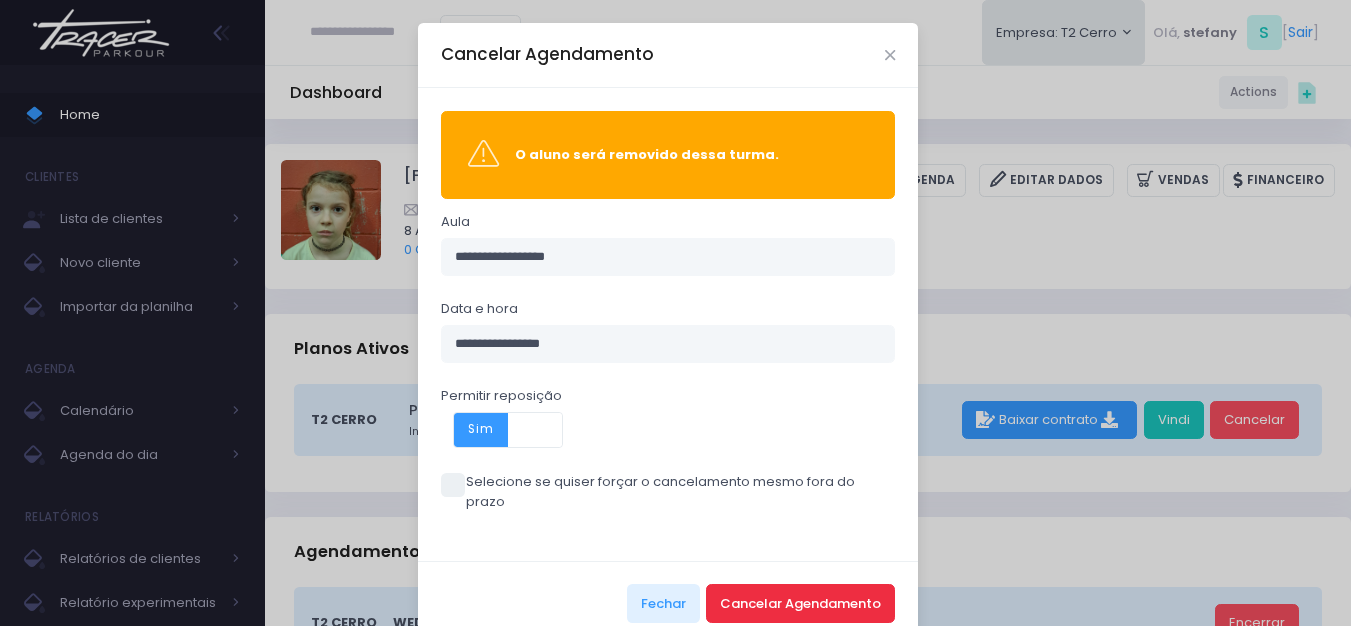 click on "Cancelar Agendamento" at bounding box center [800, 603] 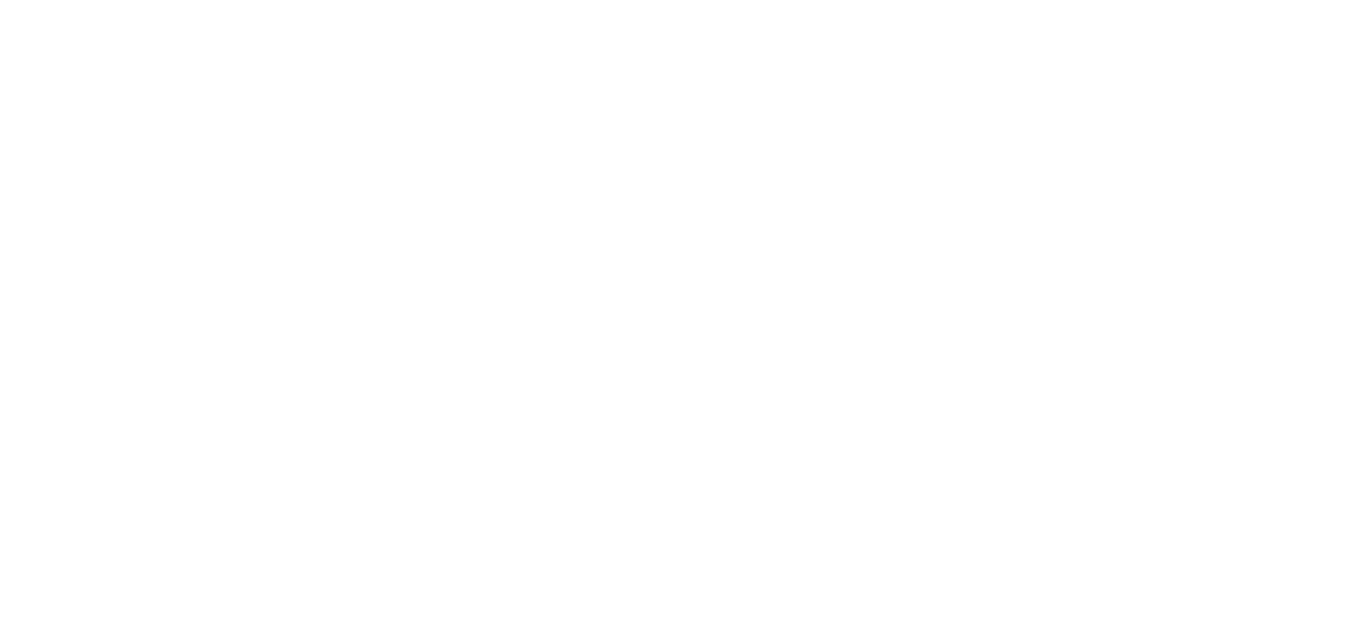 scroll, scrollTop: 0, scrollLeft: 0, axis: both 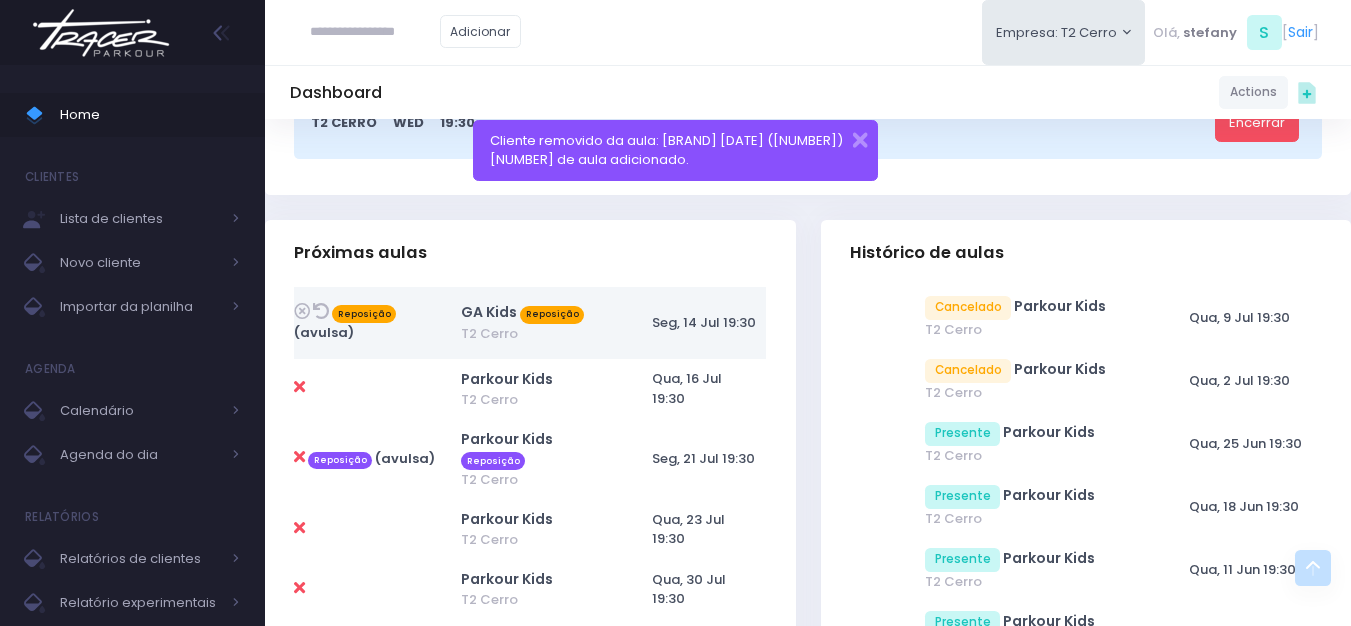 click at bounding box center (101, 33) 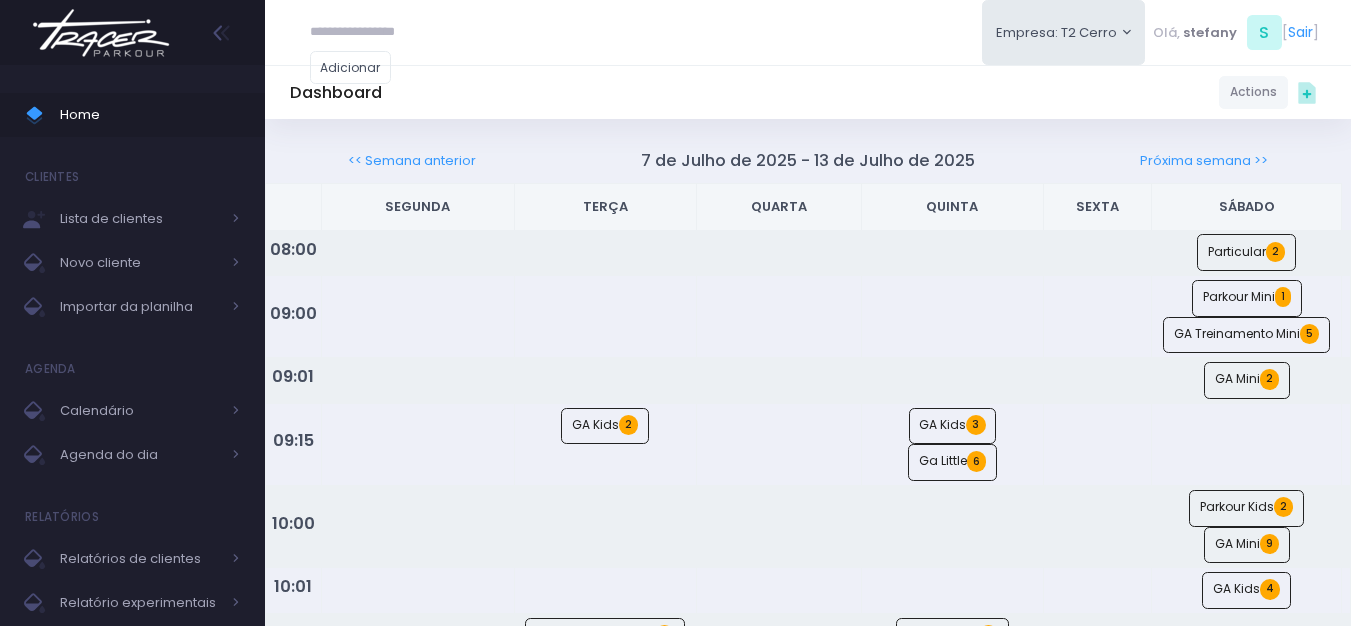 scroll, scrollTop: 0, scrollLeft: 0, axis: both 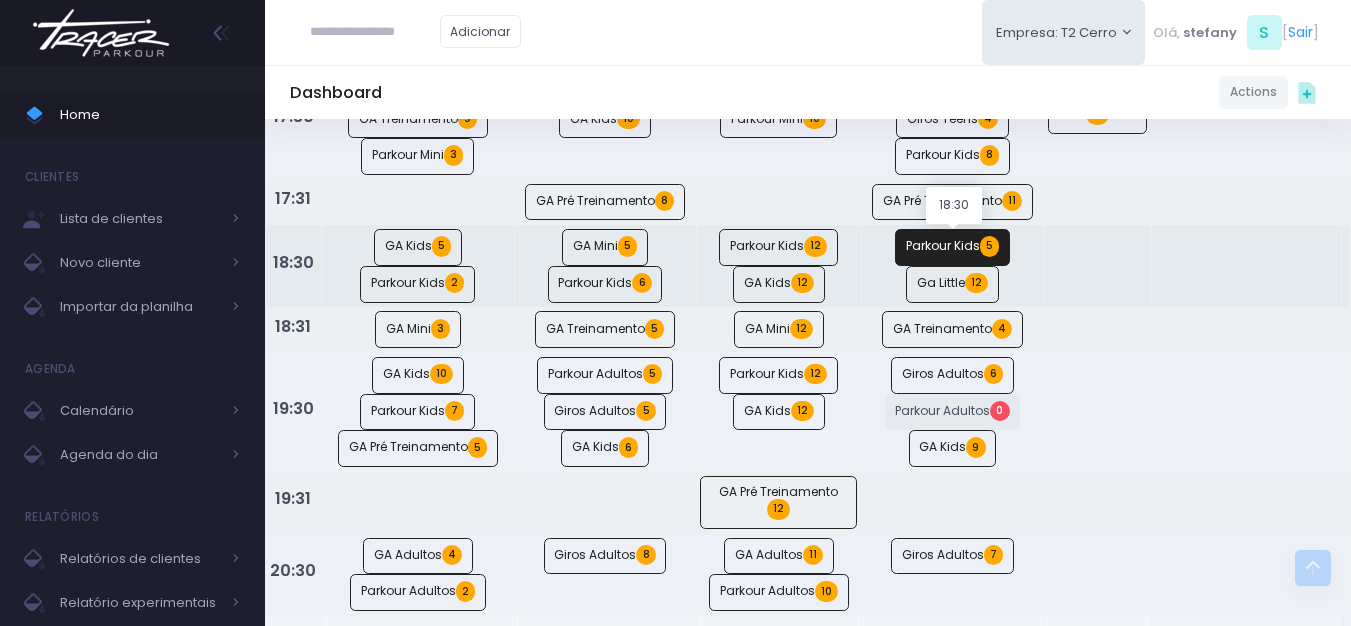 click on "Parkour Kids  5" at bounding box center [952, 247] 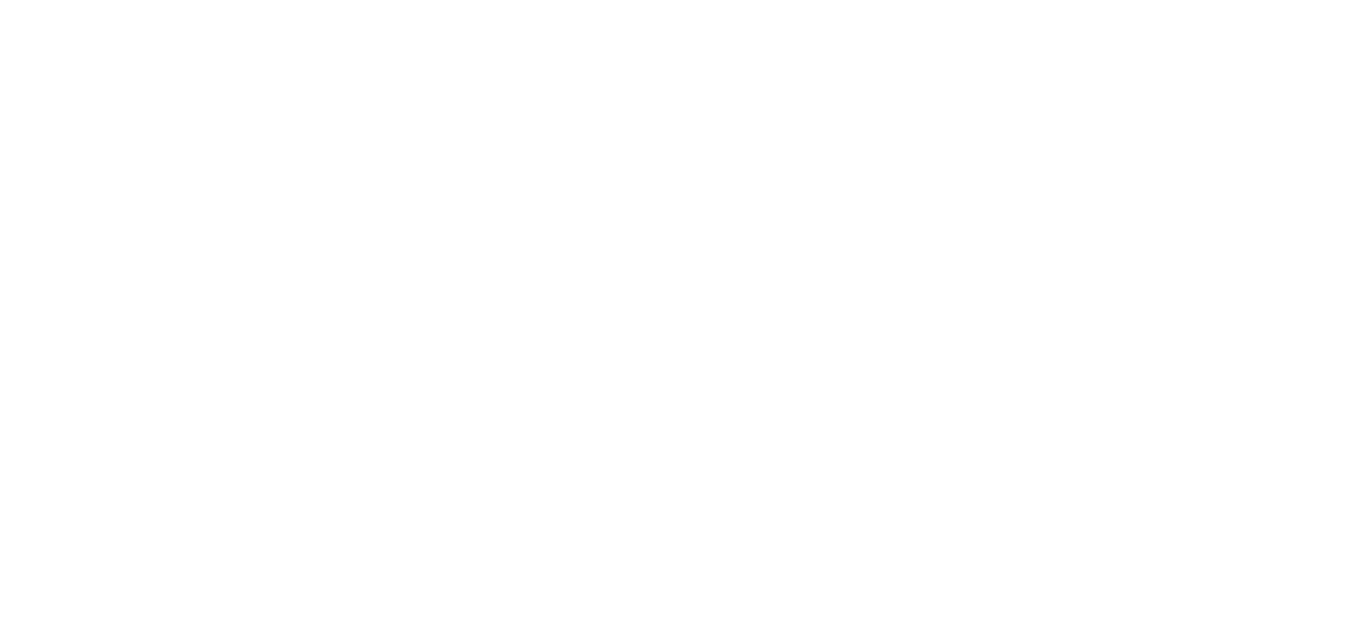 scroll, scrollTop: 0, scrollLeft: 0, axis: both 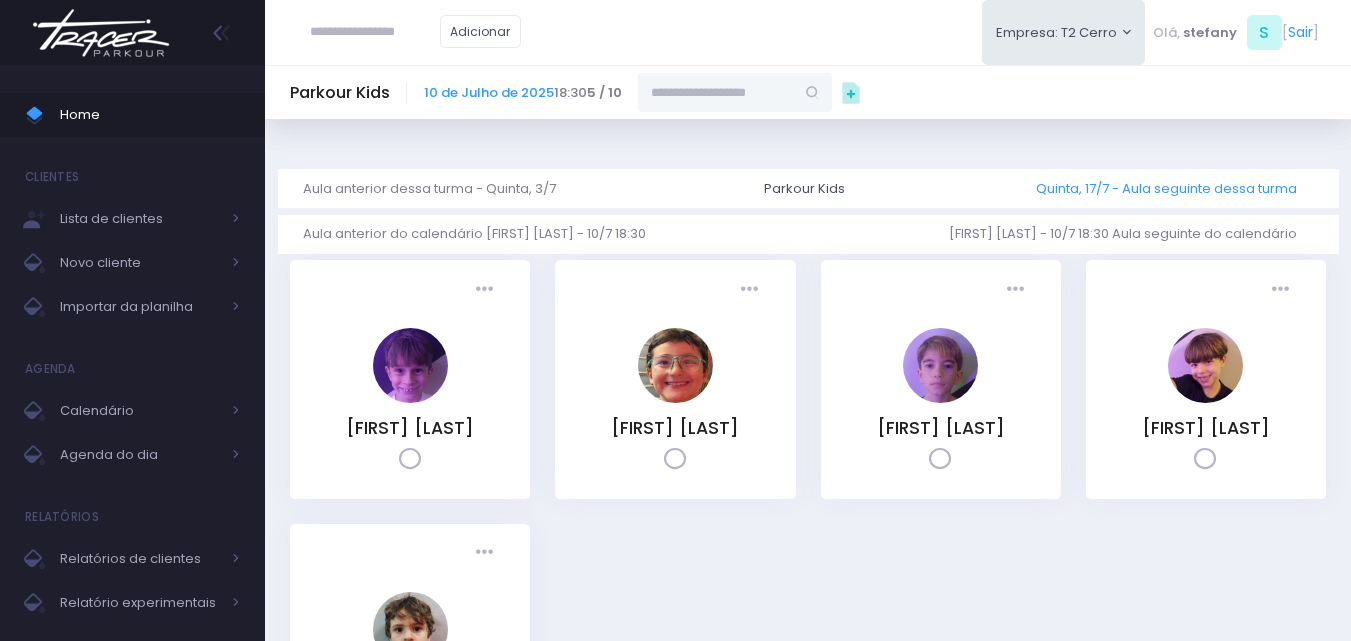 click on "Quinta, 17/7 - Aula seguinte dessa turma" at bounding box center [1174, 188] 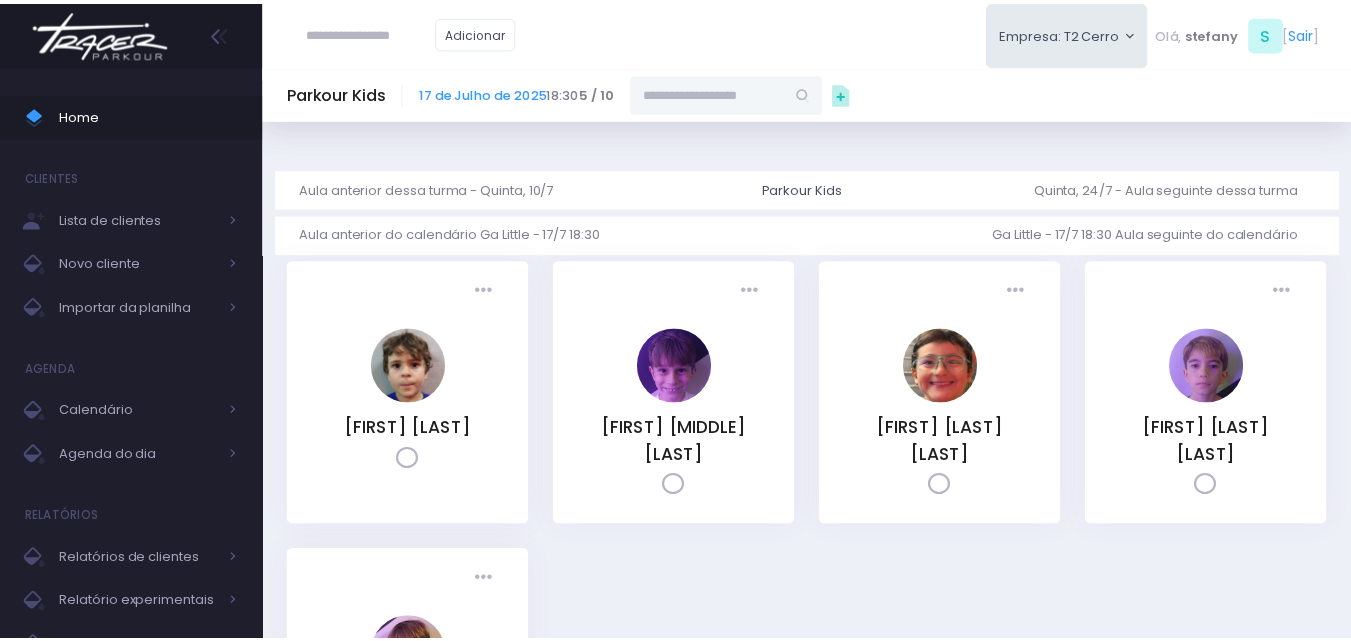 scroll, scrollTop: 0, scrollLeft: 0, axis: both 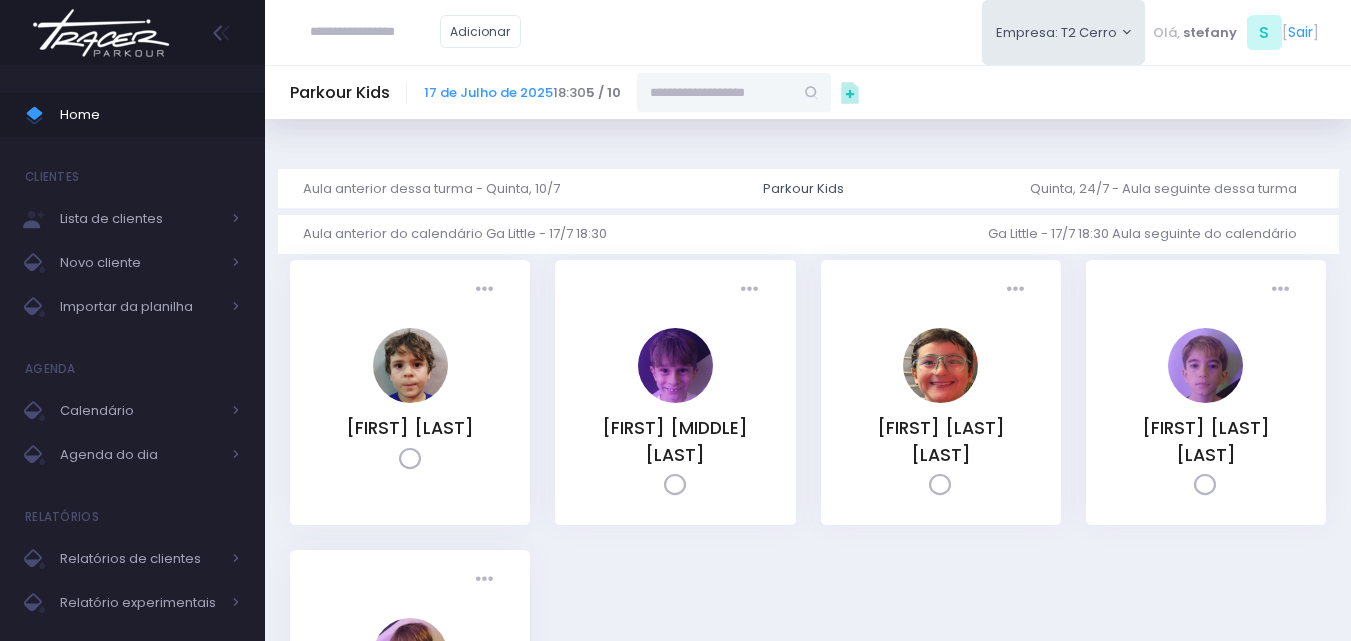 drag, startPoint x: 720, startPoint y: 87, endPoint x: 770, endPoint y: 9, distance: 92.64988 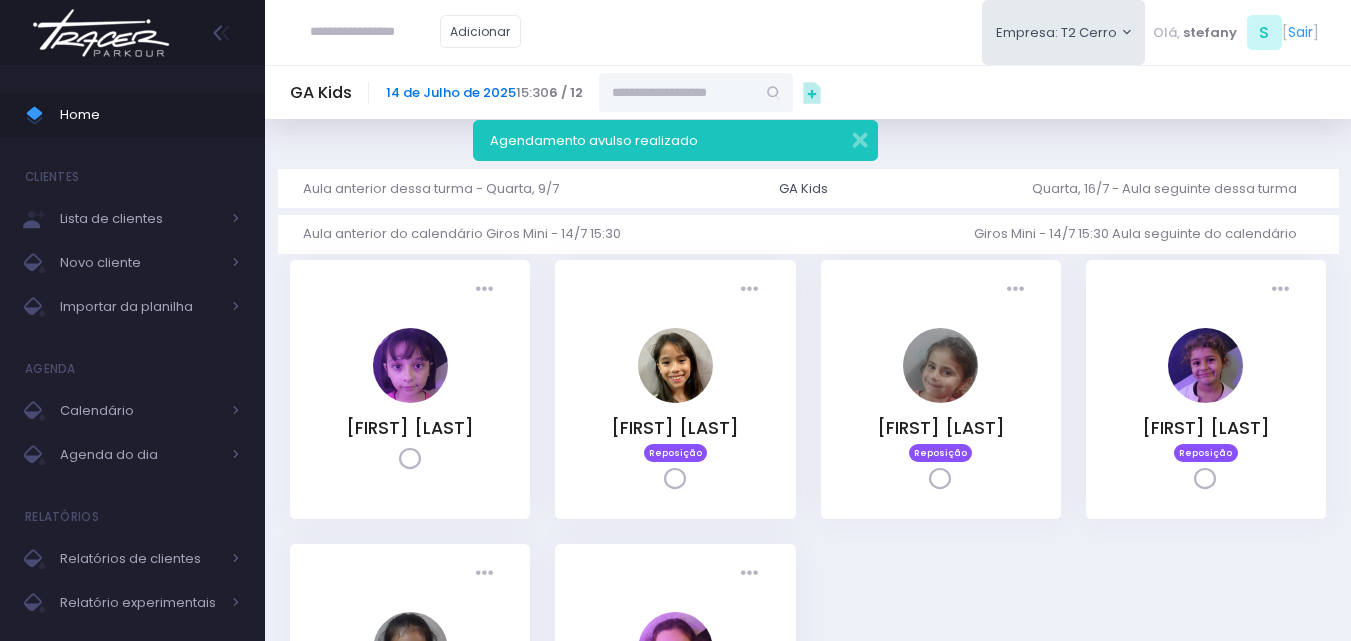 scroll, scrollTop: 0, scrollLeft: 0, axis: both 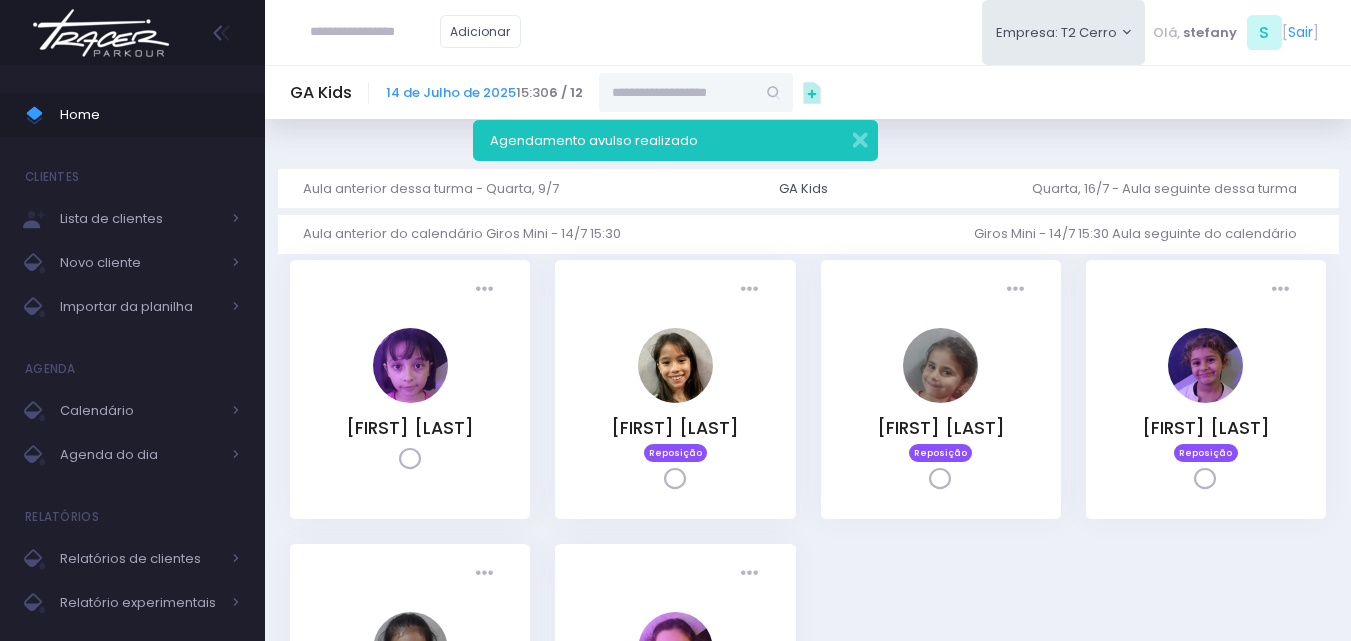 click at bounding box center [101, 33] 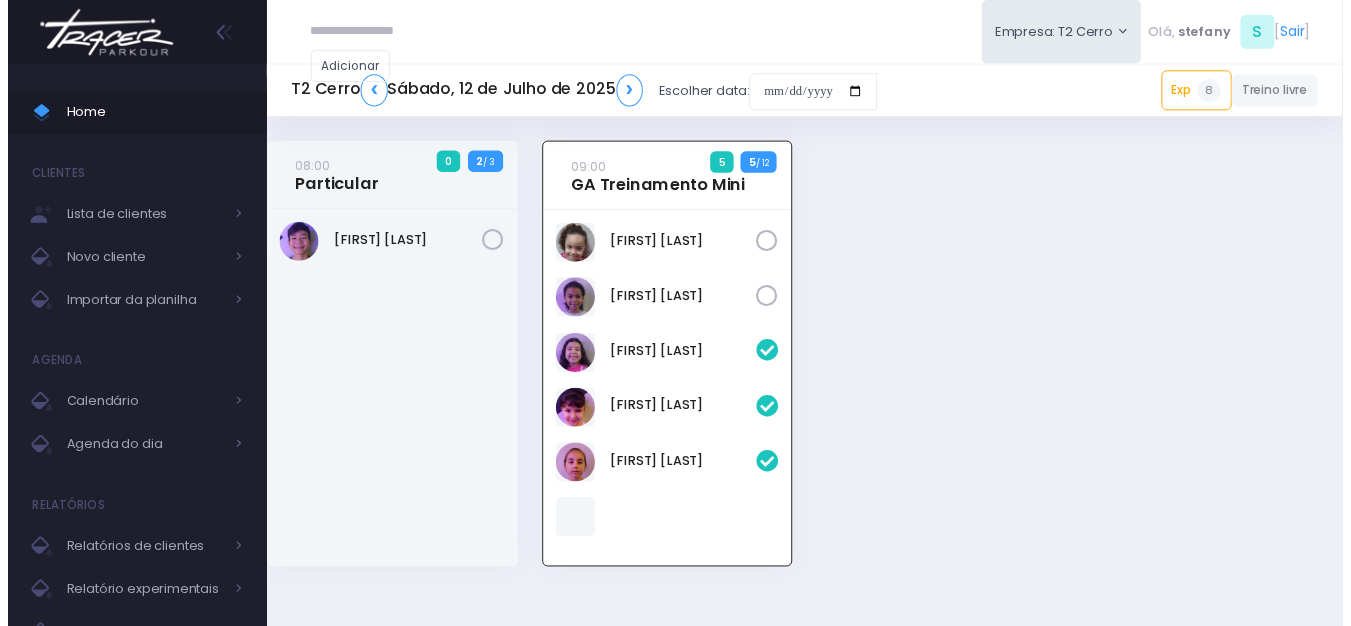 scroll, scrollTop: 0, scrollLeft: 0, axis: both 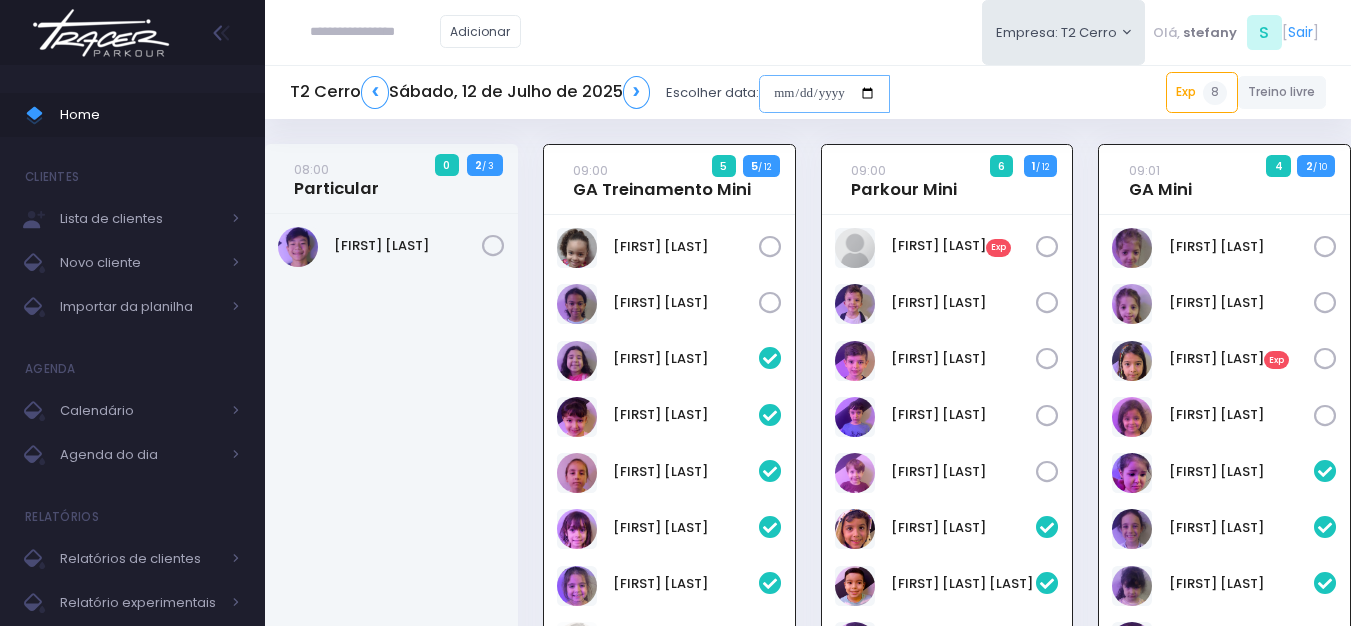click at bounding box center [824, 94] 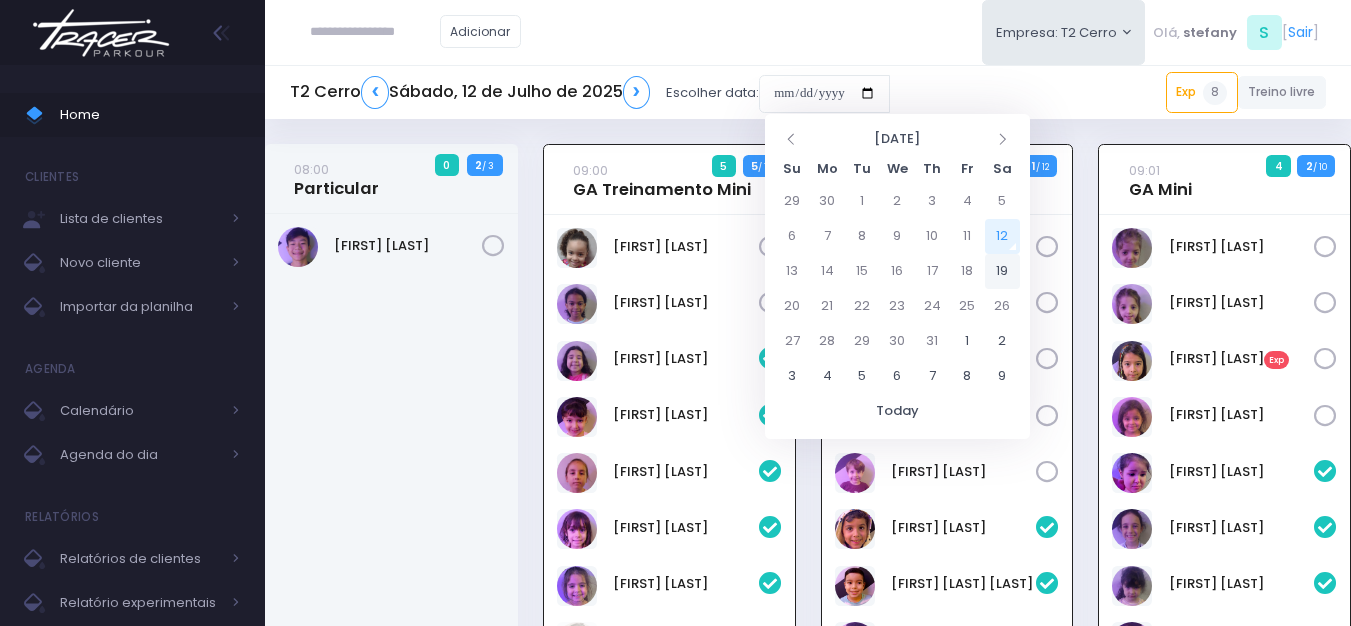 click on "19" at bounding box center (1002, 271) 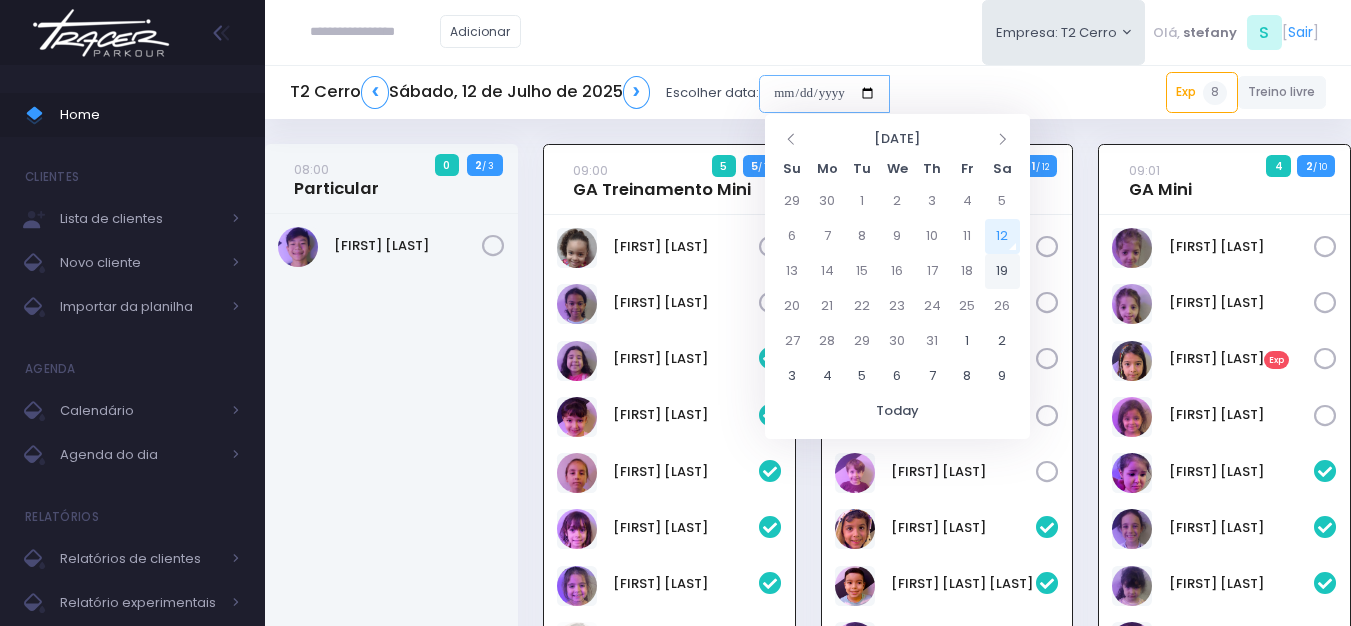 type on "**********" 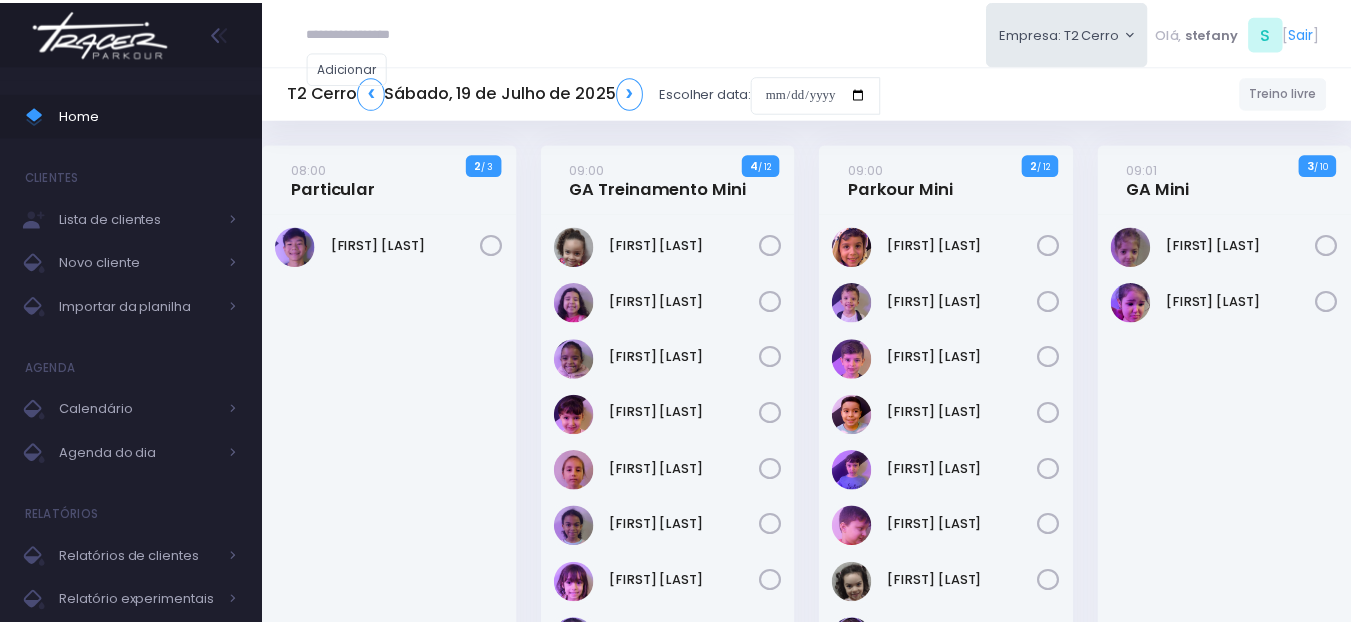 scroll, scrollTop: 0, scrollLeft: 0, axis: both 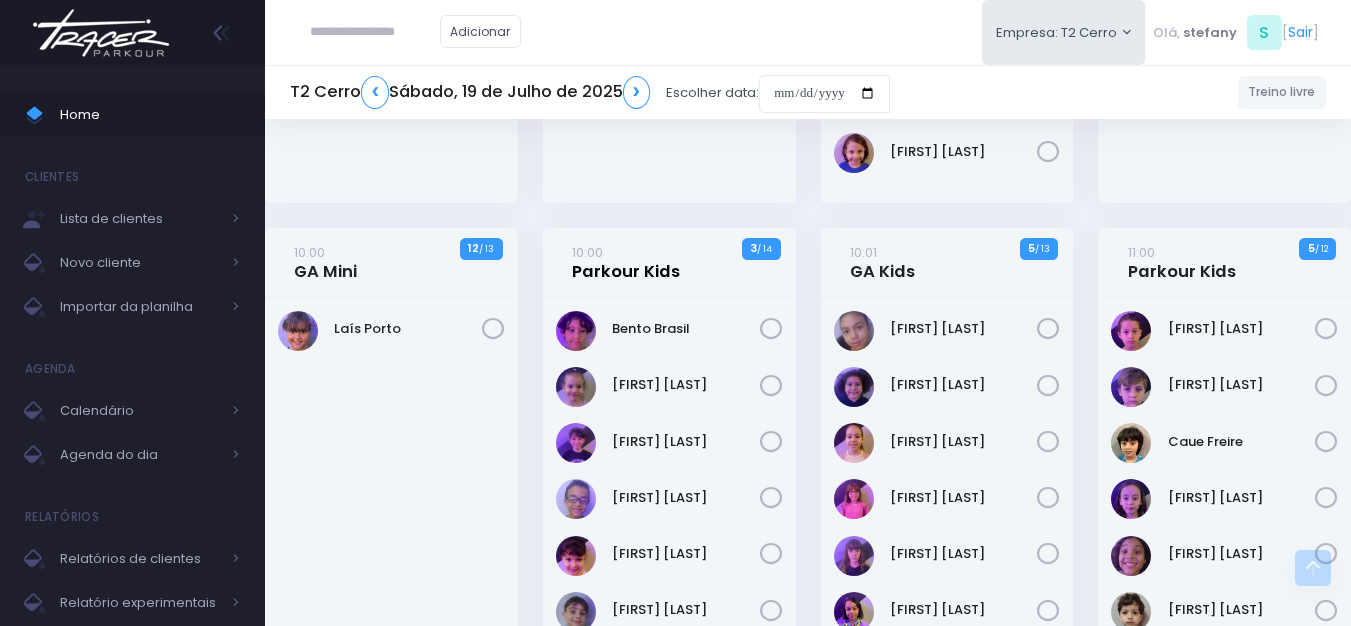 click on "10:00 Parkour Kids" at bounding box center (626, 262) 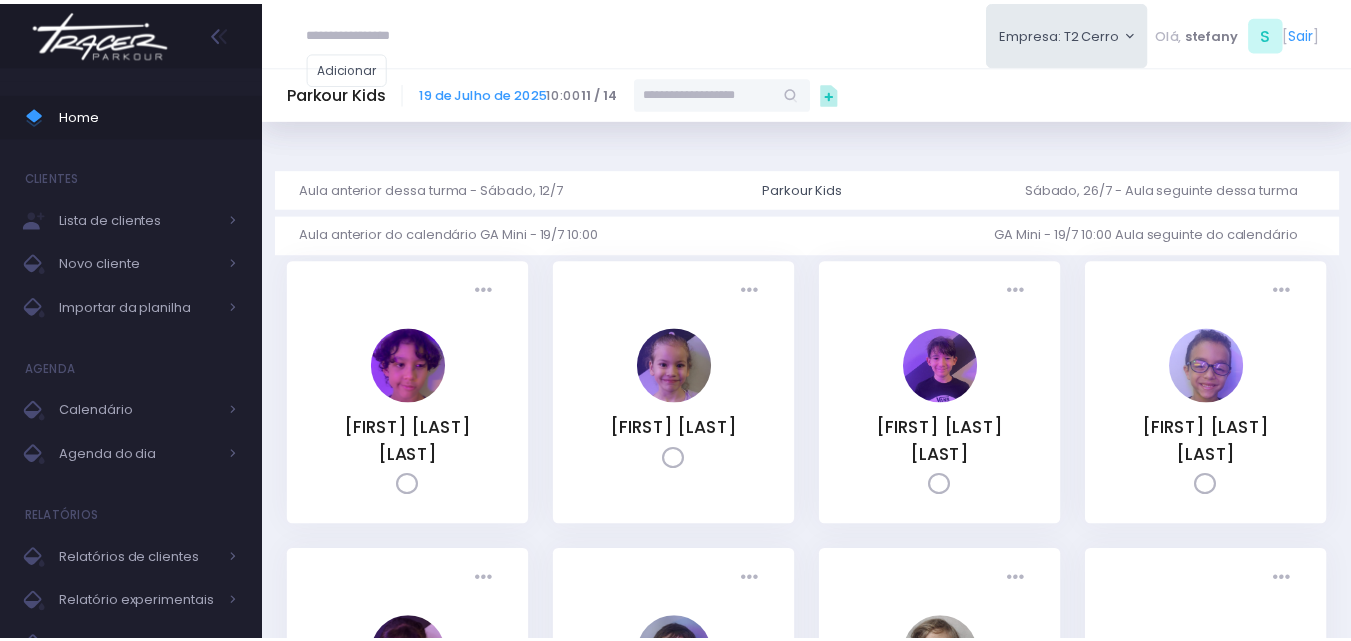 scroll, scrollTop: 0, scrollLeft: 0, axis: both 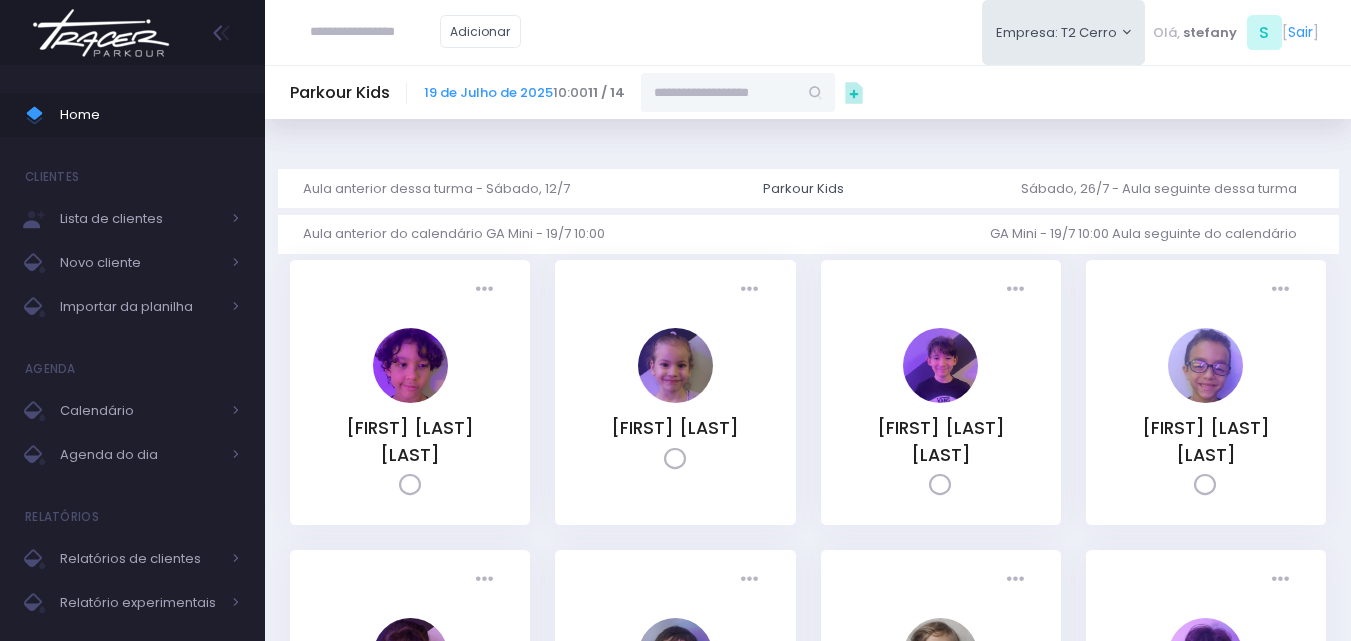 click at bounding box center (719, 92) 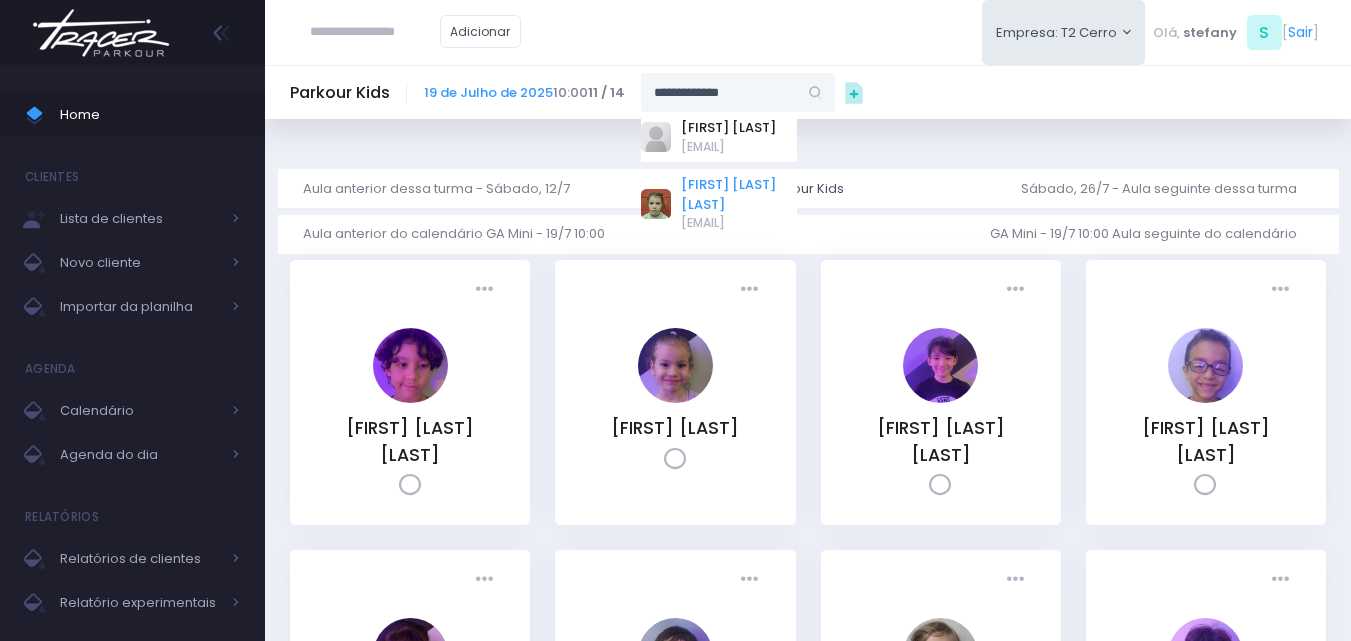click on "[FIRST] [LAST]" at bounding box center (739, 194) 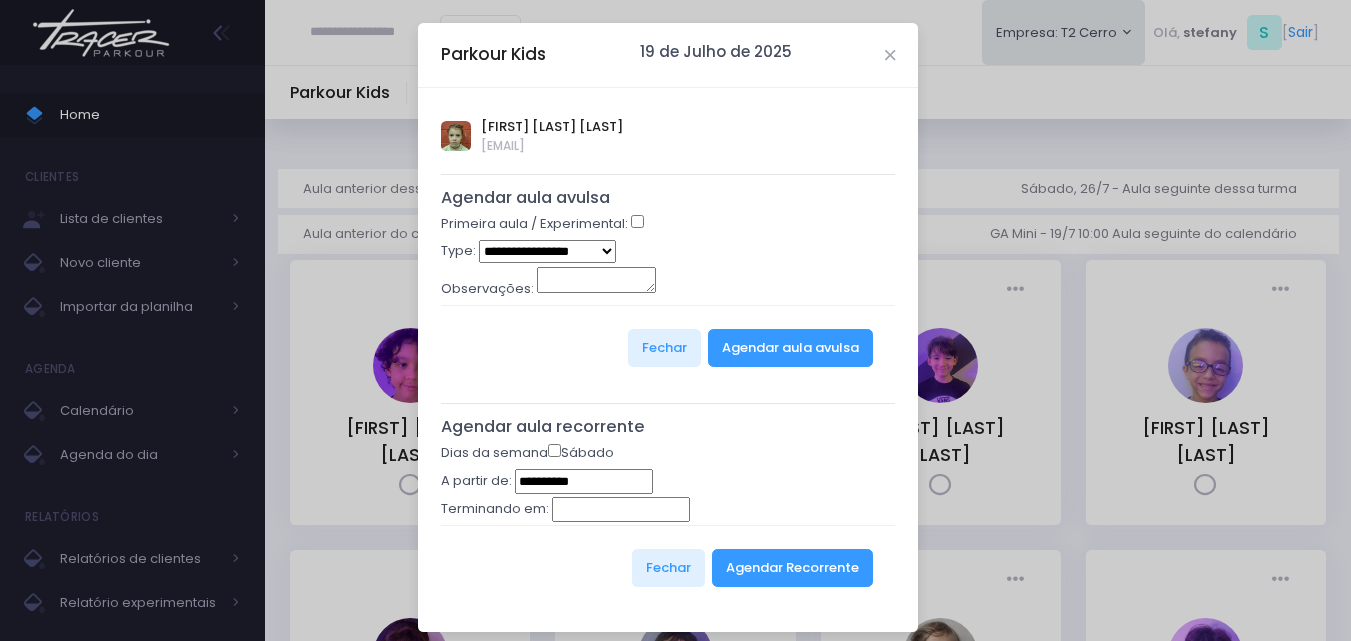 type on "**********" 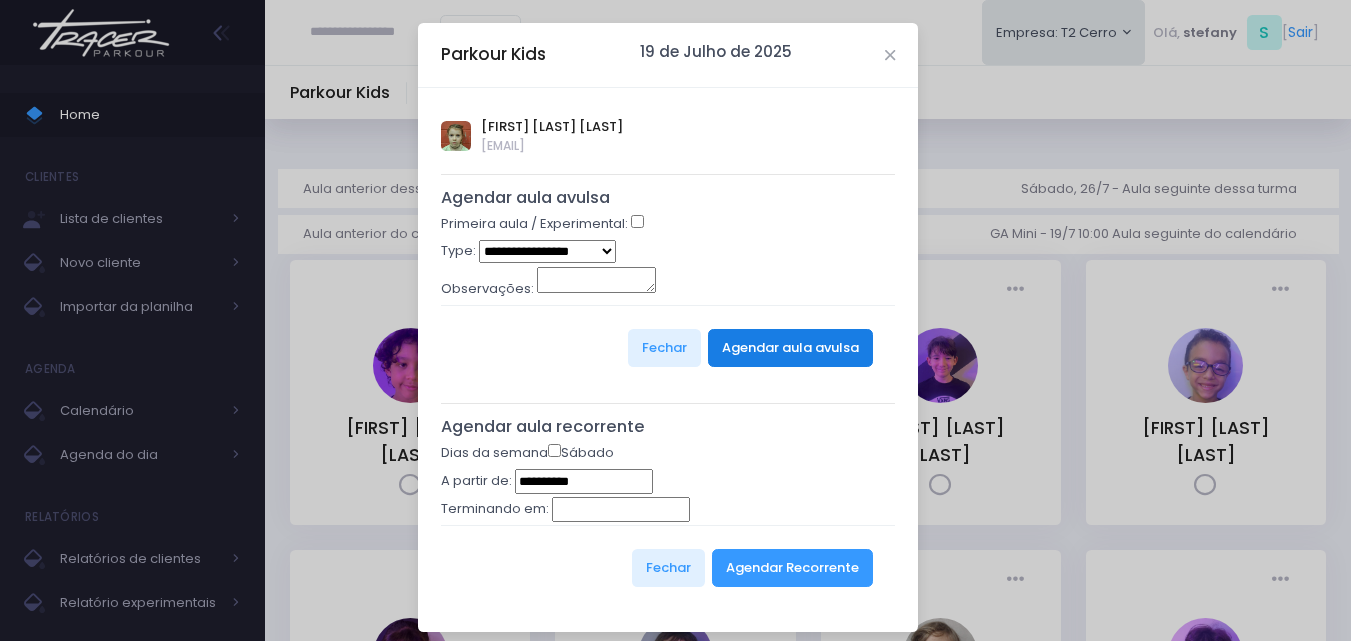 click on "Agendar aula avulsa" at bounding box center (790, 348) 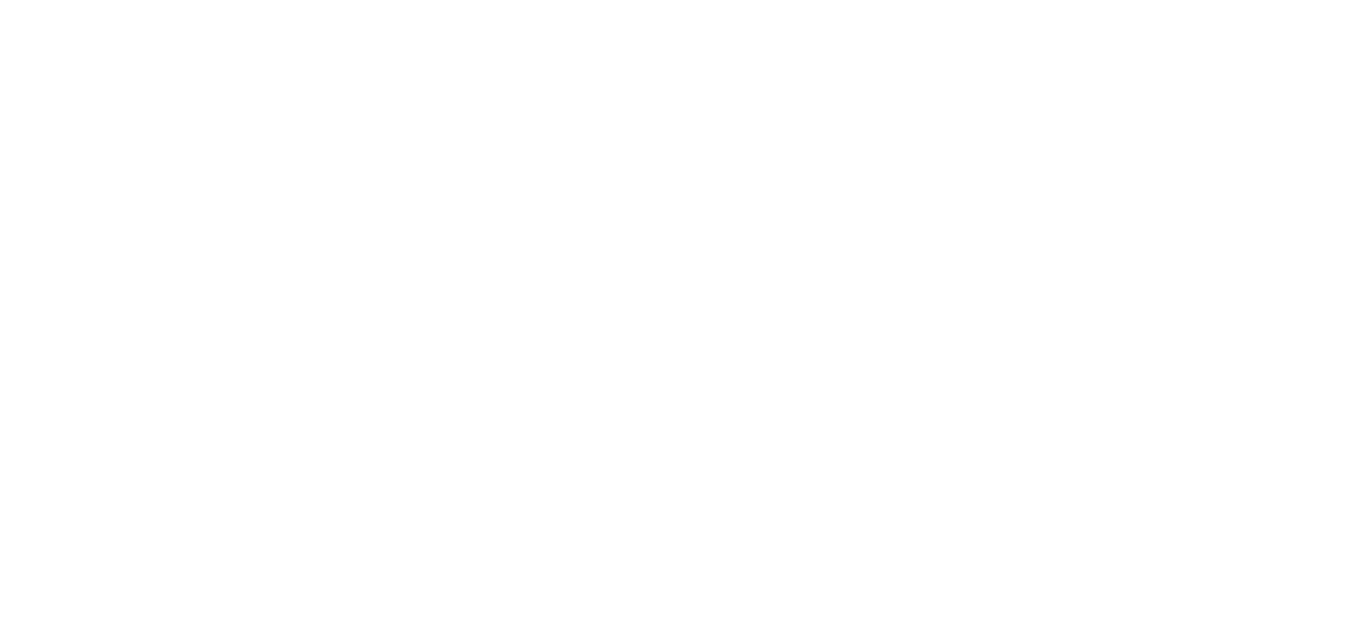 scroll, scrollTop: 0, scrollLeft: 0, axis: both 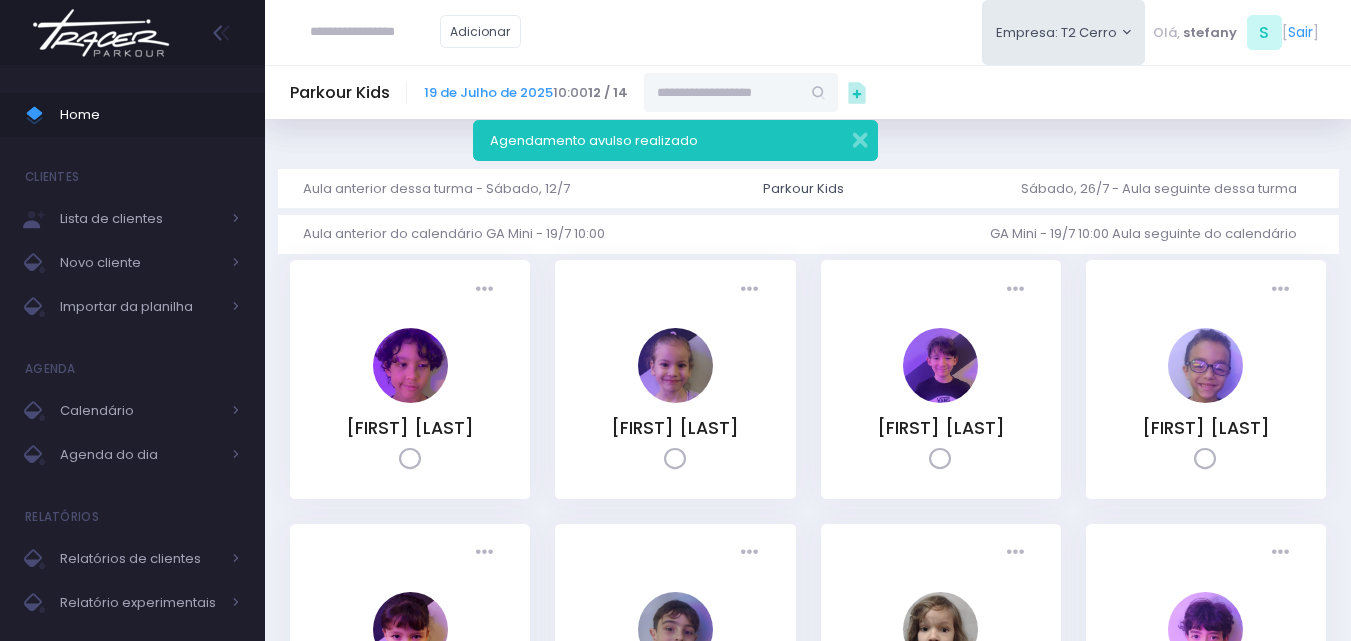 click at bounding box center (101, 33) 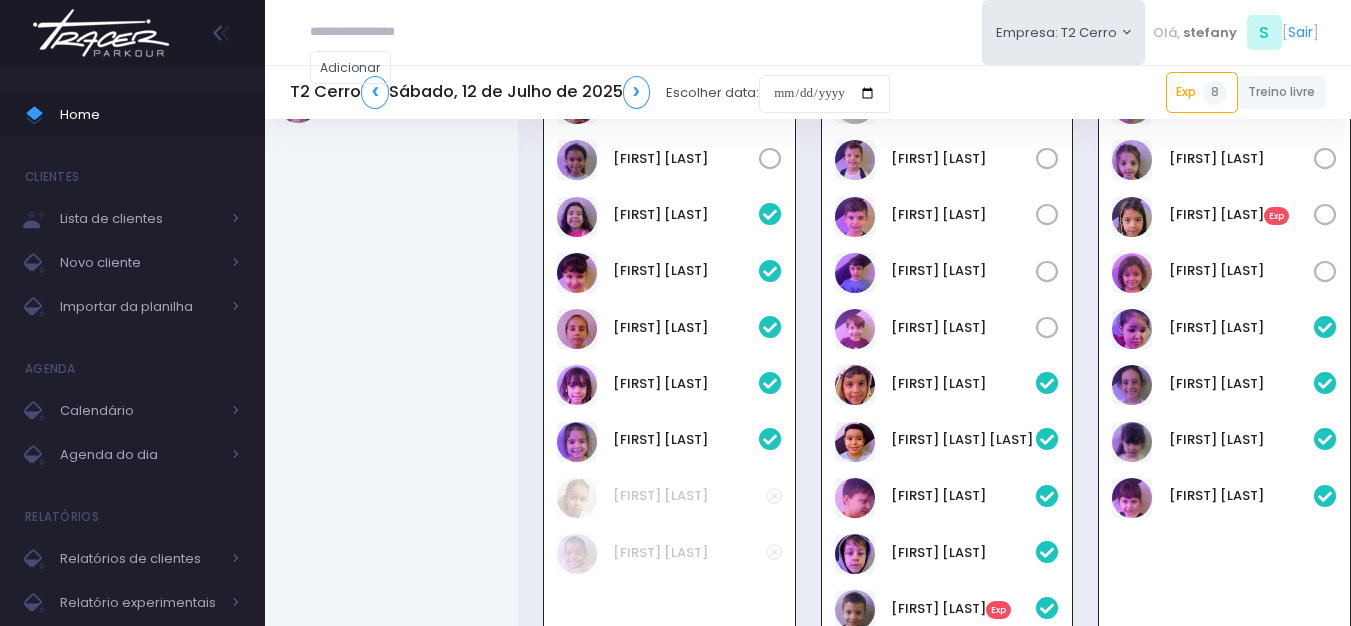 scroll, scrollTop: 144, scrollLeft: 0, axis: vertical 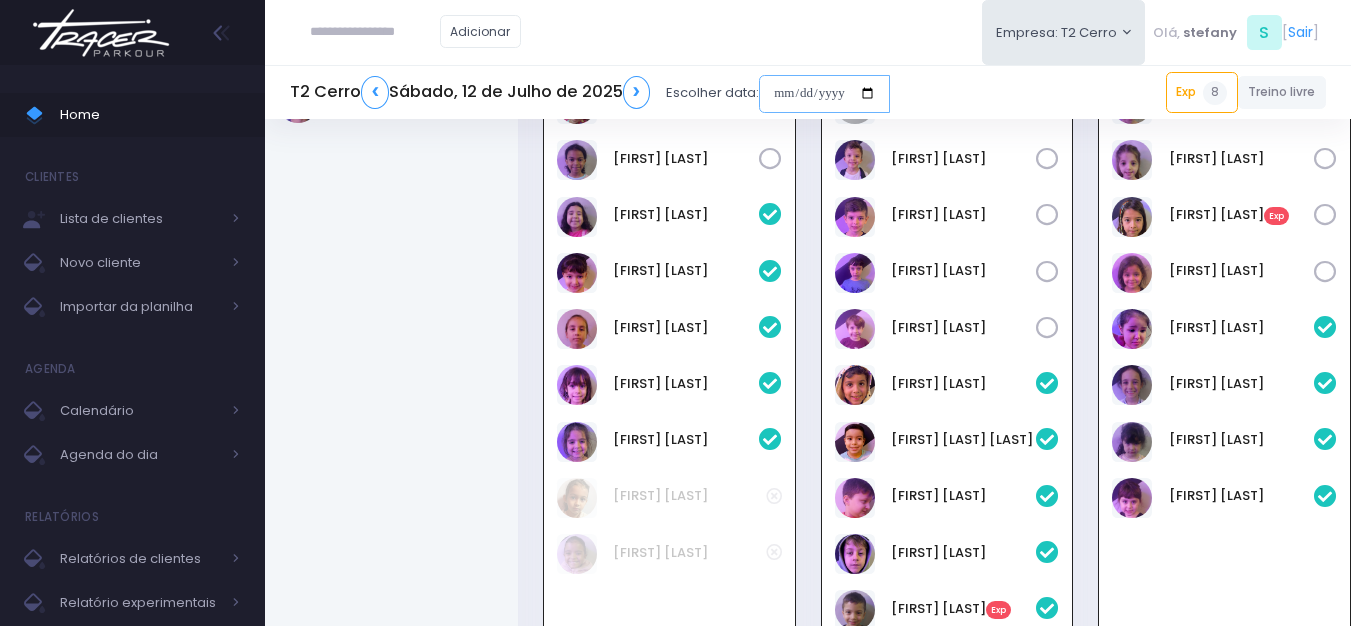 click at bounding box center (824, 94) 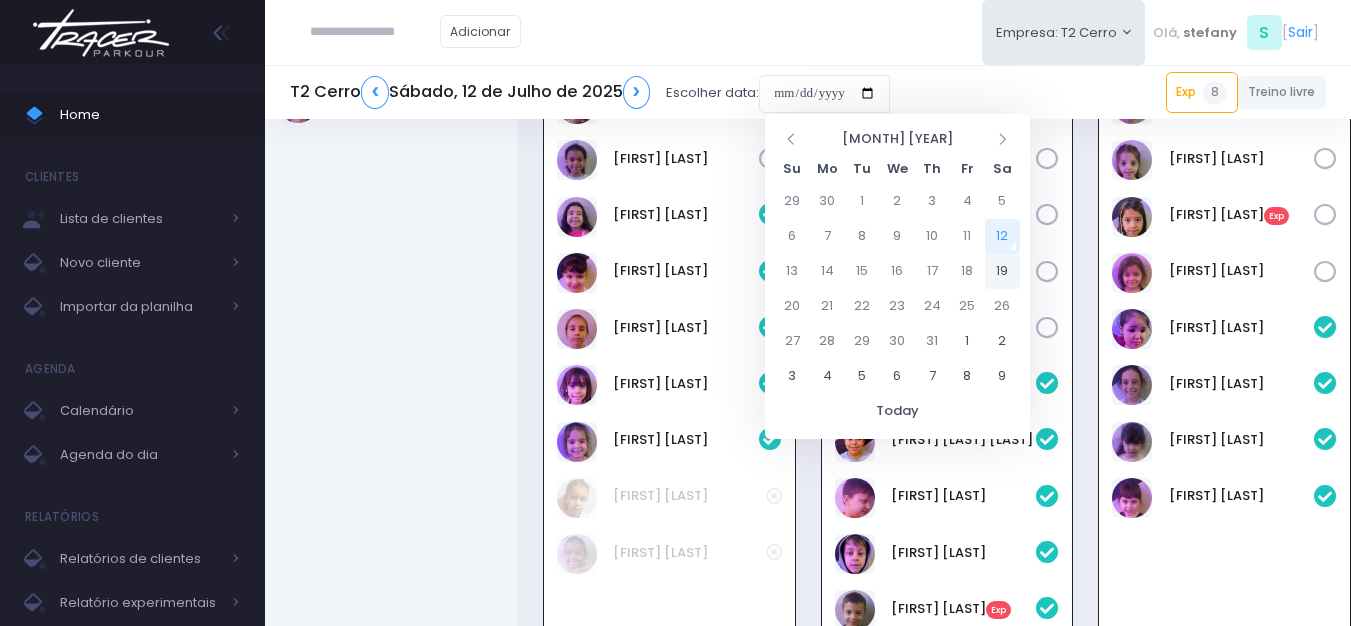 click on "19" at bounding box center [1002, 271] 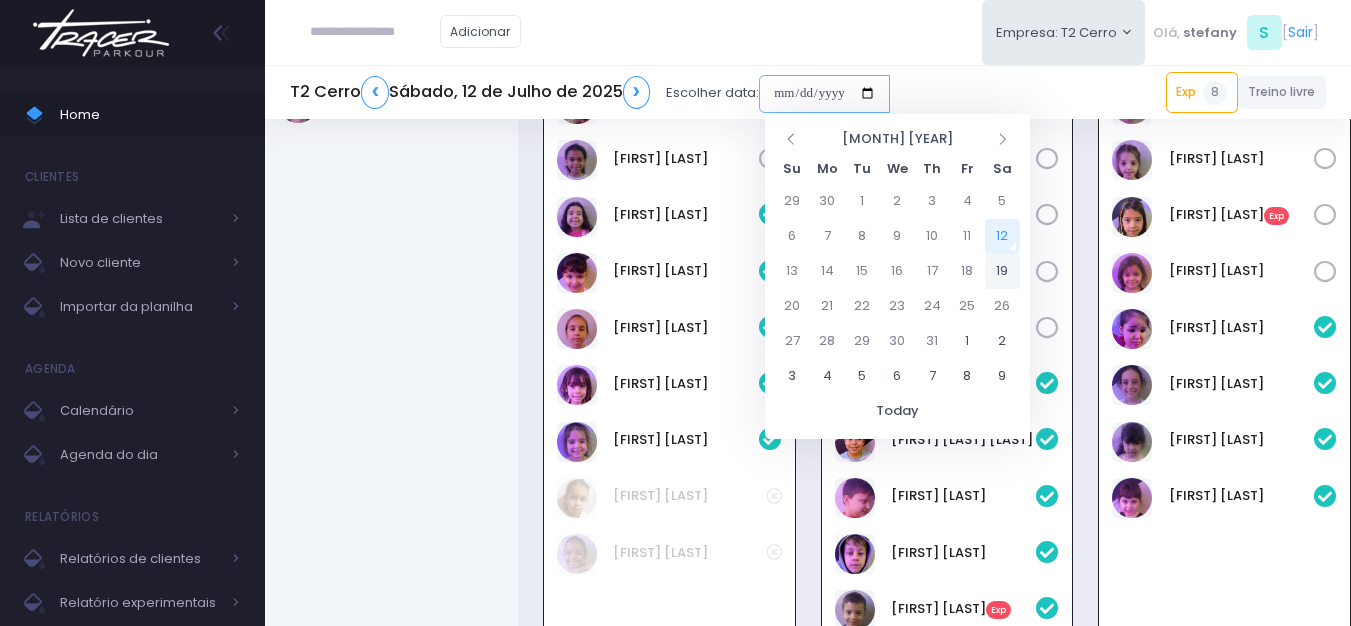 type on "**********" 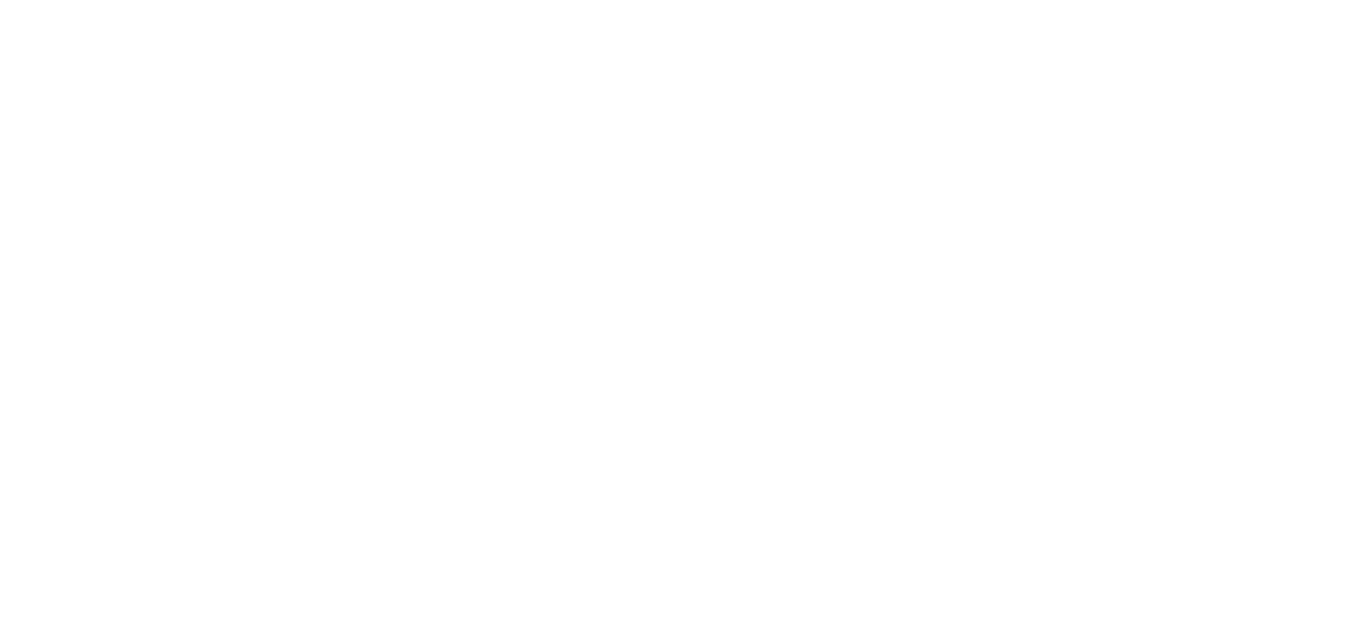 scroll, scrollTop: 0, scrollLeft: 0, axis: both 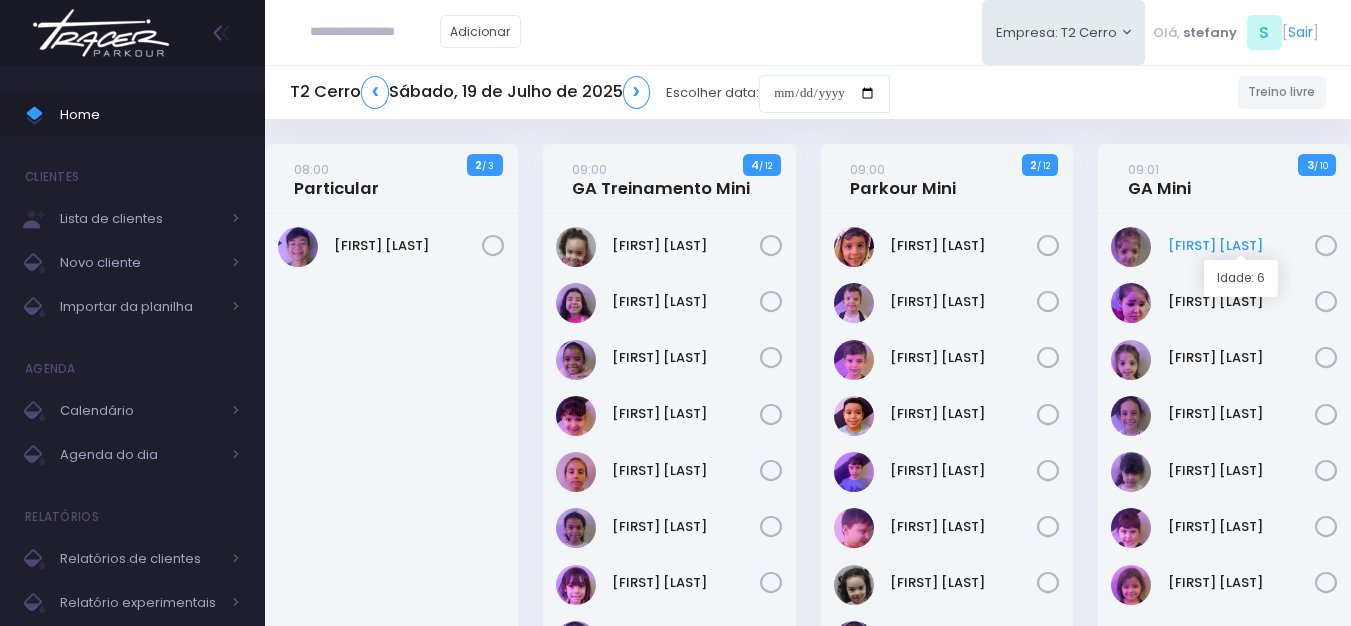 click on "[FIRST] [LAST]" at bounding box center [1242, 246] 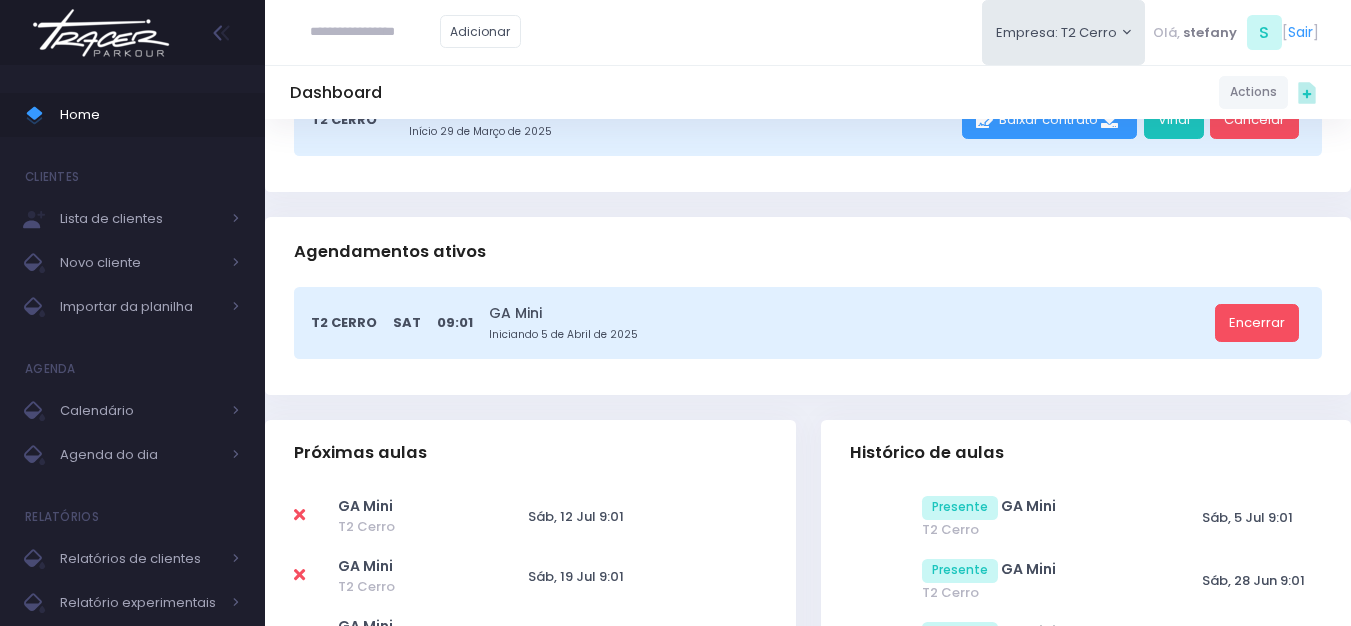 scroll, scrollTop: 400, scrollLeft: 0, axis: vertical 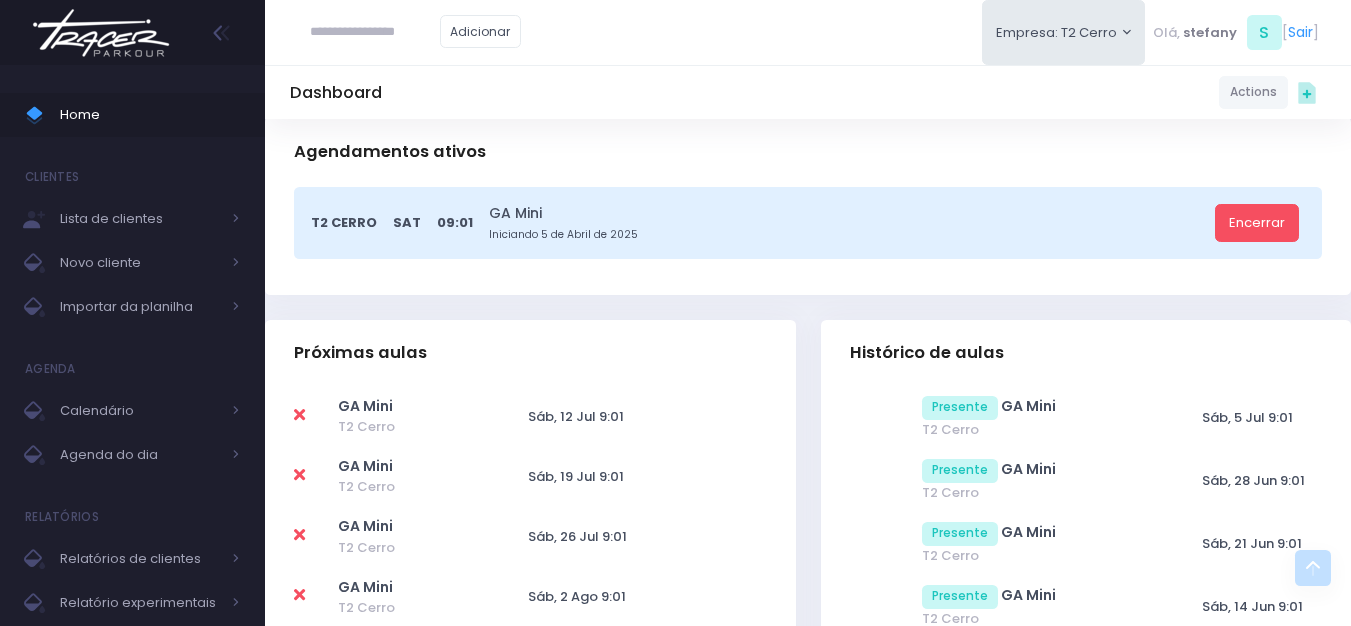 click at bounding box center [315, 477] 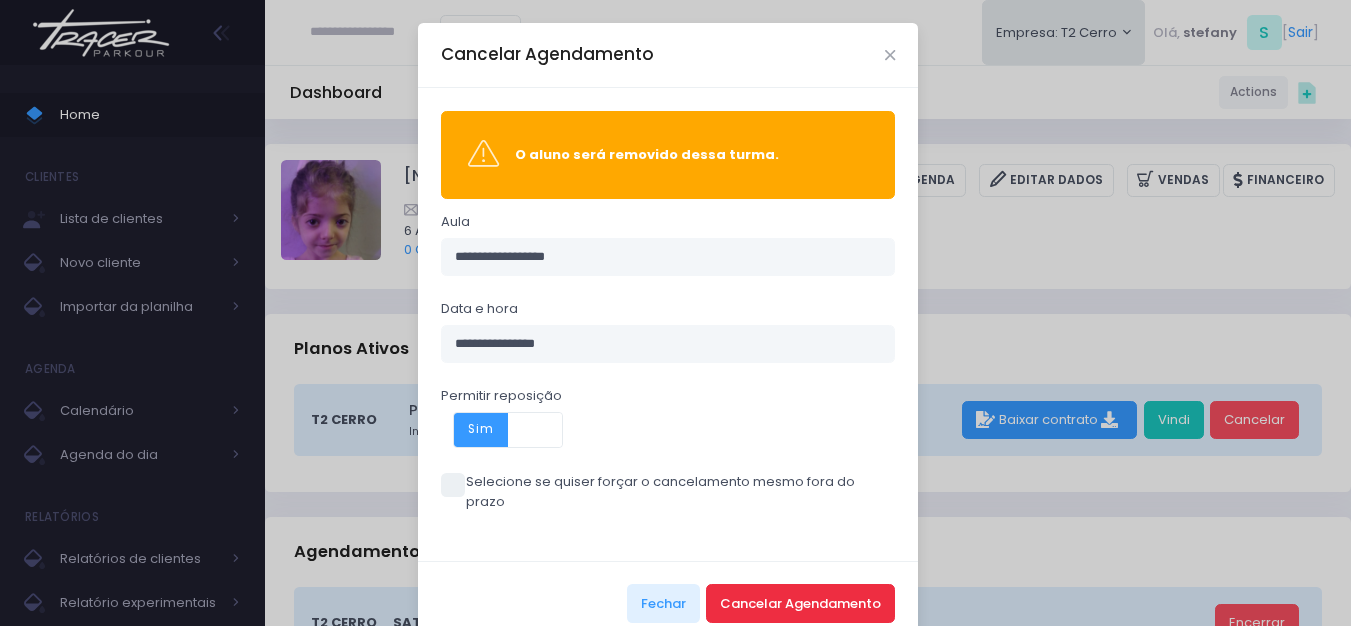 click on "Cancelar Agendamento" at bounding box center (800, 603) 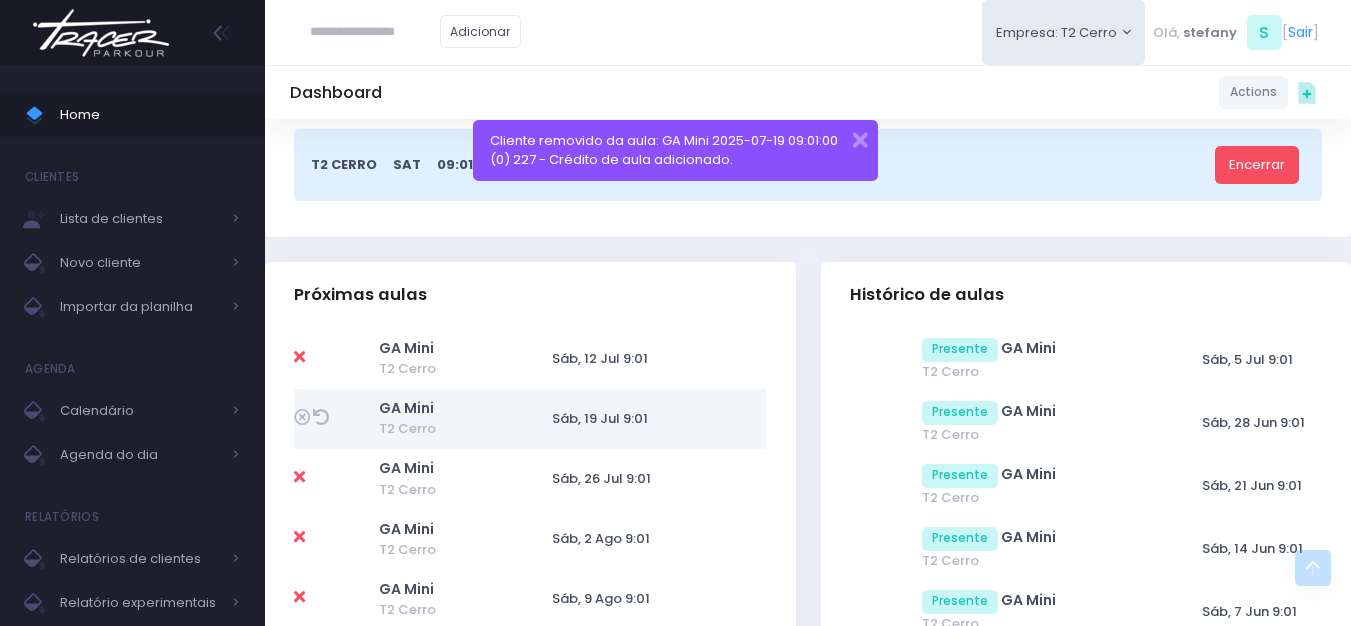 scroll, scrollTop: 400, scrollLeft: 0, axis: vertical 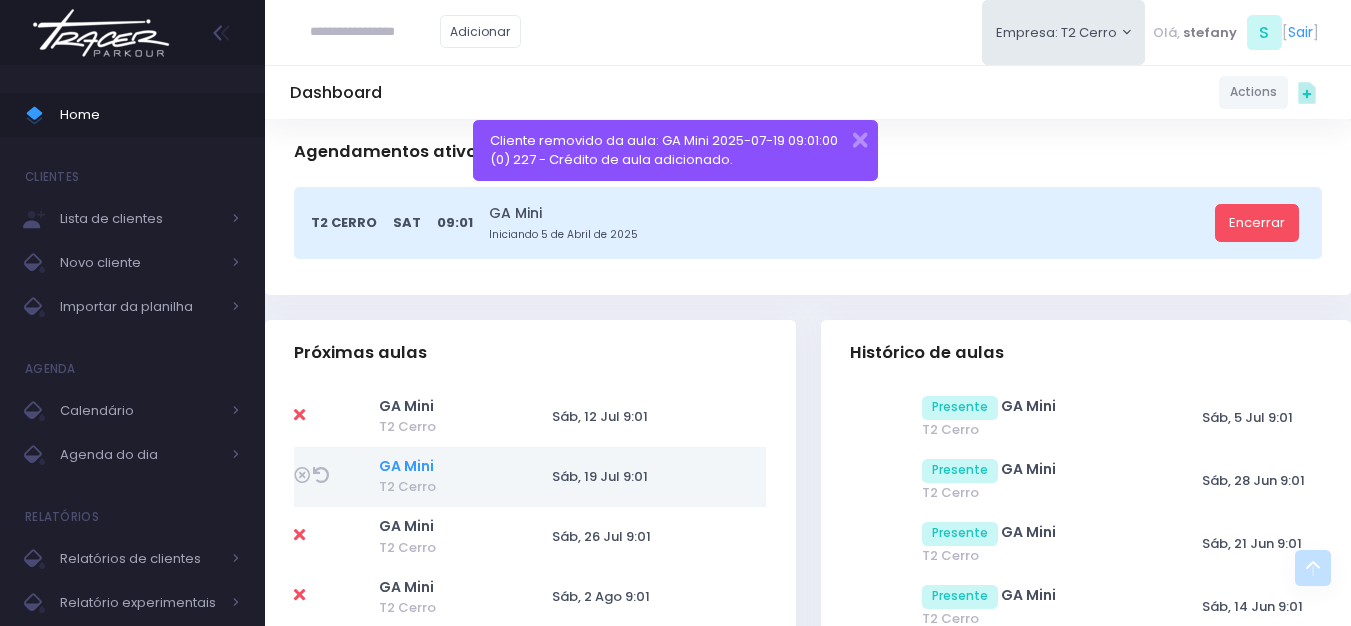 click on "GA Mini" at bounding box center [406, 466] 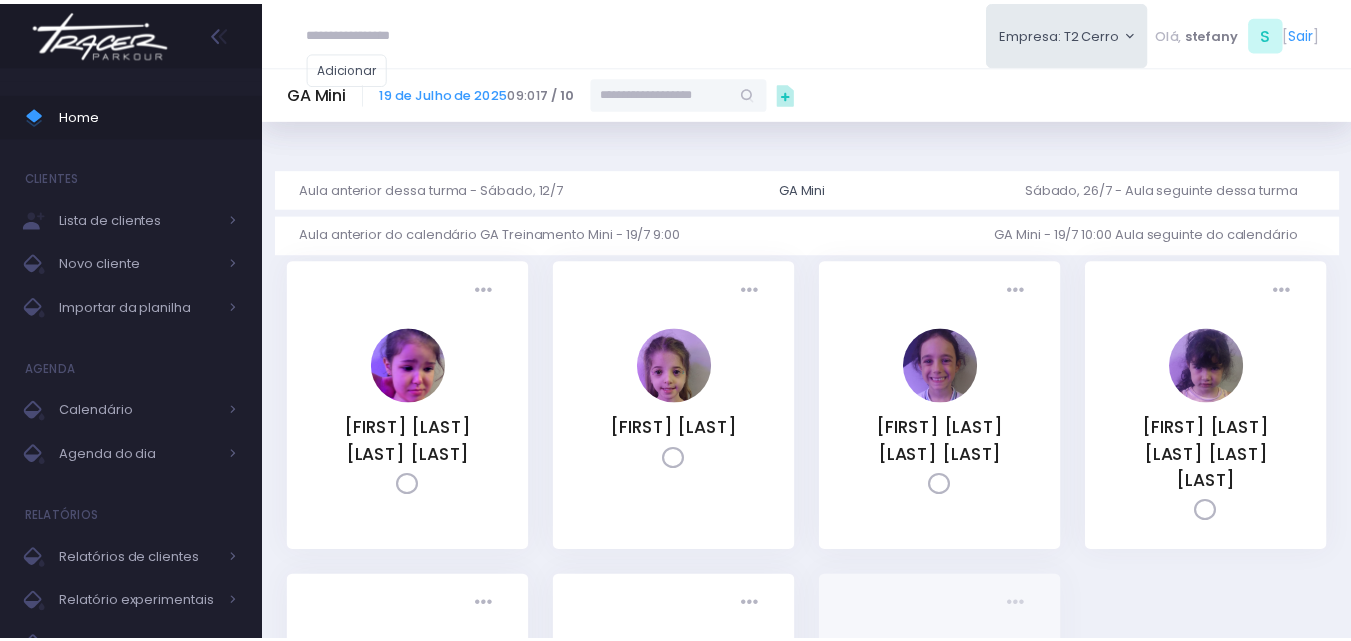 scroll, scrollTop: 0, scrollLeft: 0, axis: both 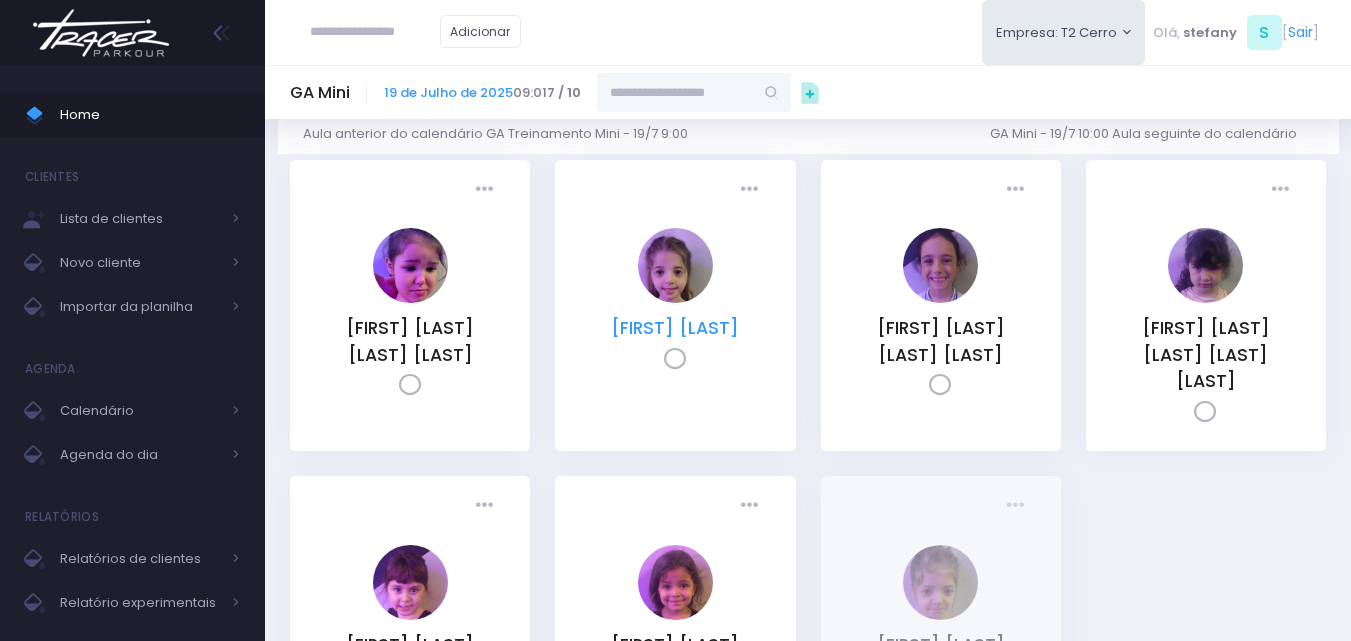 click on "[FIRST] [LAST]" at bounding box center [675, 328] 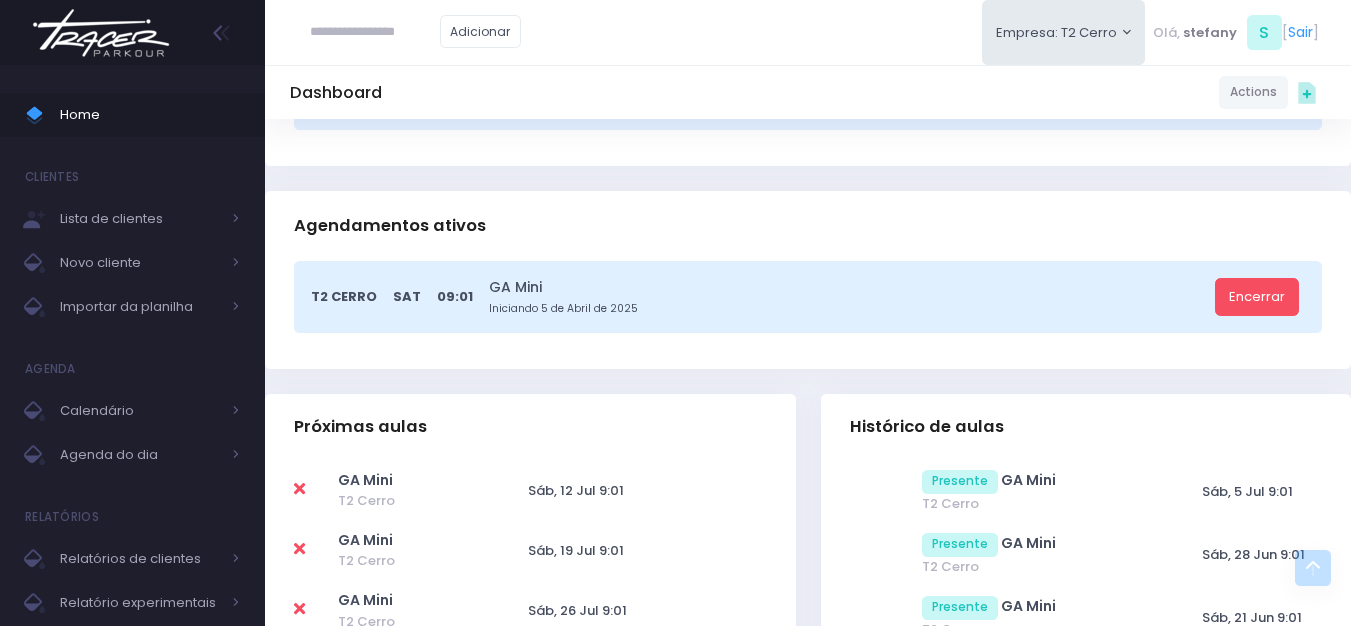 scroll, scrollTop: 400, scrollLeft: 0, axis: vertical 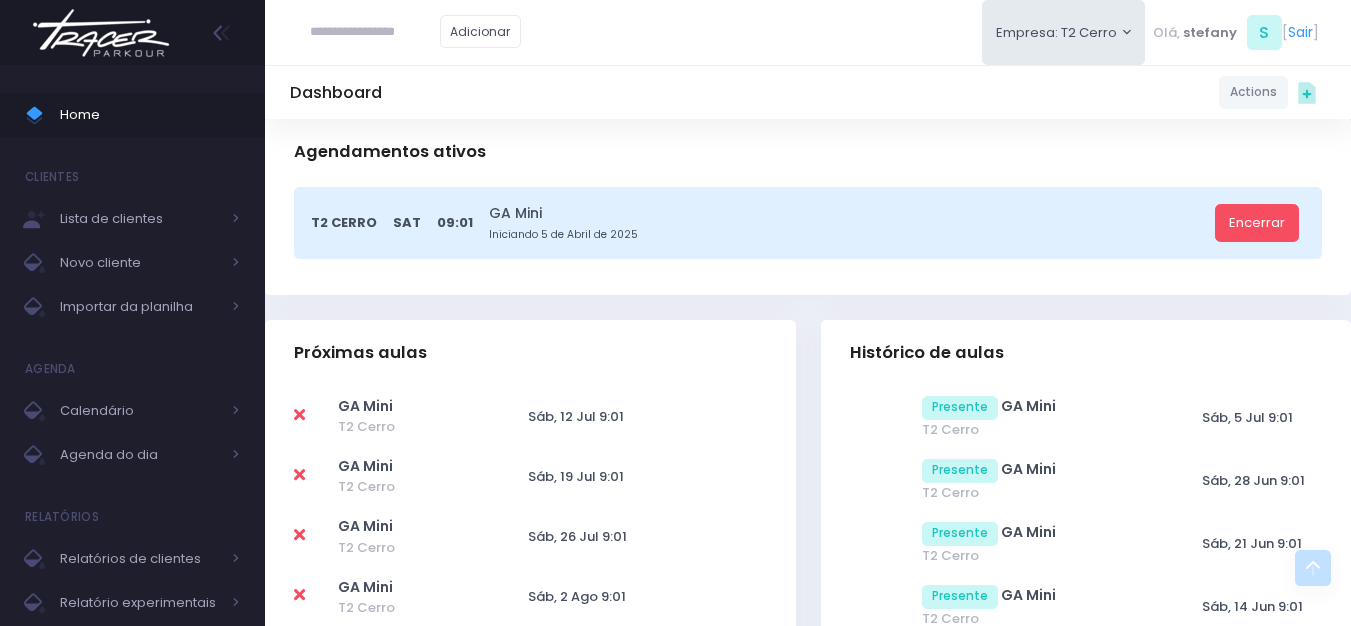 click at bounding box center [299, 475] 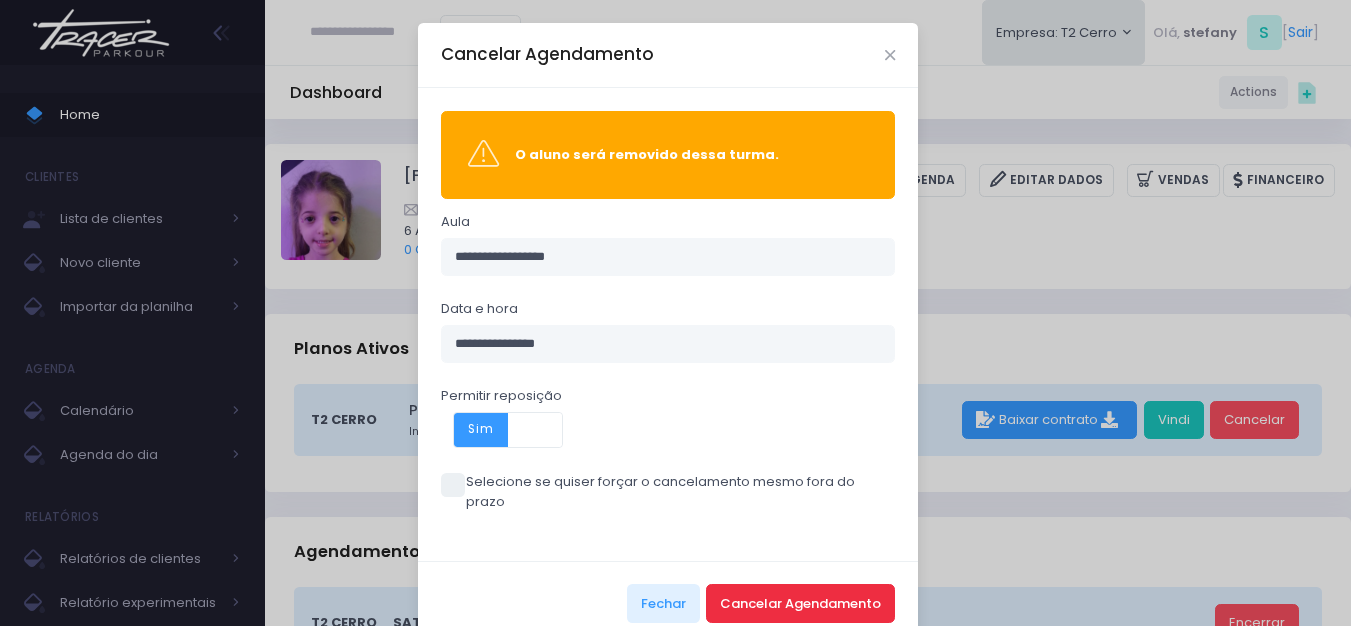 click on "Cancelar Agendamento" at bounding box center [800, 603] 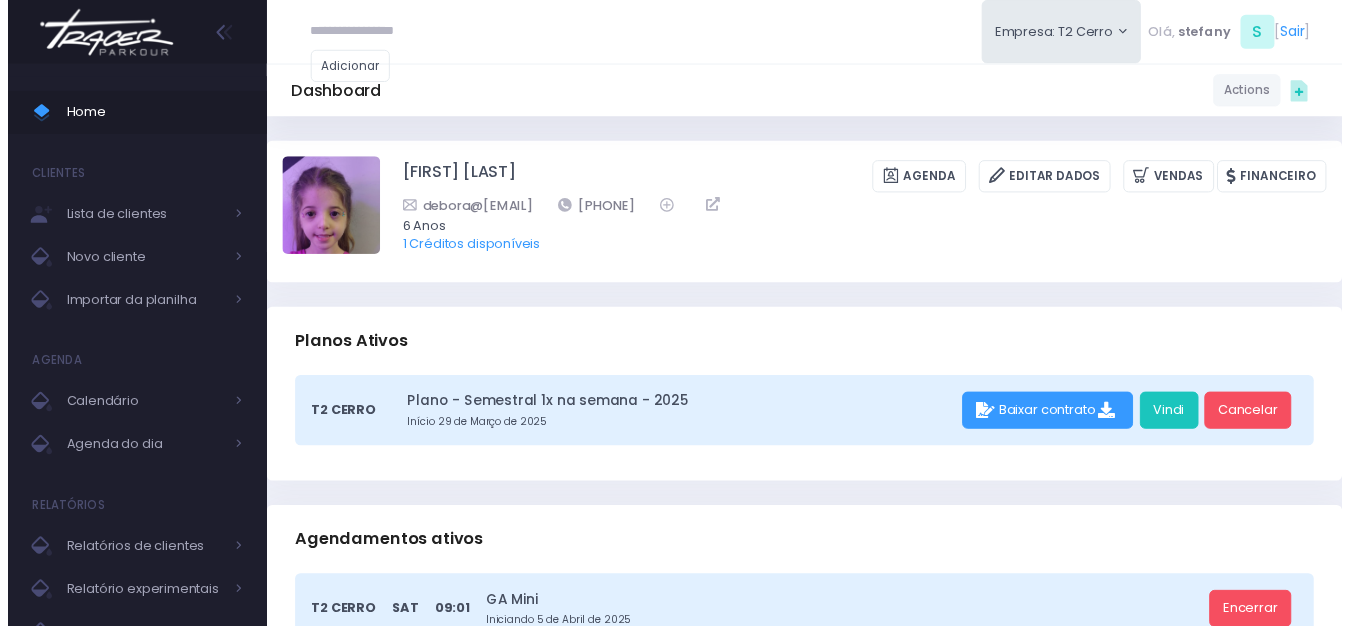 scroll, scrollTop: 0, scrollLeft: 0, axis: both 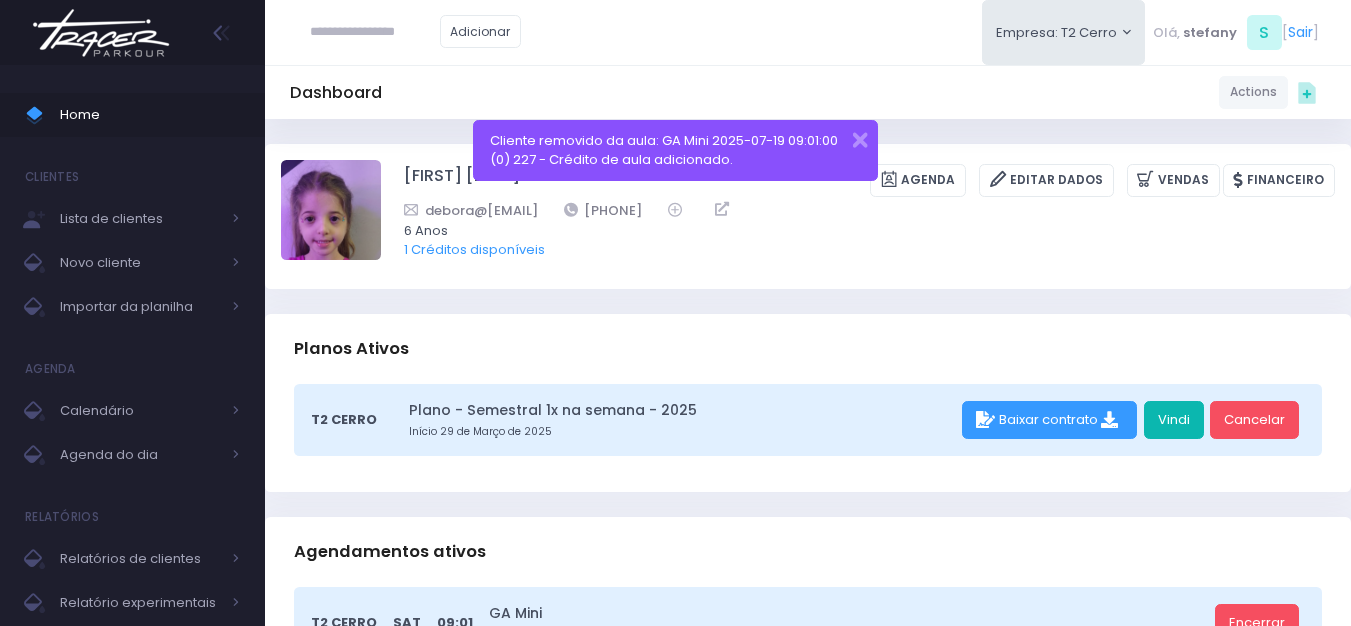 click on "Vindi" at bounding box center [1174, 420] 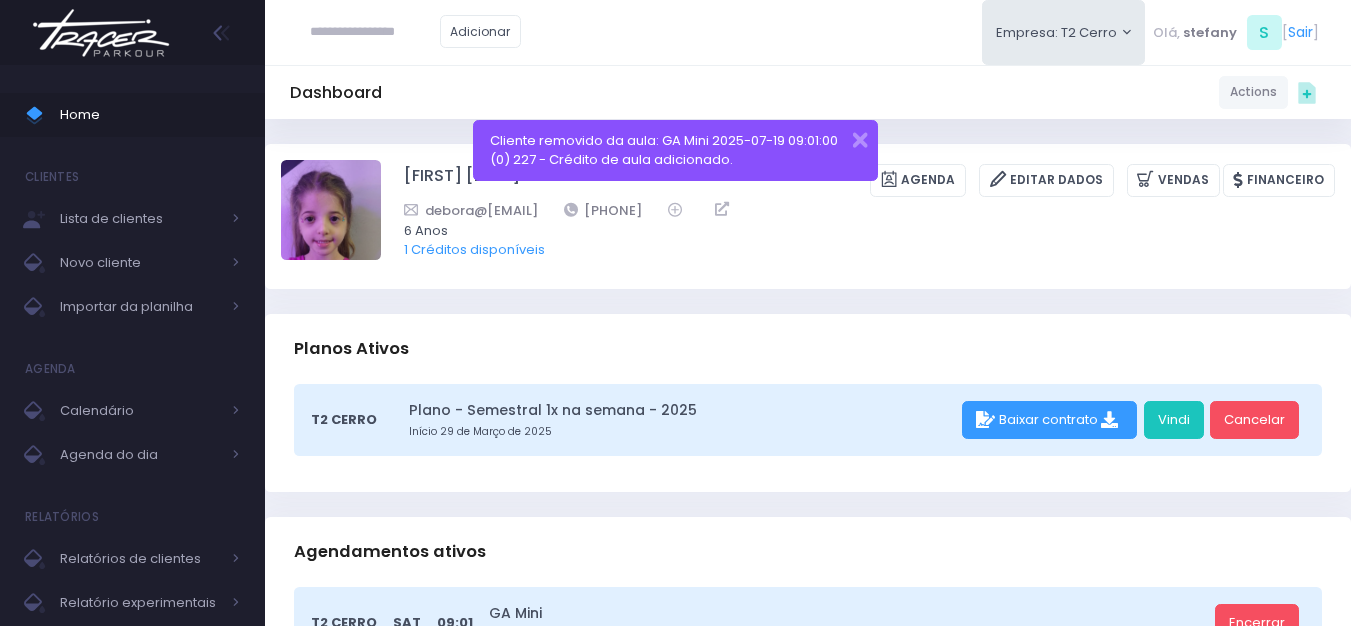 click at bounding box center [101, 33] 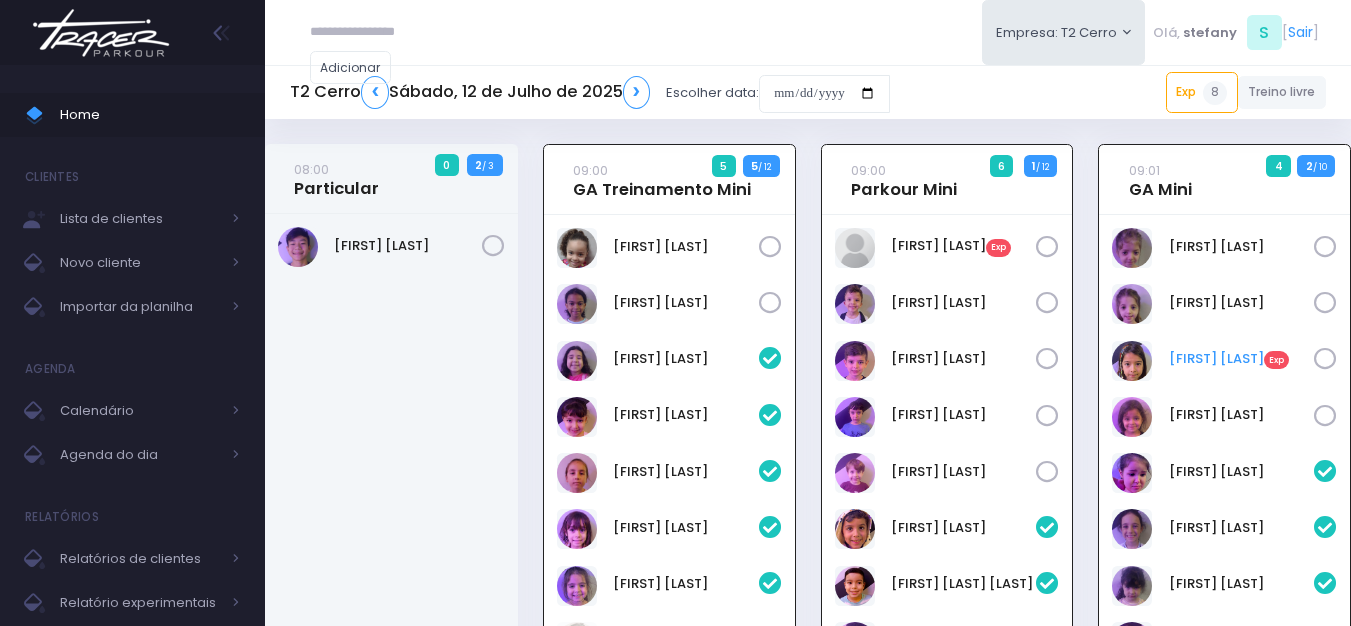 scroll, scrollTop: 0, scrollLeft: 0, axis: both 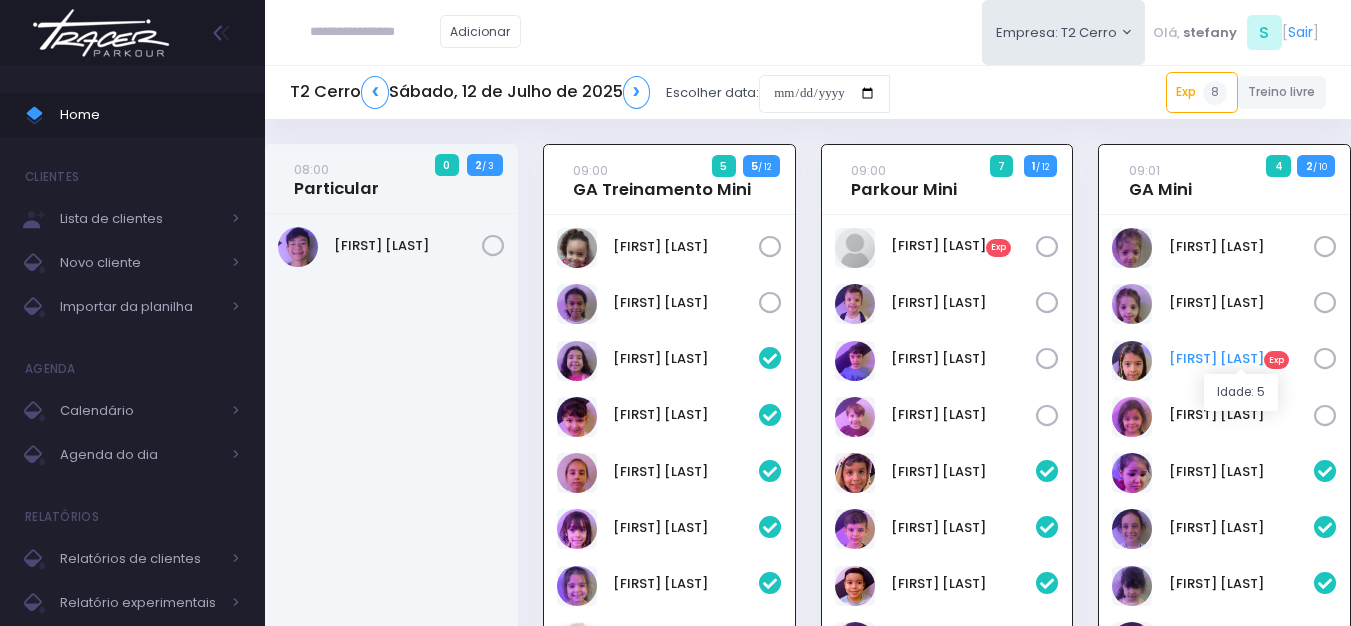 click on "Cora Mathias
Exp" at bounding box center (1242, 359) 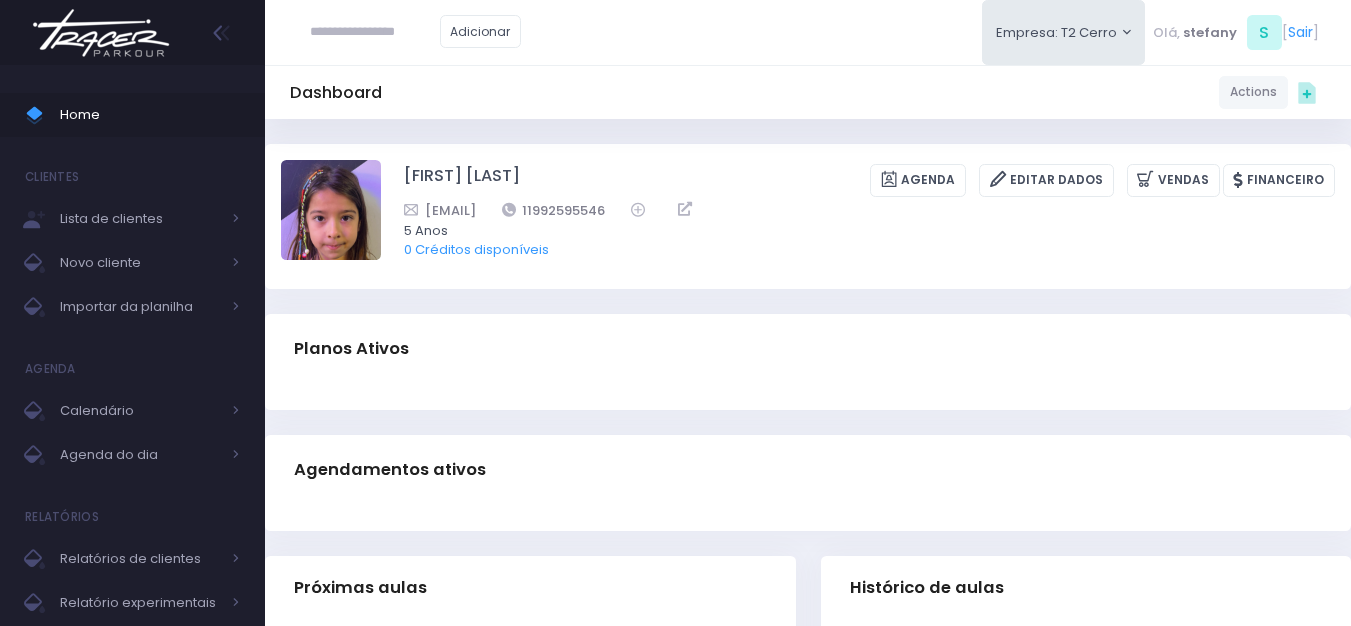 scroll, scrollTop: 0, scrollLeft: 0, axis: both 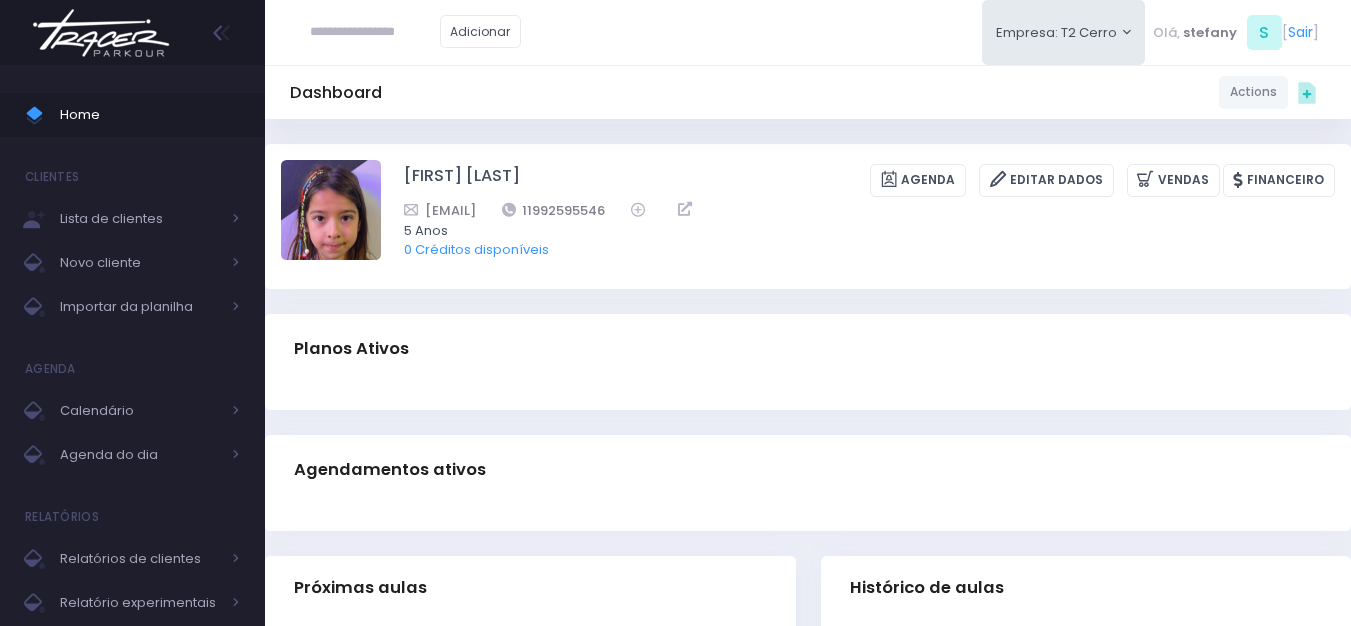 click at bounding box center (101, 33) 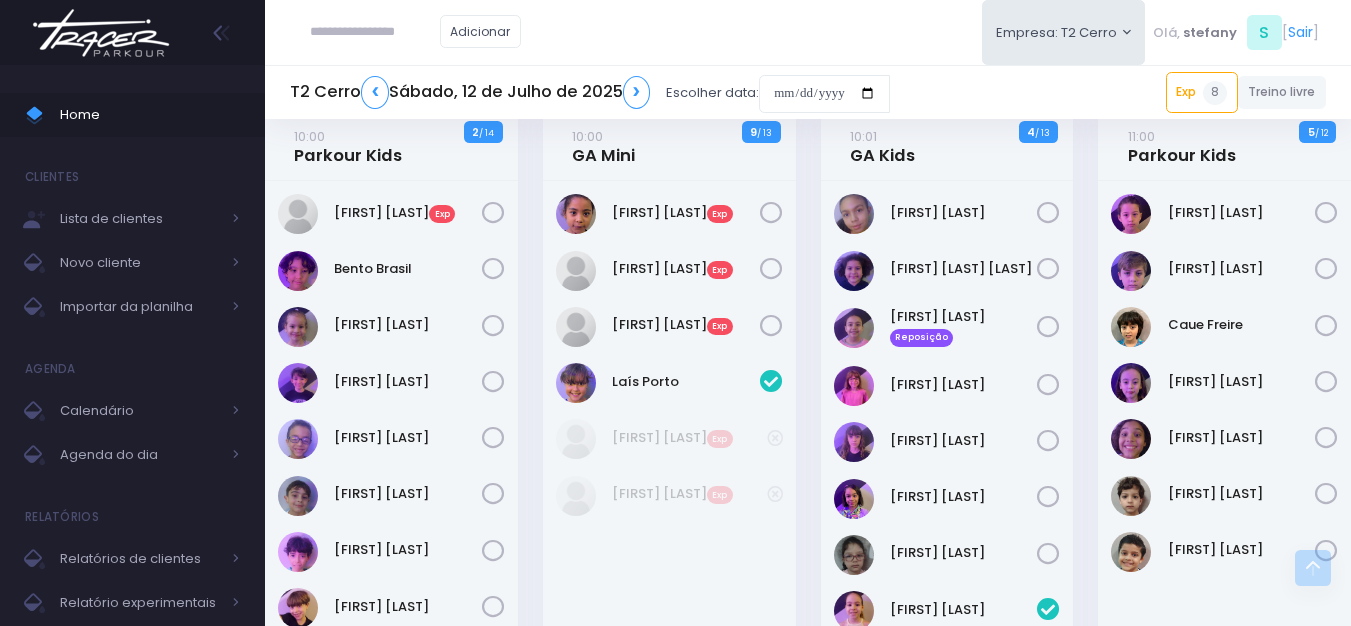 scroll, scrollTop: 900, scrollLeft: 0, axis: vertical 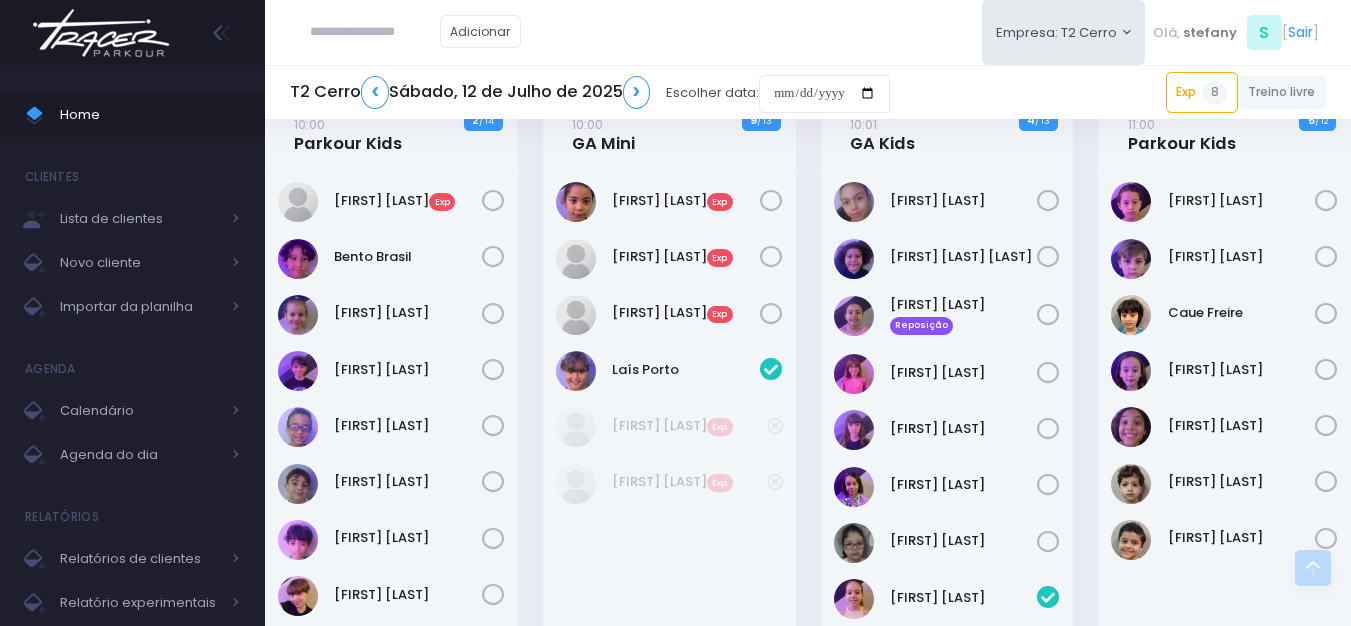 click on "[FIRST] [LAST]
Exp" at bounding box center [669, 315] 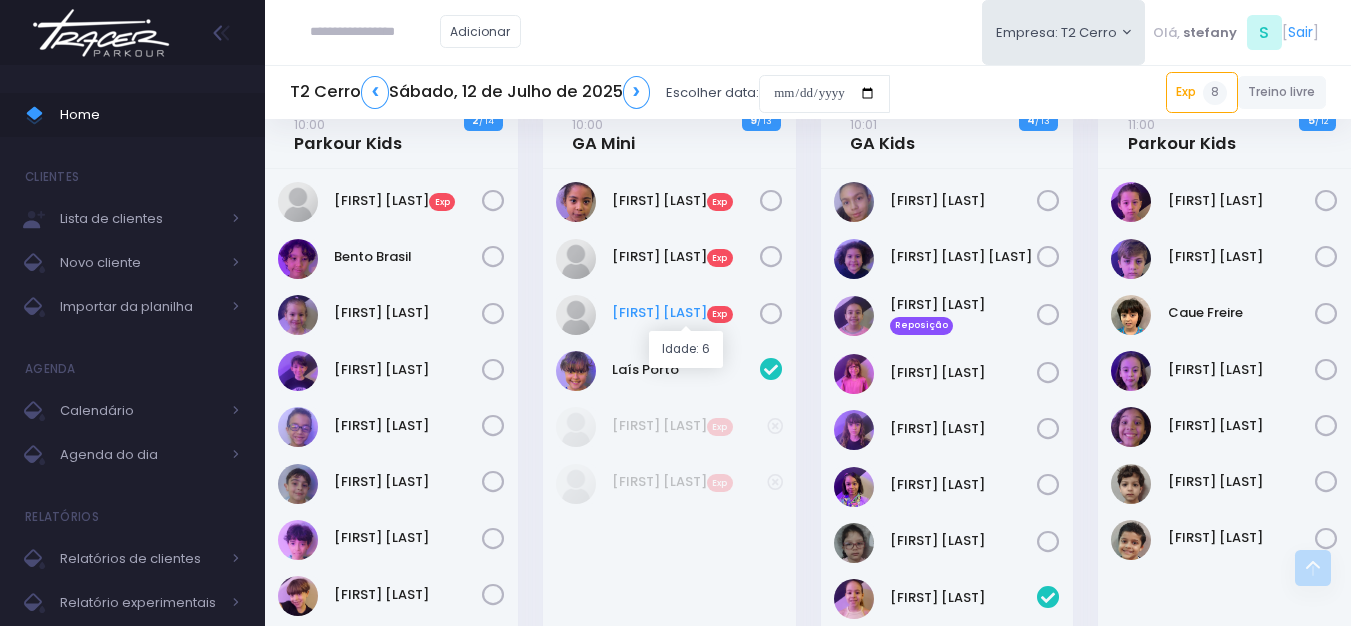 click on "[FIRST] [LAST]
Exp" at bounding box center [686, 313] 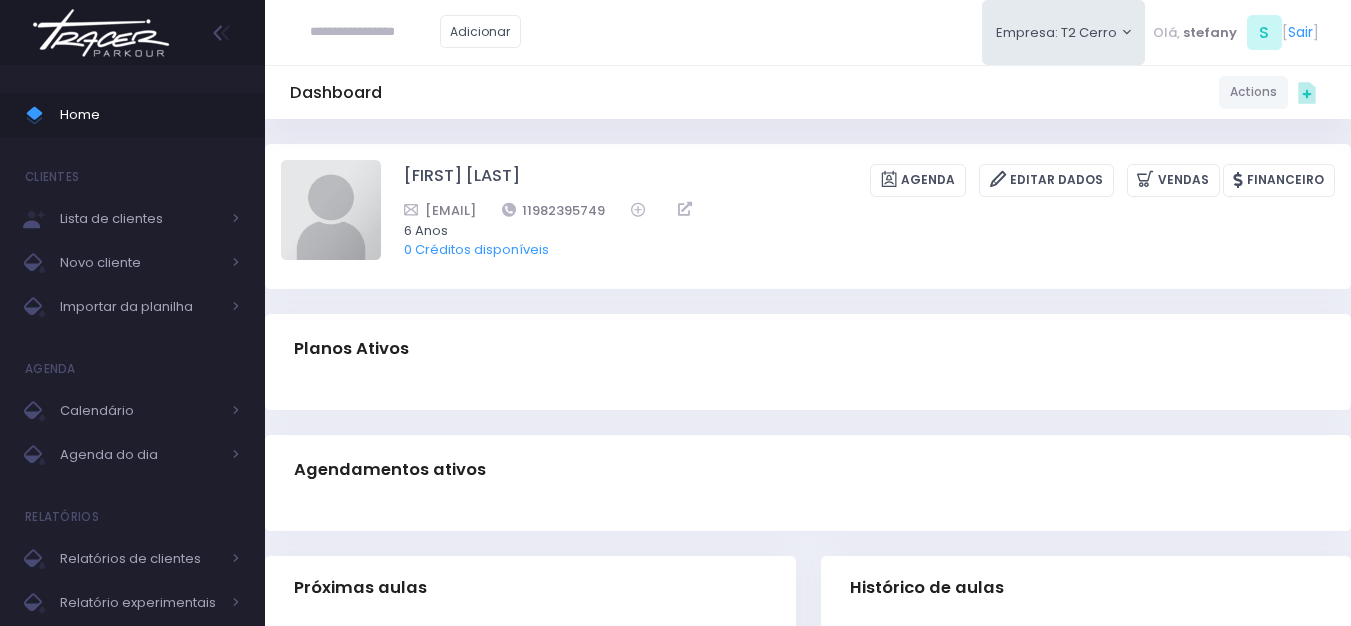 scroll, scrollTop: 0, scrollLeft: 0, axis: both 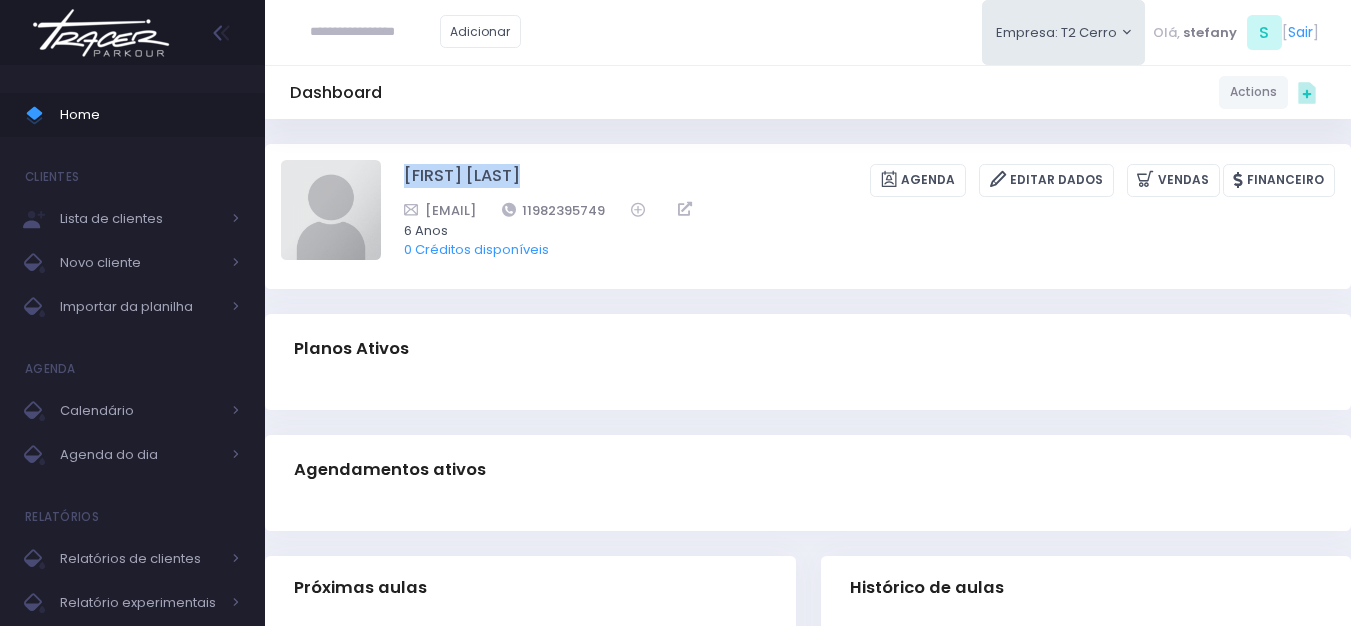 drag, startPoint x: 398, startPoint y: 170, endPoint x: 624, endPoint y: 185, distance: 226.49724 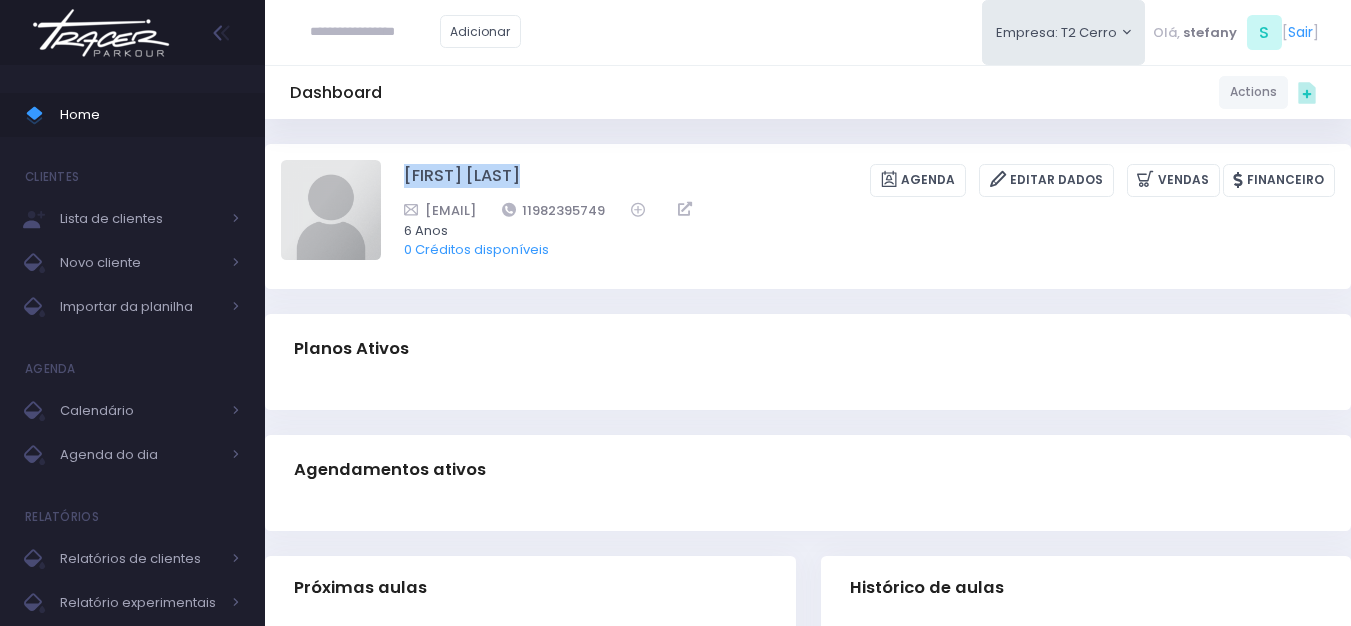 click at bounding box center (101, 33) 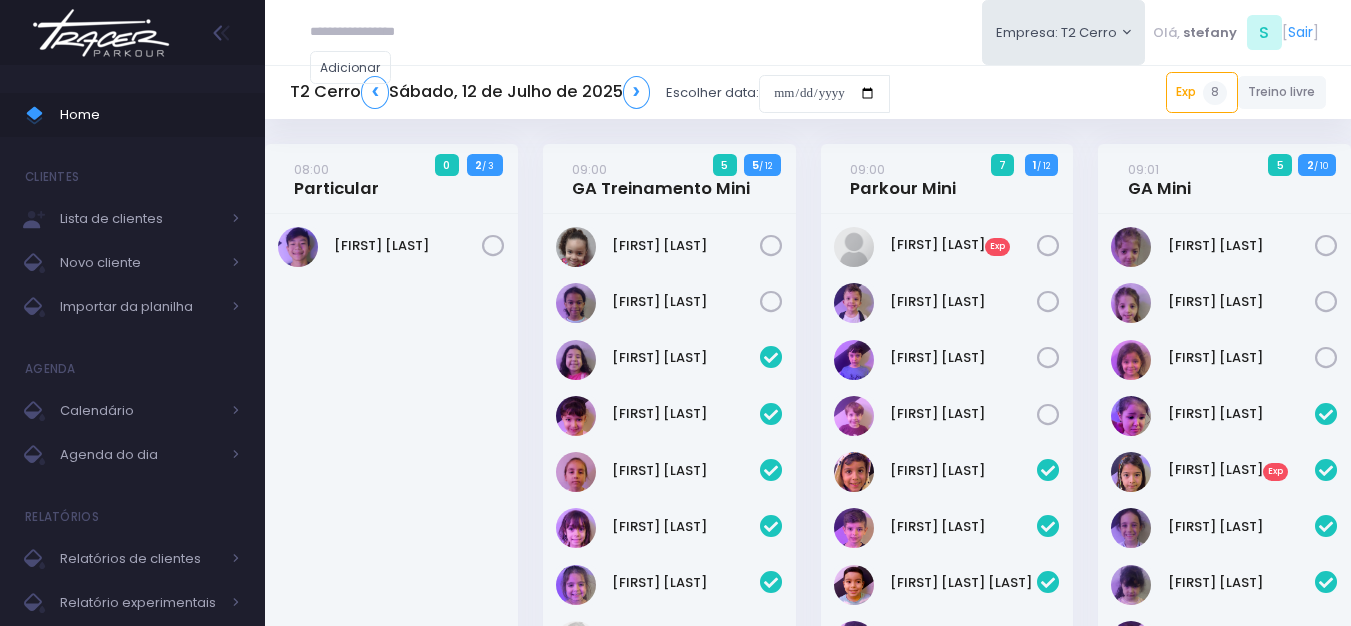 scroll, scrollTop: 0, scrollLeft: 0, axis: both 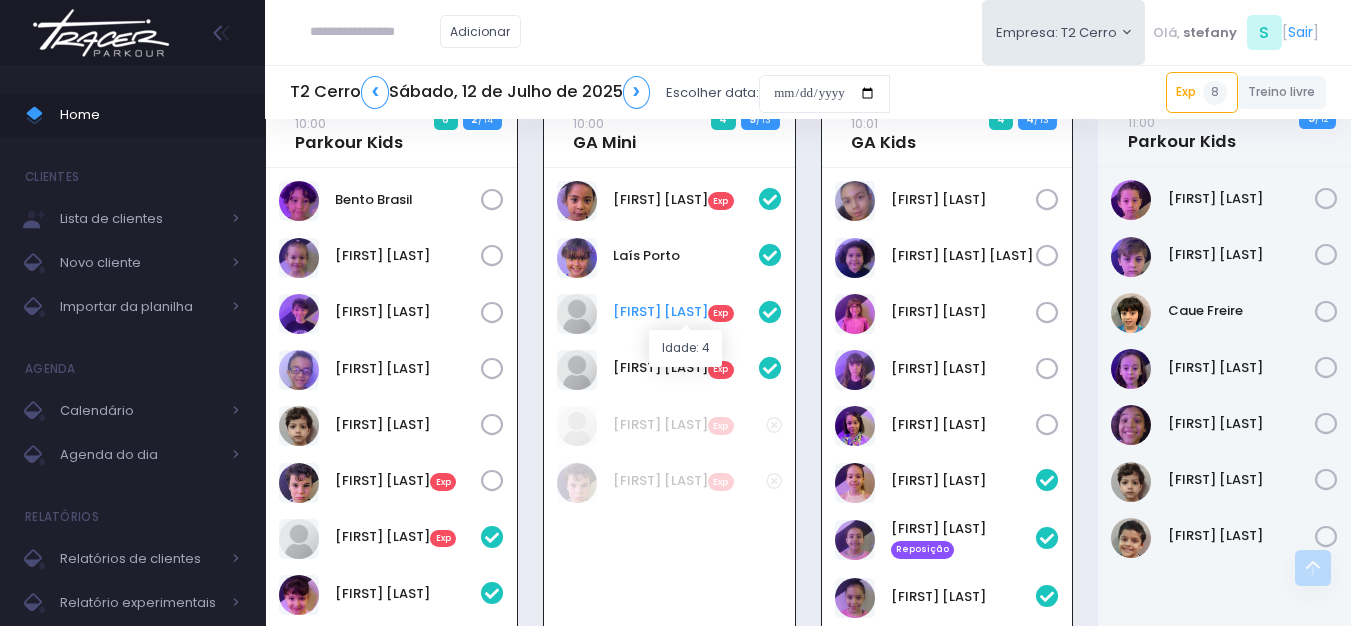 click on "Maria Ribeiro
Exp" at bounding box center [686, 312] 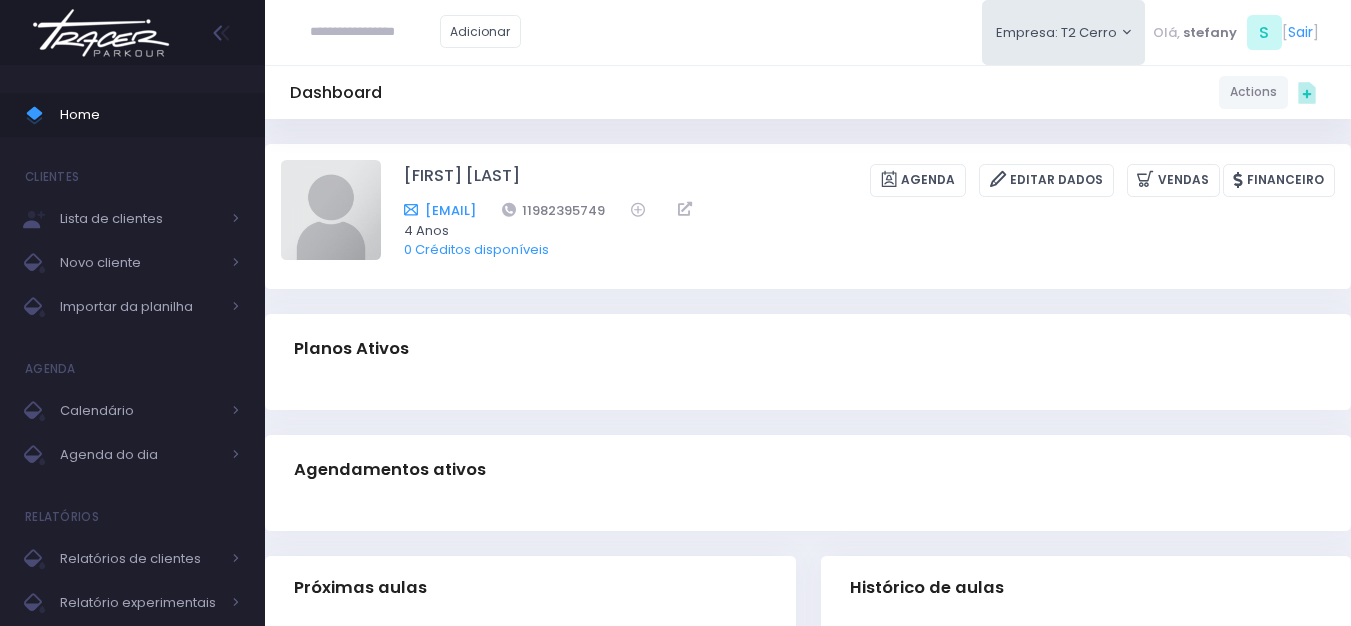 scroll, scrollTop: 0, scrollLeft: 0, axis: both 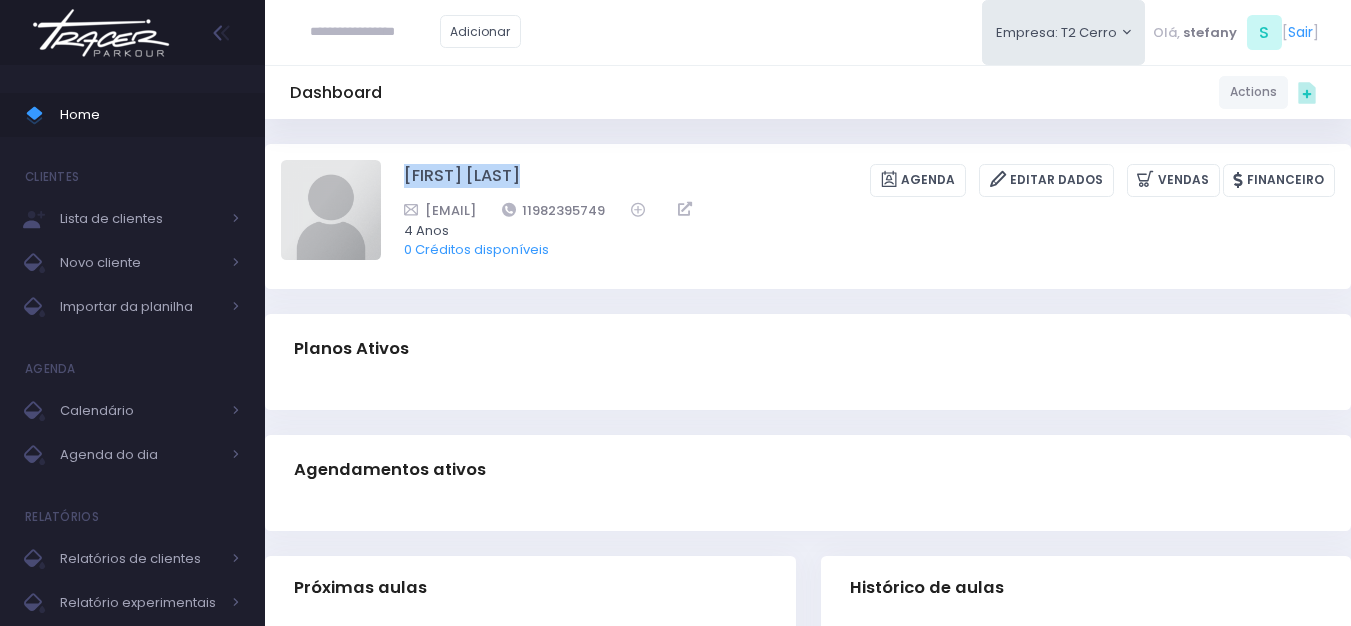 drag, startPoint x: 609, startPoint y: 173, endPoint x: 386, endPoint y: 181, distance: 223.14345 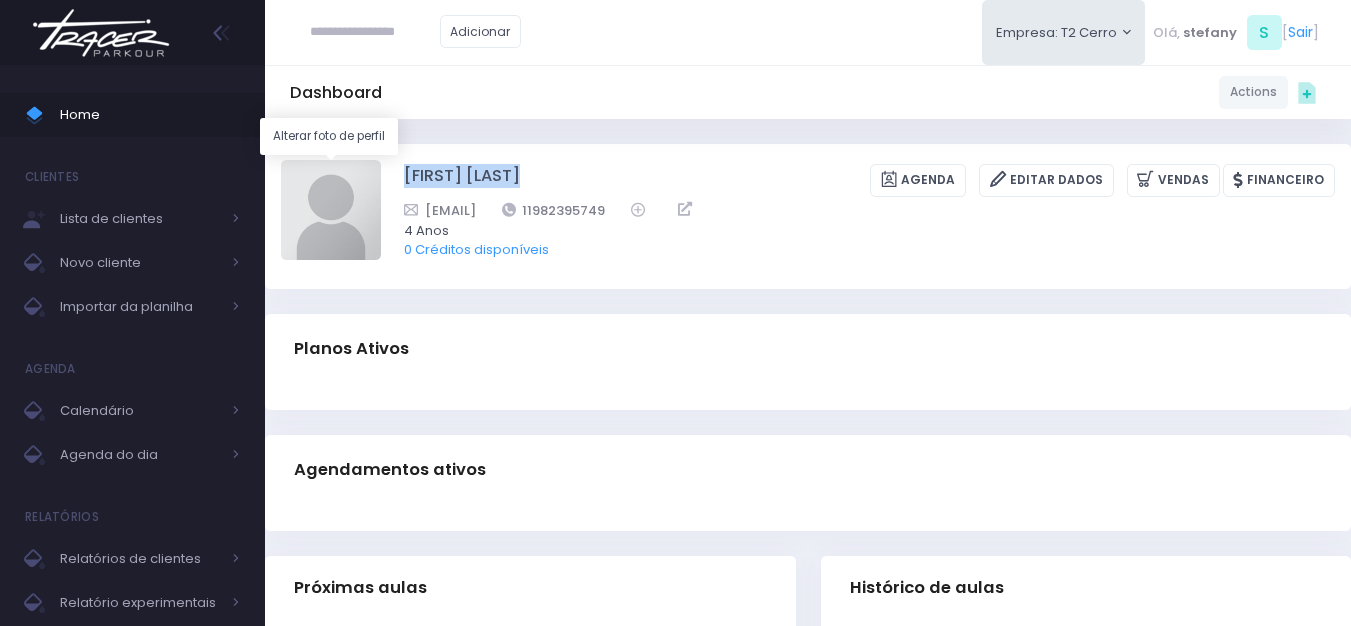 click at bounding box center (331, 210) 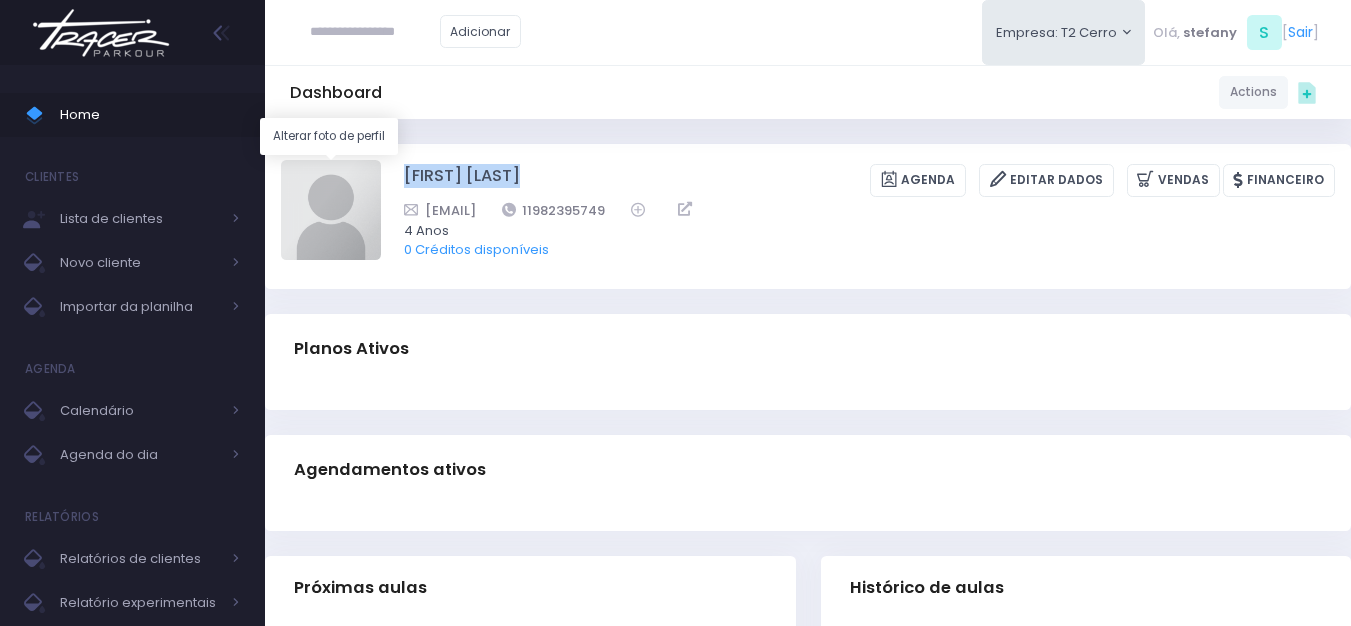 type on "**********" 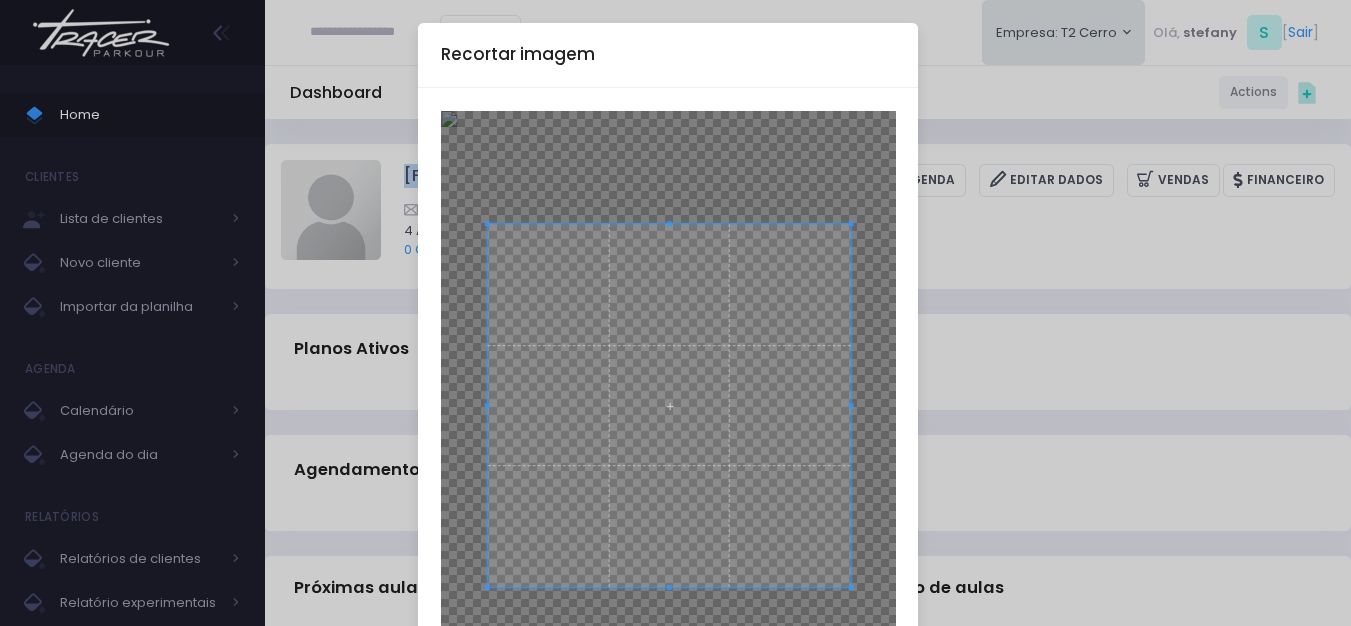click at bounding box center [669, 406] 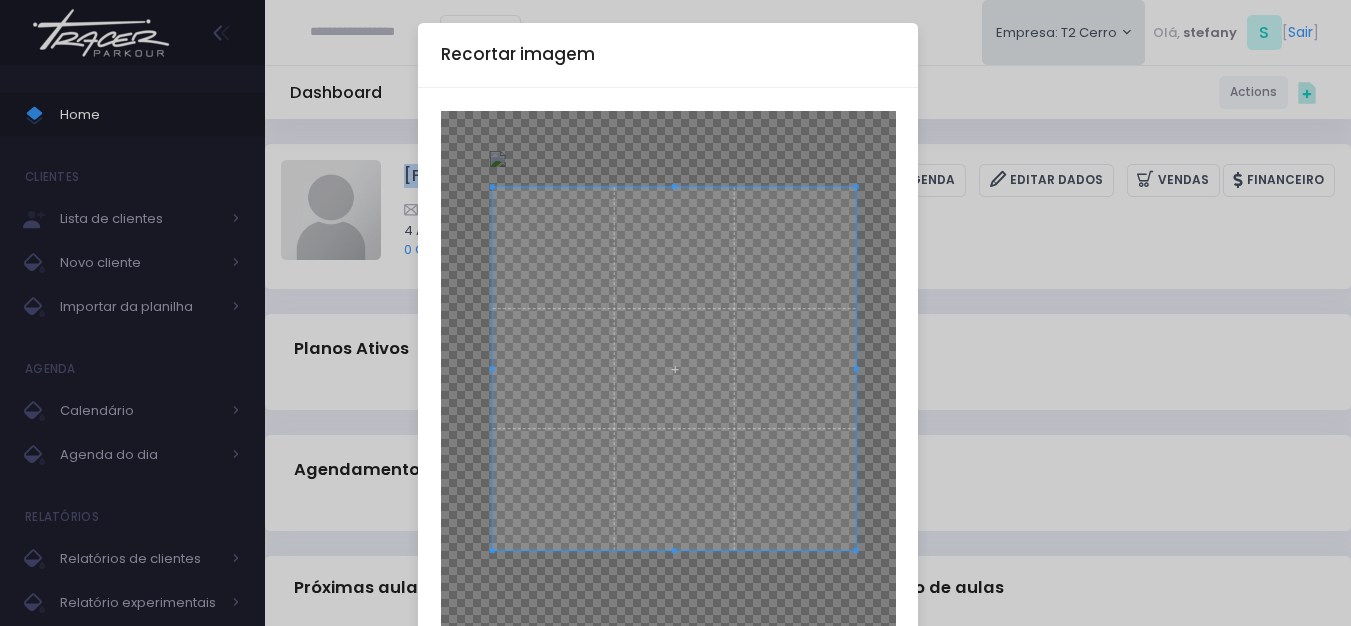 click at bounding box center [674, 369] 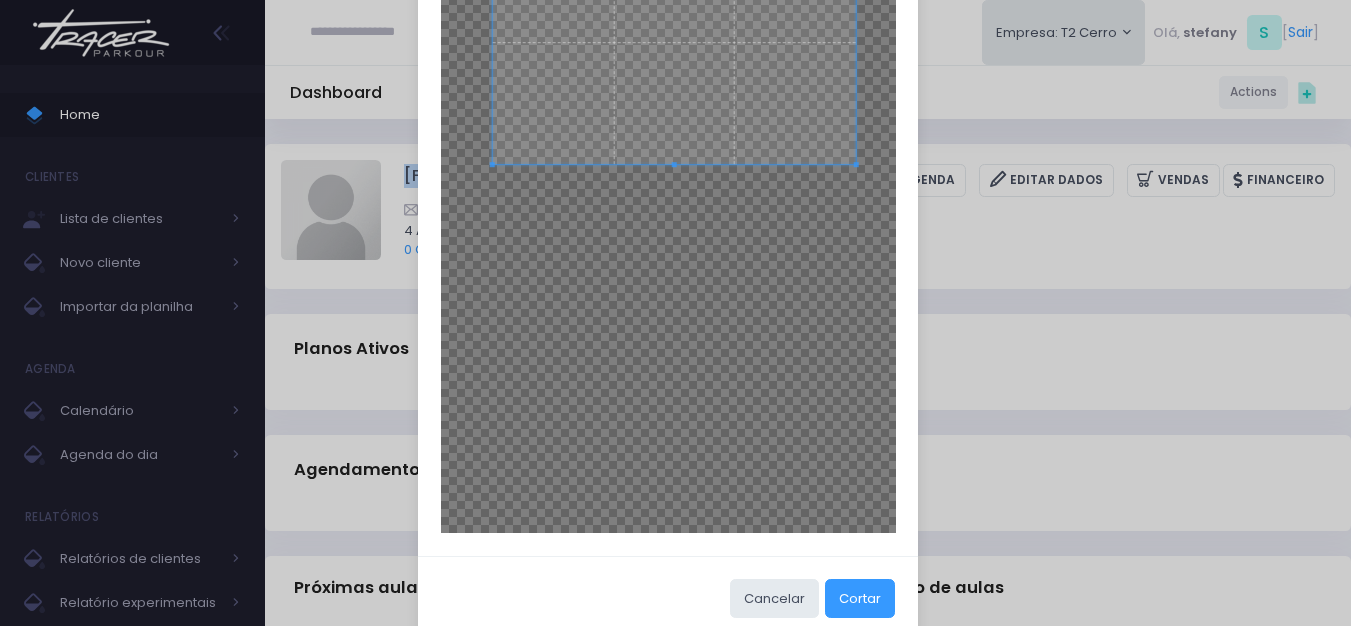 scroll, scrollTop: 423, scrollLeft: 0, axis: vertical 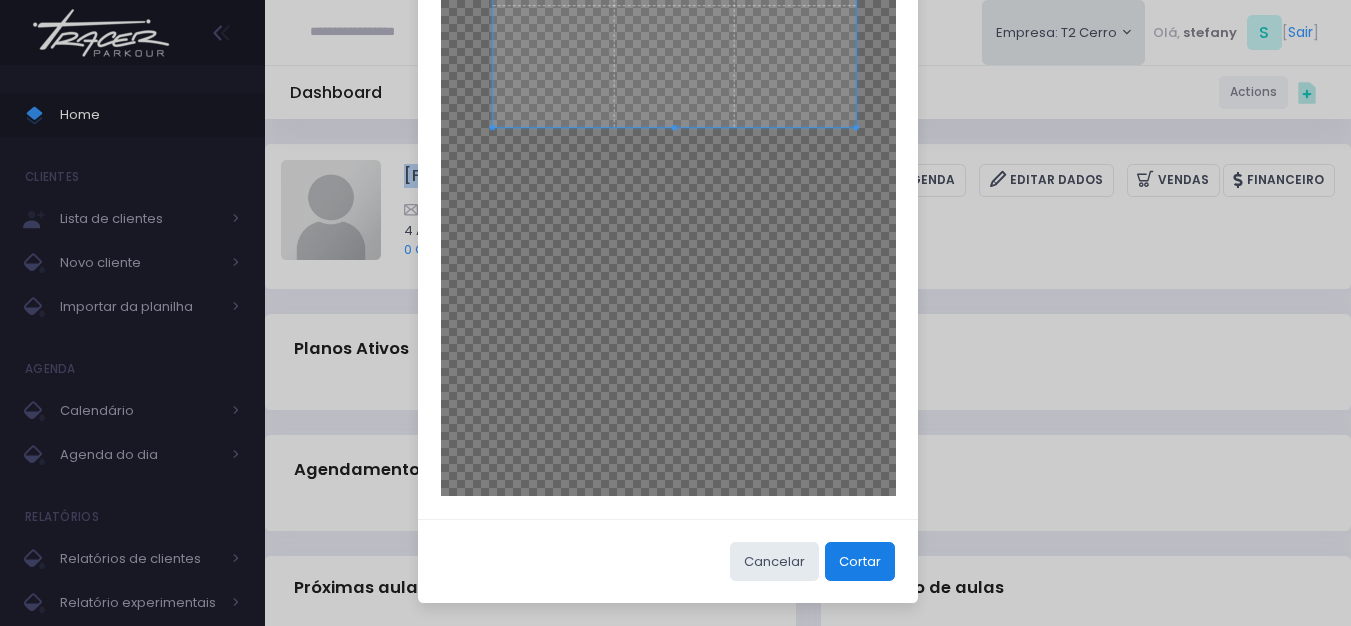 click on "Cortar" at bounding box center [860, 561] 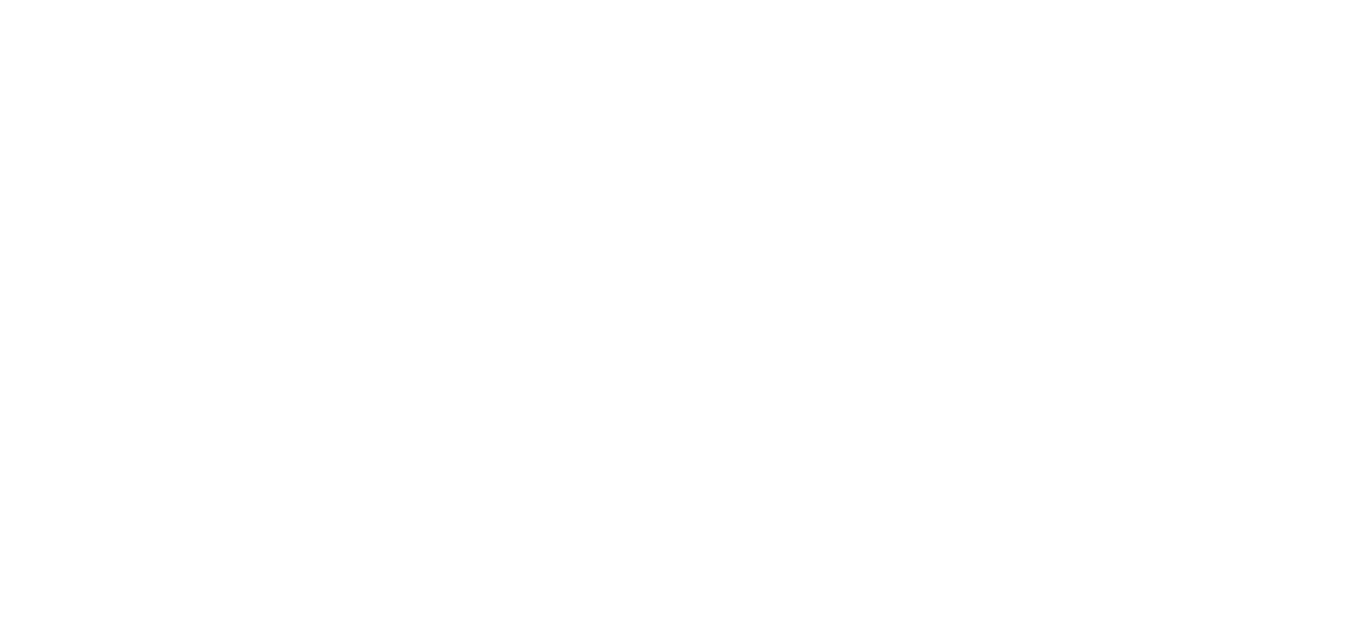 scroll, scrollTop: 0, scrollLeft: 0, axis: both 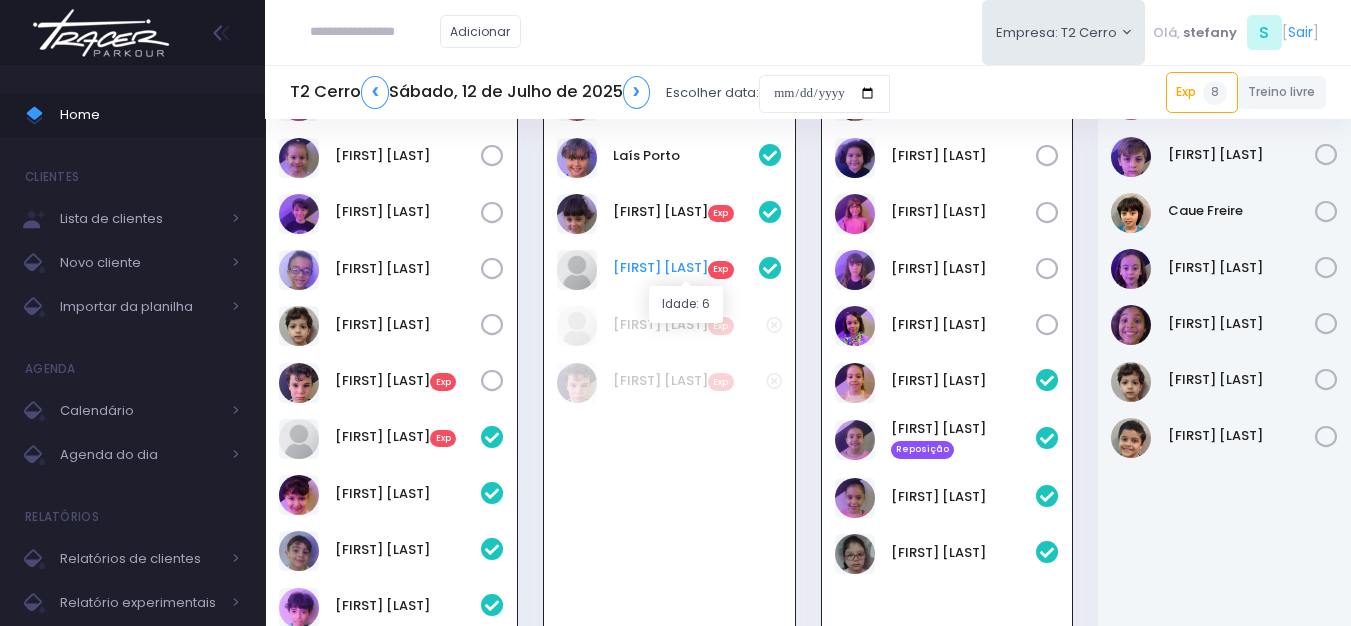 click on "[FIRST] [LAST]" at bounding box center (686, 268) 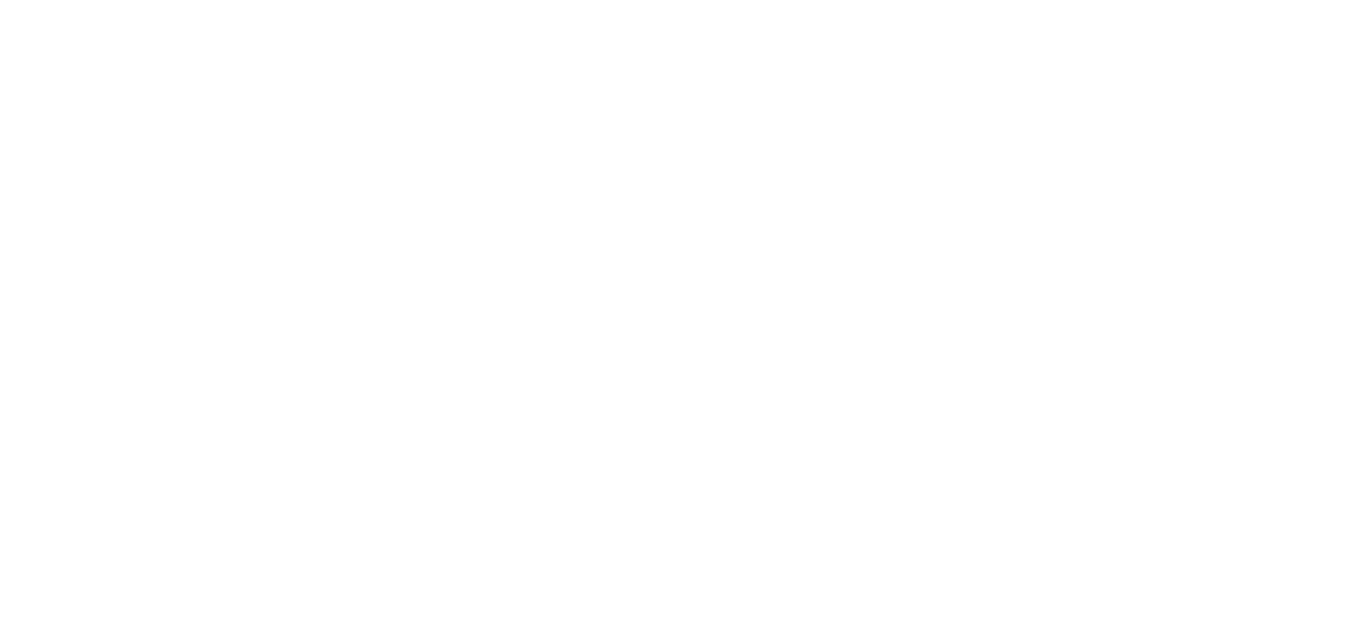 scroll, scrollTop: 0, scrollLeft: 0, axis: both 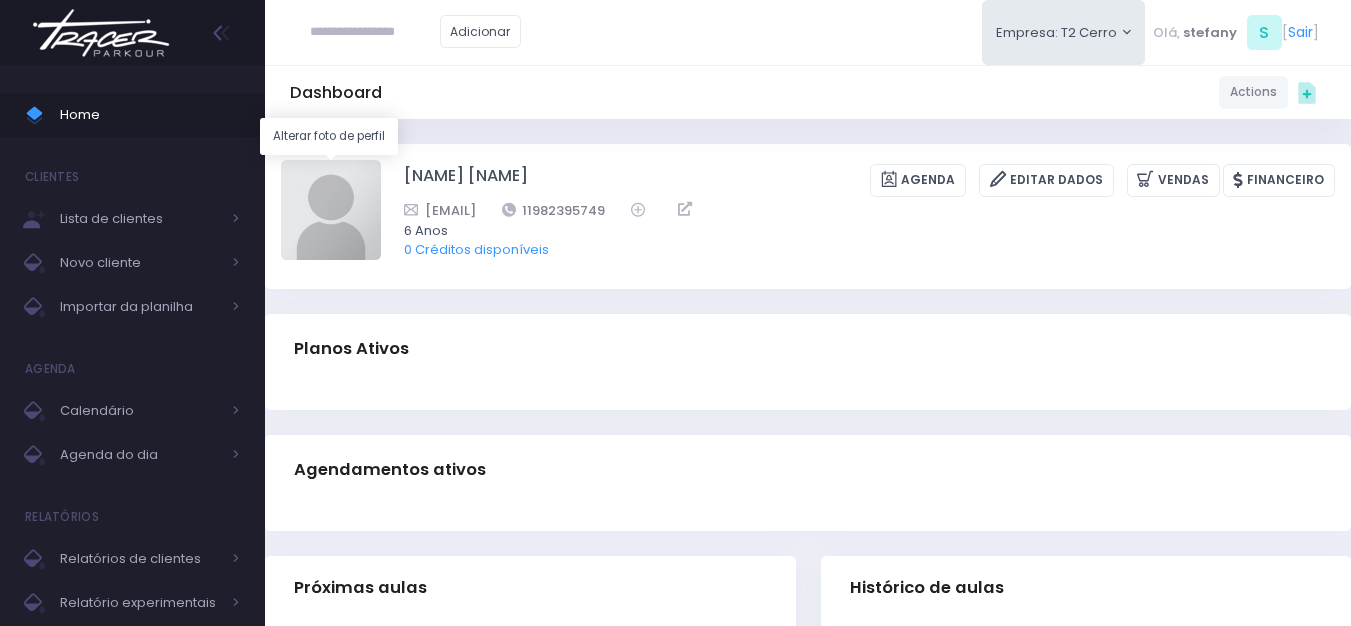 click at bounding box center [331, 210] 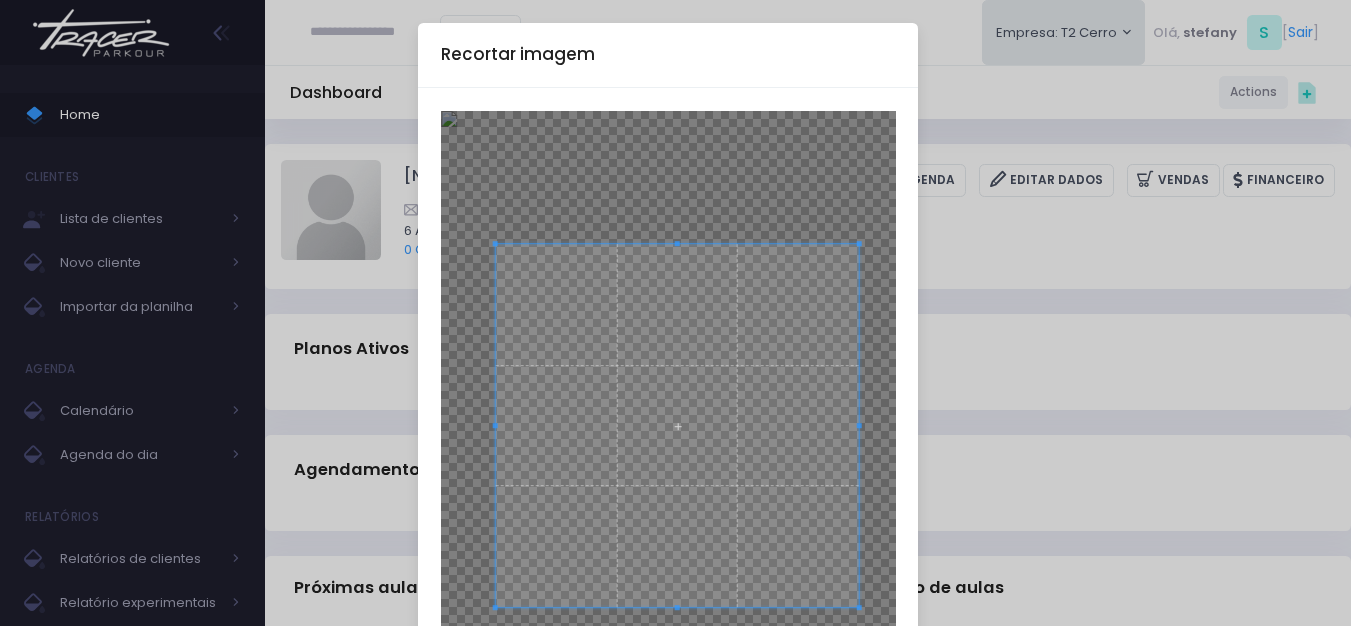 click at bounding box center (677, 426) 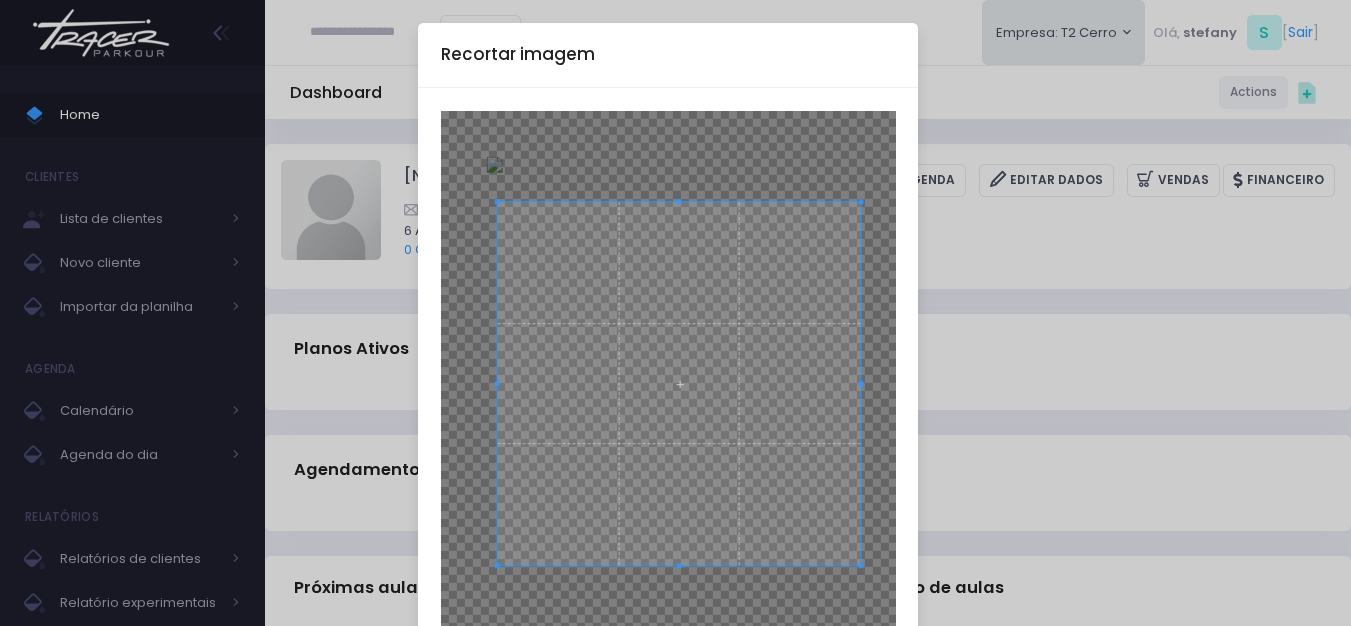 click at bounding box center [679, 384] 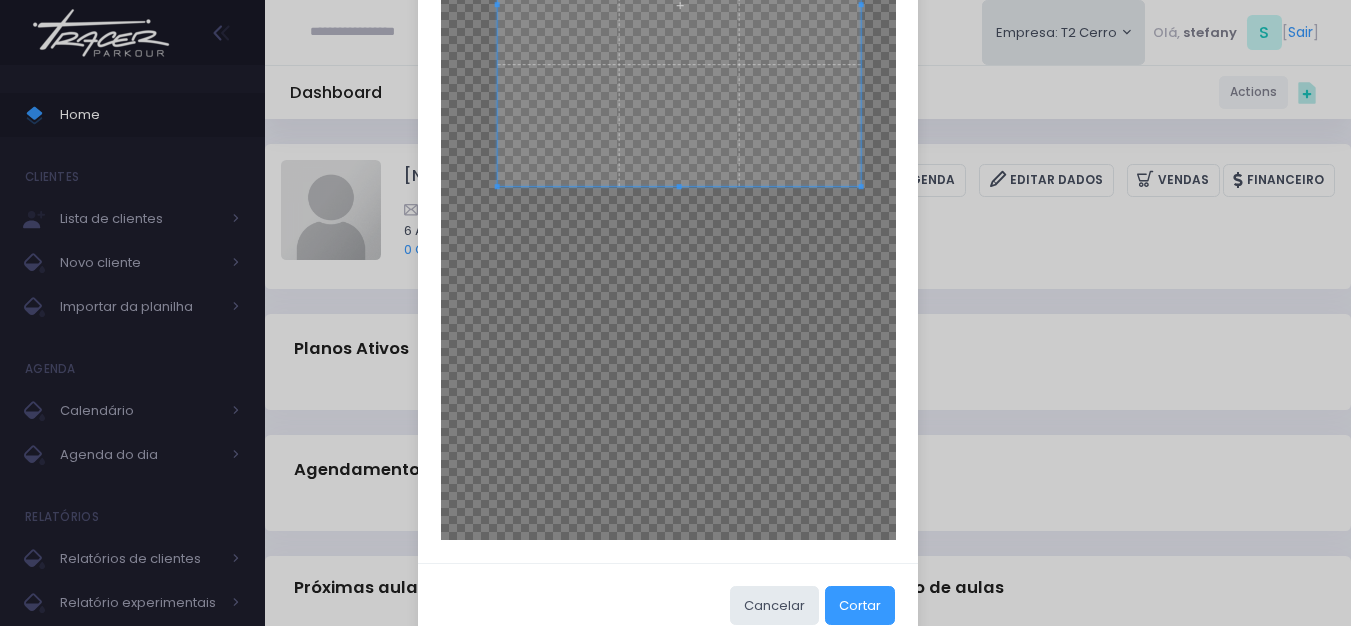 scroll, scrollTop: 423, scrollLeft: 0, axis: vertical 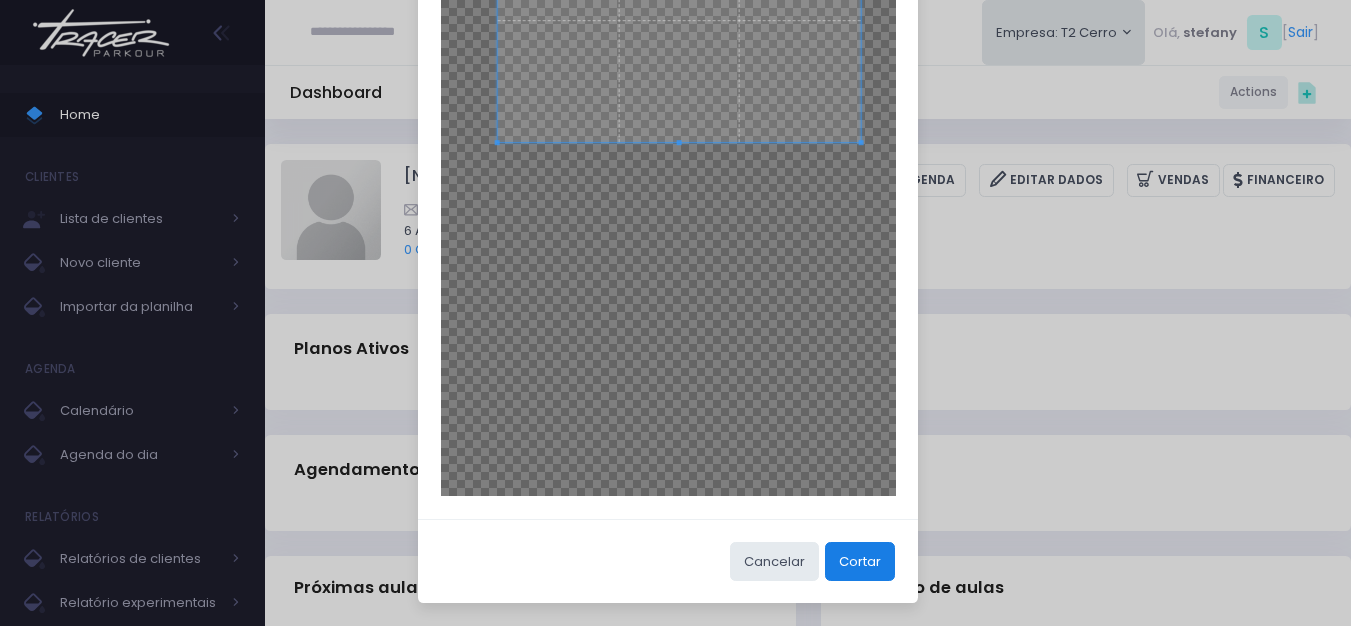 click on "Cortar" at bounding box center [860, 561] 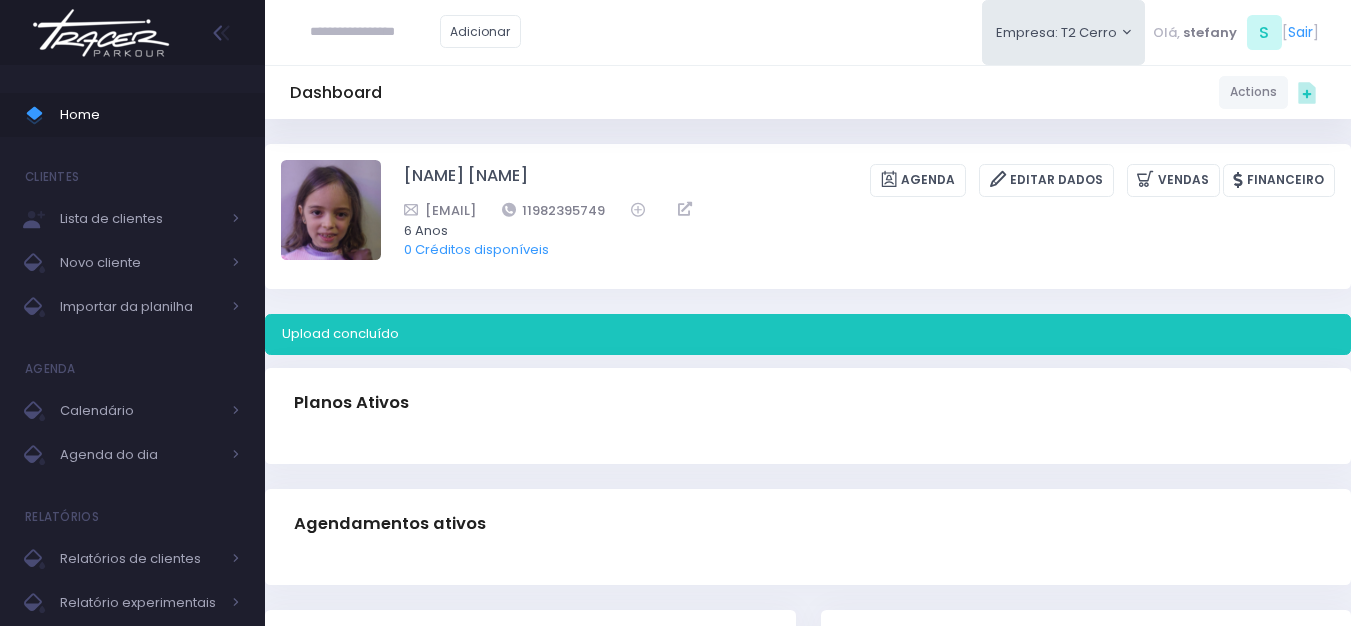 click at bounding box center (101, 33) 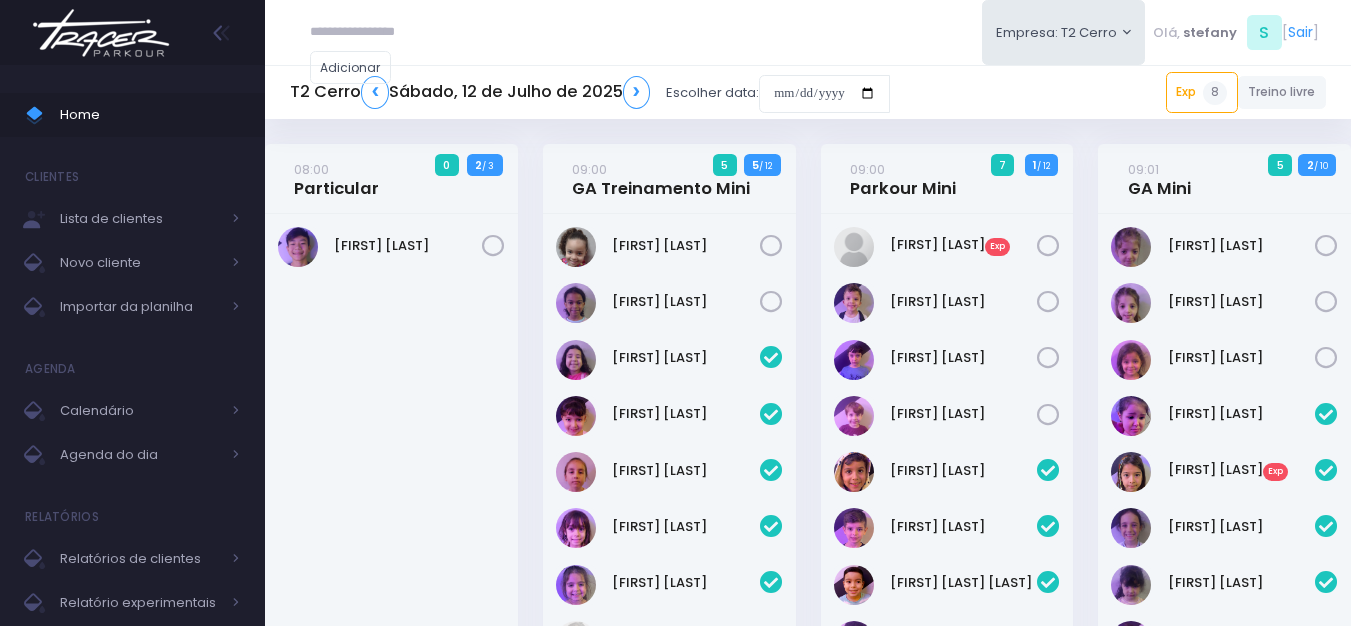 scroll, scrollTop: 0, scrollLeft: 0, axis: both 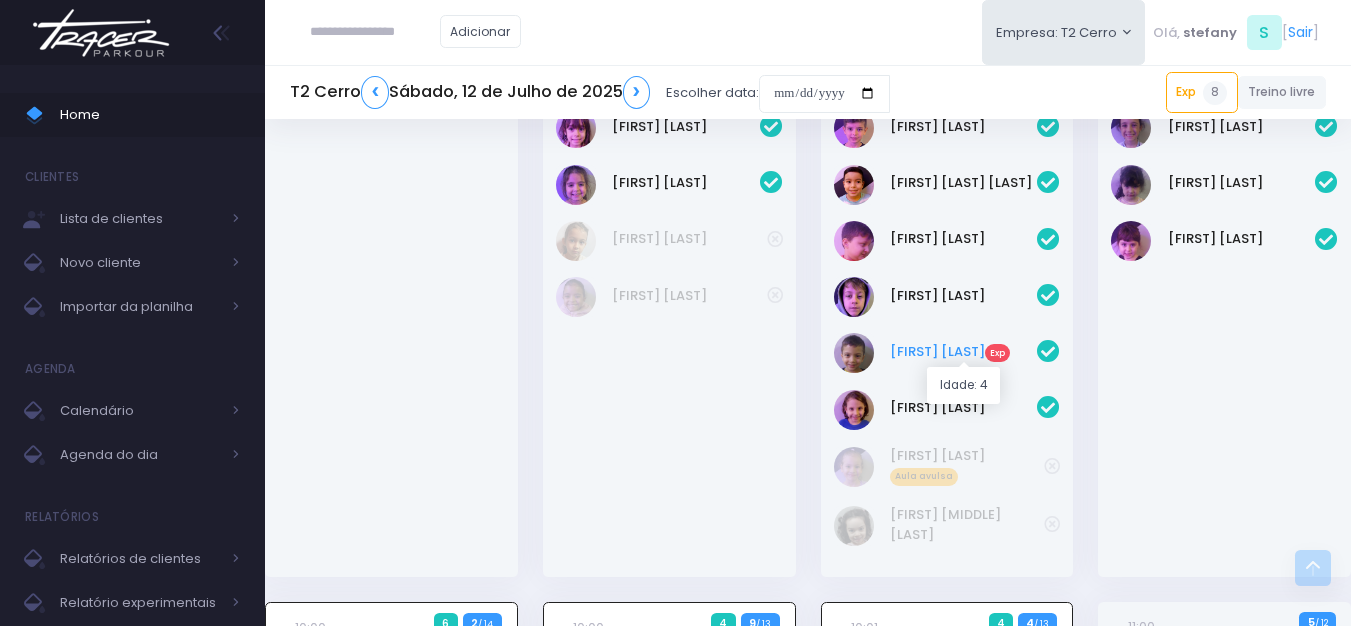 click on "Rafael Martins
Exp" at bounding box center [964, 352] 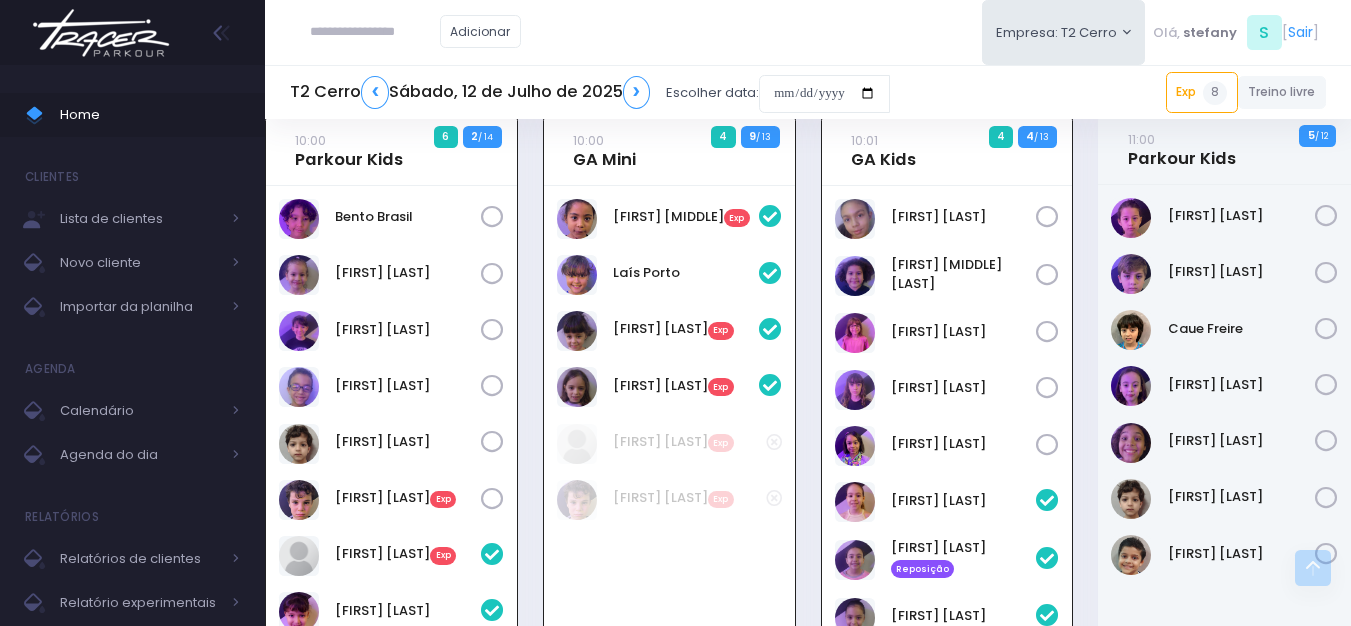 scroll, scrollTop: 900, scrollLeft: 0, axis: vertical 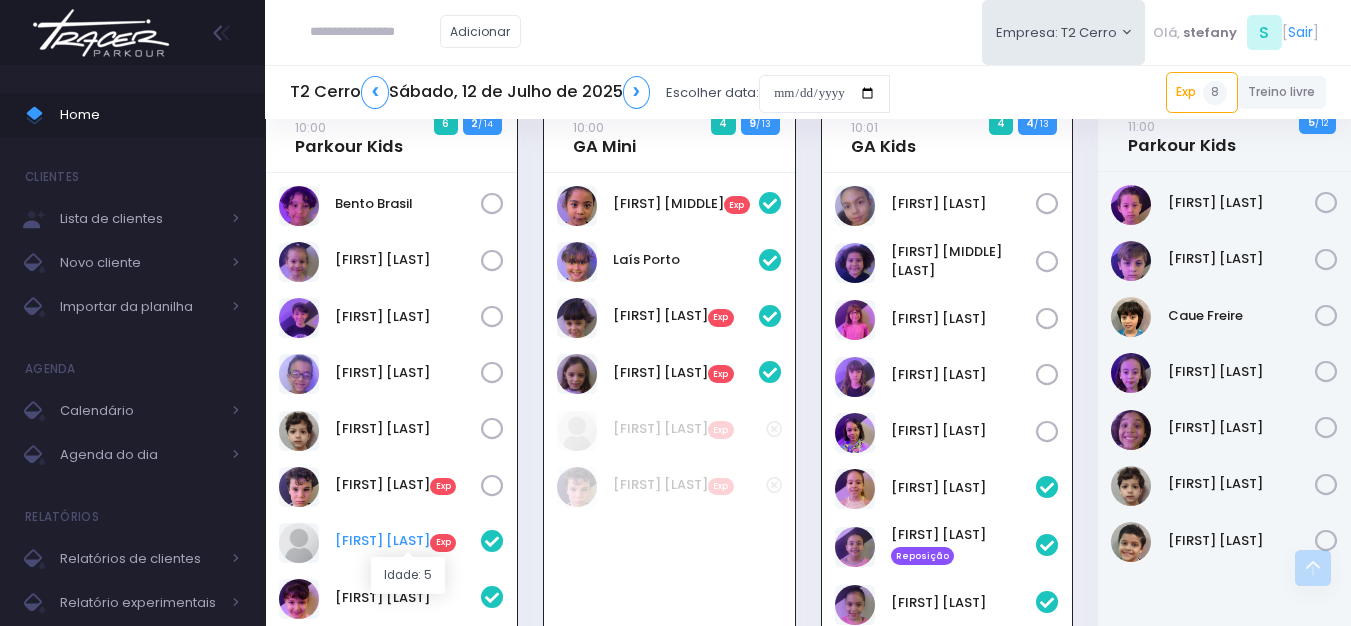 click on "[FIRST] [LAST]
Exp" at bounding box center (408, 541) 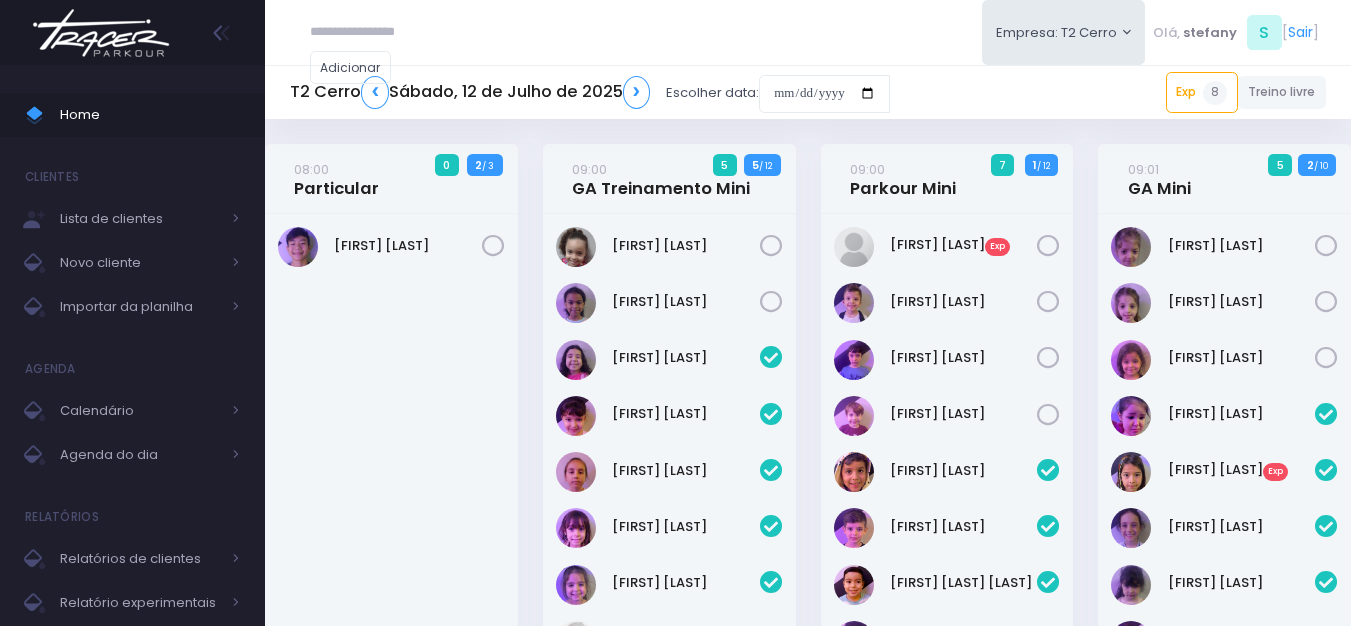 scroll, scrollTop: 1002, scrollLeft: 0, axis: vertical 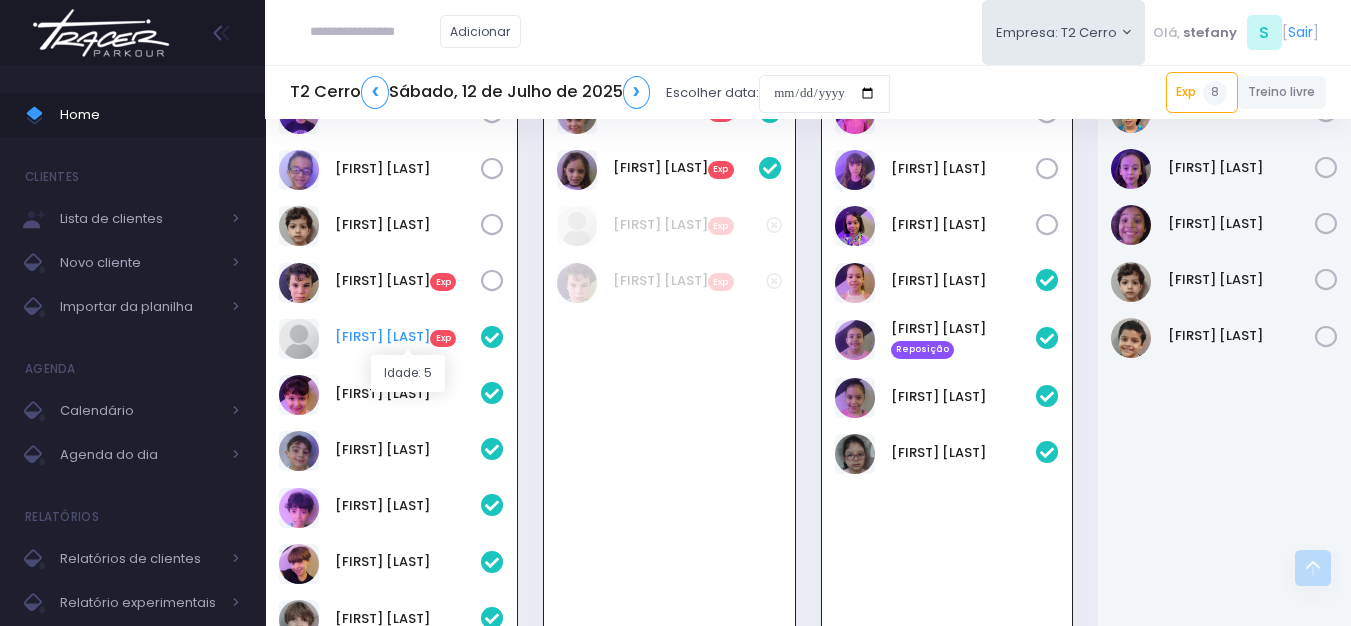 click on "Benjamin Franco
Exp" at bounding box center (408, 337) 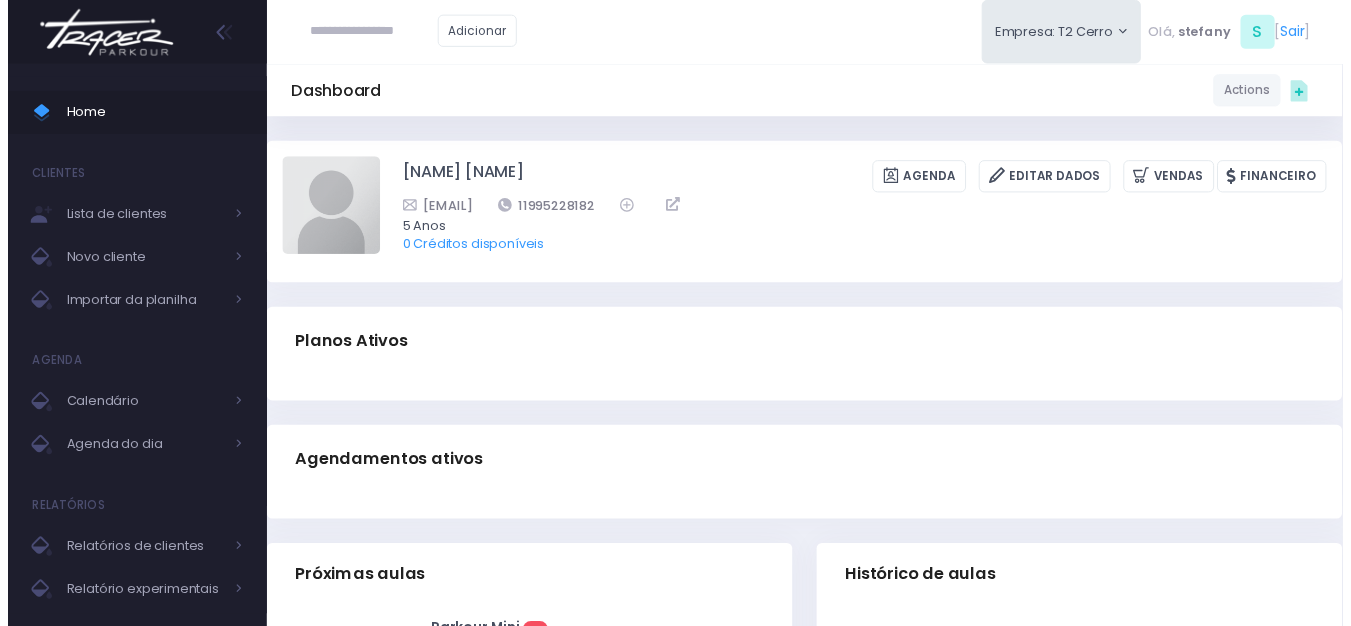 scroll, scrollTop: 0, scrollLeft: 0, axis: both 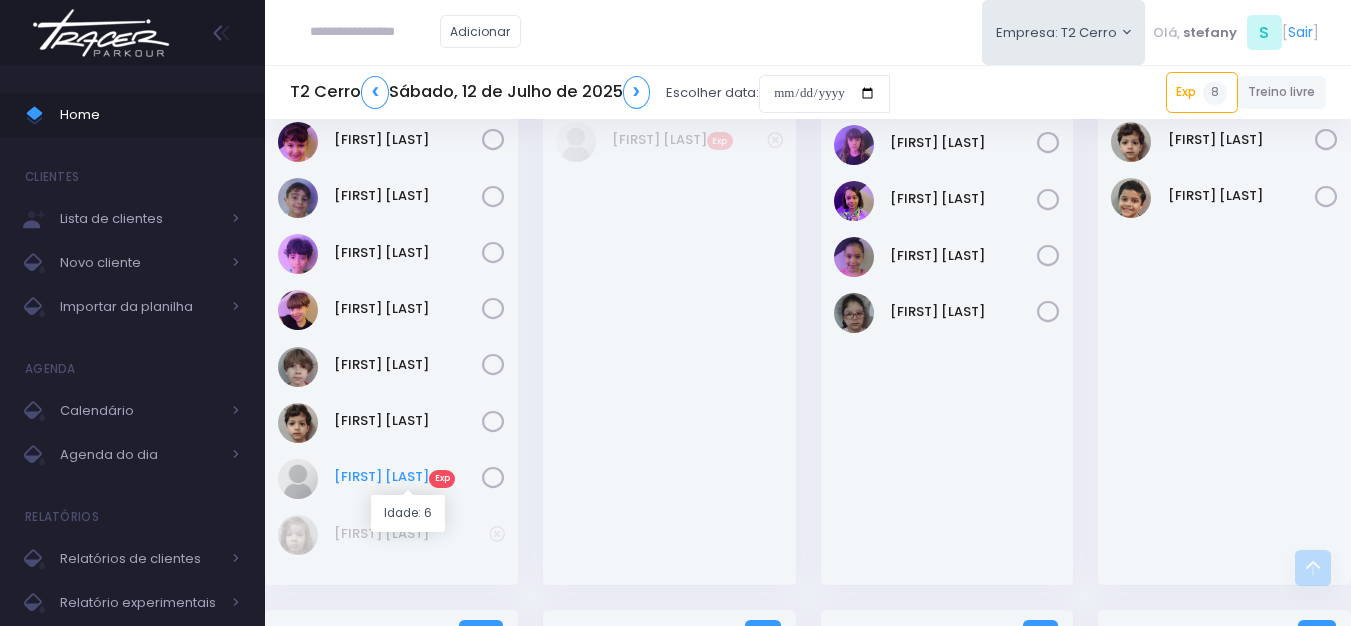 click on "Tomer Helering
Exp" at bounding box center [408, 477] 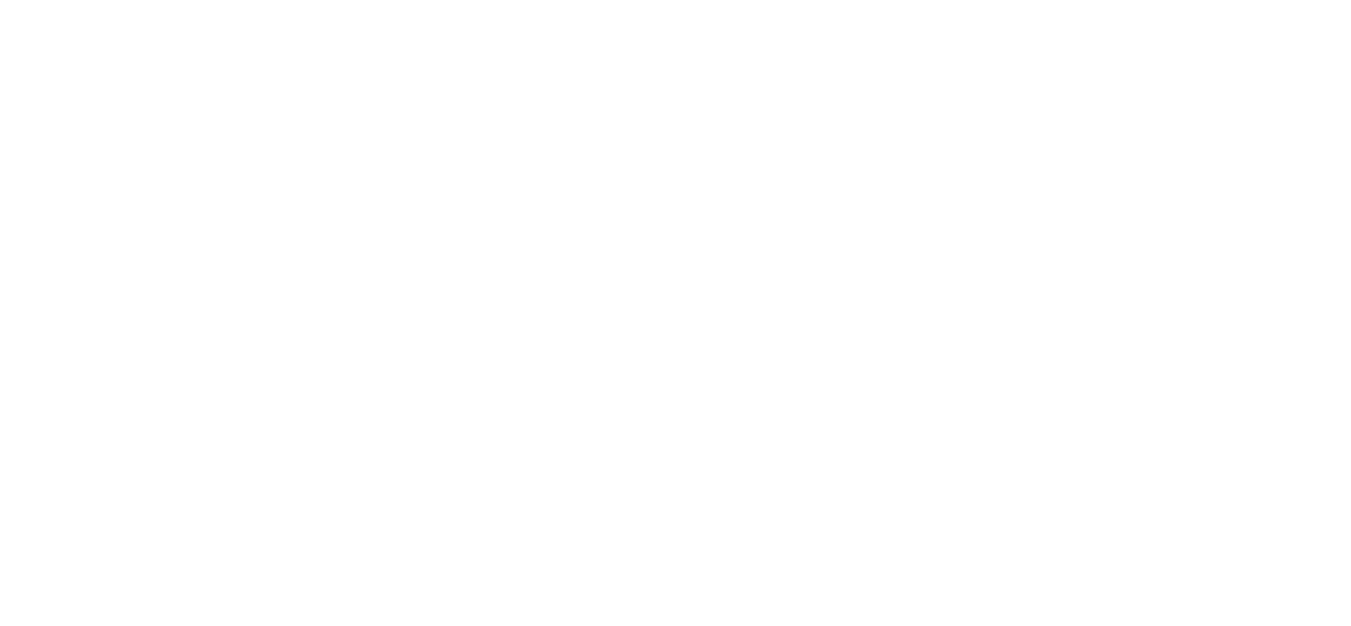 scroll, scrollTop: 0, scrollLeft: 0, axis: both 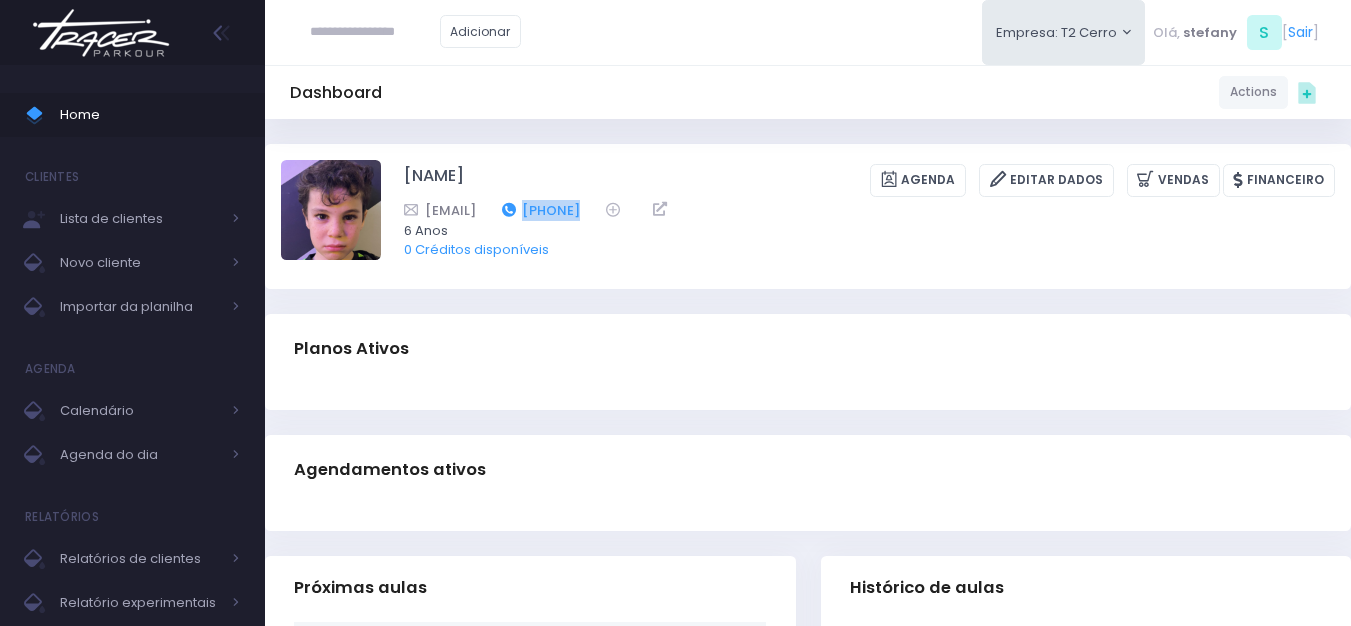 drag, startPoint x: 757, startPoint y: 214, endPoint x: 661, endPoint y: 214, distance: 96 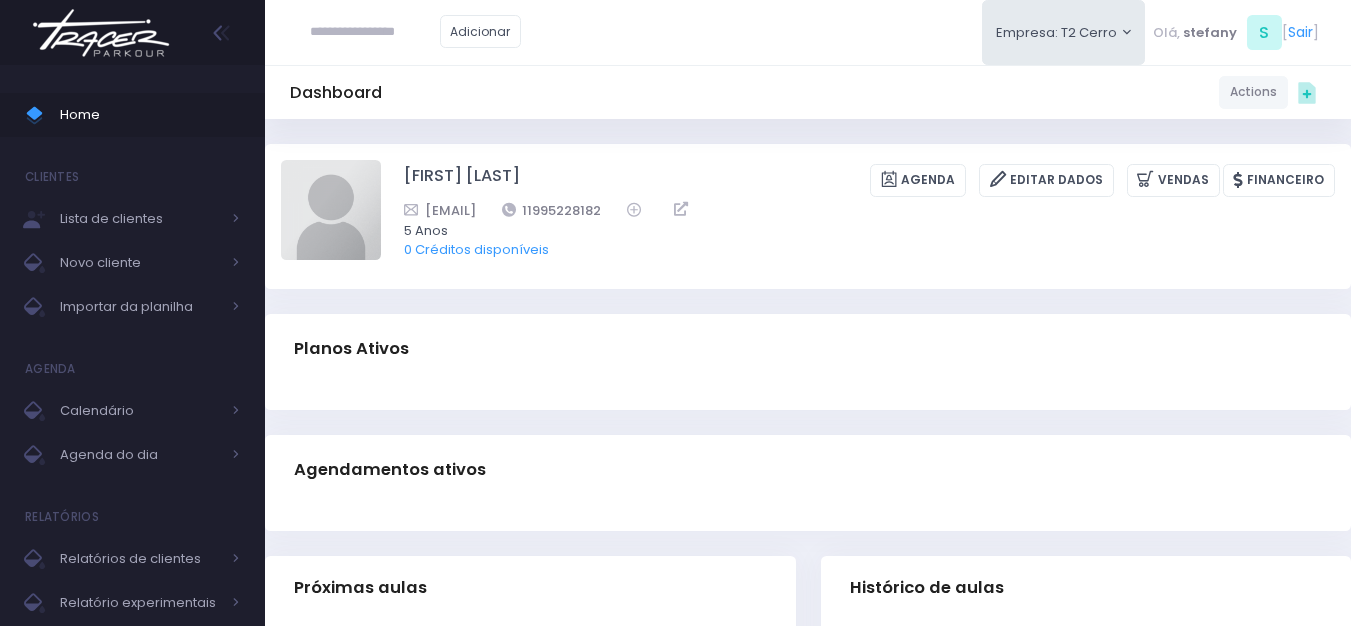 scroll, scrollTop: 0, scrollLeft: 0, axis: both 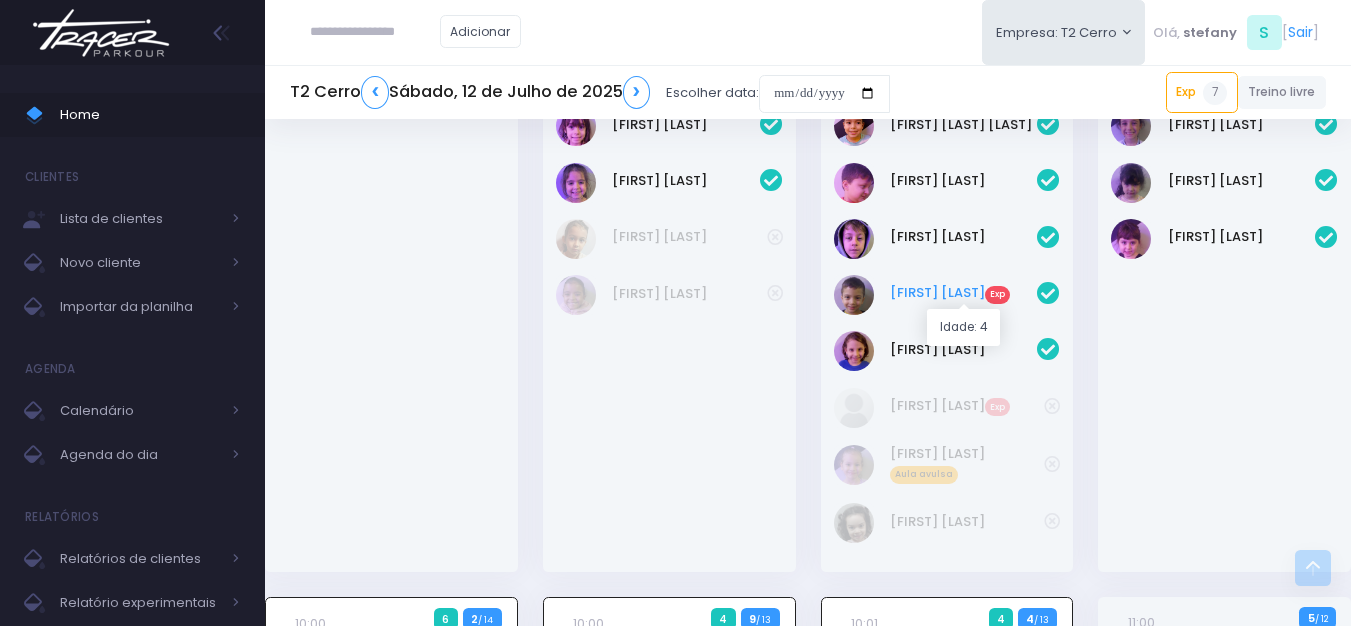 click on "Rafael Martins
Exp" at bounding box center [964, 293] 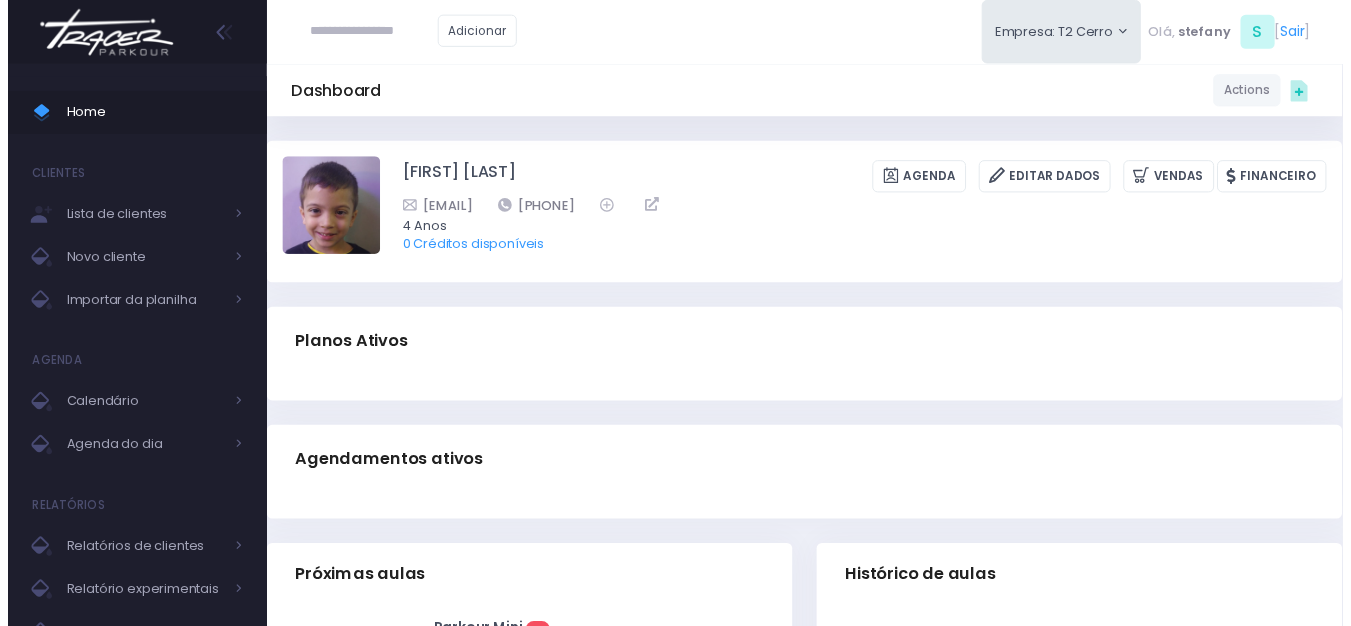 scroll, scrollTop: 0, scrollLeft: 0, axis: both 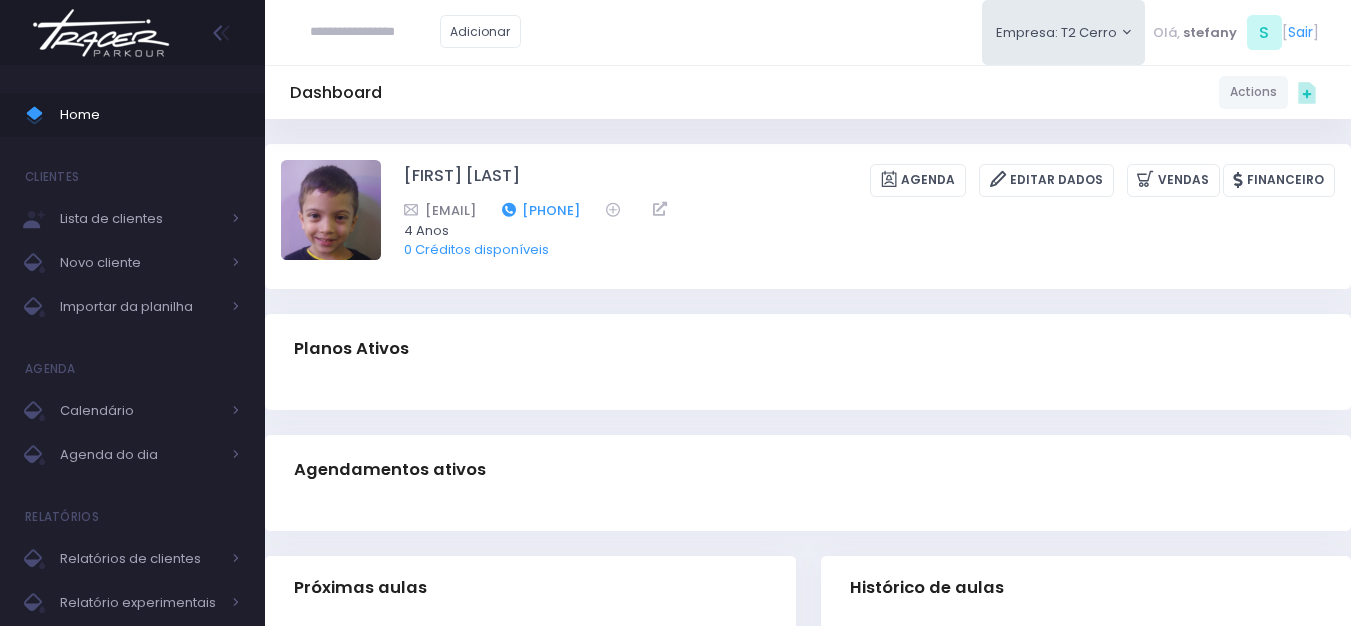 drag, startPoint x: 769, startPoint y: 213, endPoint x: 674, endPoint y: 210, distance: 95.047356 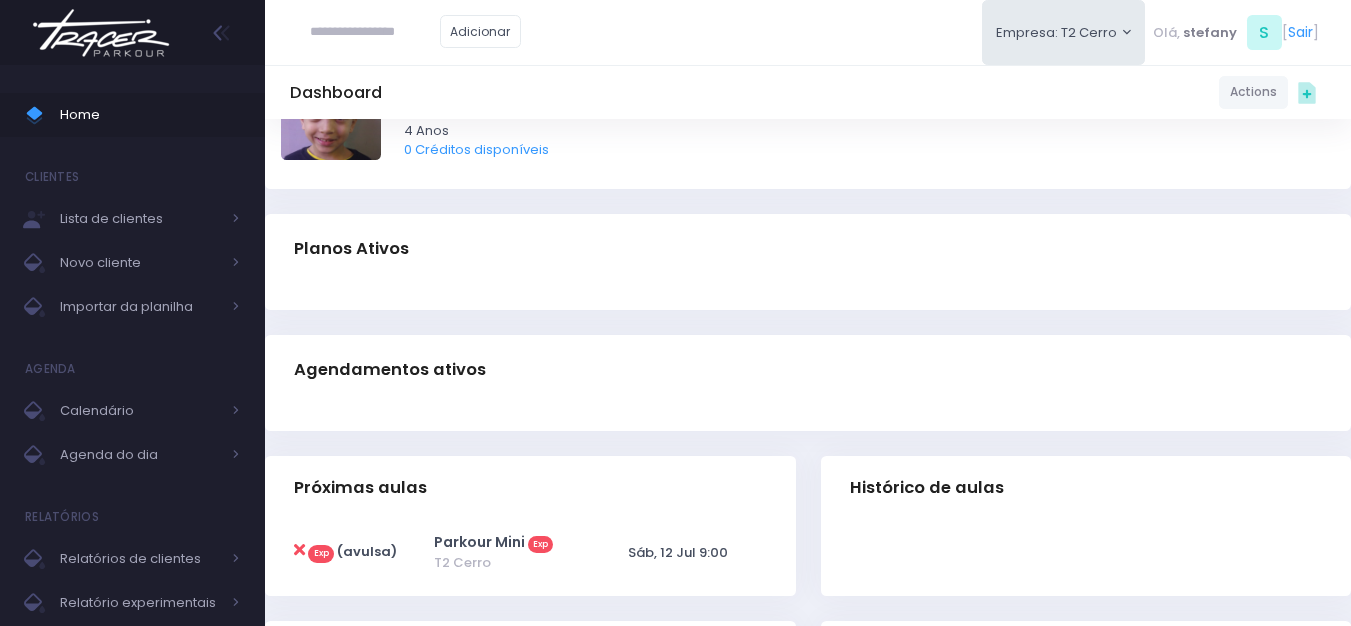 scroll, scrollTop: 0, scrollLeft: 0, axis: both 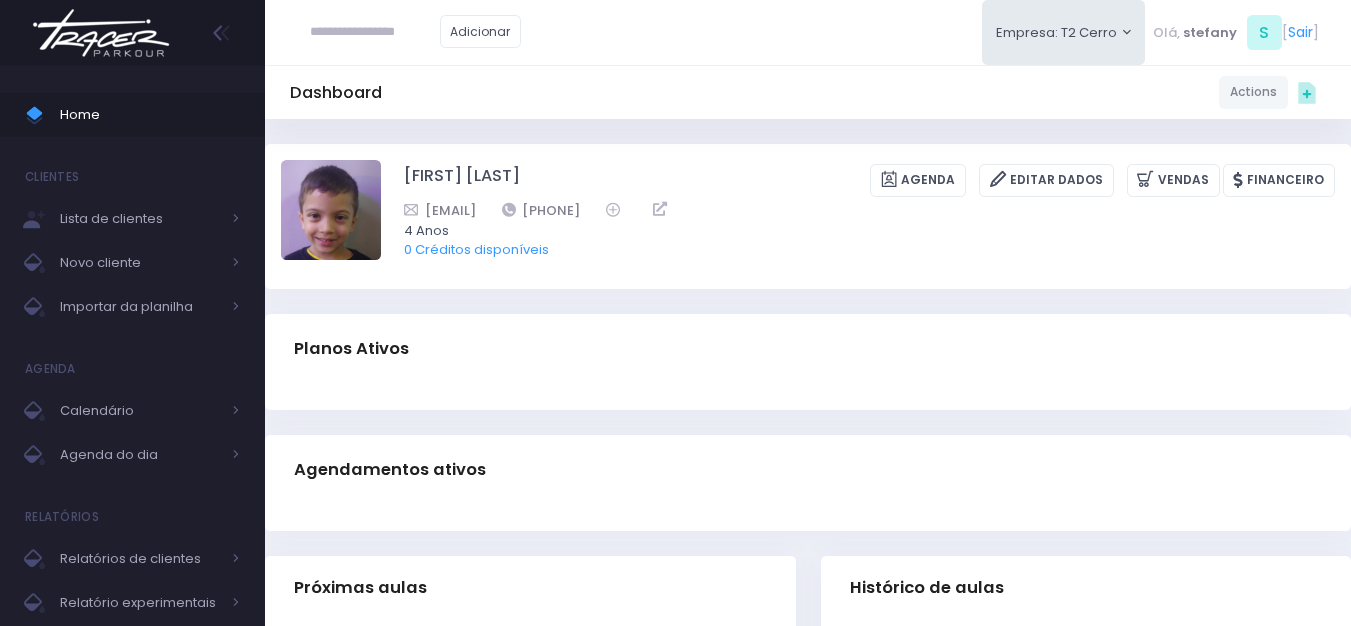click at bounding box center [101, 33] 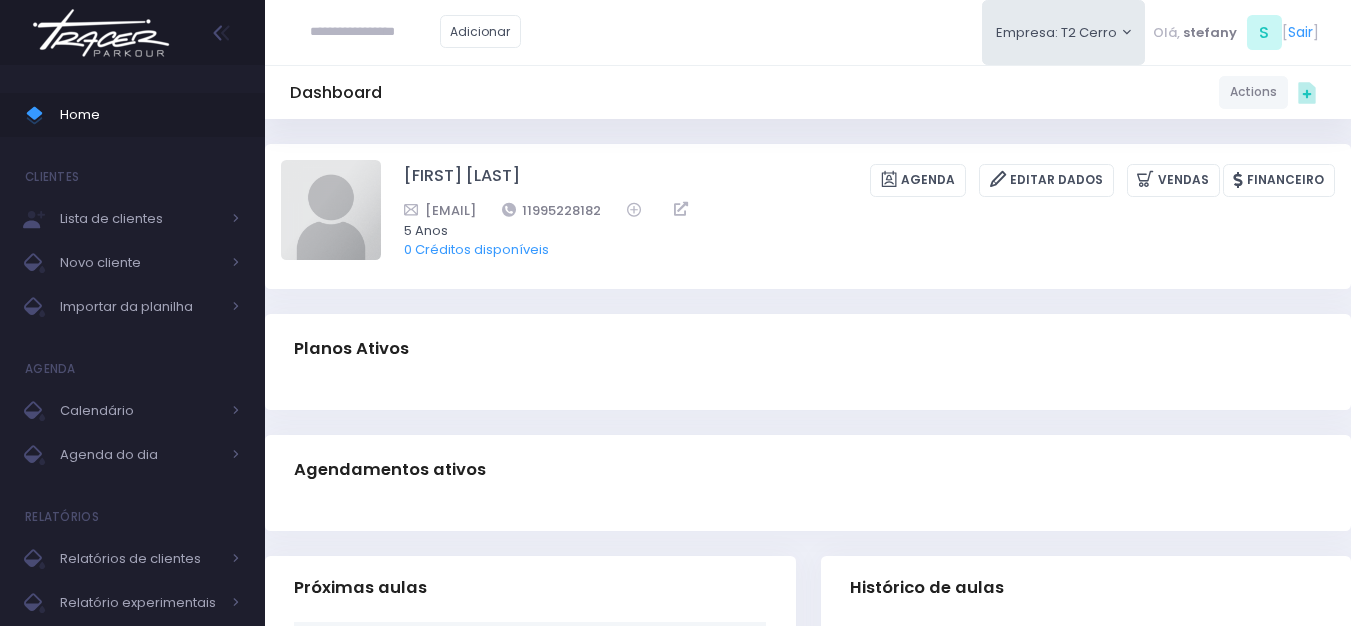 scroll, scrollTop: 0, scrollLeft: 0, axis: both 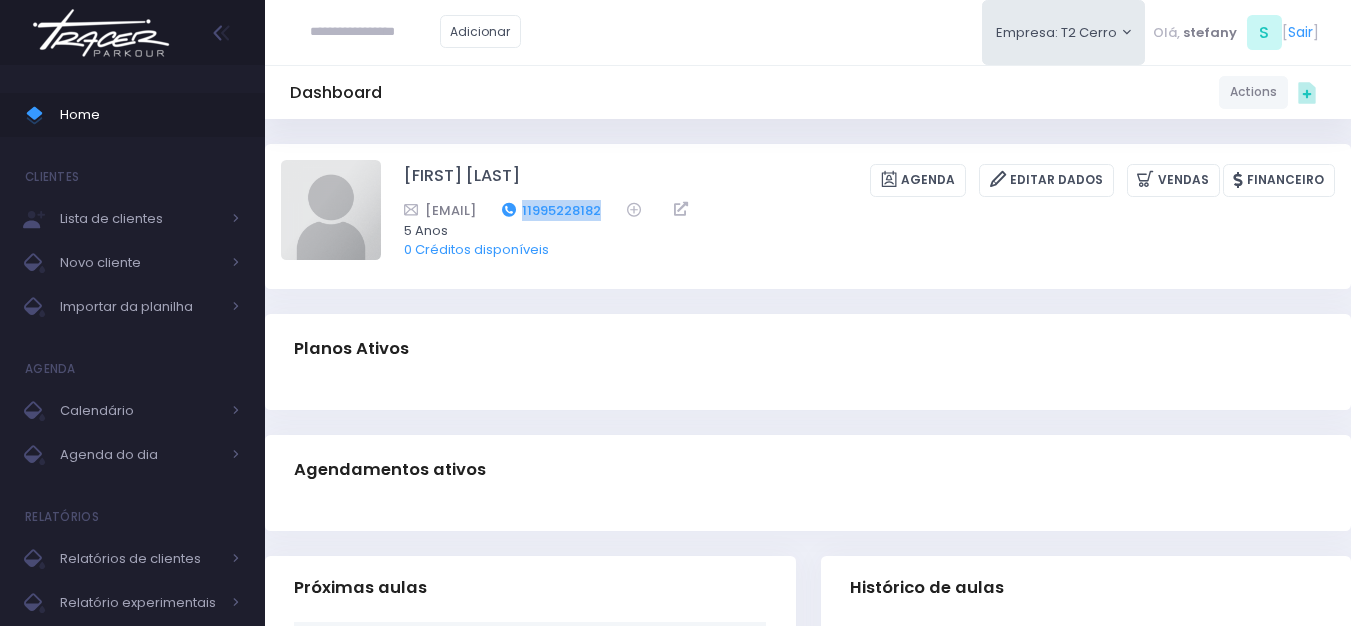 drag, startPoint x: 721, startPoint y: 208, endPoint x: 625, endPoint y: 204, distance: 96.0833 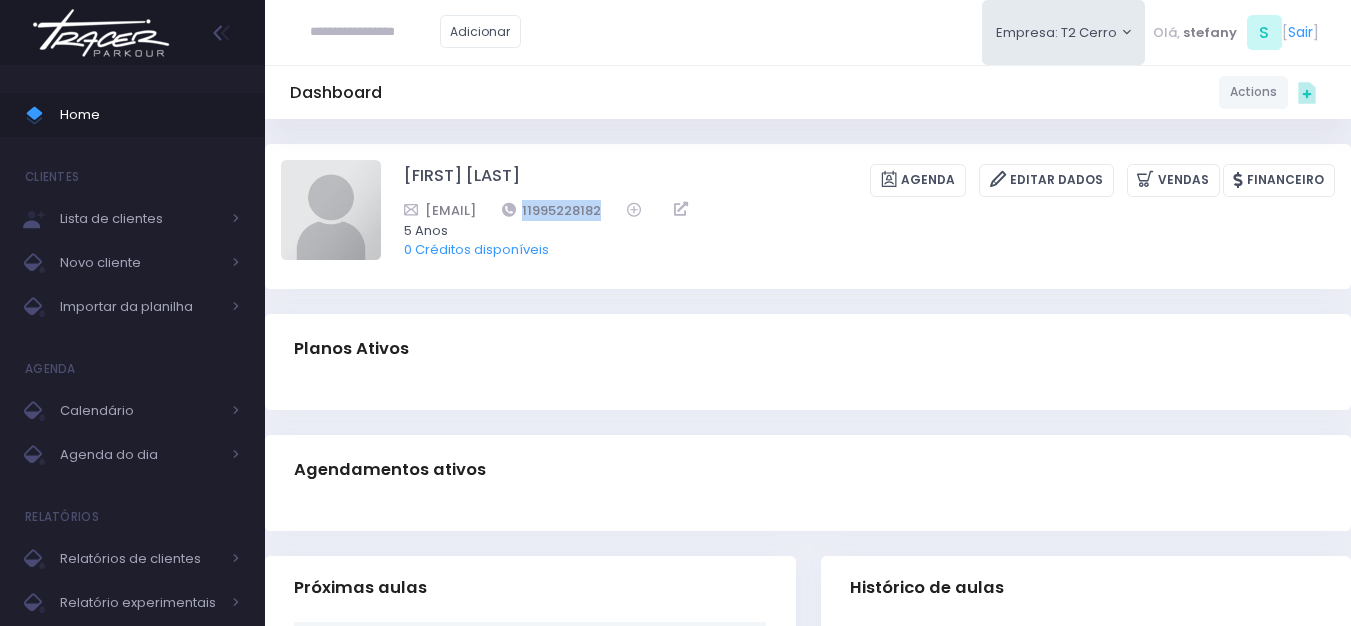 copy on "11995228182" 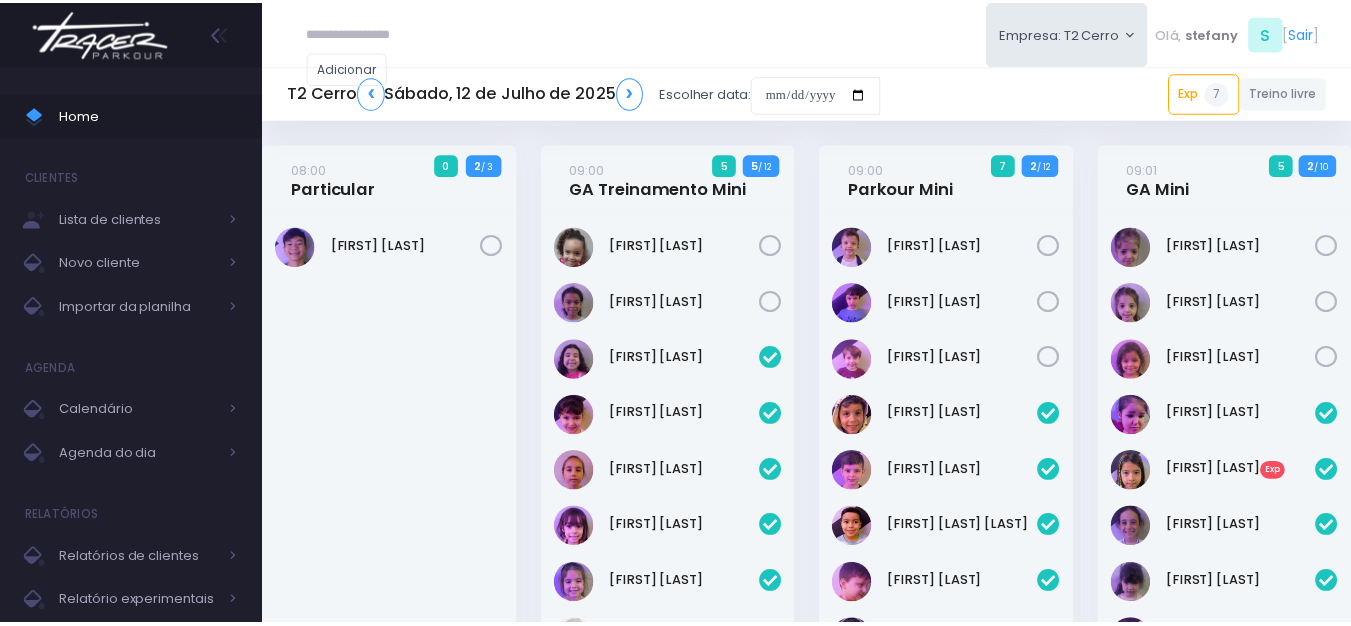 scroll, scrollTop: 0, scrollLeft: 0, axis: both 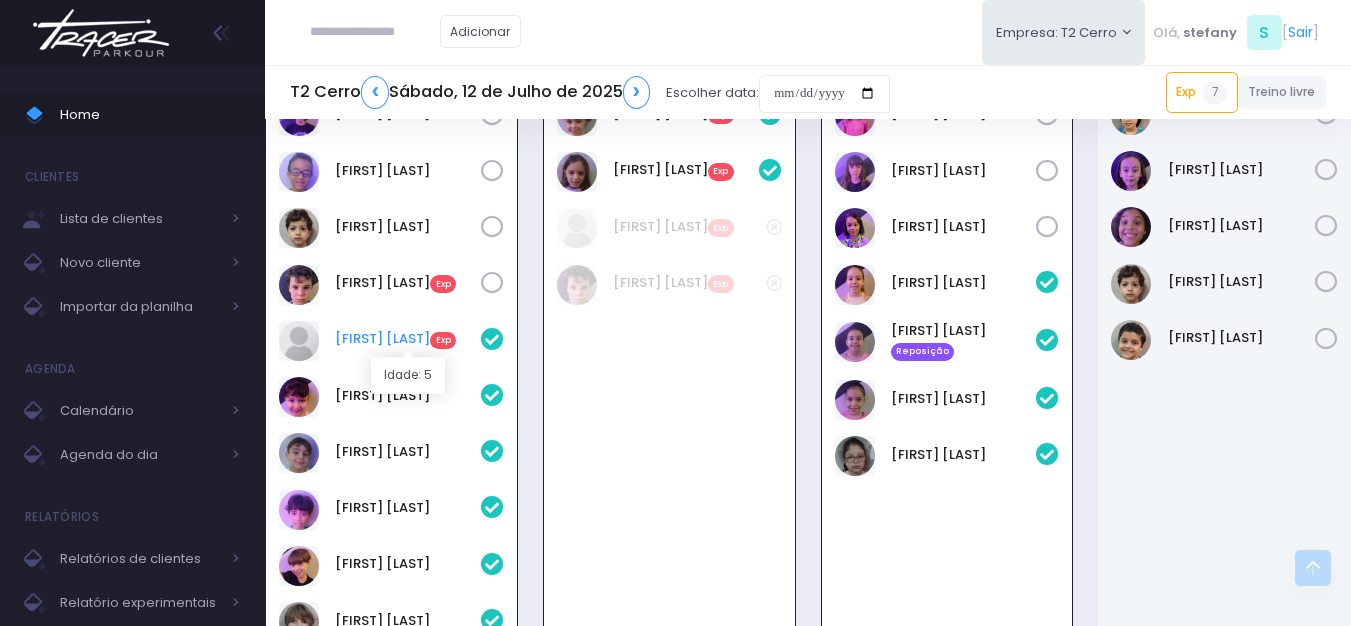click on "[FIRST] [LAST]" at bounding box center [408, 339] 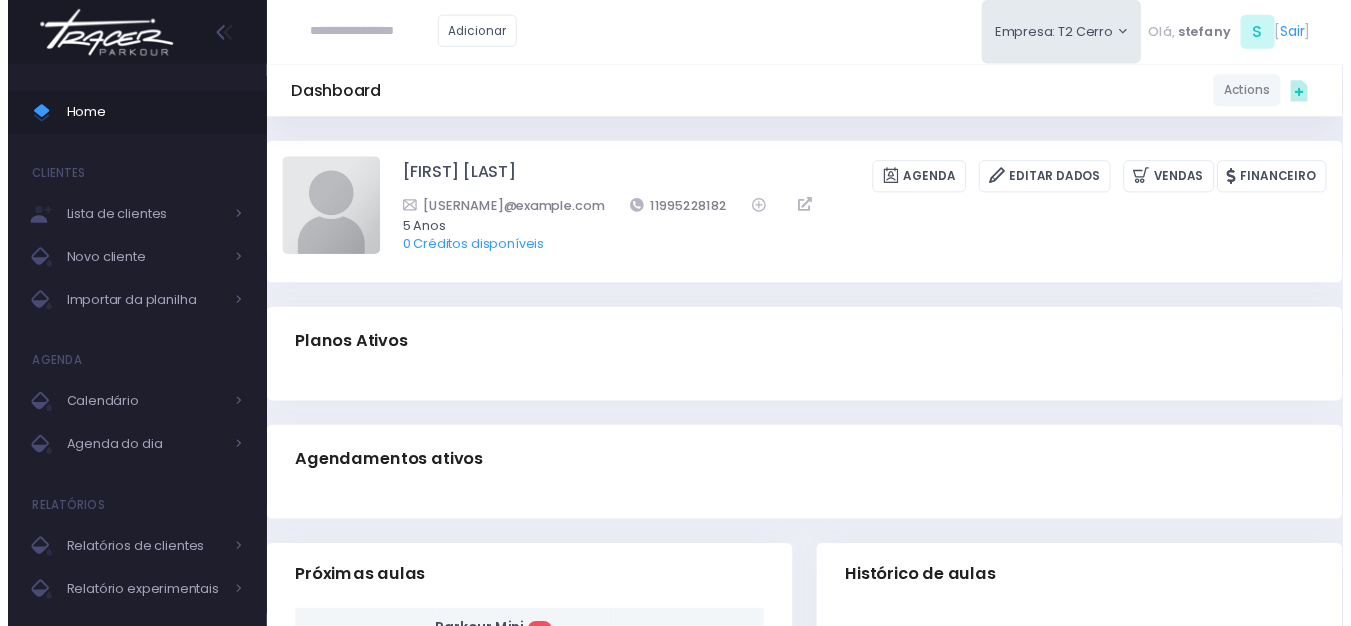 scroll, scrollTop: 0, scrollLeft: 0, axis: both 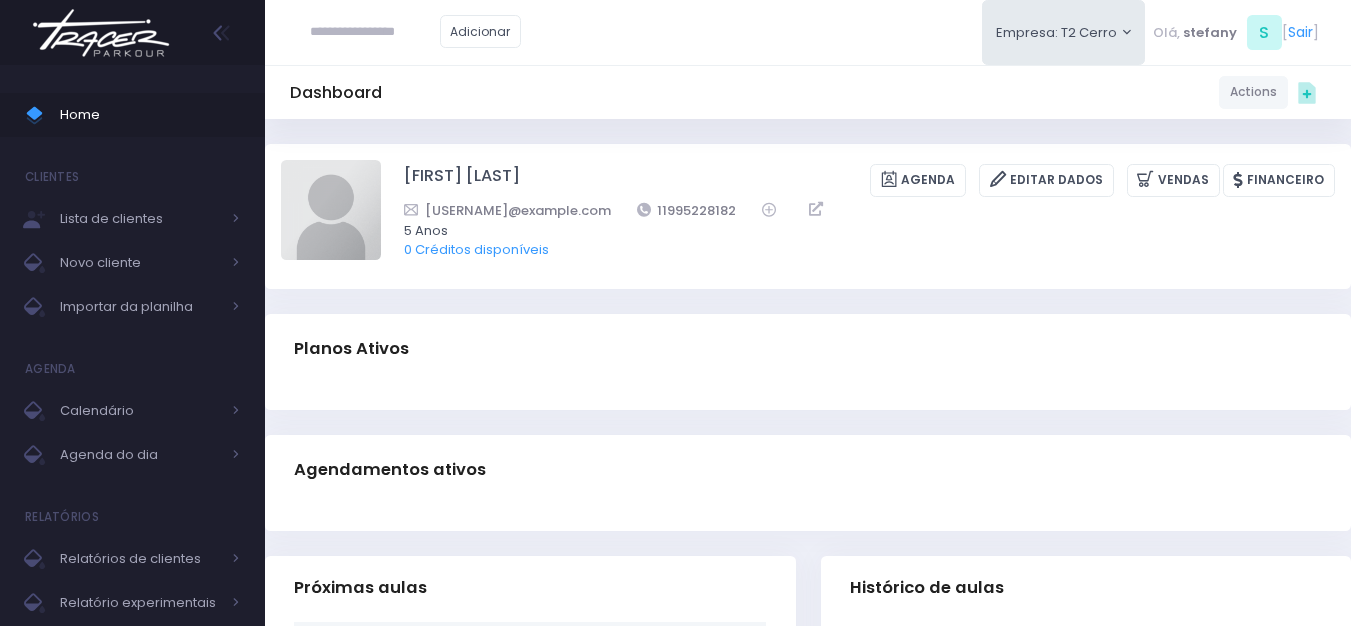 click at bounding box center (101, 33) 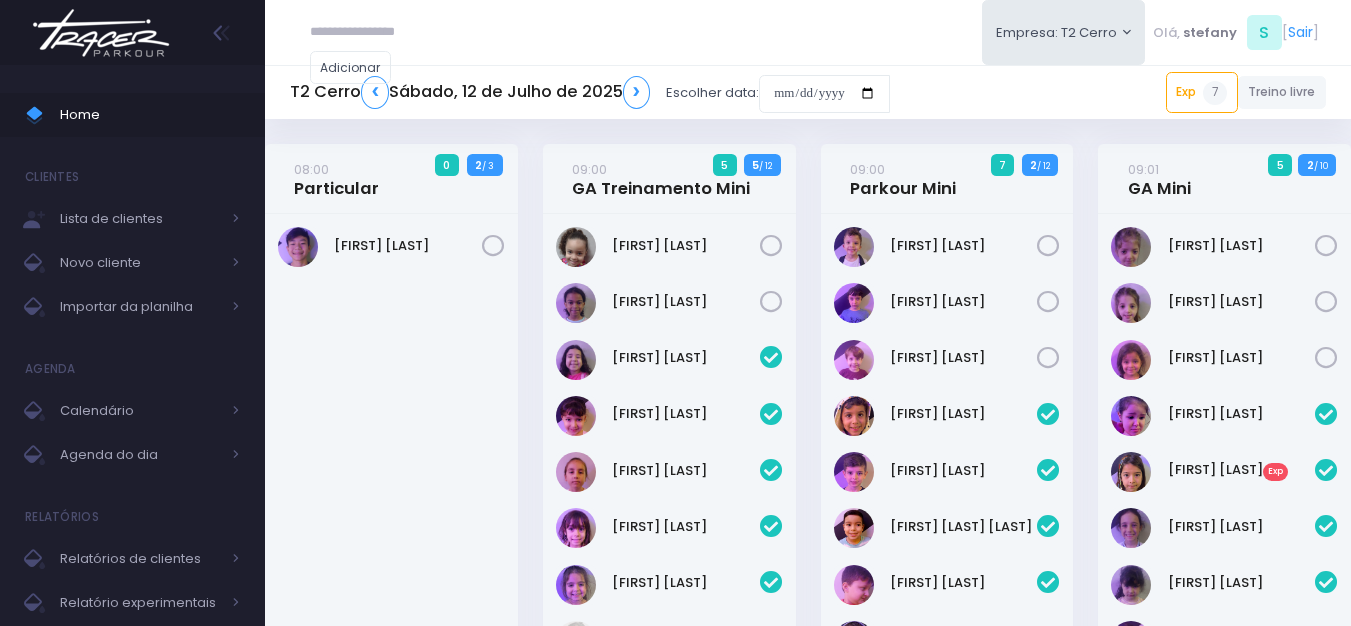 scroll, scrollTop: 0, scrollLeft: 0, axis: both 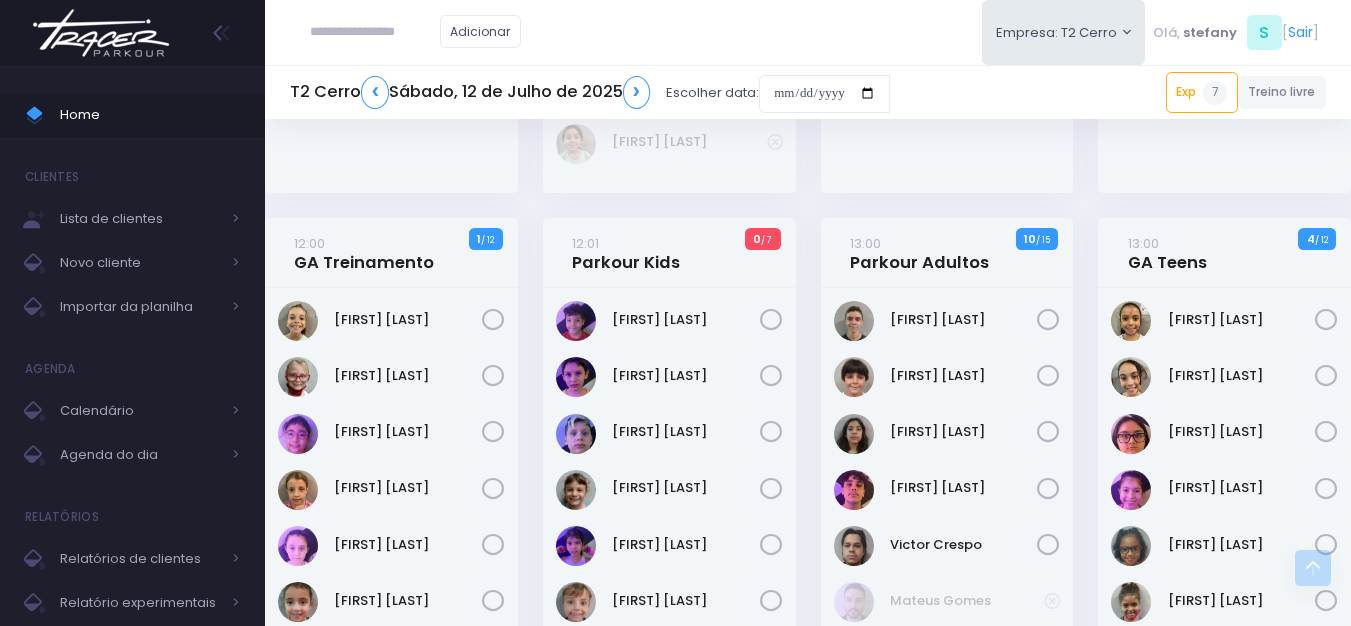 click on "[FIRST] [LAST]" at bounding box center (391, 434) 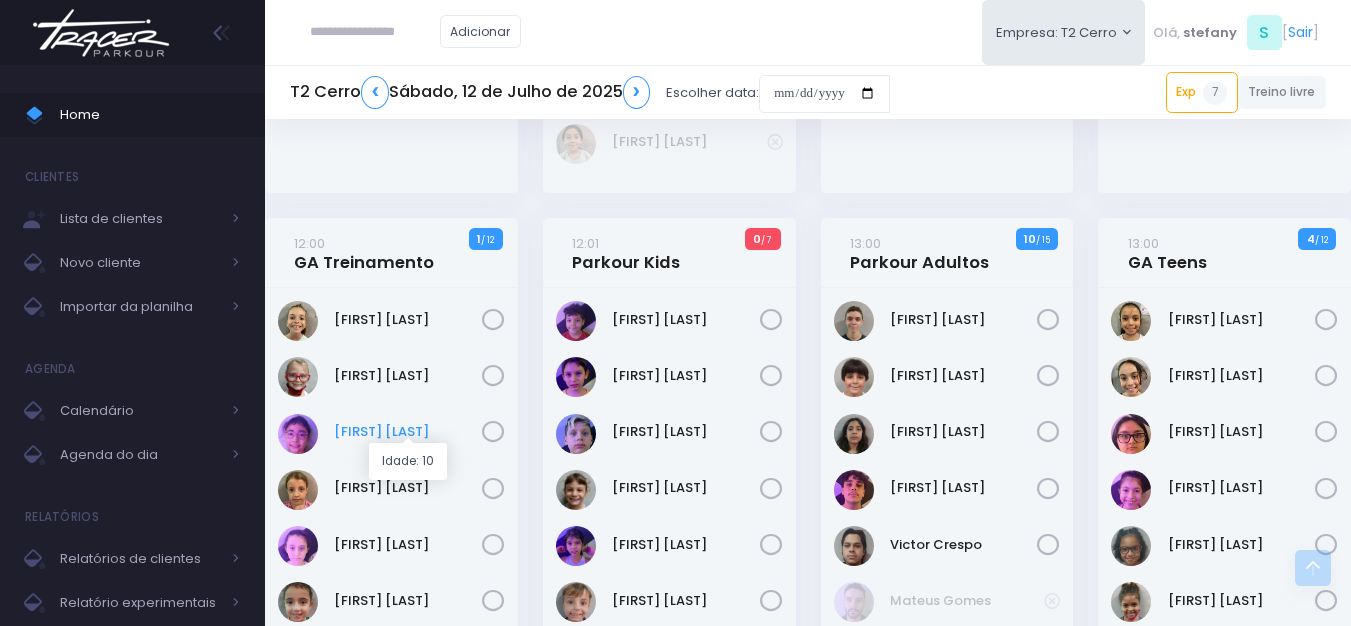 click on "[FIRST] [LAST]" at bounding box center (408, 432) 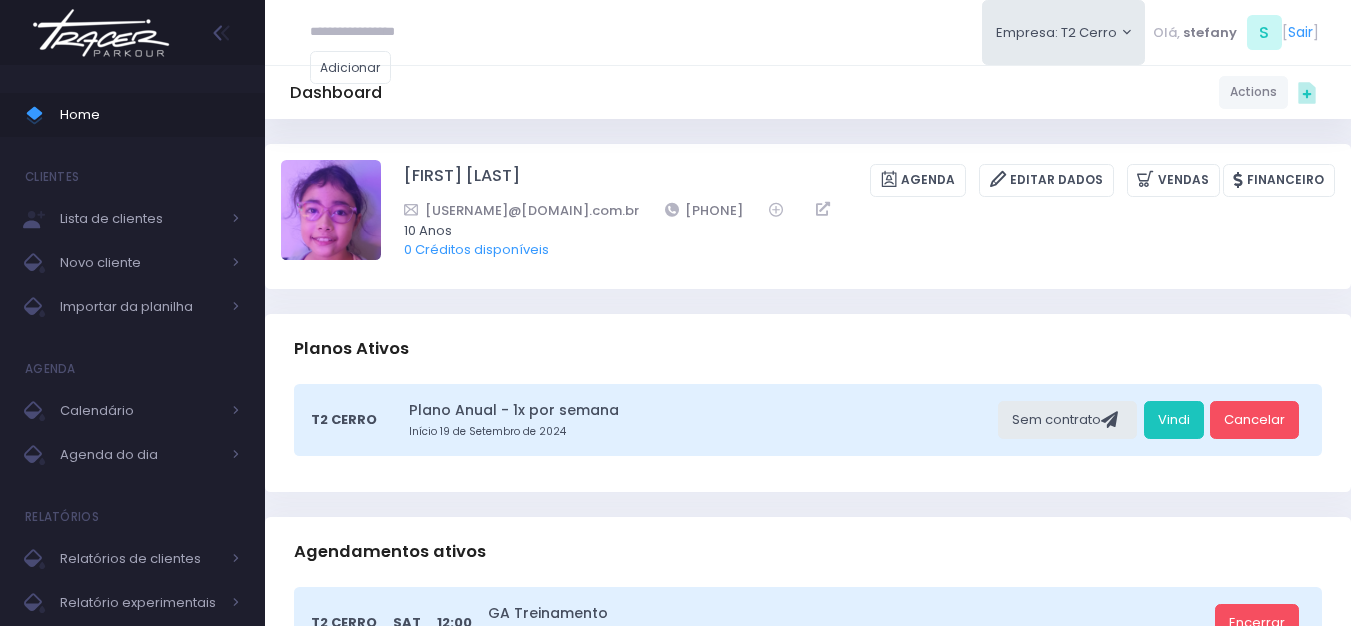 scroll, scrollTop: 0, scrollLeft: 0, axis: both 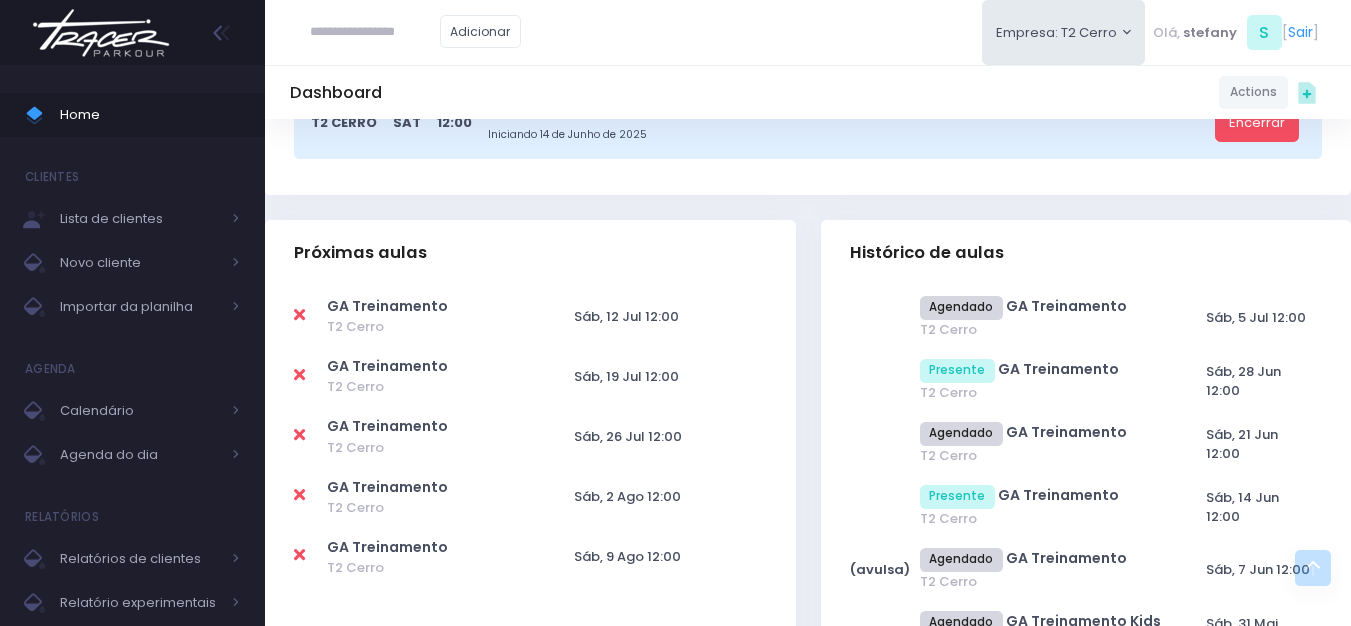 click at bounding box center (299, 315) 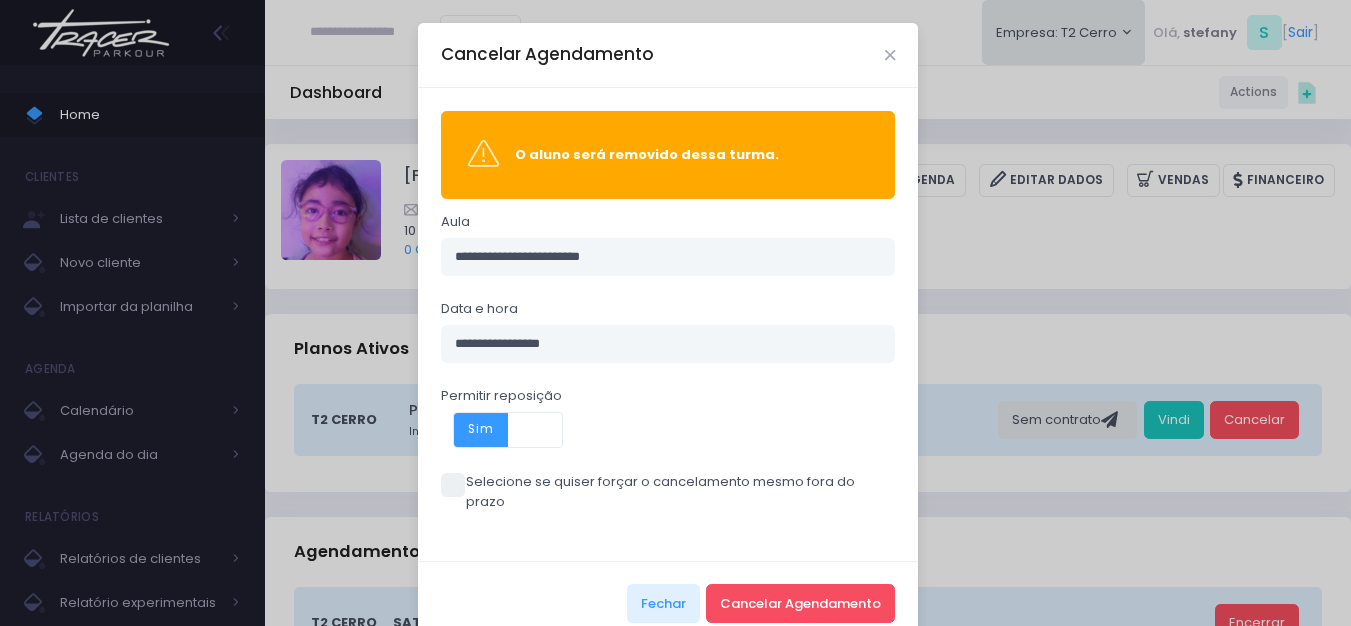 click at bounding box center (453, 485) 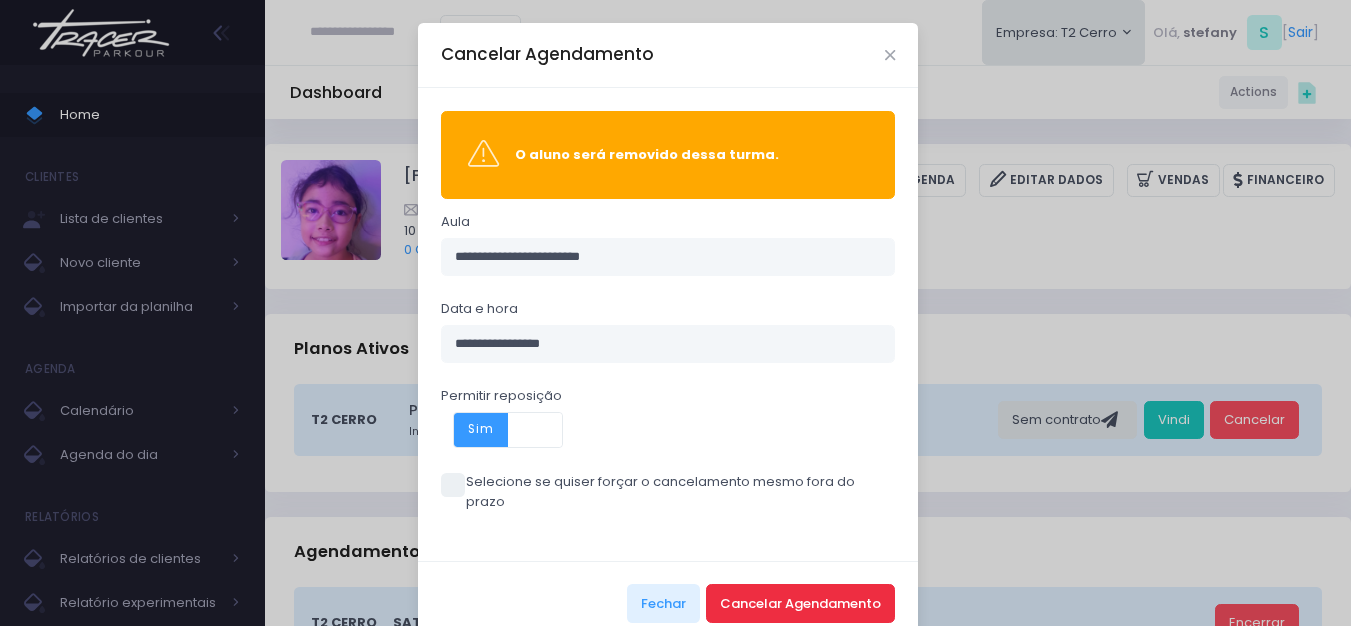 click on "Cancelar Agendamento" at bounding box center [800, 603] 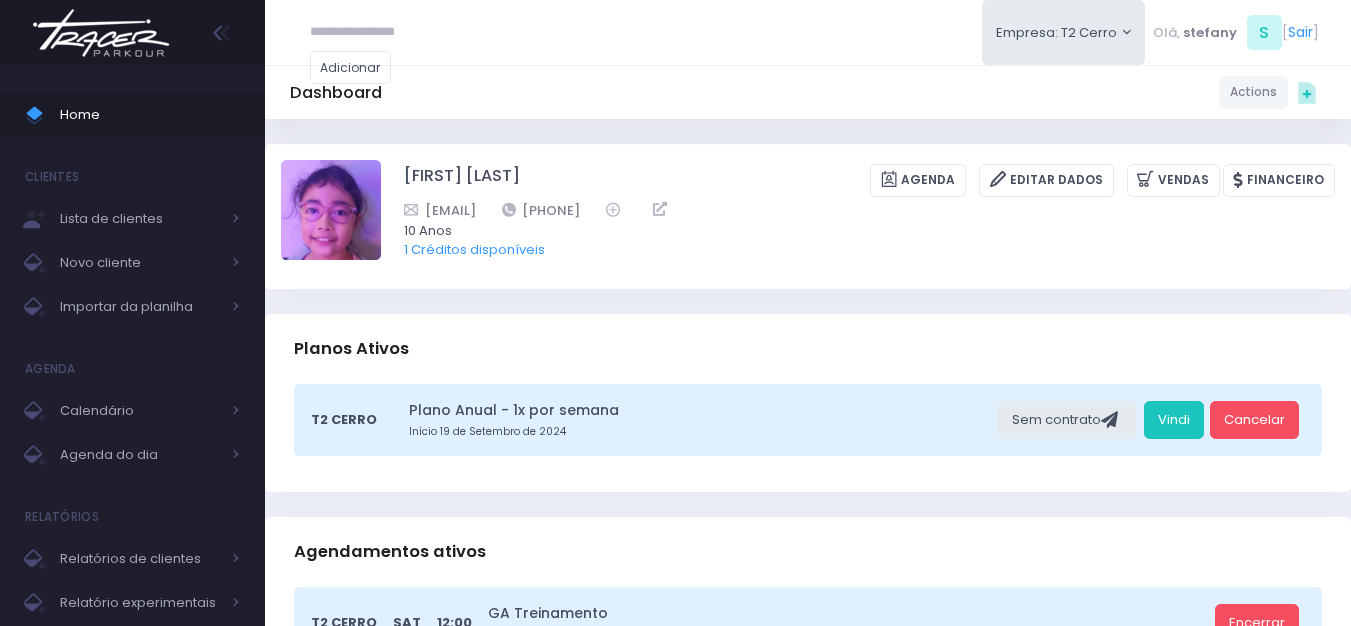scroll, scrollTop: 0, scrollLeft: 0, axis: both 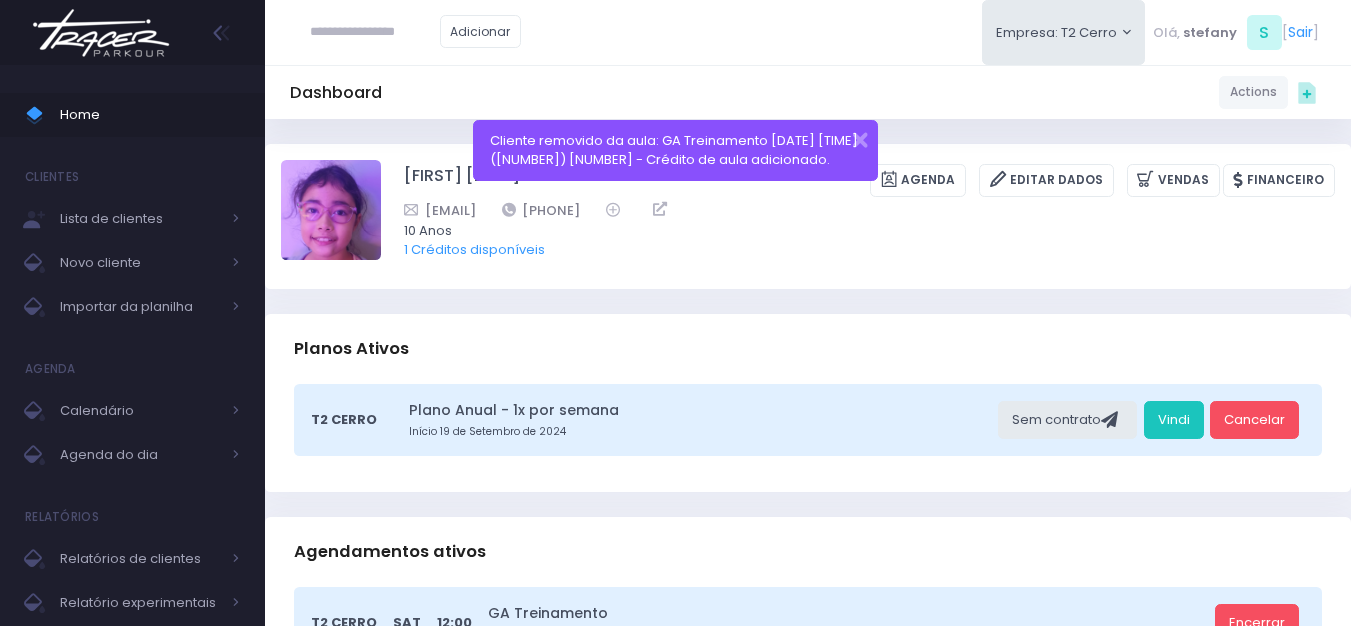 click at bounding box center (101, 33) 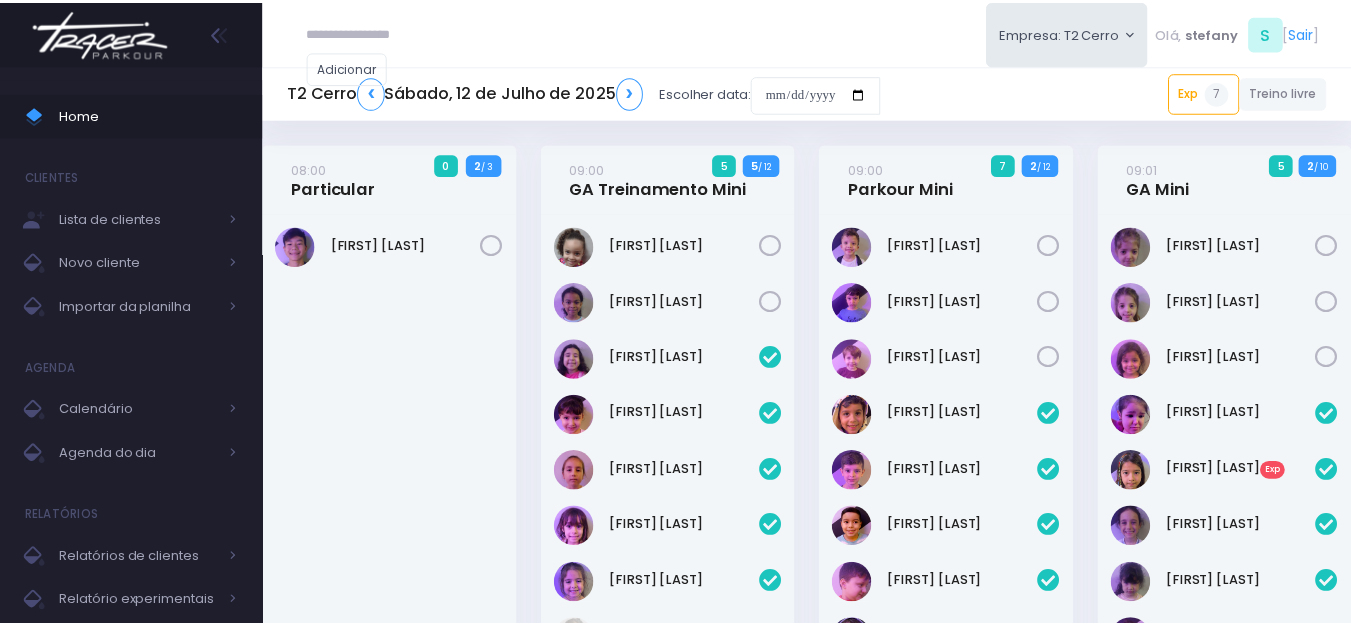 scroll, scrollTop: 0, scrollLeft: 0, axis: both 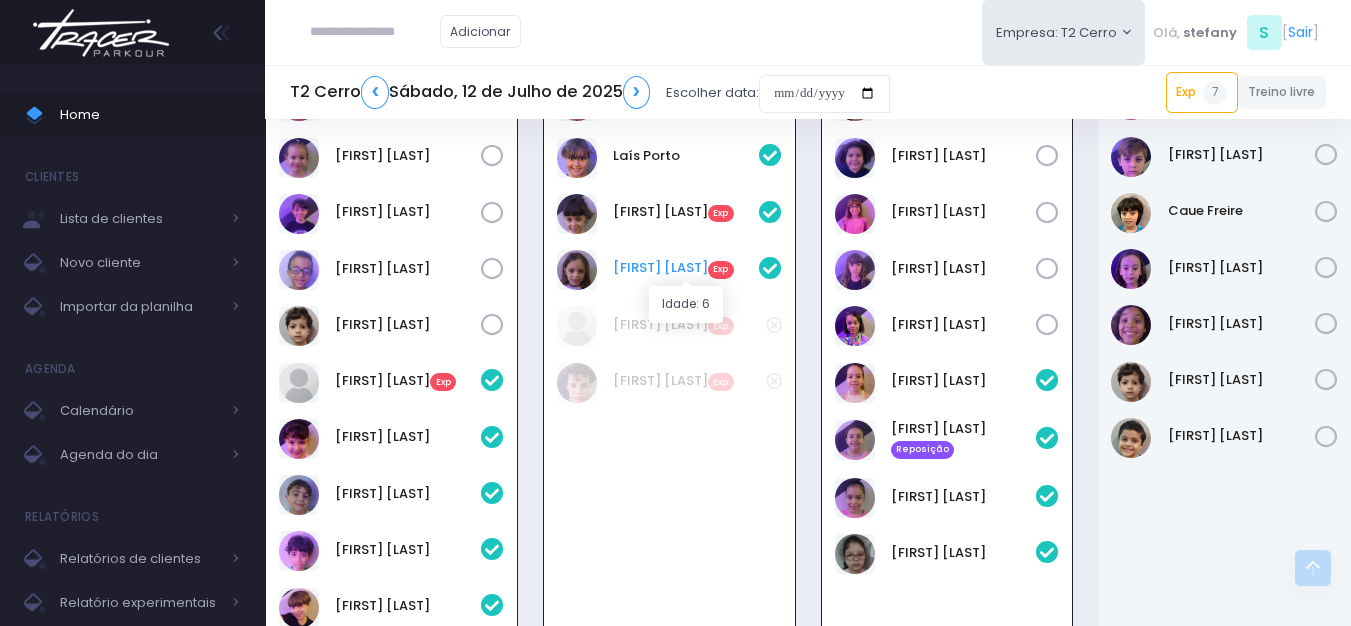 click on "Maya Ribeiro
Exp" at bounding box center (686, 268) 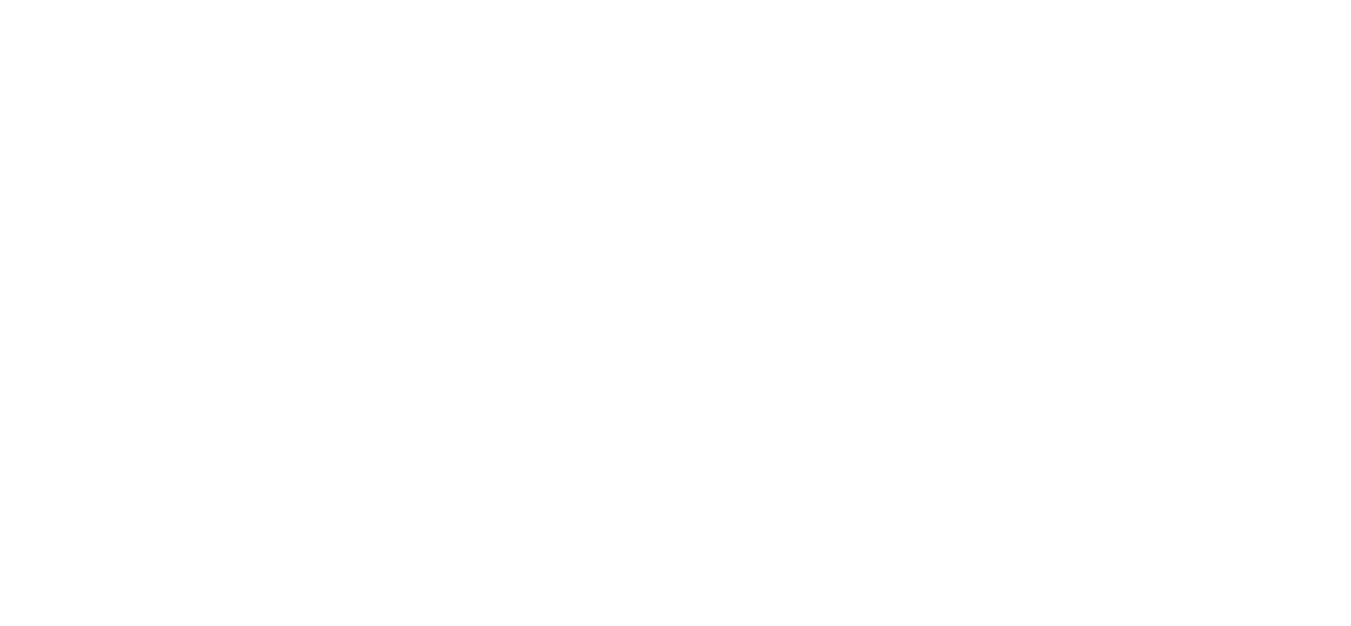 scroll, scrollTop: 0, scrollLeft: 0, axis: both 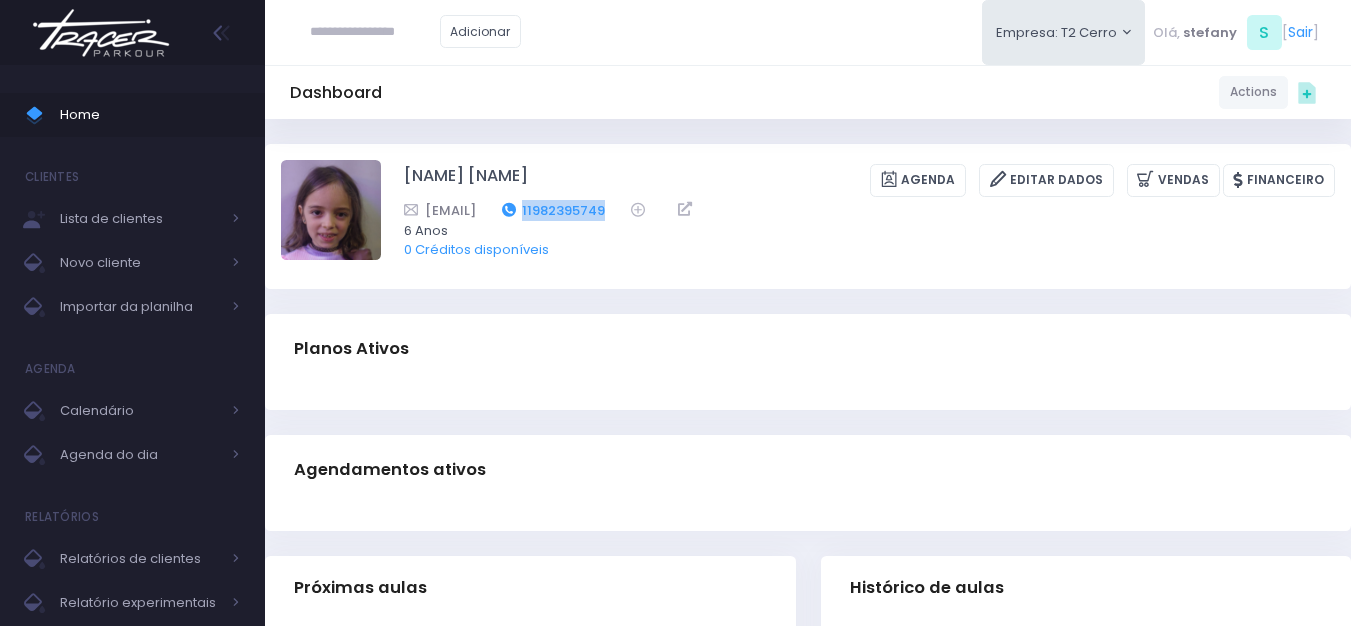 drag, startPoint x: 722, startPoint y: 210, endPoint x: 624, endPoint y: 210, distance: 98 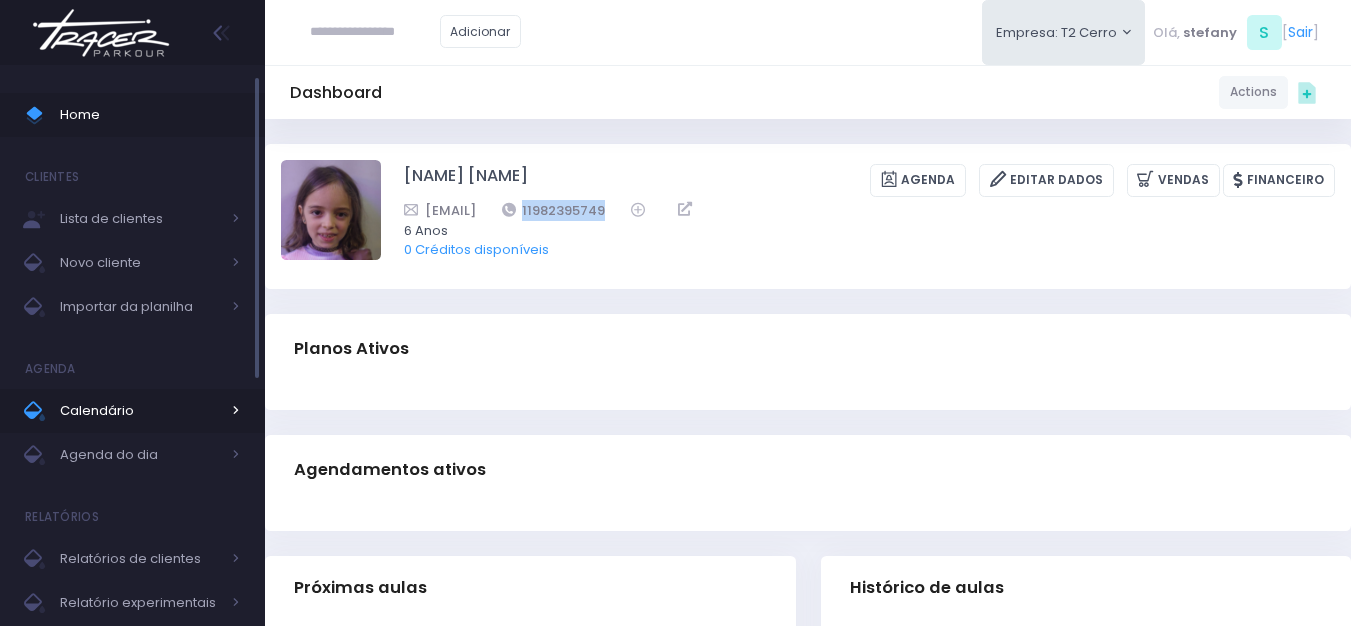 click on "Calendário" at bounding box center [140, 411] 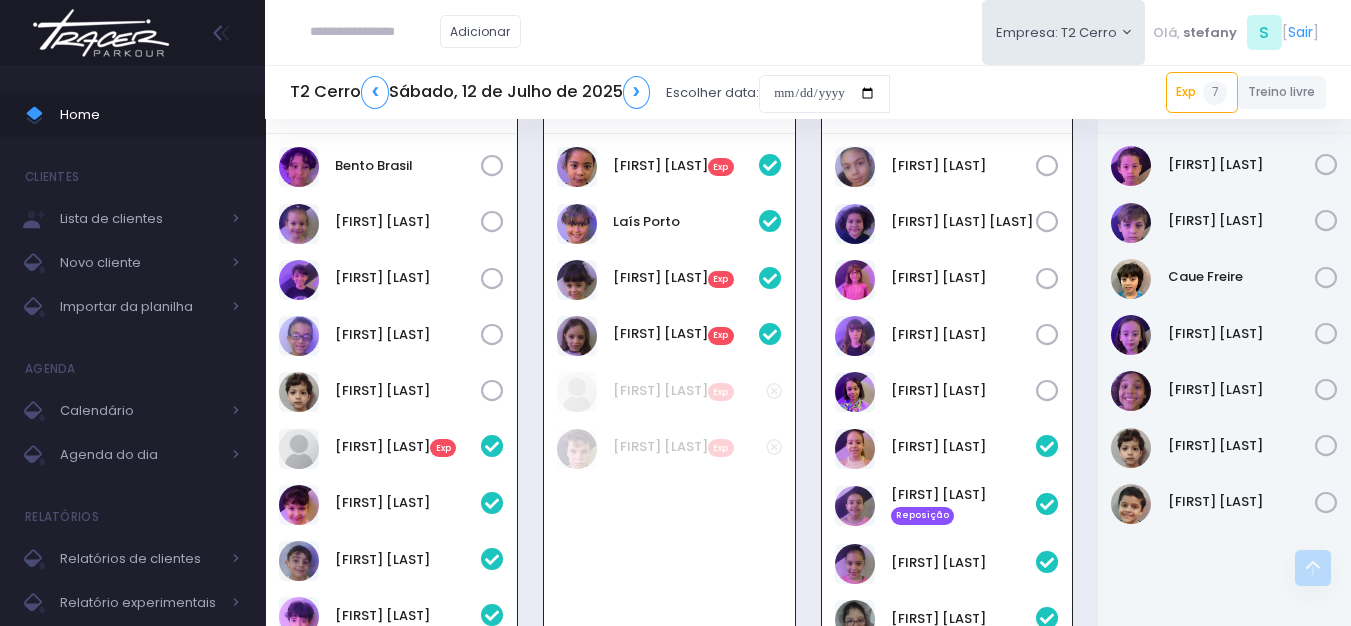 scroll, scrollTop: 902, scrollLeft: 0, axis: vertical 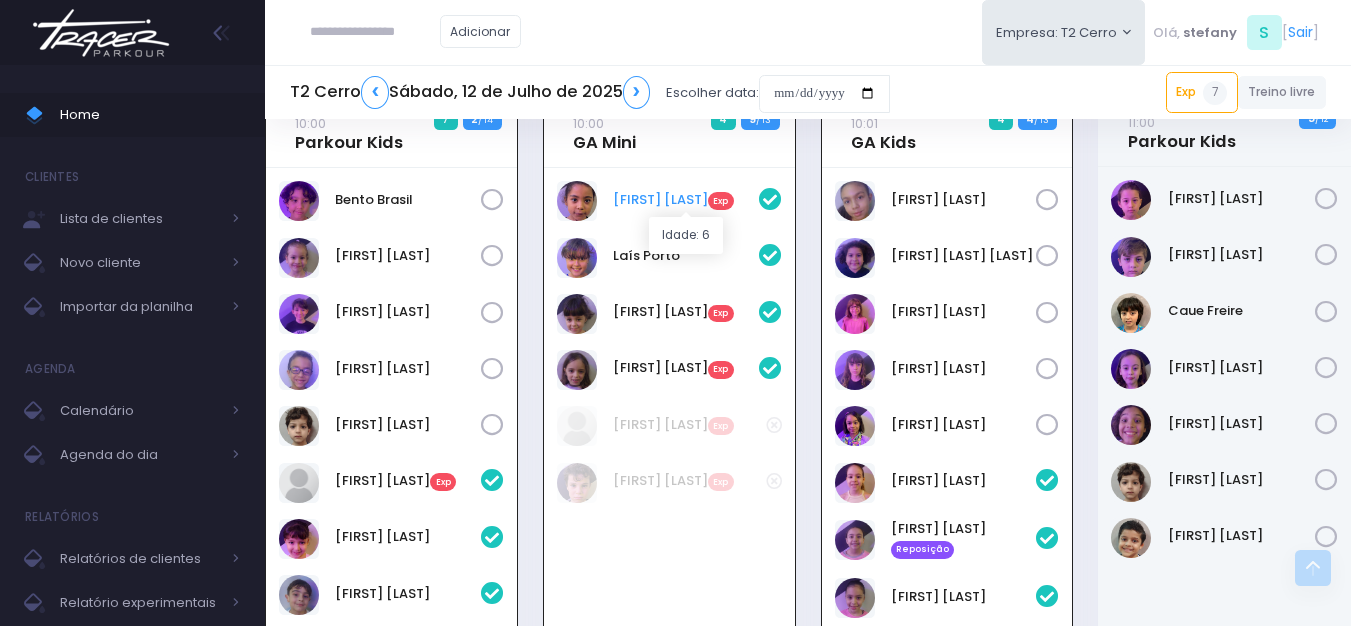 click on "Alice Aparecida
Exp" at bounding box center (686, 200) 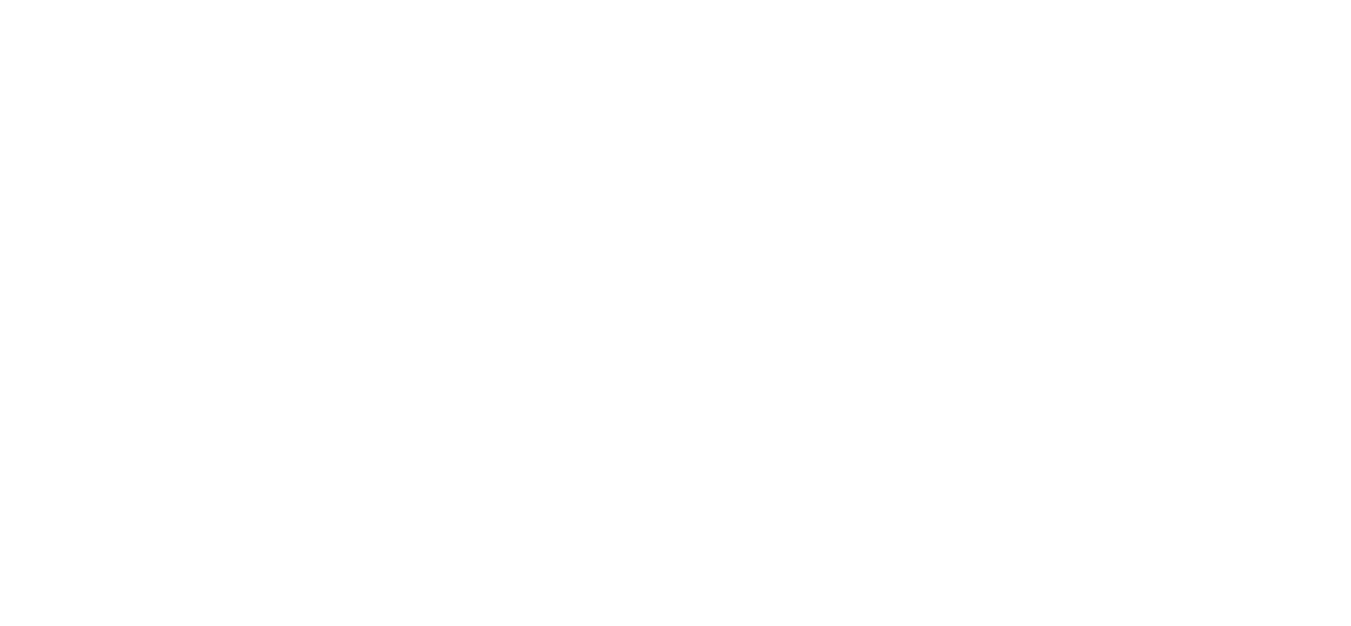 scroll, scrollTop: 0, scrollLeft: 0, axis: both 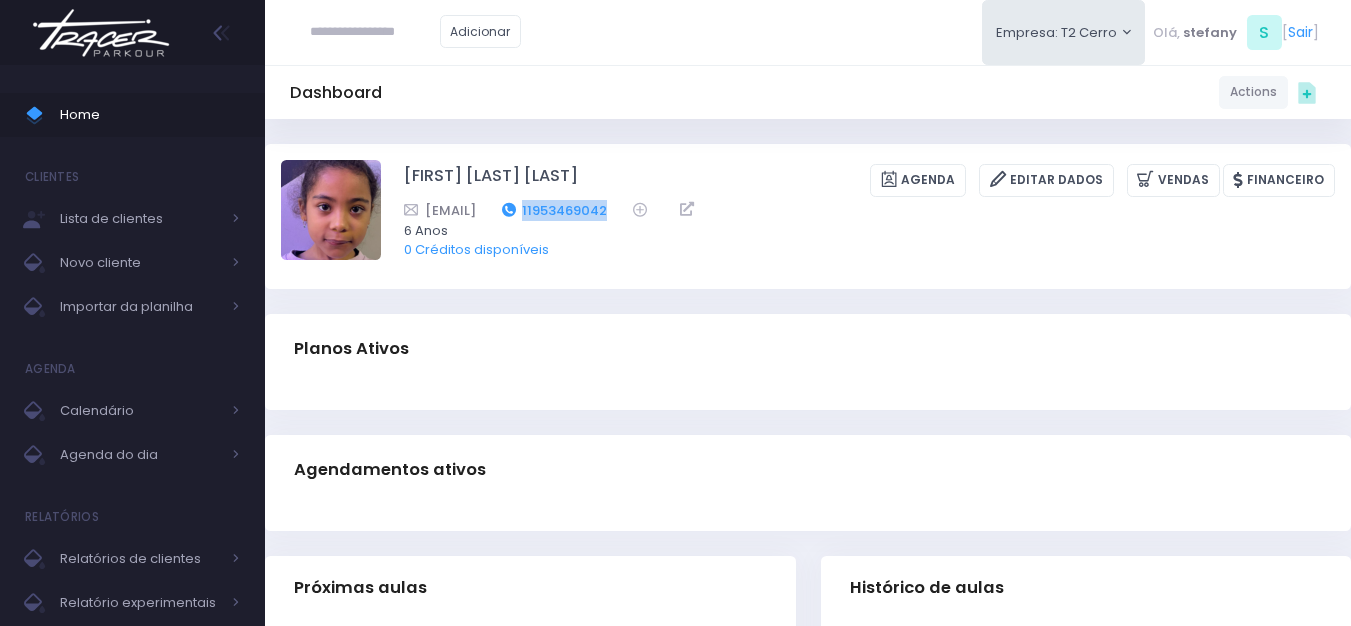 drag, startPoint x: 731, startPoint y: 209, endPoint x: 634, endPoint y: 207, distance: 97.020615 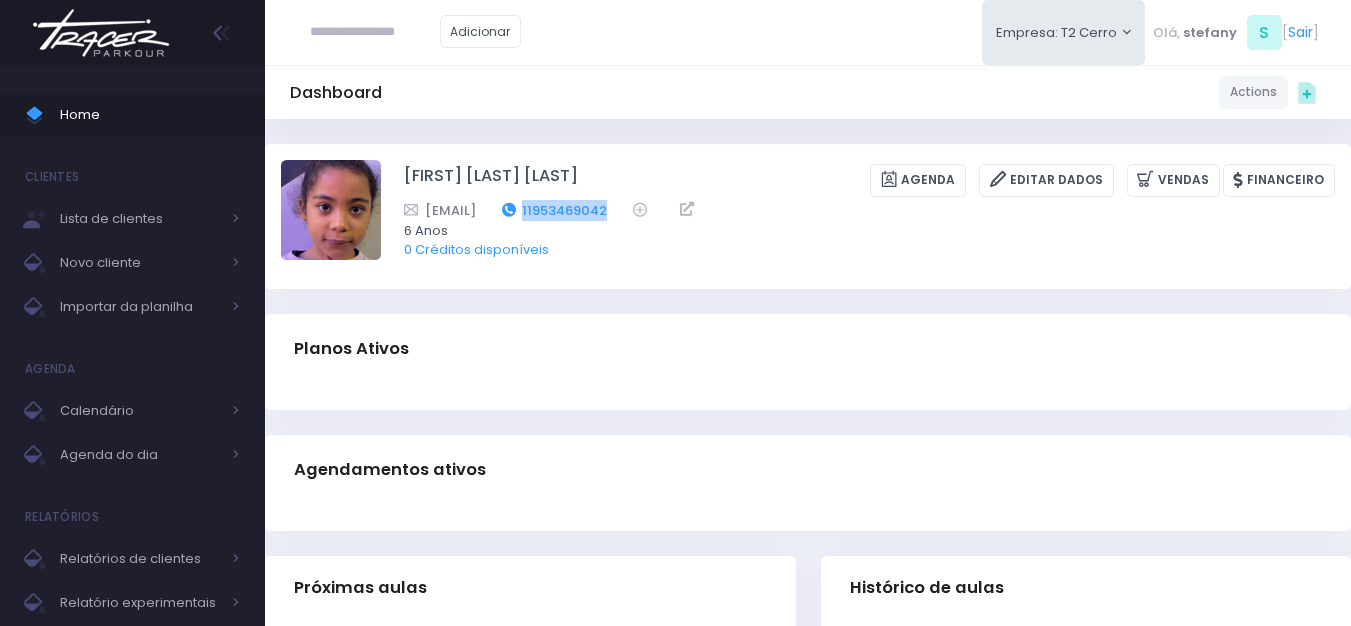 copy on "11953469042" 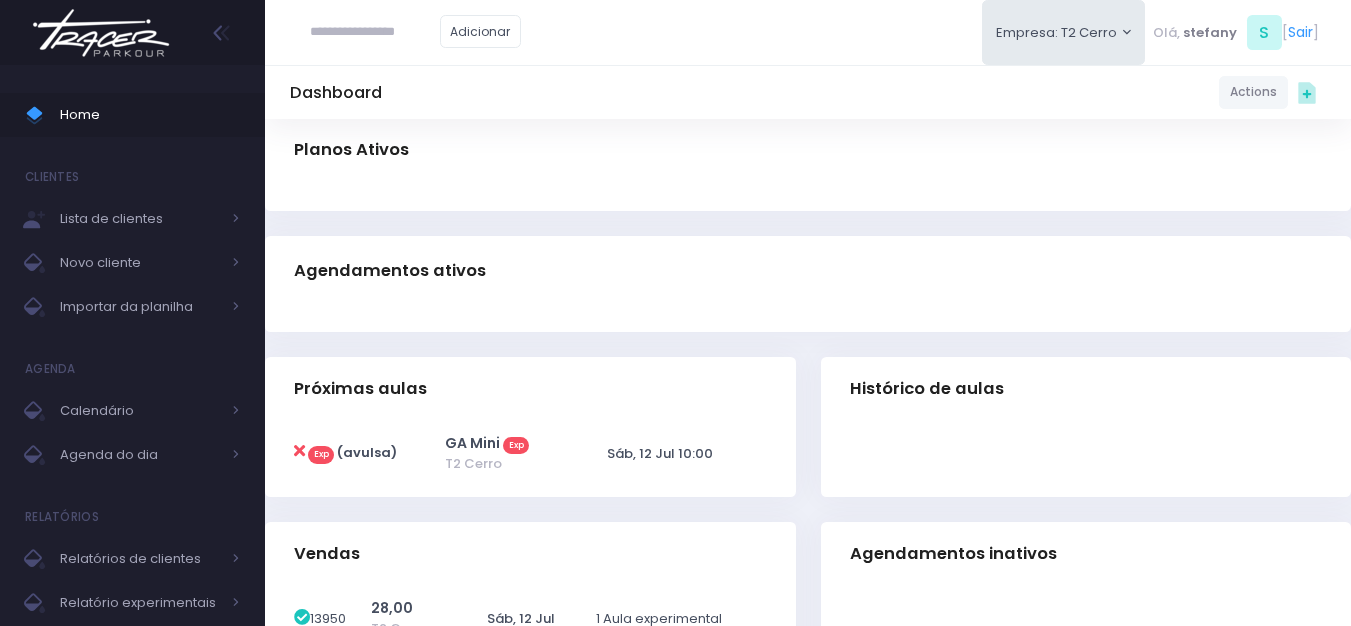 scroll, scrollTop: 0, scrollLeft: 0, axis: both 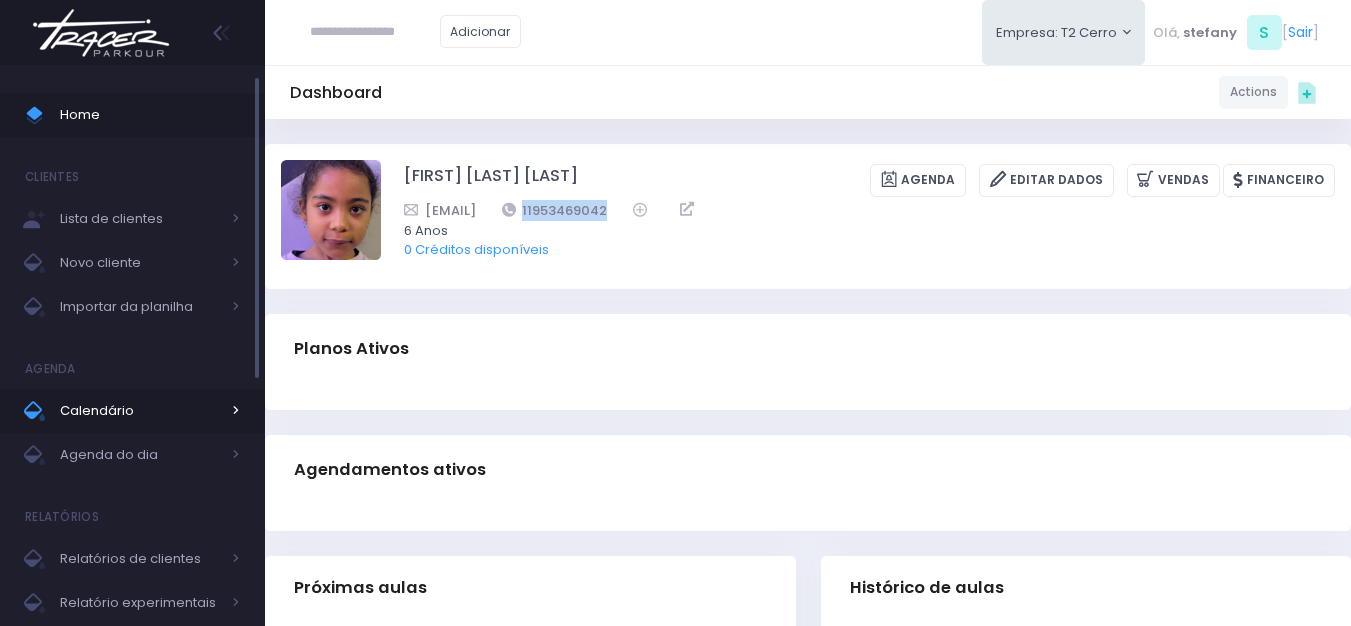 click on "Calendário" at bounding box center (140, 411) 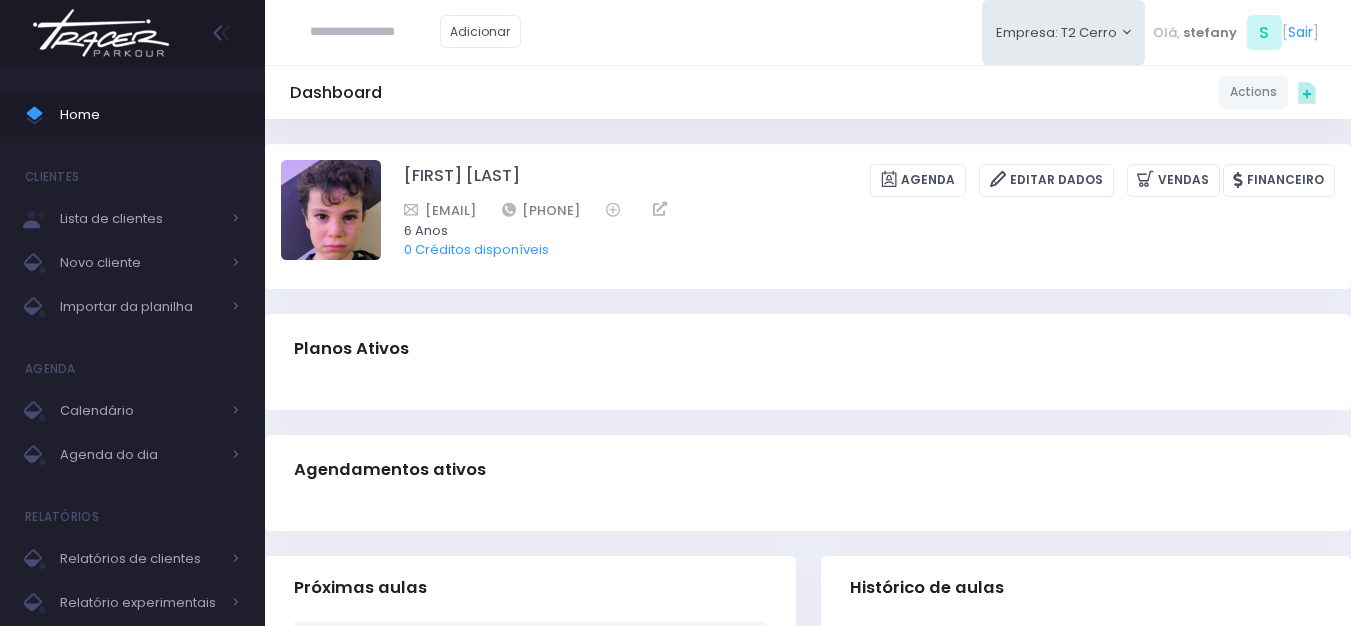 scroll, scrollTop: 0, scrollLeft: 0, axis: both 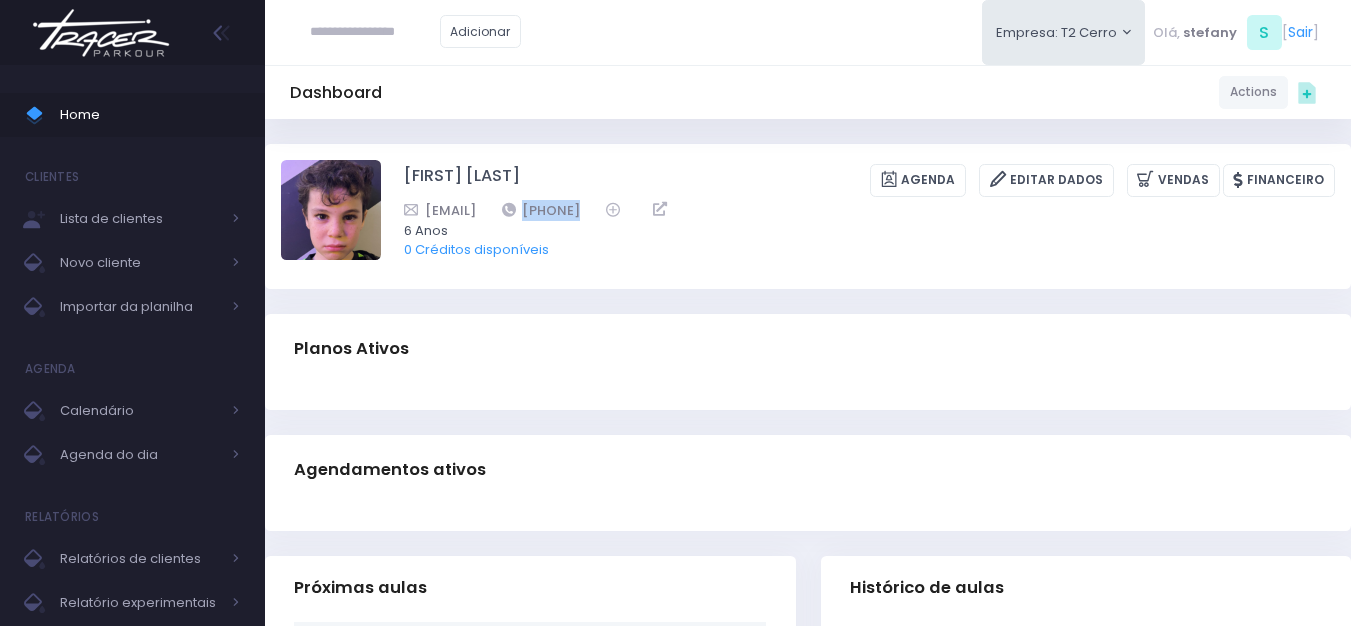 click at bounding box center (101, 33) 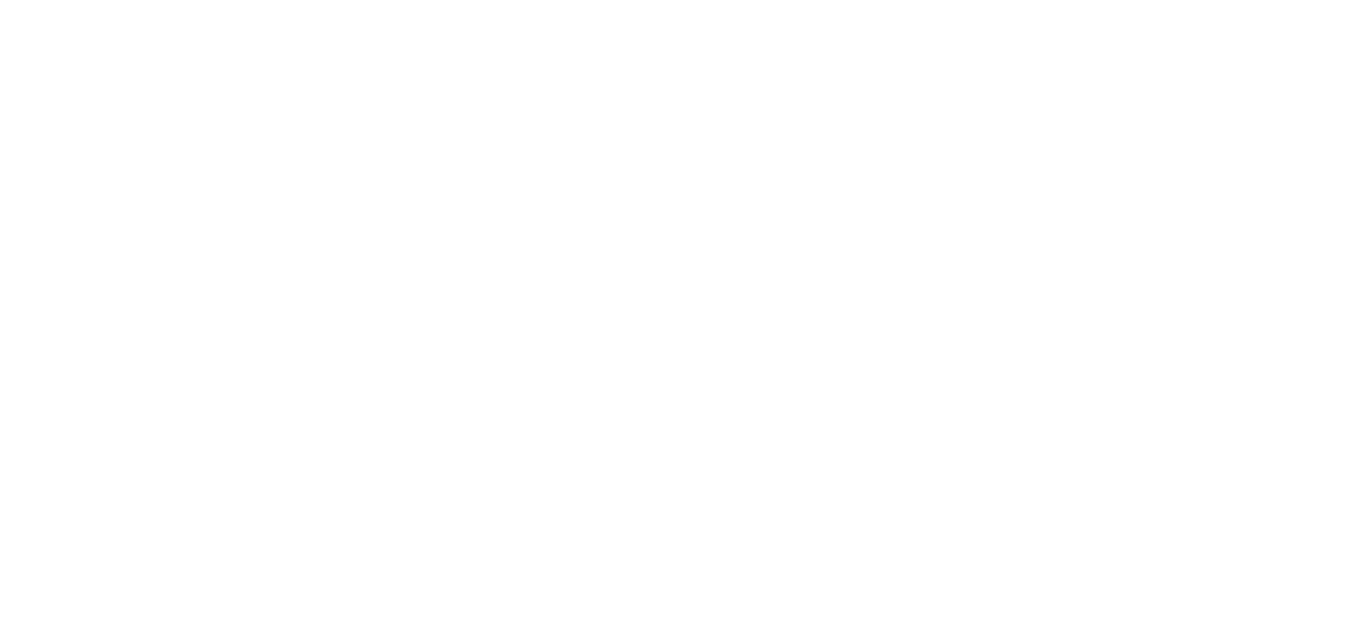 scroll, scrollTop: 0, scrollLeft: 0, axis: both 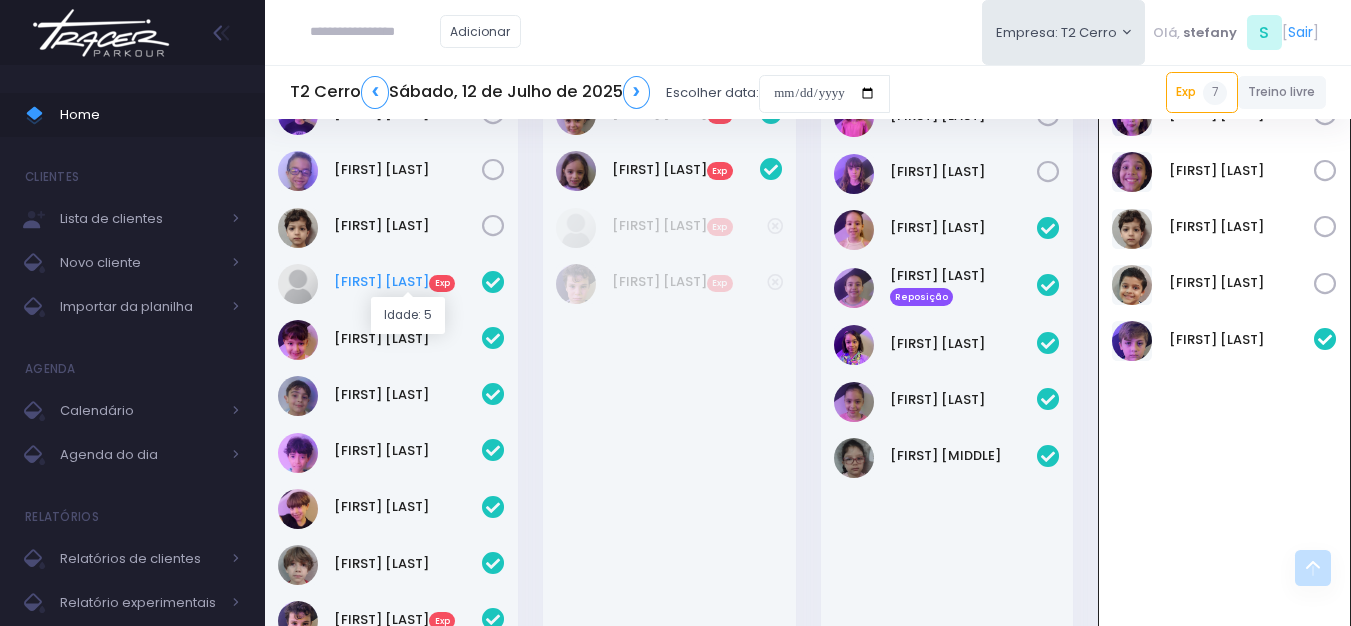 click on "Benjamin Franco
Exp" at bounding box center [408, 282] 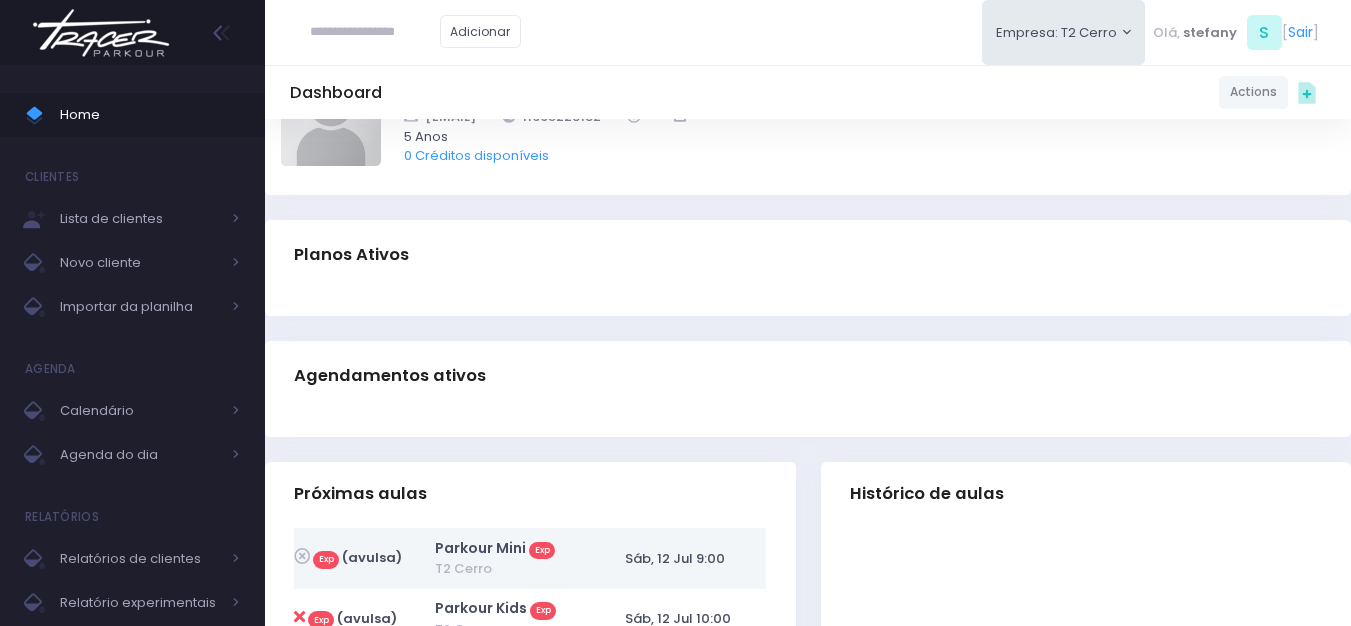 scroll, scrollTop: 0, scrollLeft: 0, axis: both 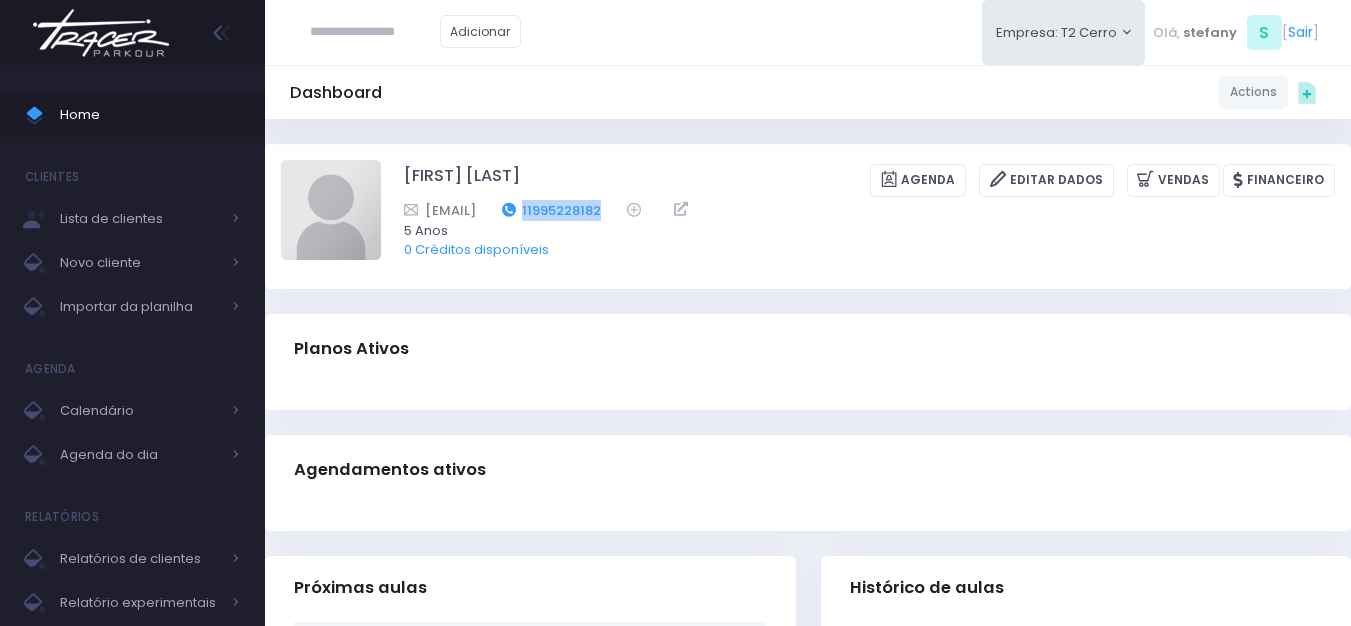 drag, startPoint x: 718, startPoint y: 209, endPoint x: 619, endPoint y: 216, distance: 99.24717 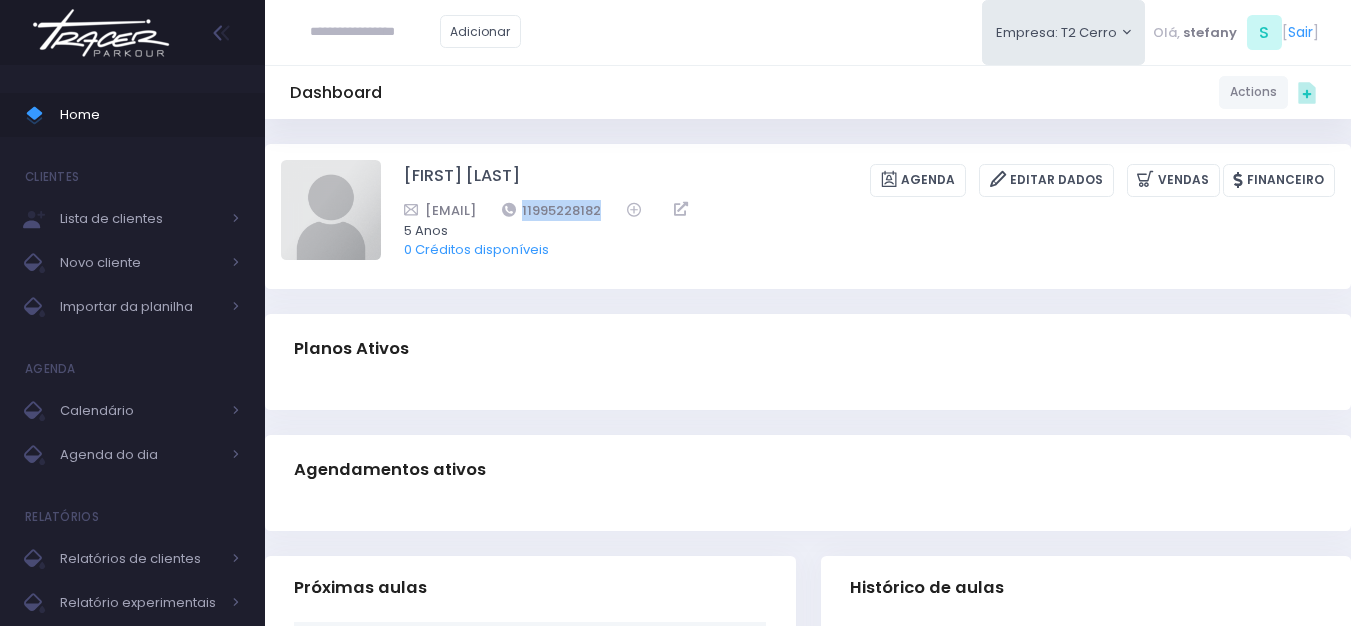 click at bounding box center [101, 33] 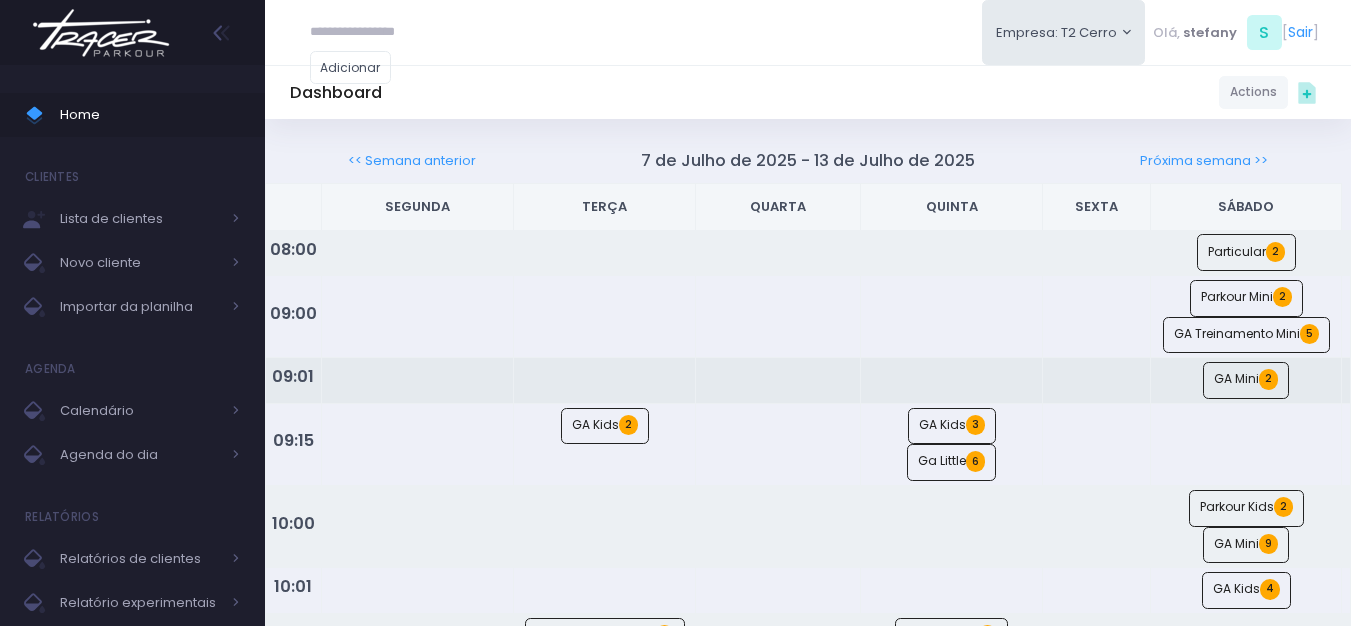 scroll, scrollTop: 0, scrollLeft: 0, axis: both 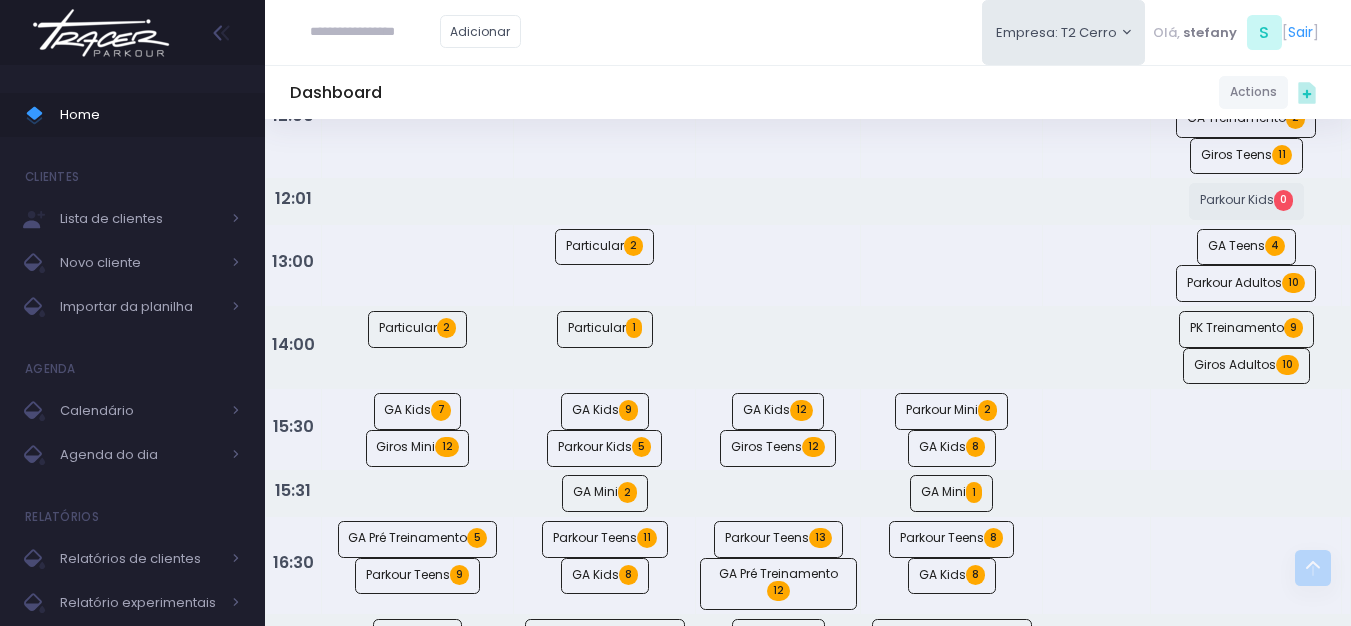 click at bounding box center [101, 33] 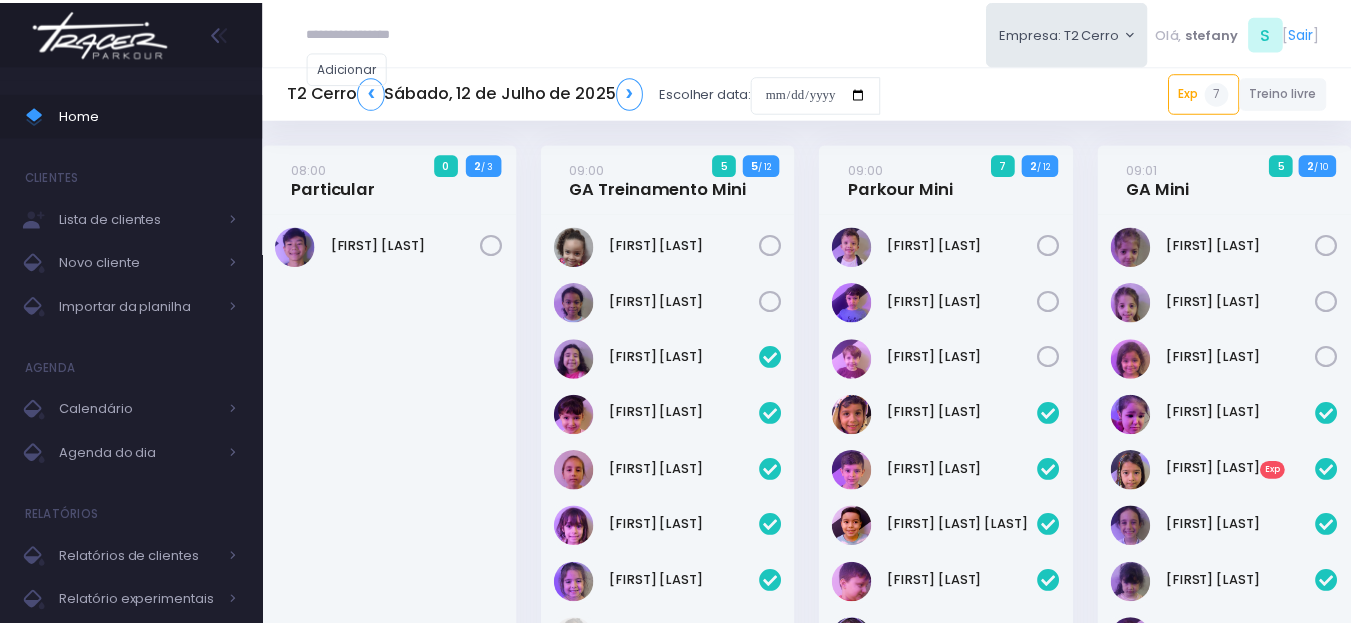 scroll, scrollTop: 0, scrollLeft: 0, axis: both 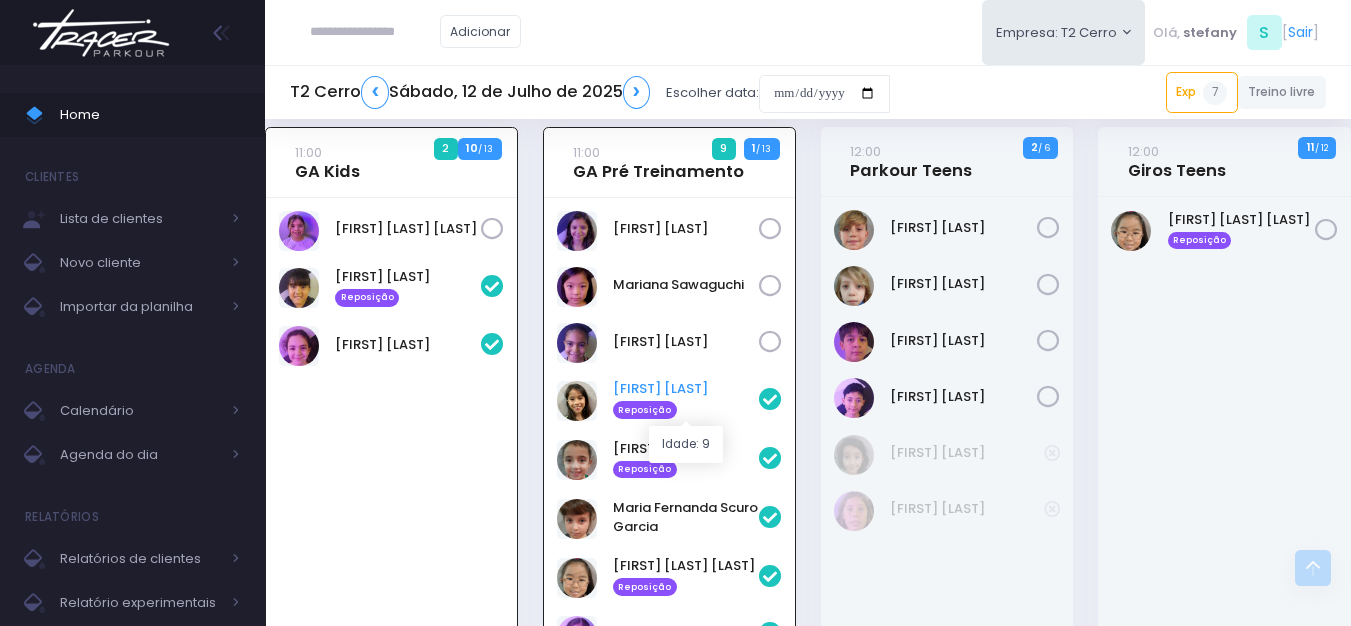 click on "Catharina Morais
Reposição" at bounding box center [686, 399] 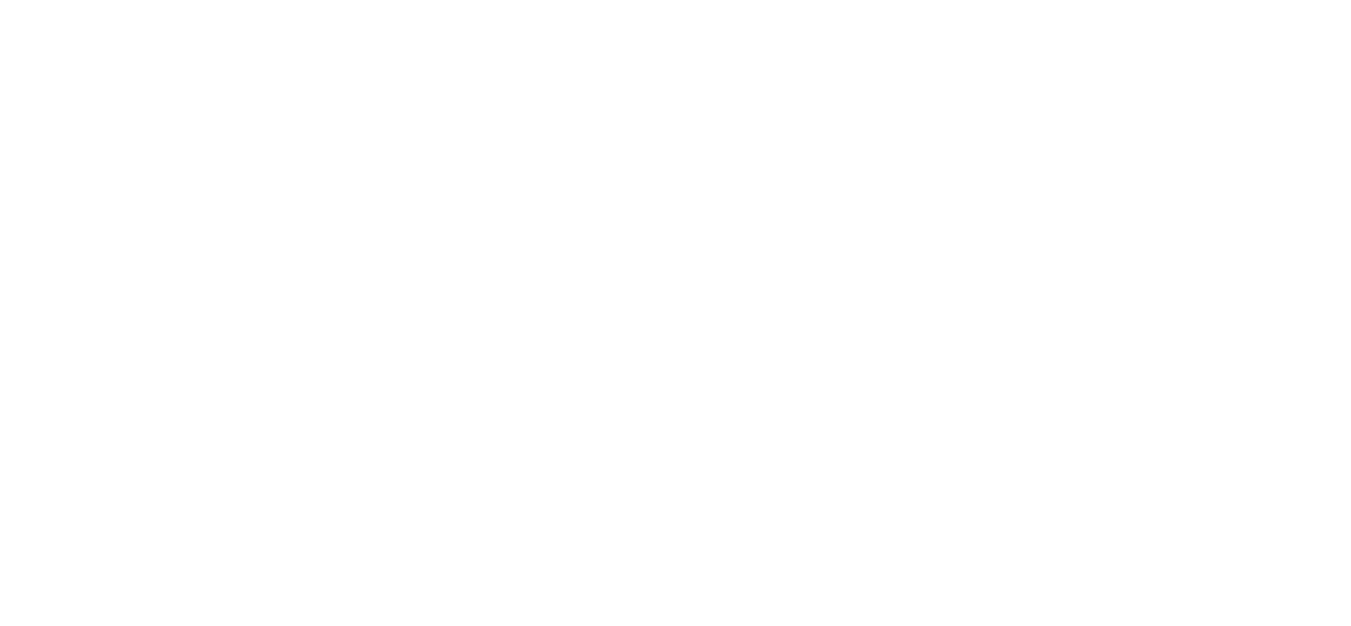 scroll, scrollTop: 0, scrollLeft: 0, axis: both 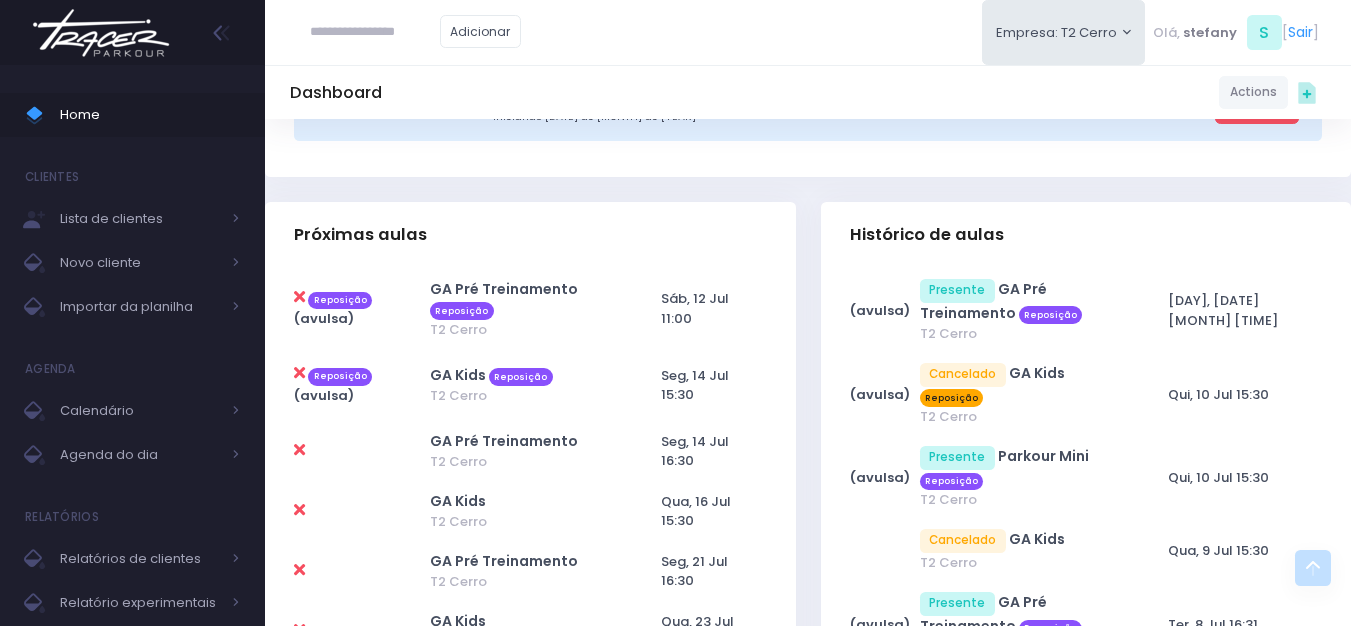 click at bounding box center [299, 373] 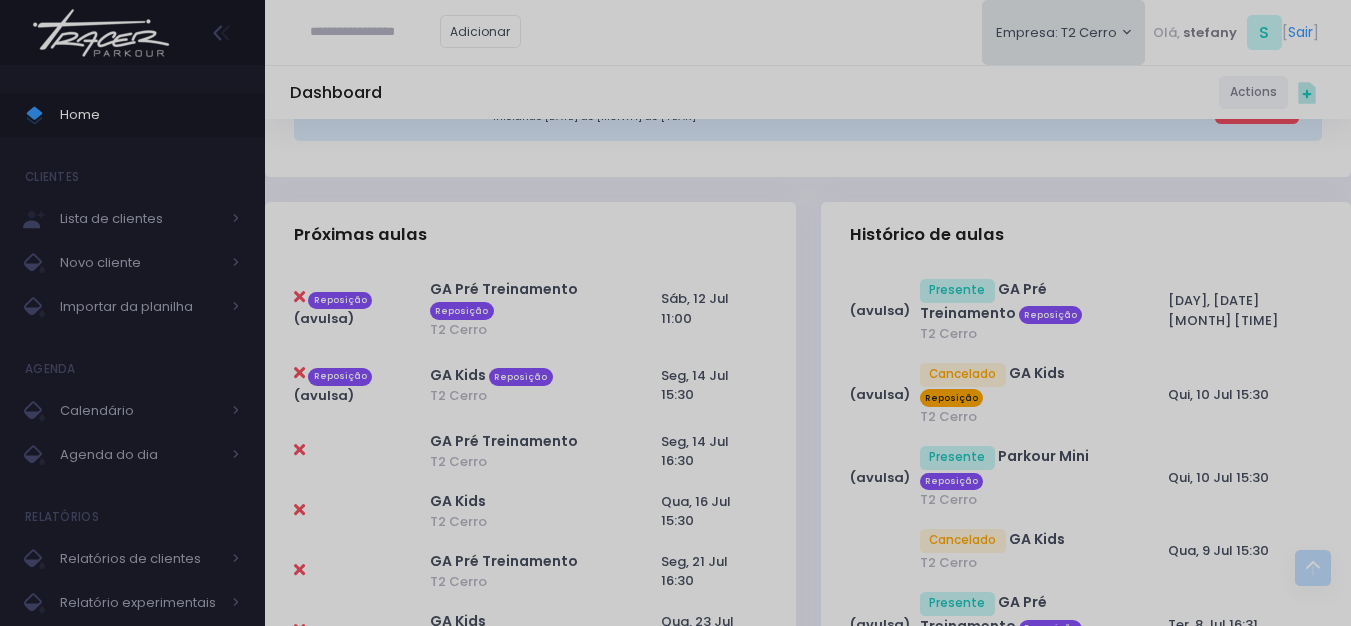scroll, scrollTop: 0, scrollLeft: 0, axis: both 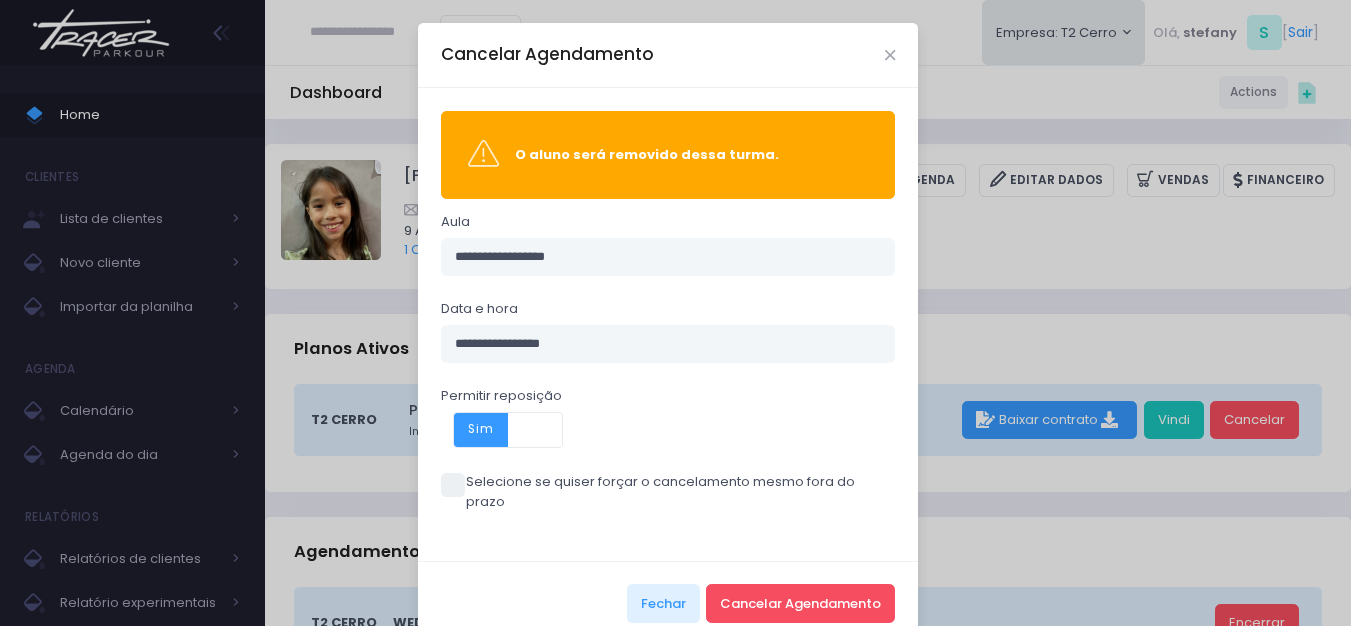 click at bounding box center (453, 485) 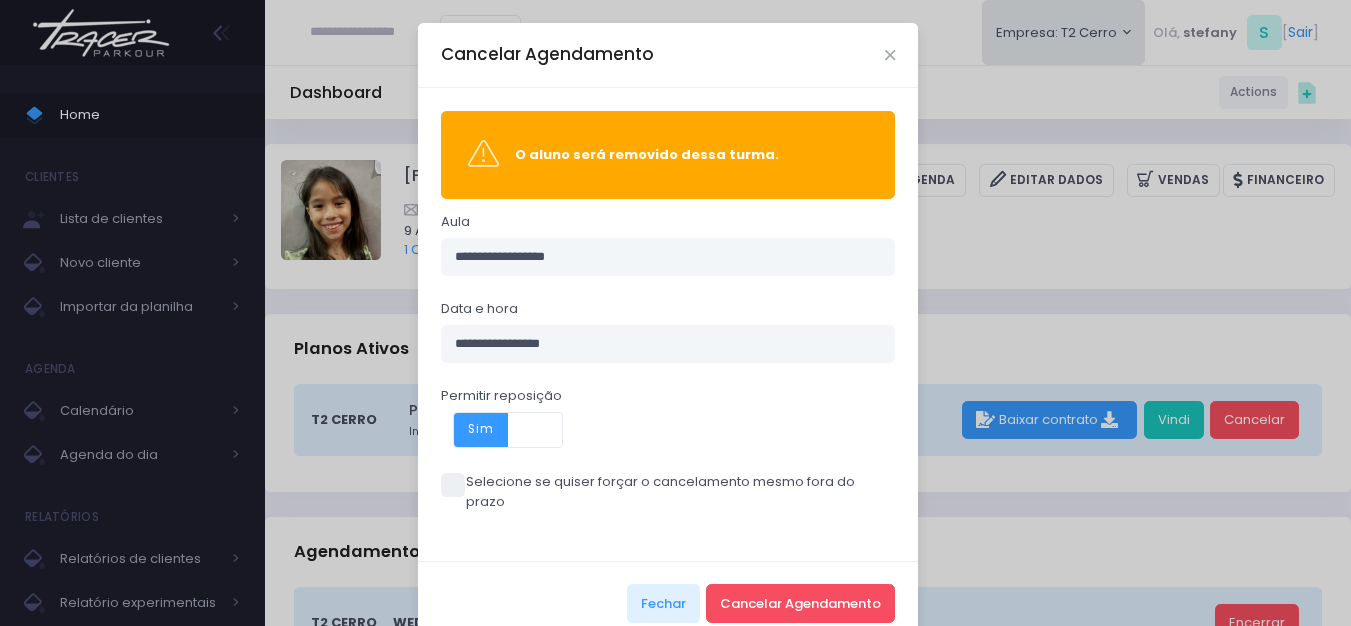 click at bounding box center (453, 485) 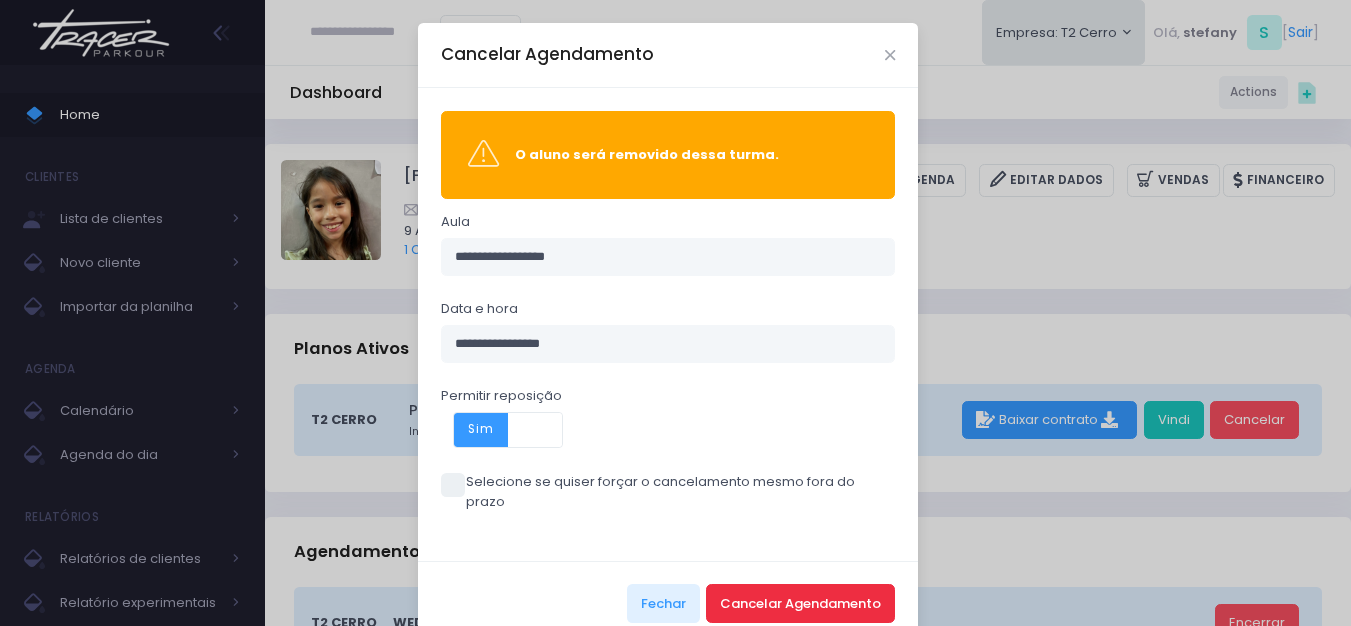 click on "Cancelar Agendamento" at bounding box center [800, 603] 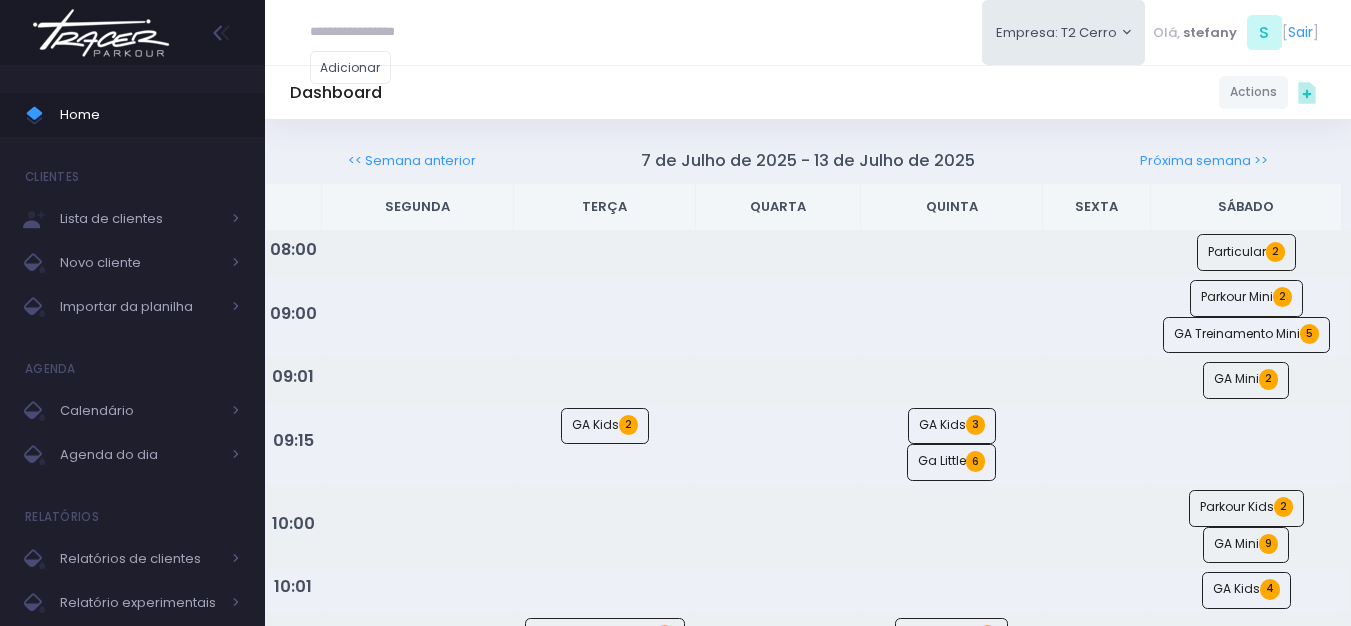 scroll, scrollTop: 0, scrollLeft: 0, axis: both 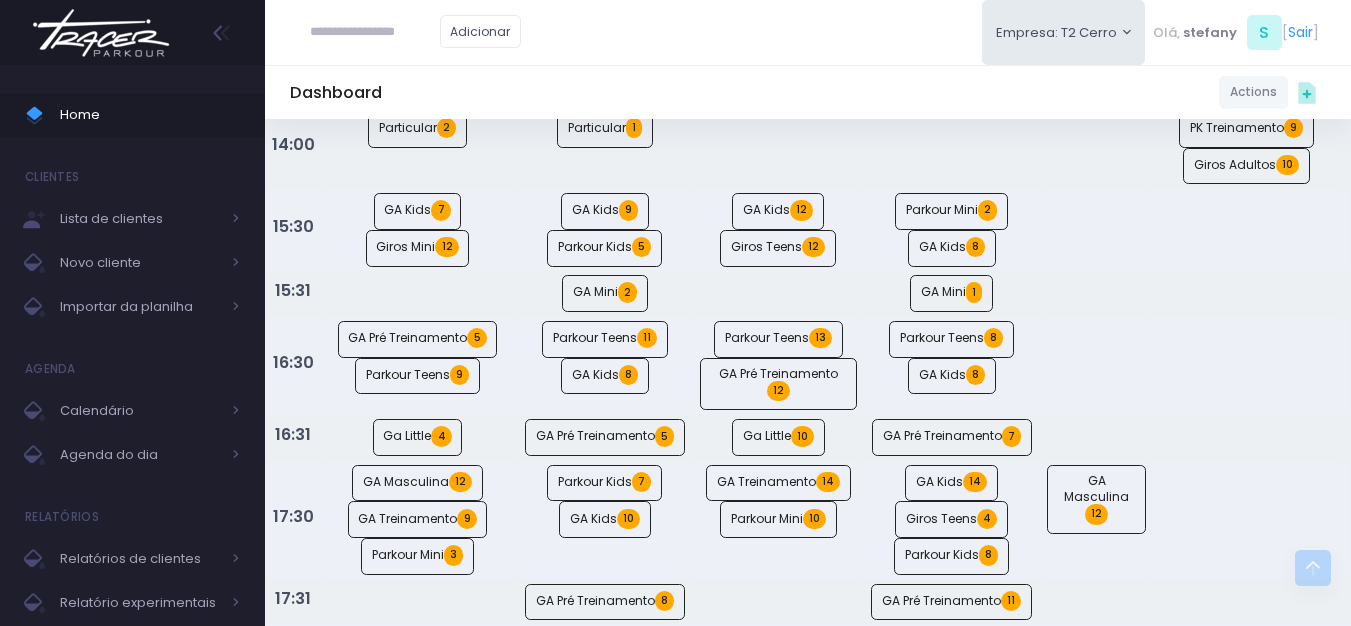 click at bounding box center (101, 33) 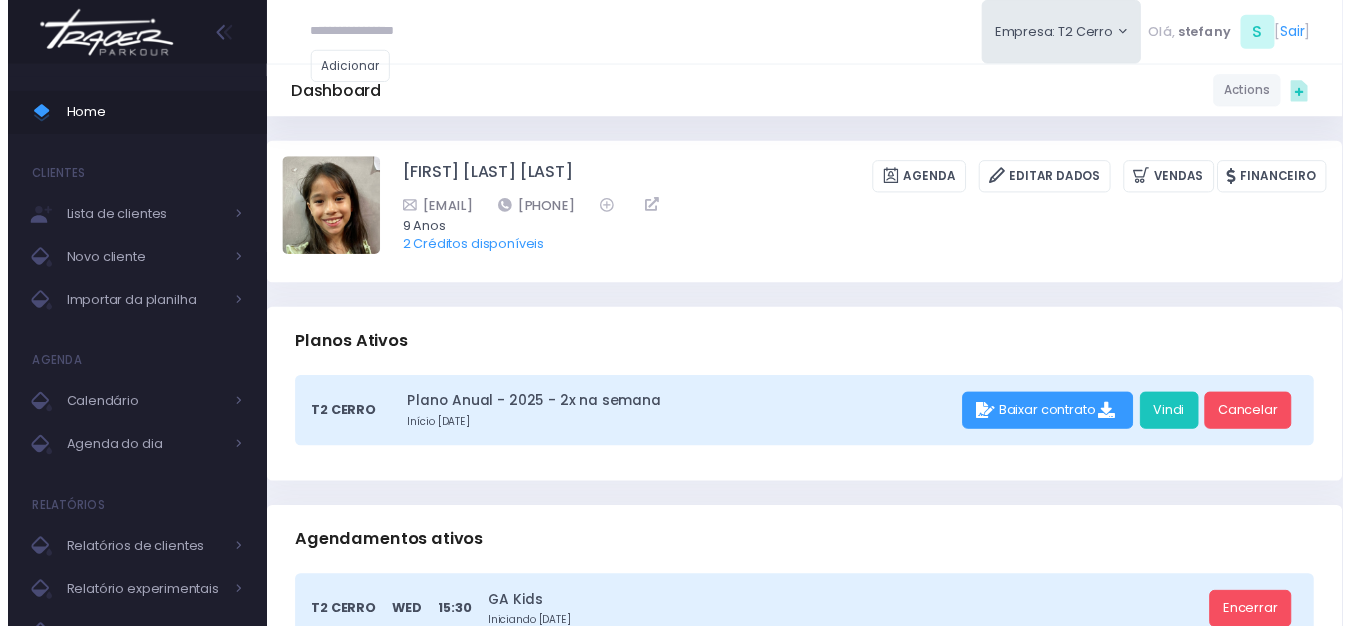 scroll, scrollTop: 0, scrollLeft: 0, axis: both 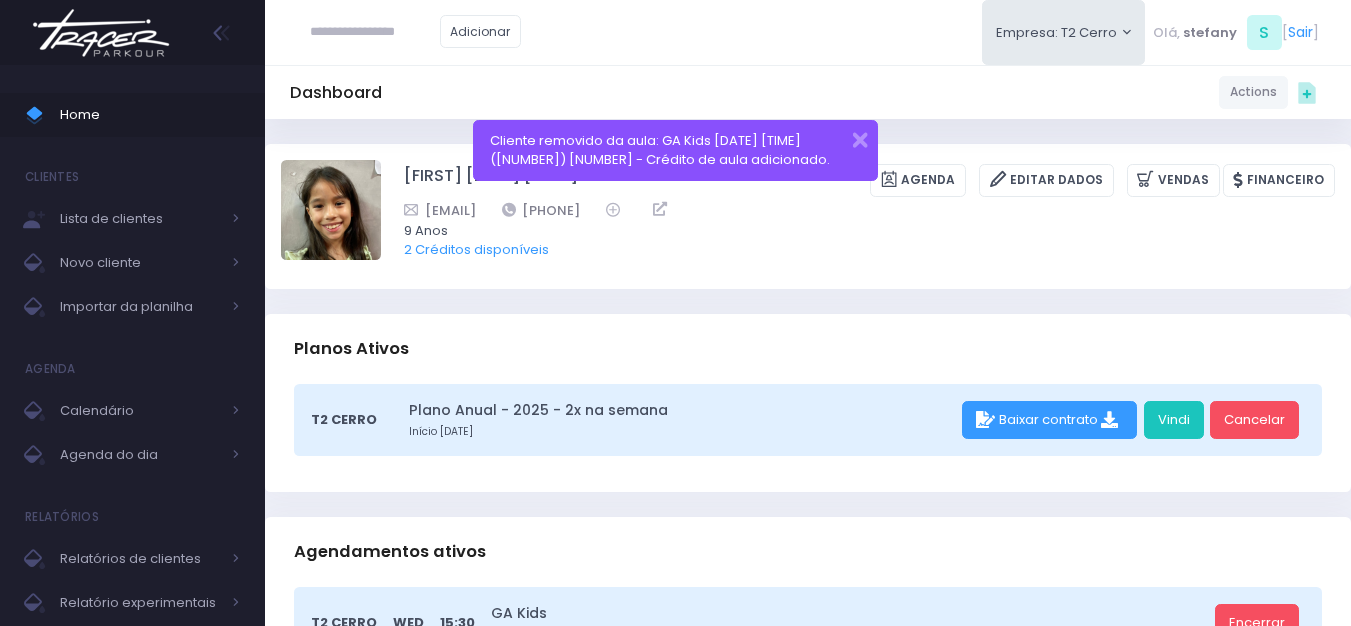 click at bounding box center [132, 32] 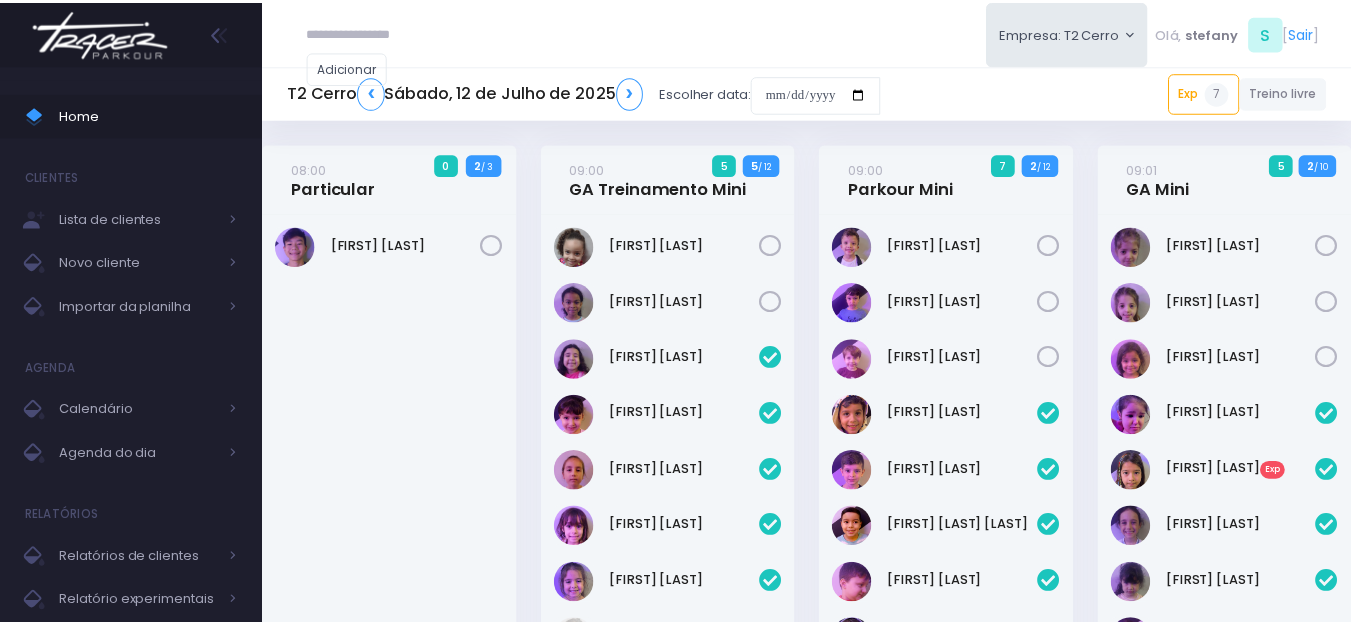 scroll, scrollTop: 0, scrollLeft: 0, axis: both 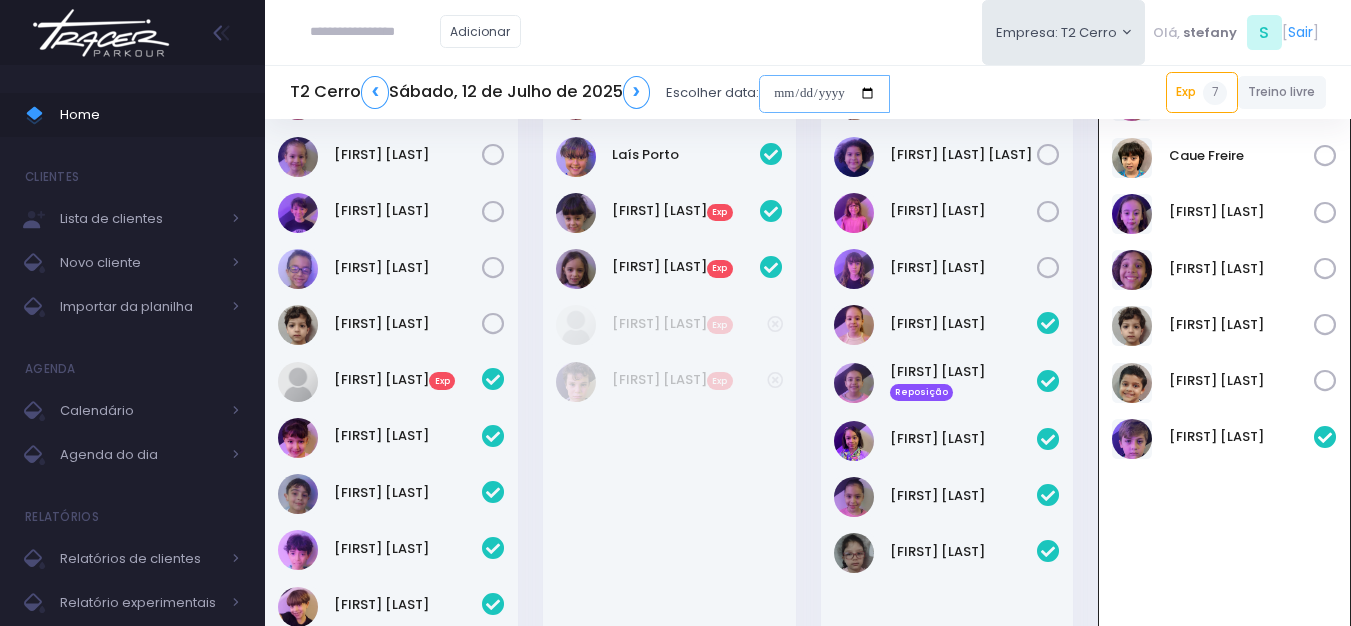 click at bounding box center (824, 94) 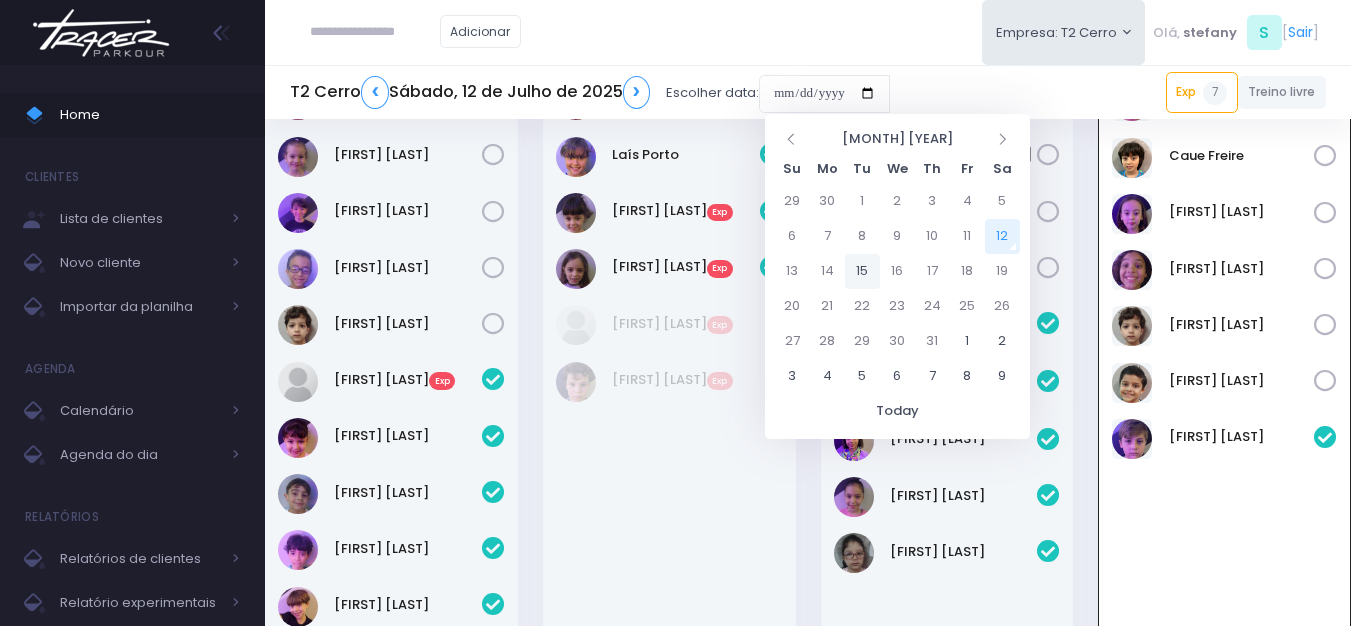 click on "15" at bounding box center [862, 271] 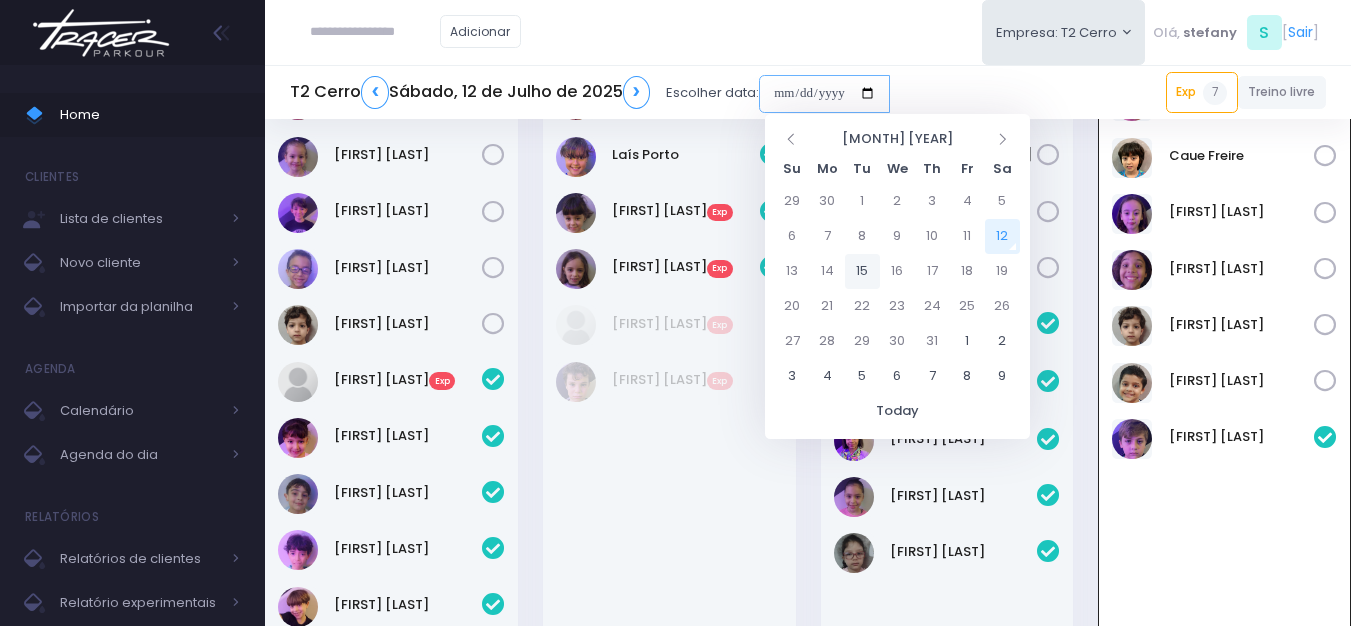 type on "**********" 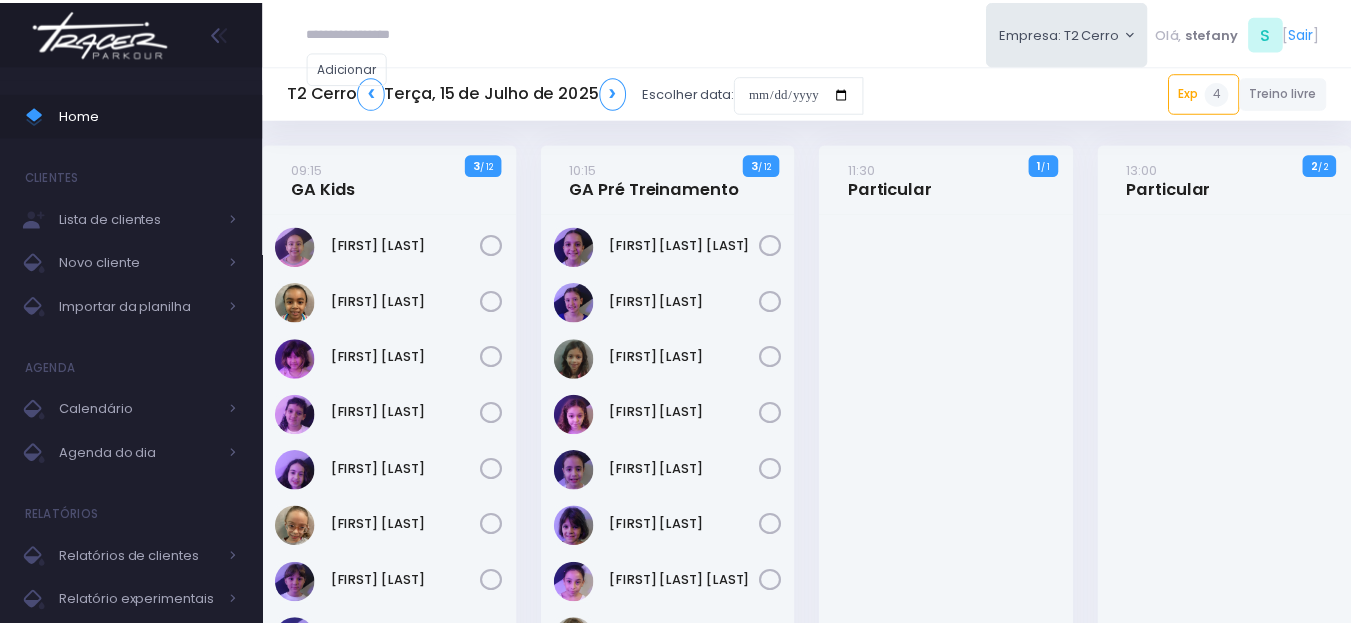 scroll, scrollTop: 0, scrollLeft: 0, axis: both 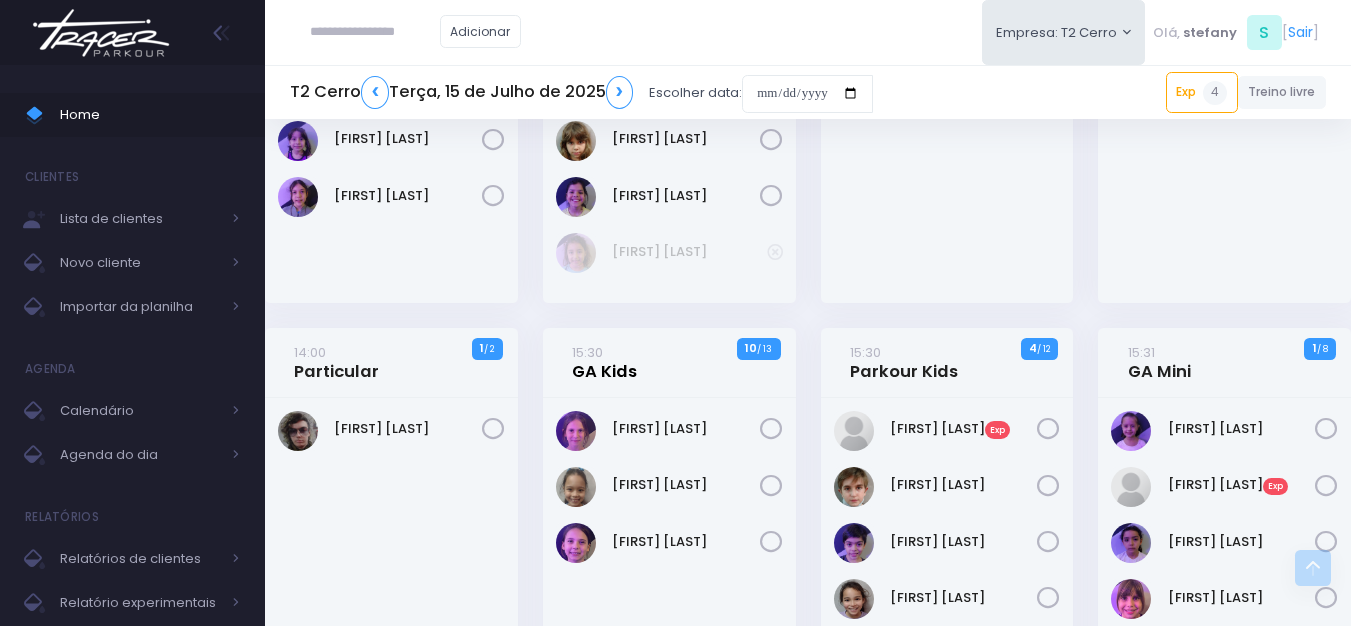 click on "15:30 GA Kids" at bounding box center (604, 362) 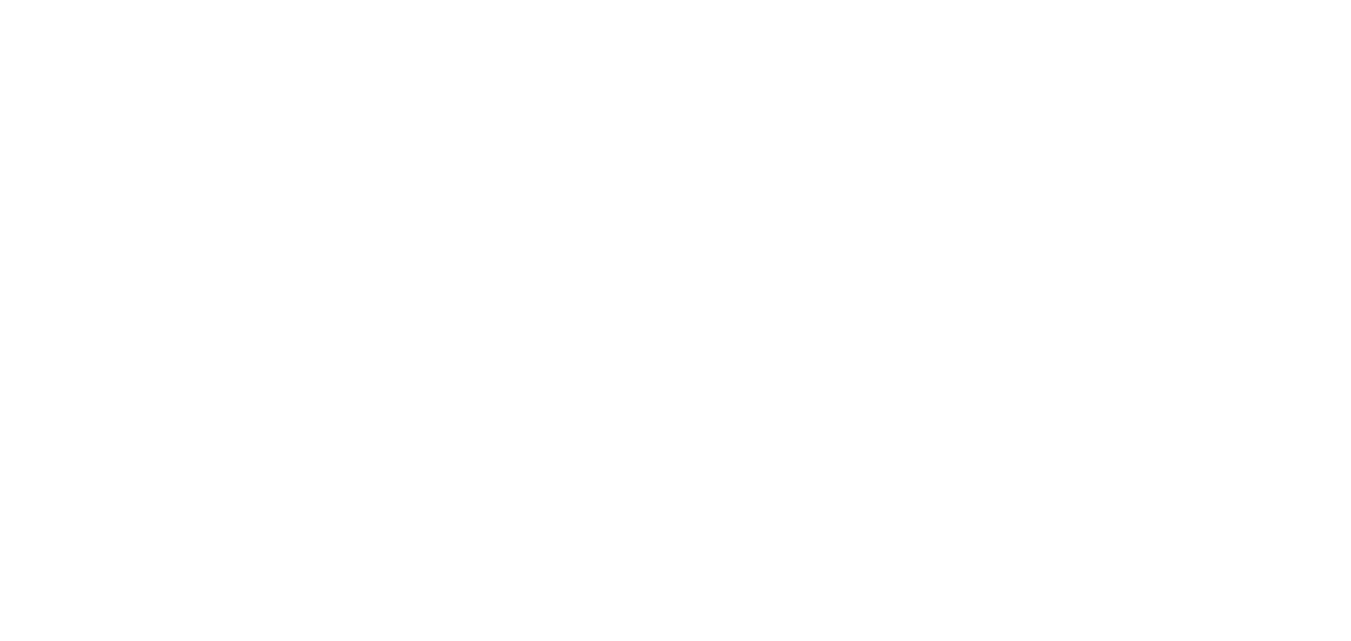 scroll, scrollTop: 0, scrollLeft: 0, axis: both 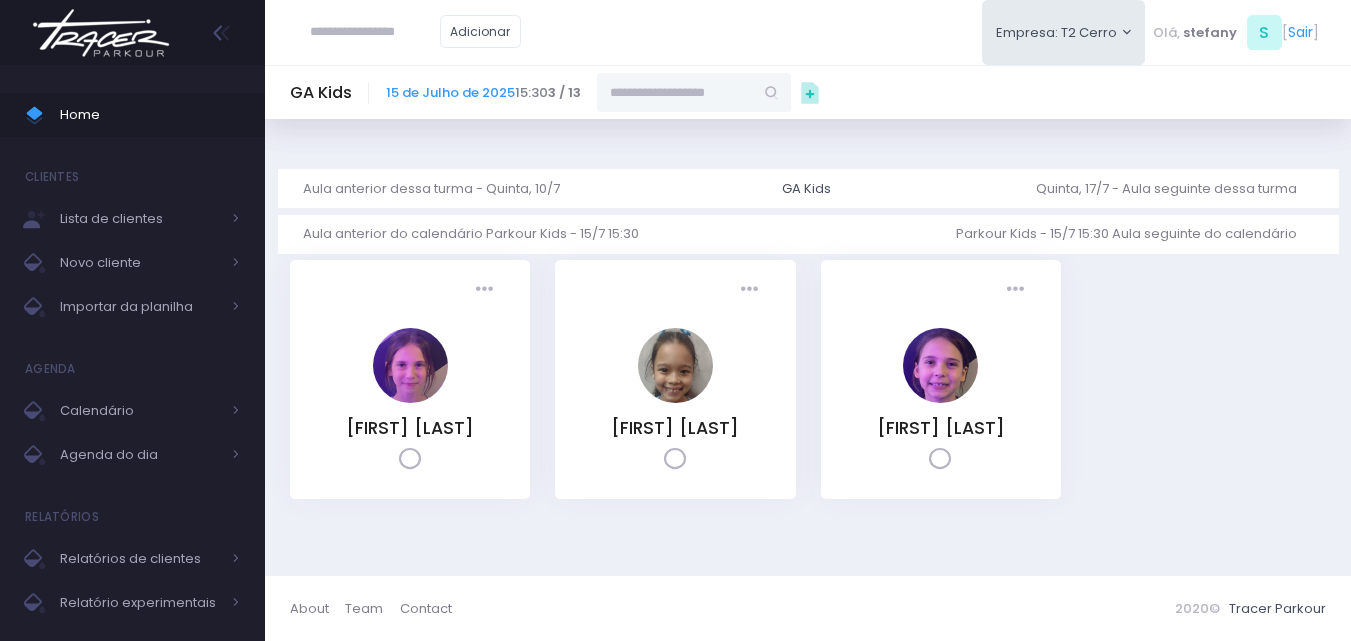 click at bounding box center (675, 92) 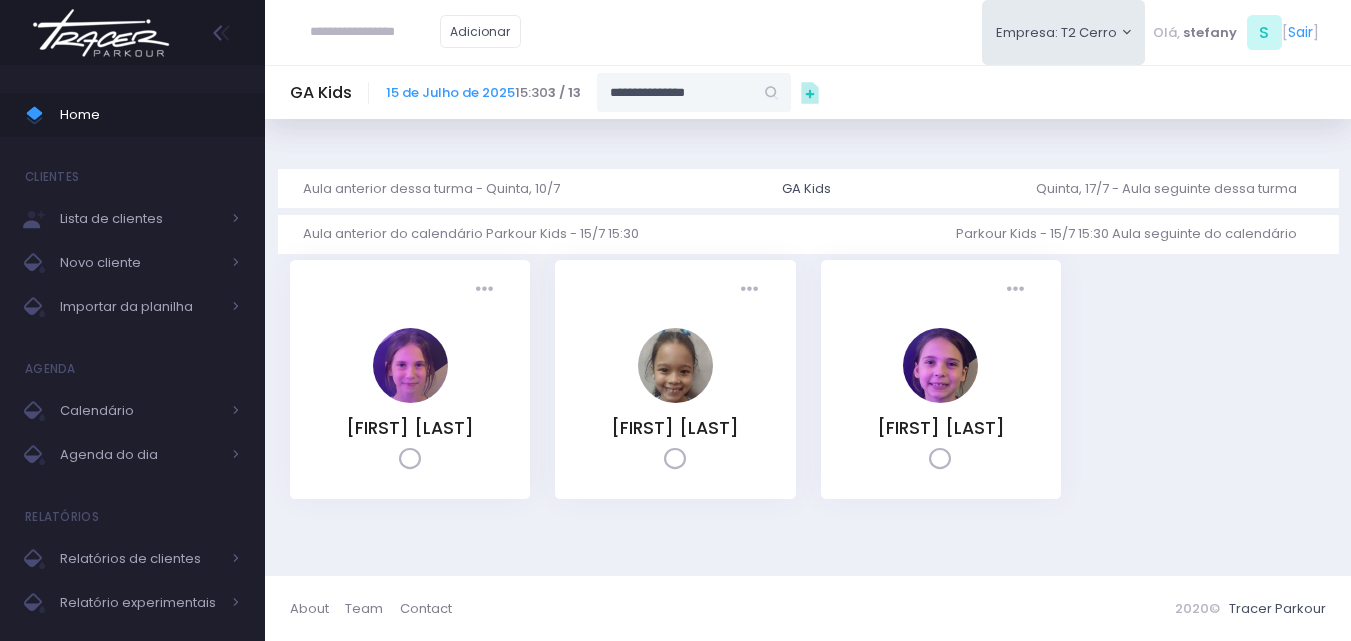 type on "**********" 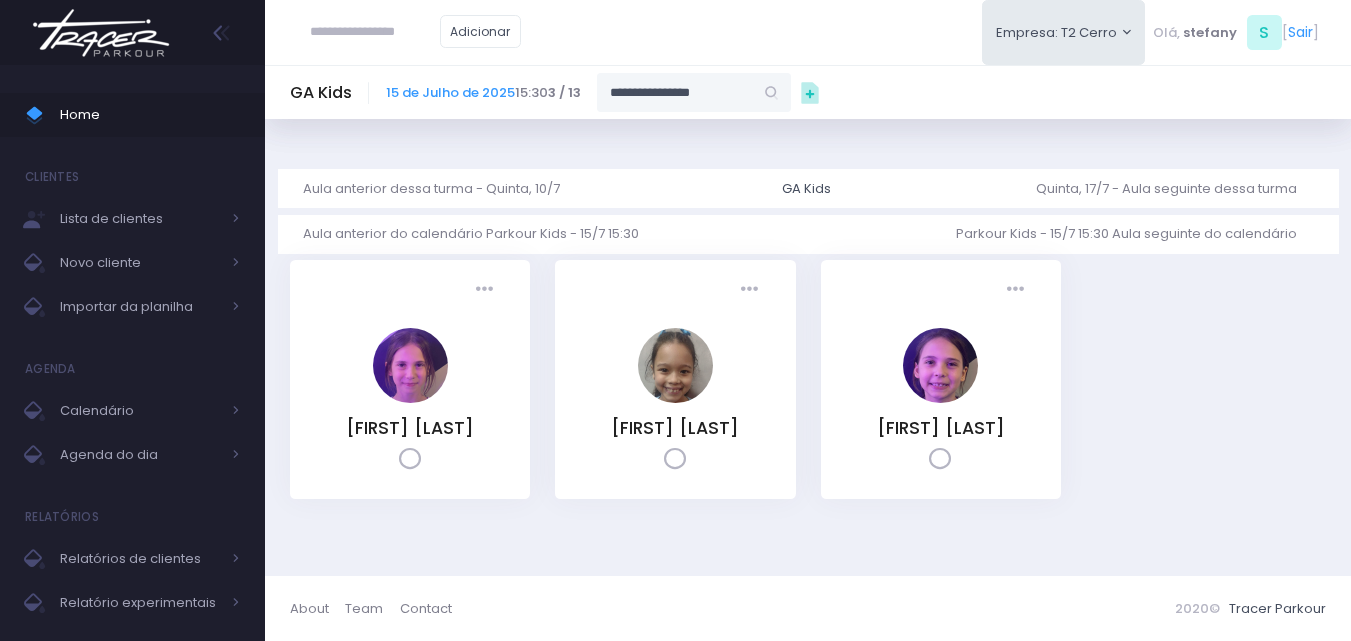 type on "**********" 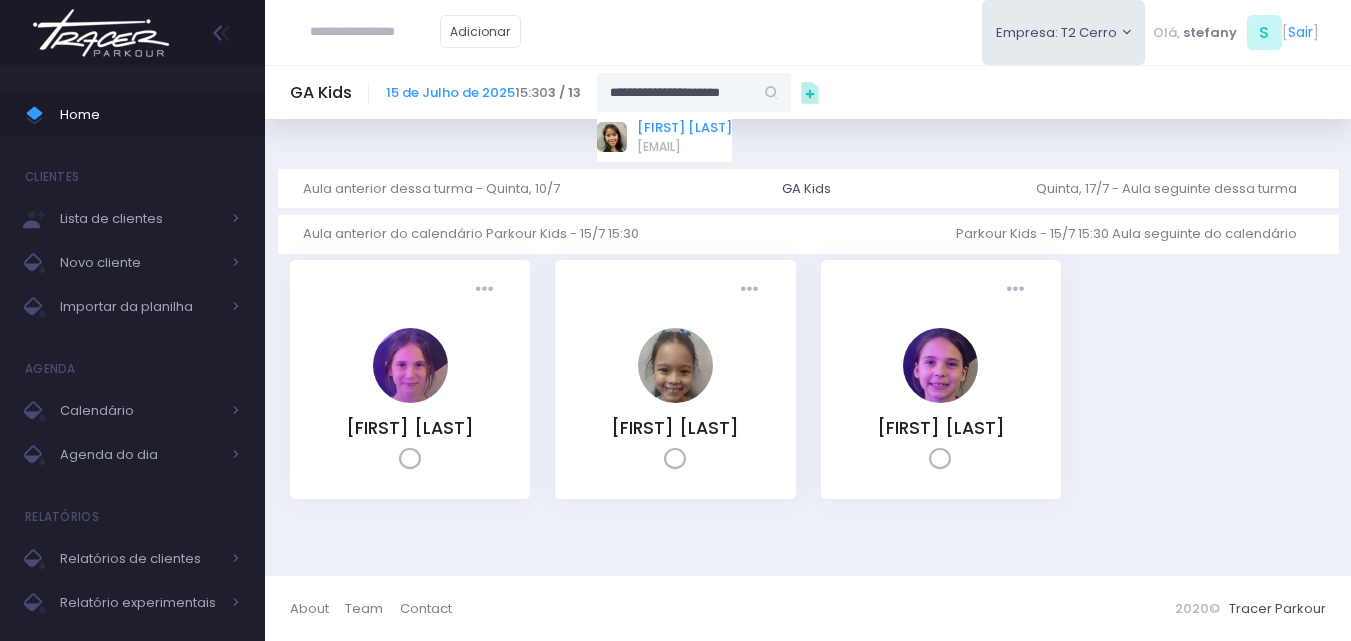 click on "[FIRST] [LAST]" at bounding box center (684, 128) 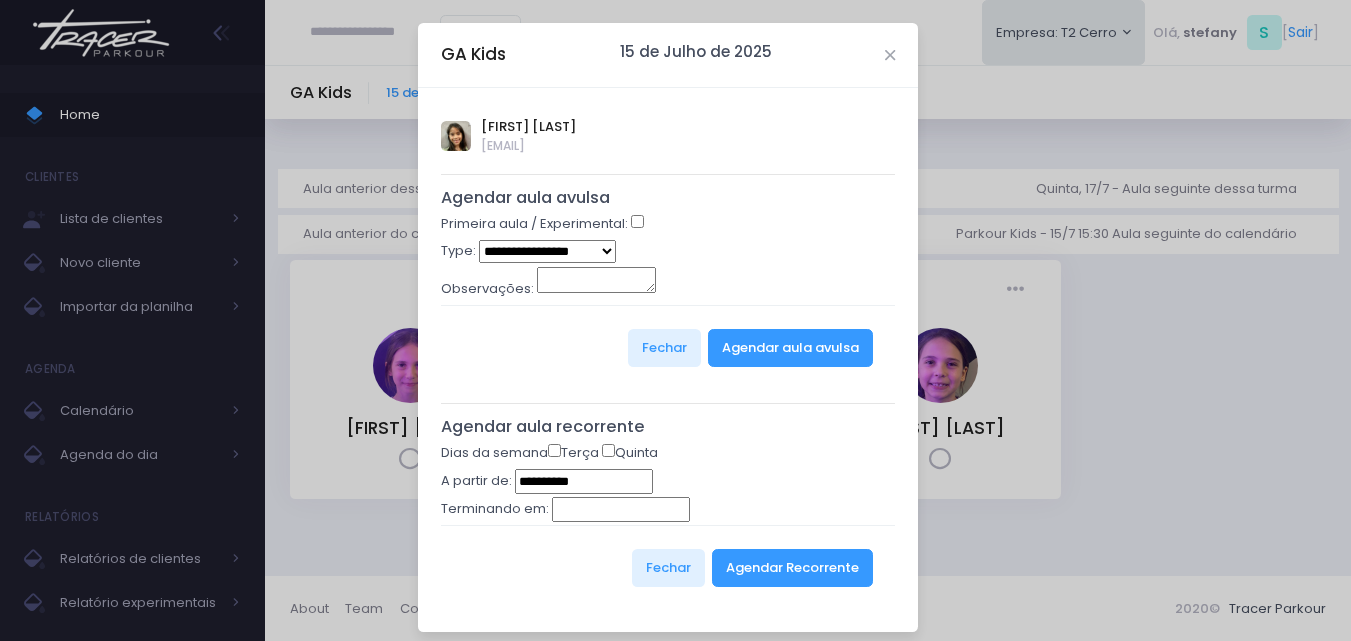 type on "**********" 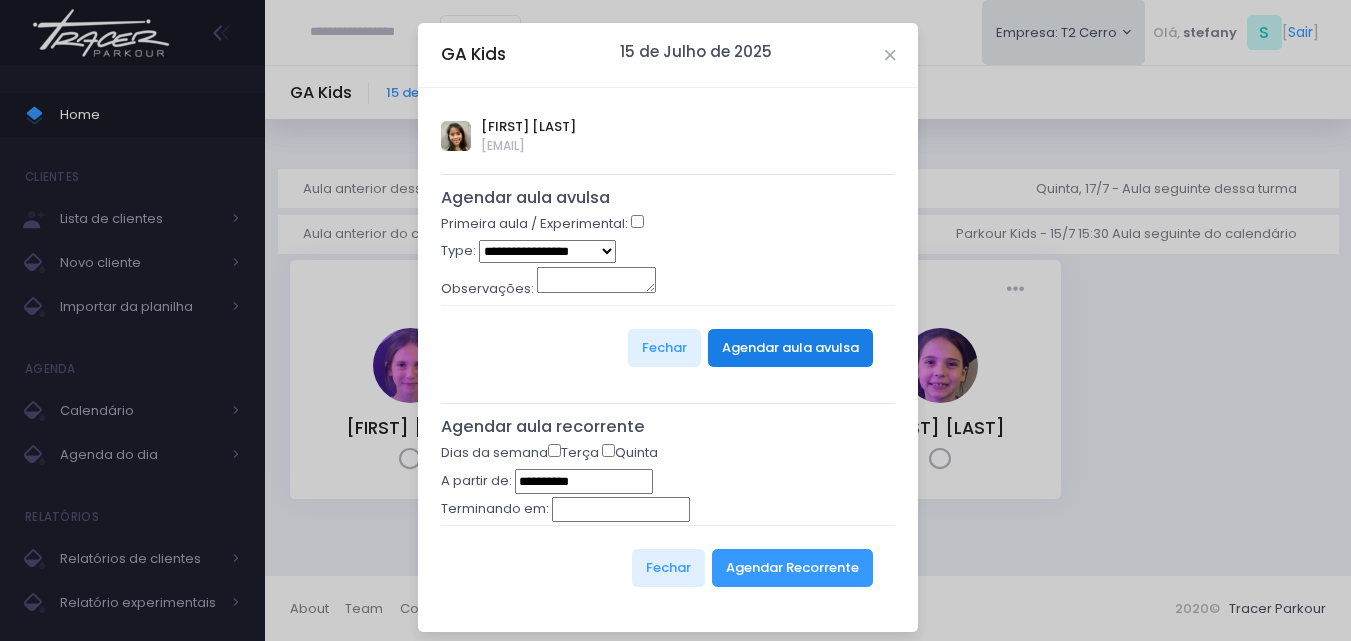 click on "Agendar aula avulsa" at bounding box center (790, 348) 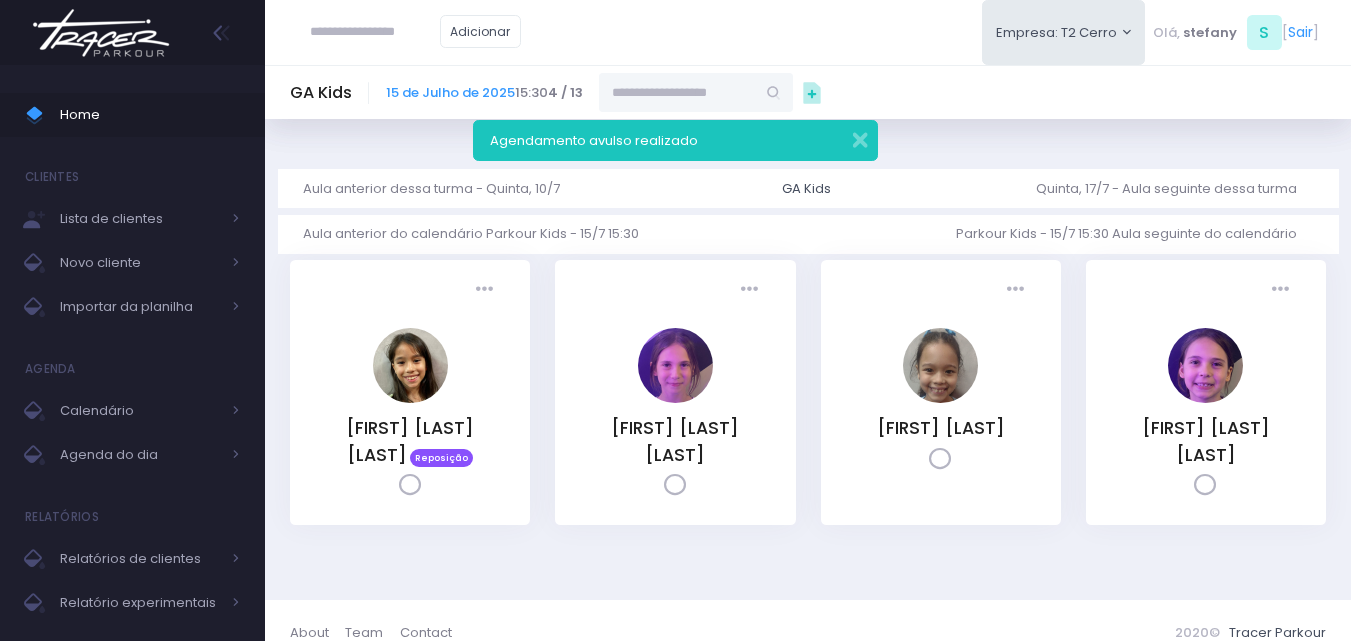 scroll, scrollTop: 0, scrollLeft: 0, axis: both 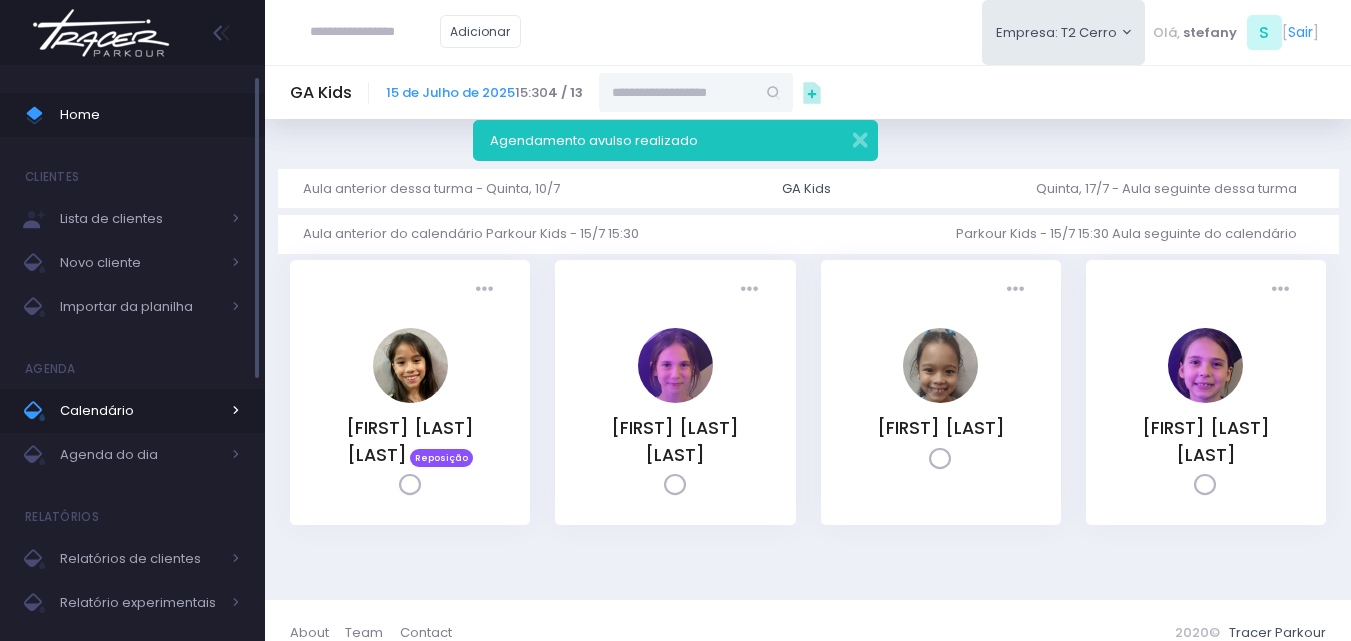 click on "Calendário" at bounding box center (140, 411) 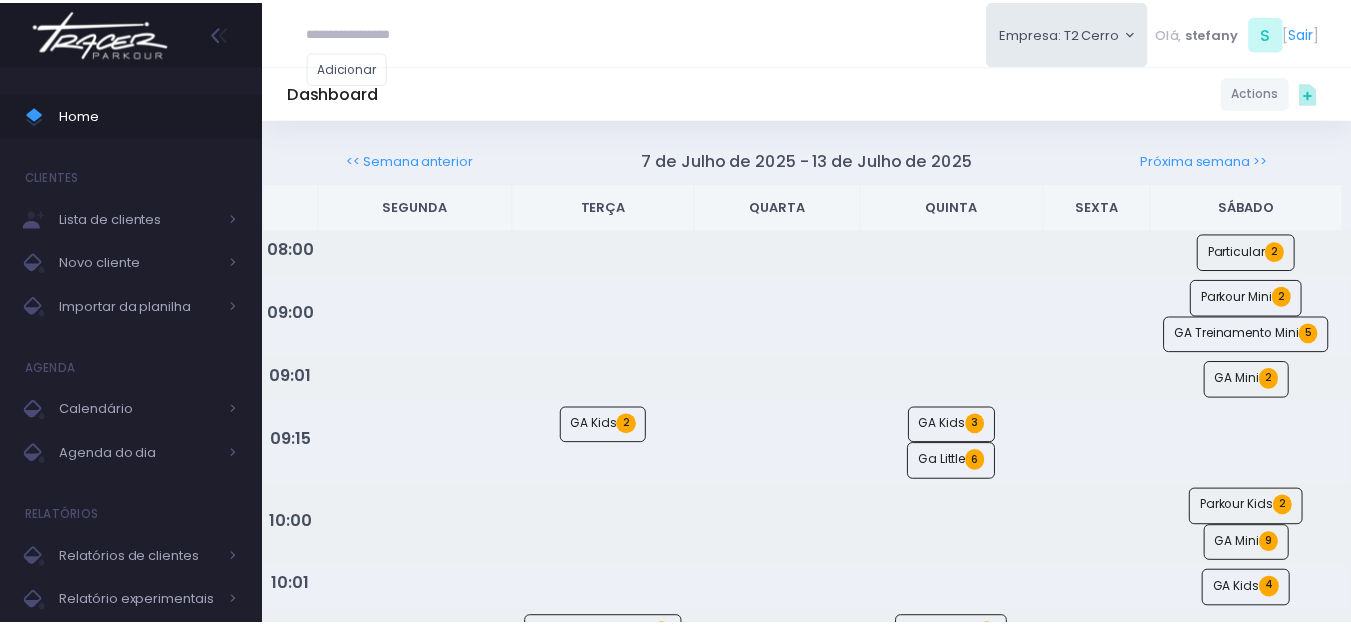 scroll, scrollTop: 0, scrollLeft: 0, axis: both 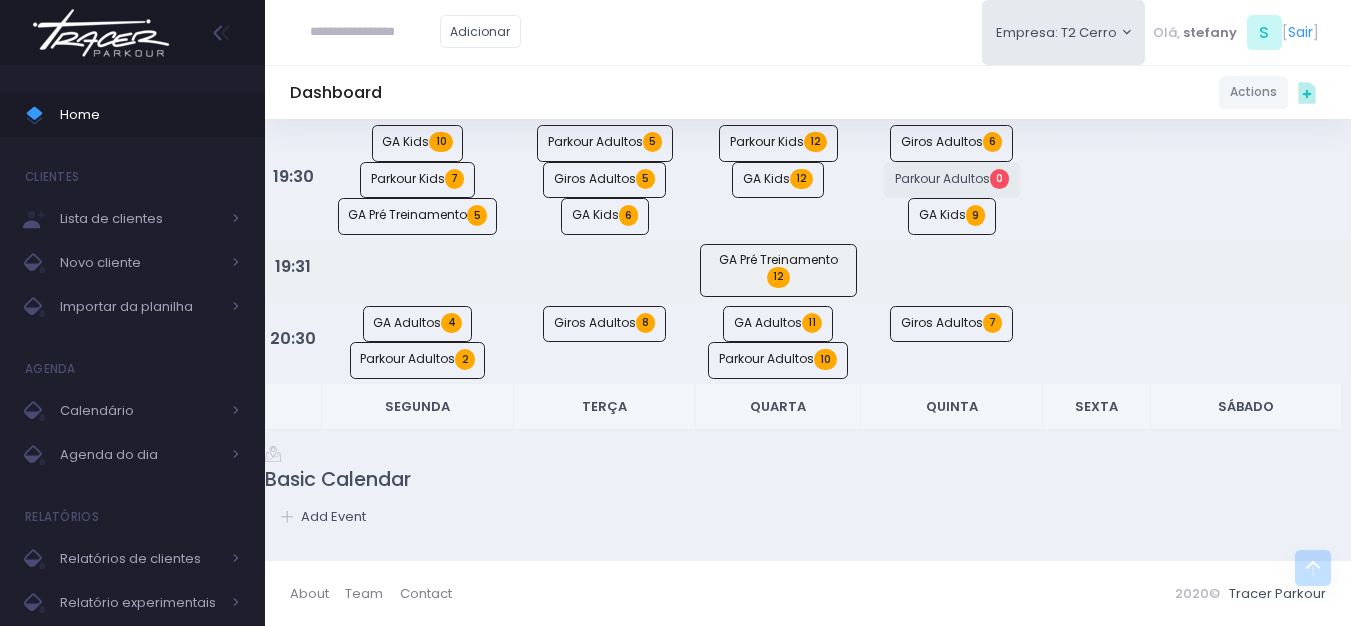 click at bounding box center (101, 33) 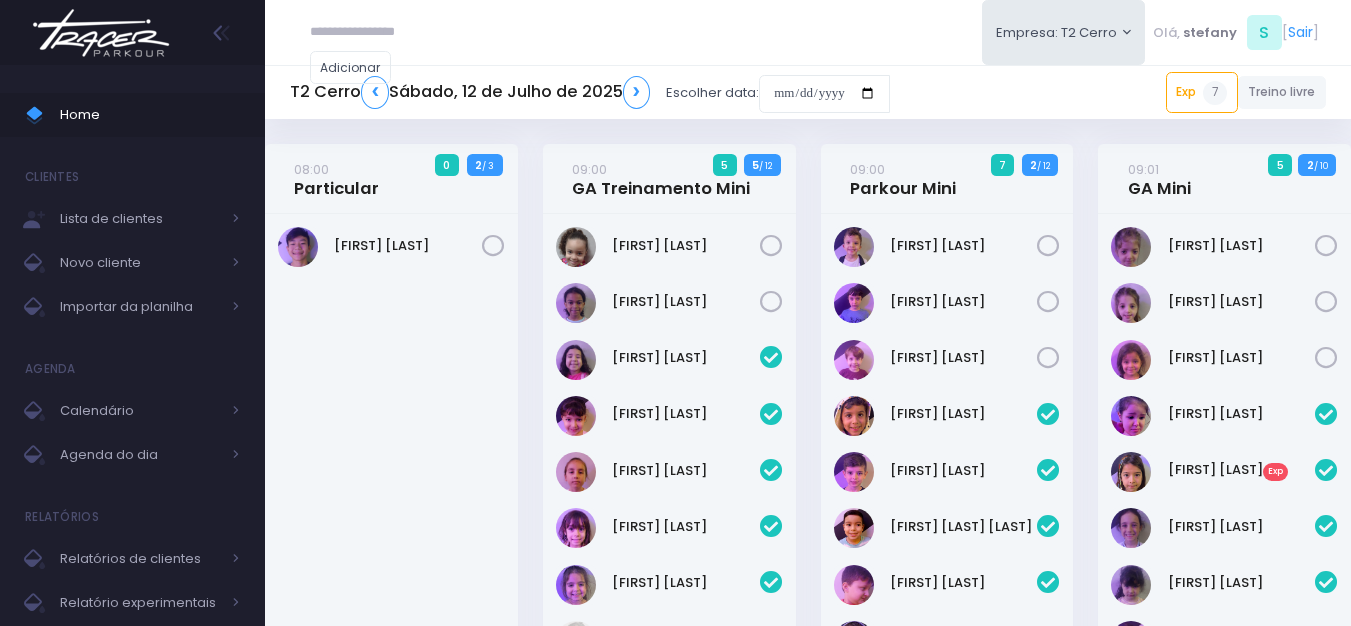 scroll, scrollTop: 0, scrollLeft: 0, axis: both 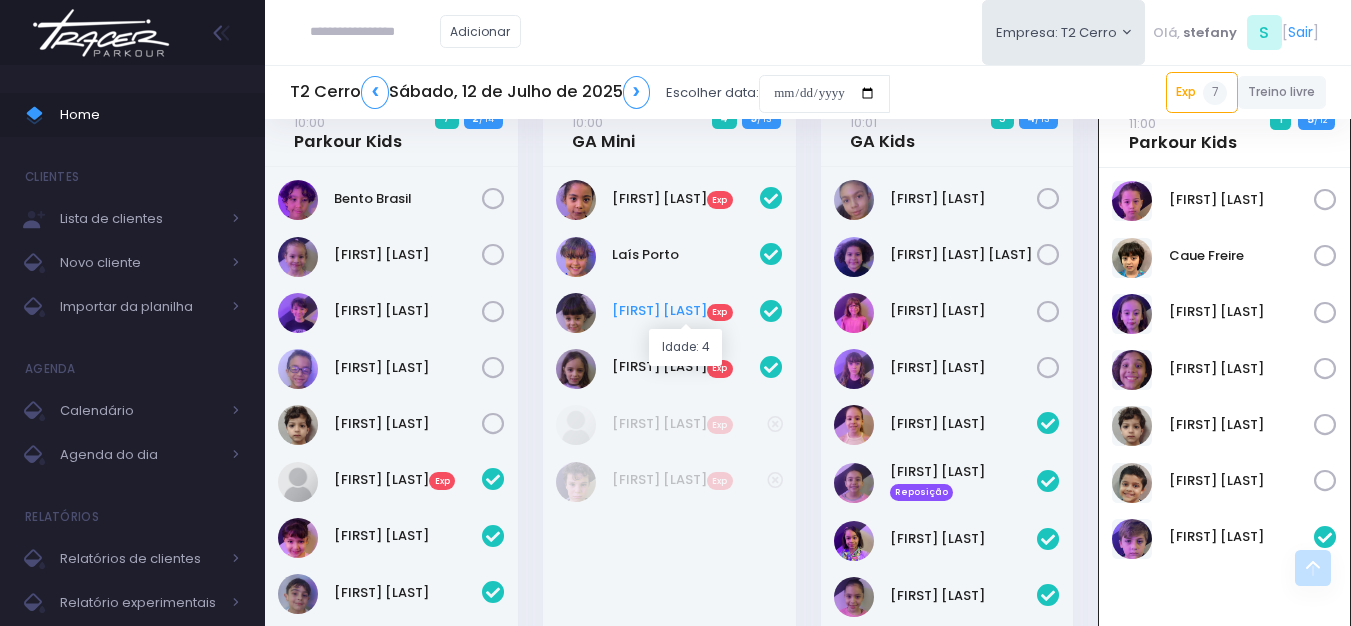 click on "Maria Ribeiro
Exp" at bounding box center [686, 311] 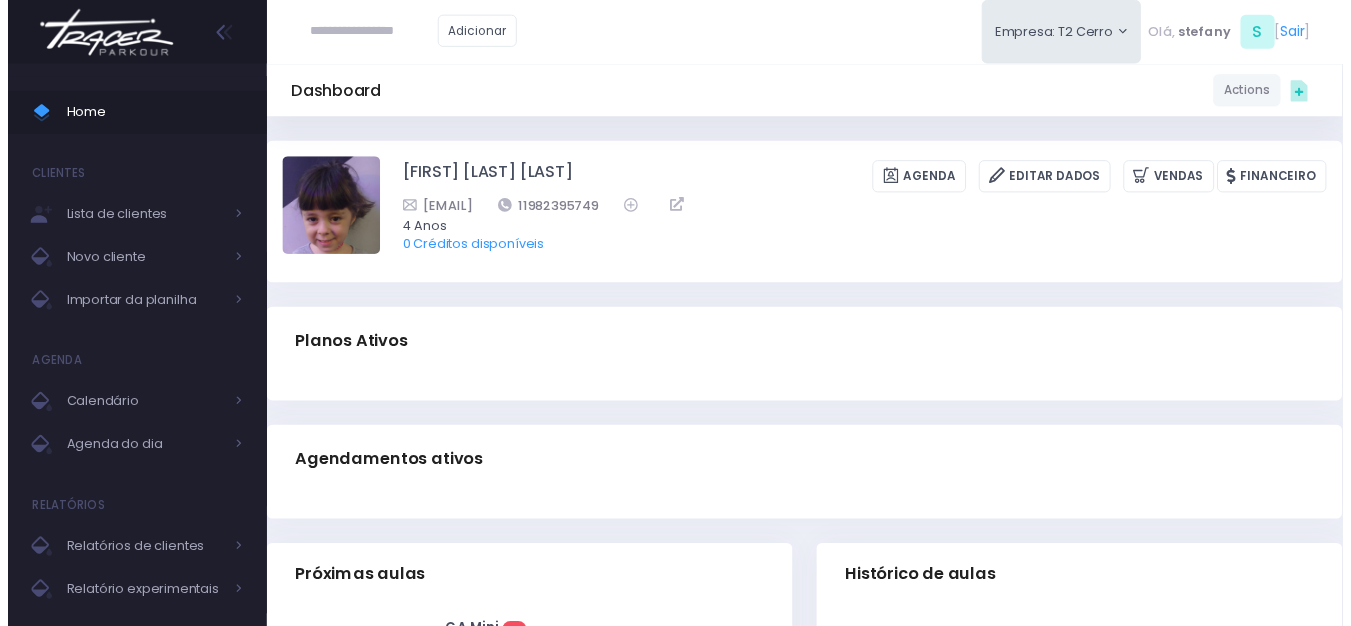 scroll, scrollTop: 0, scrollLeft: 0, axis: both 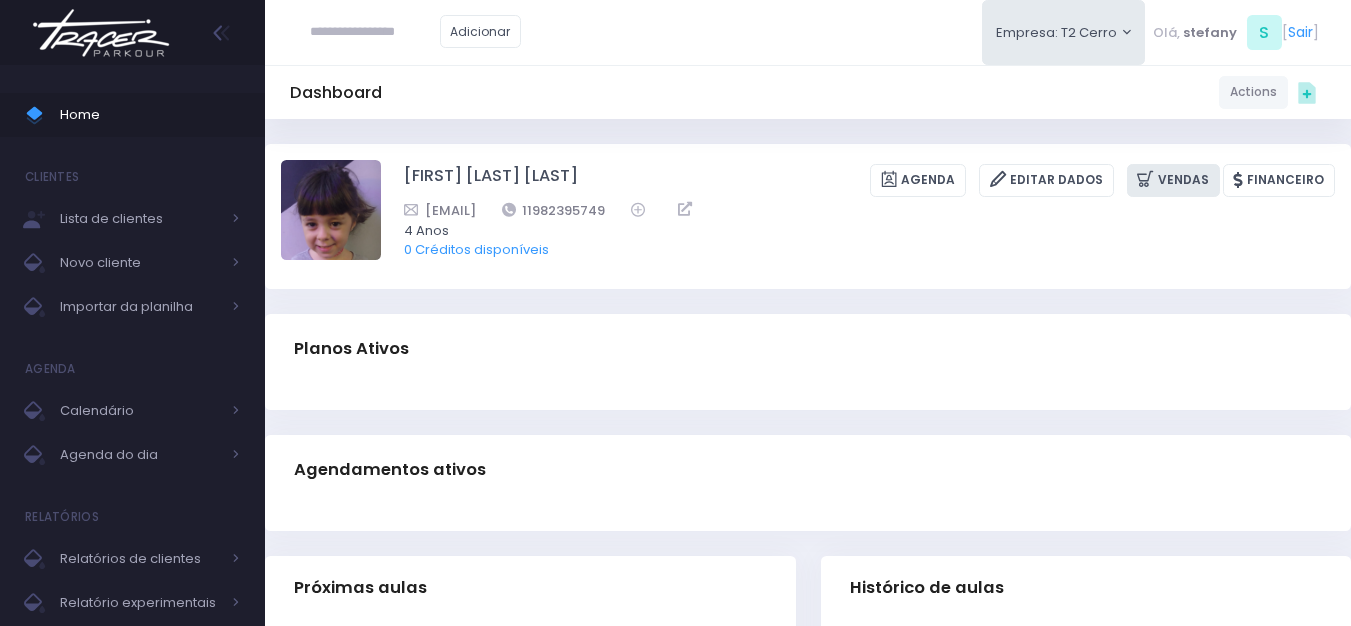 click on "Vendas" at bounding box center [1173, 180] 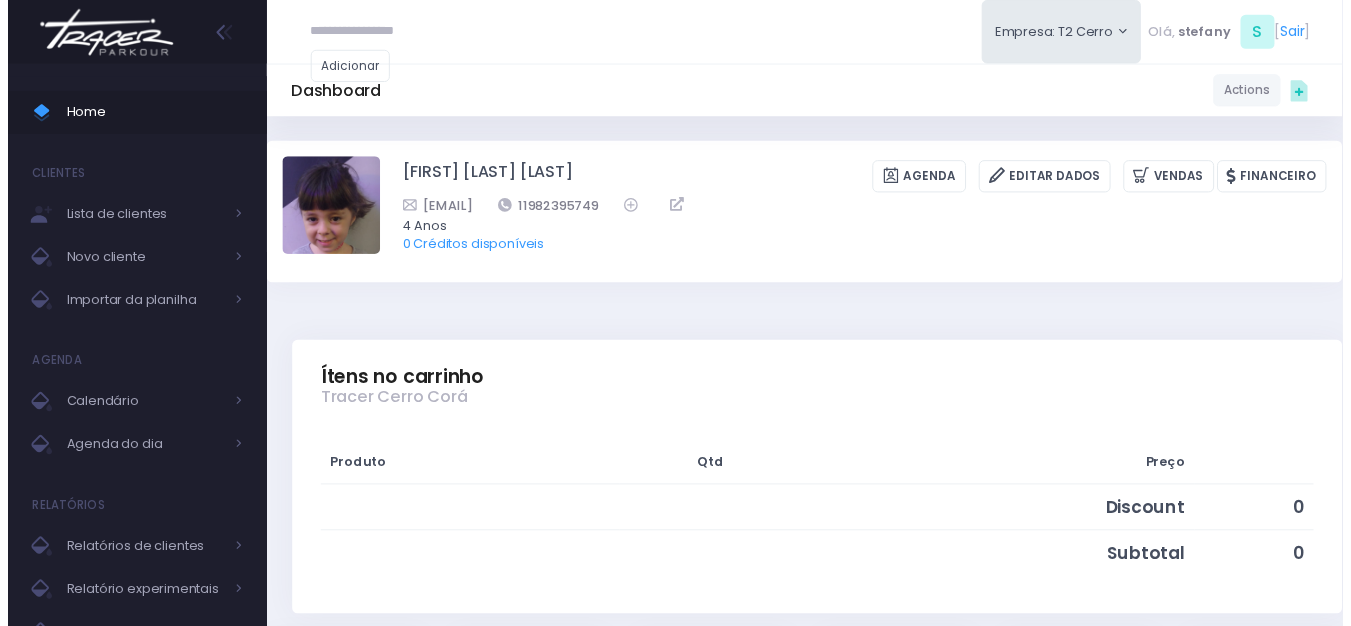scroll, scrollTop: 0, scrollLeft: 0, axis: both 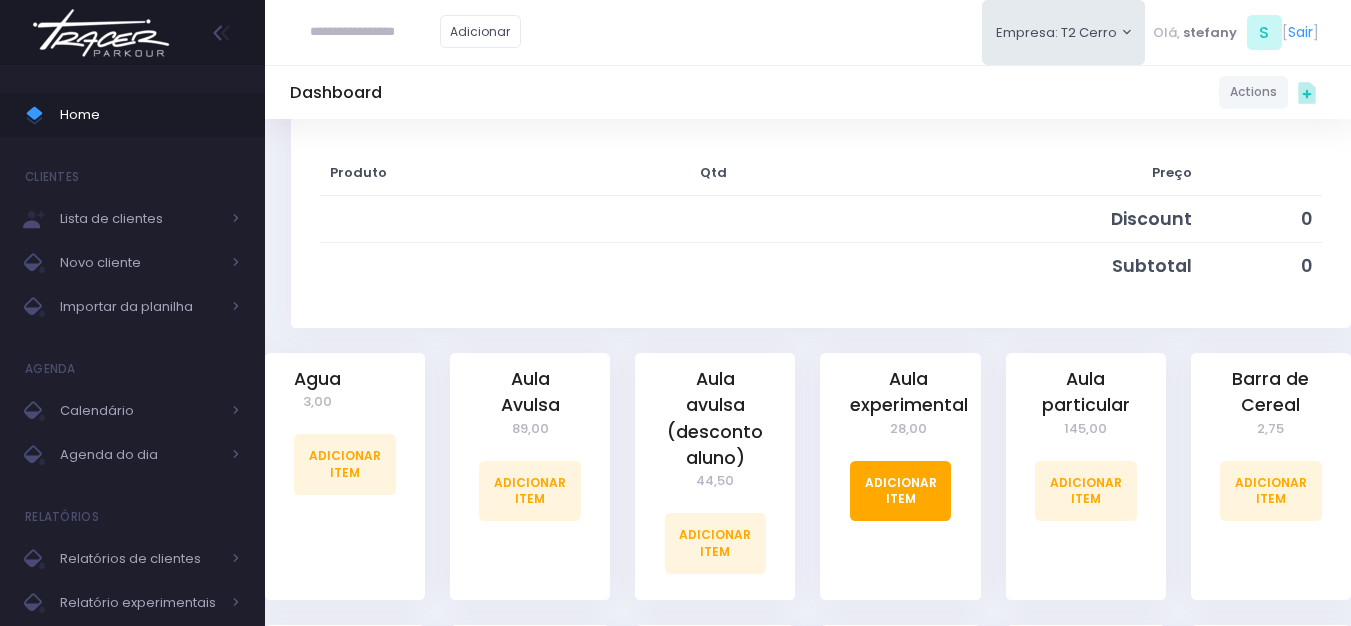 click on "Adicionar Item" at bounding box center (901, 491) 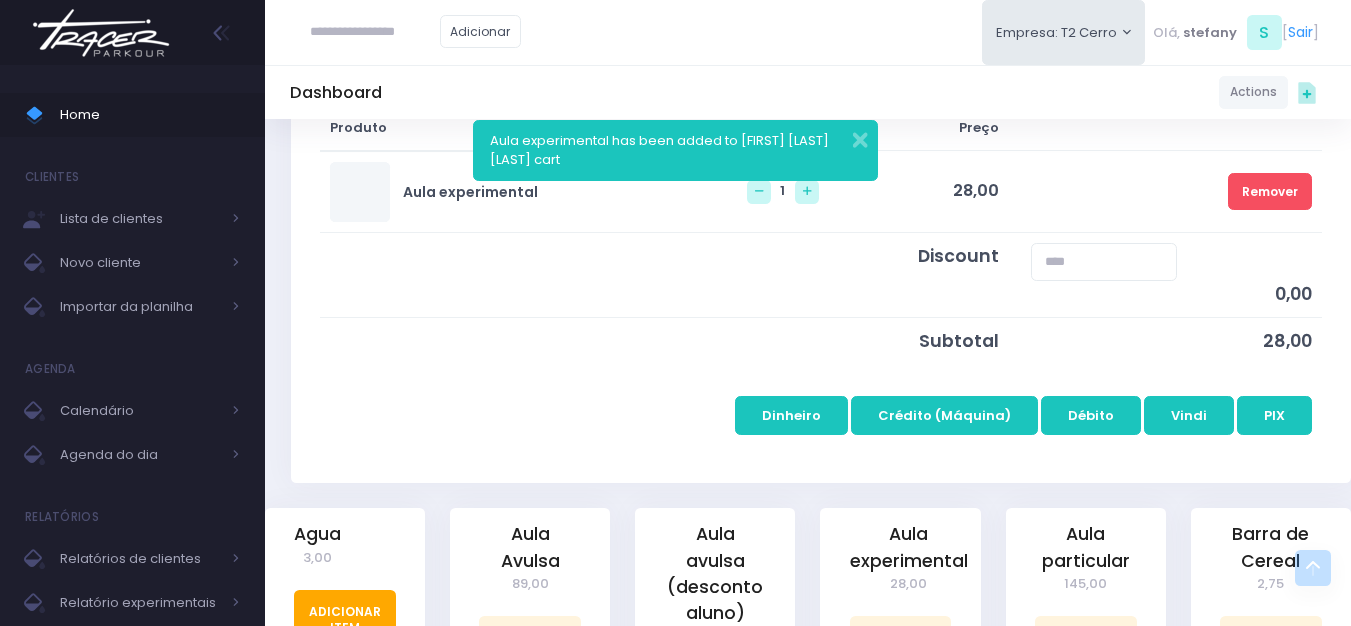 scroll, scrollTop: 500, scrollLeft: 0, axis: vertical 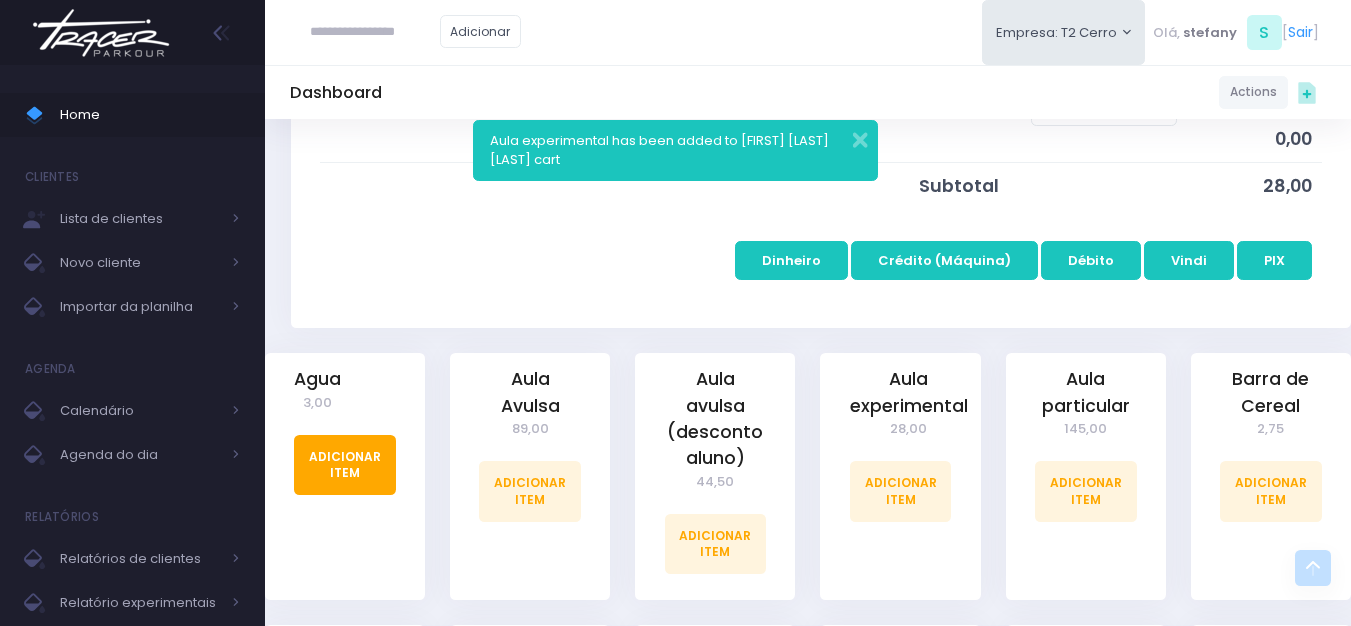 click on "Adicionar Item" at bounding box center (345, 465) 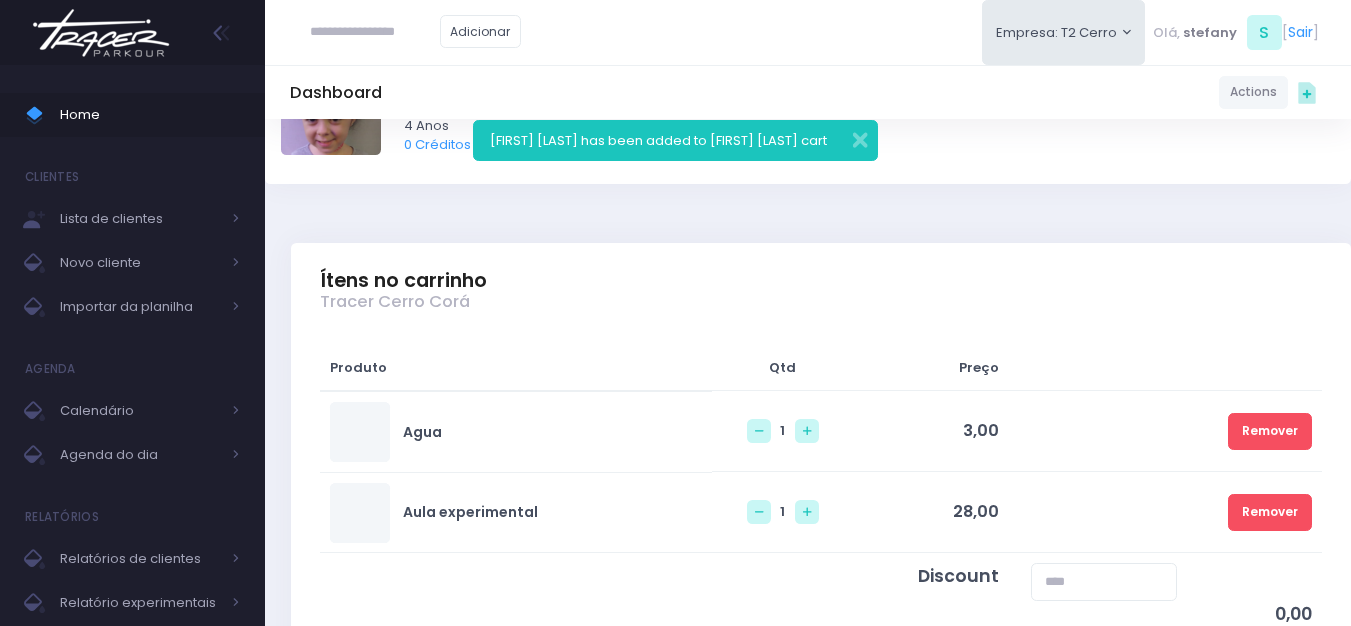 scroll, scrollTop: 400, scrollLeft: 0, axis: vertical 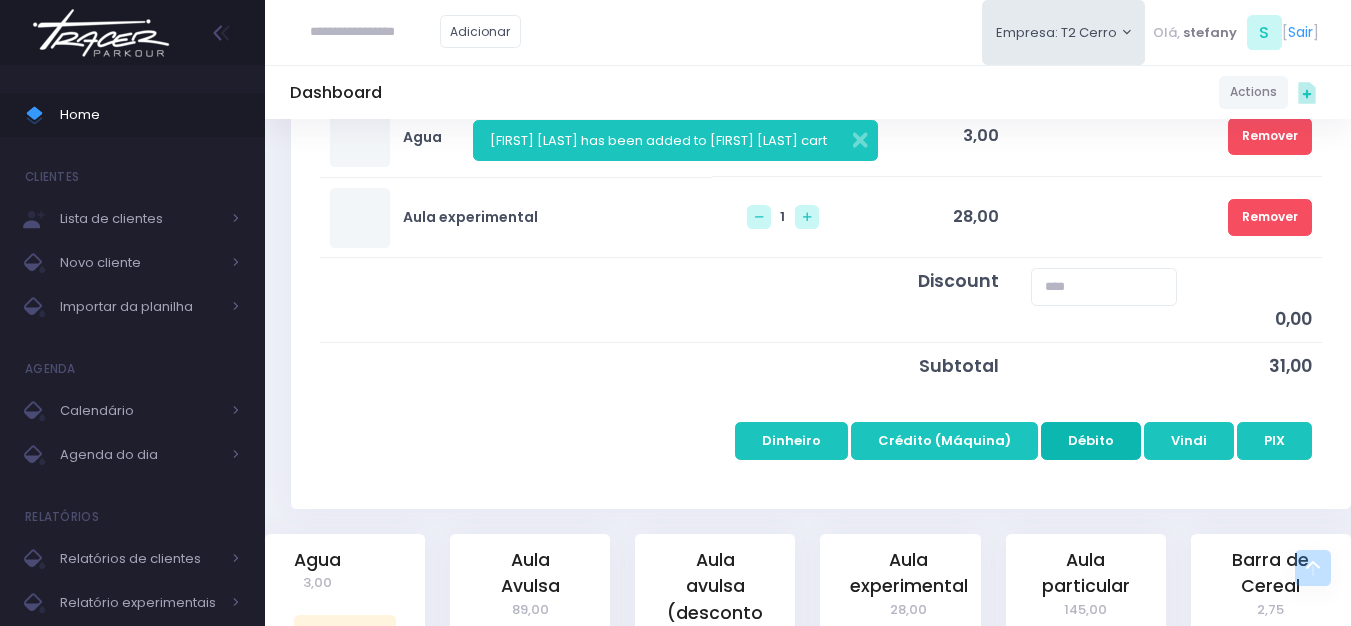 click on "Débito" at bounding box center (1091, 441) 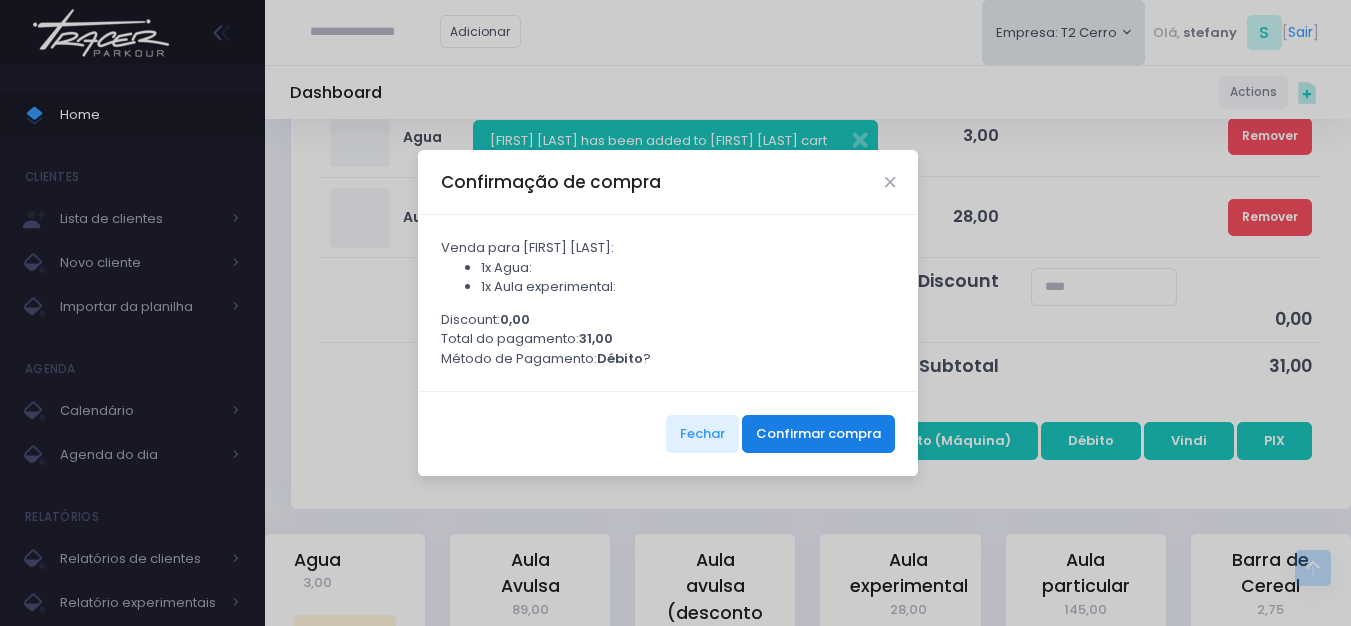 click on "Confirmar compra" at bounding box center [818, 434] 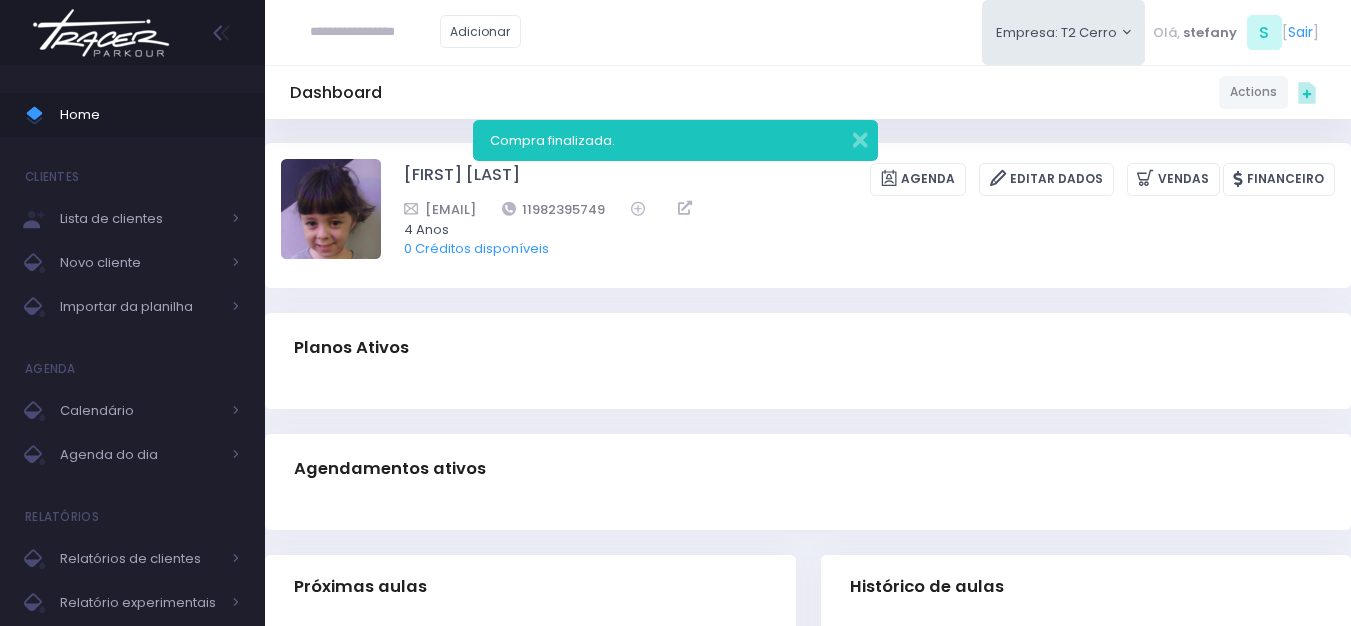 scroll, scrollTop: 0, scrollLeft: 0, axis: both 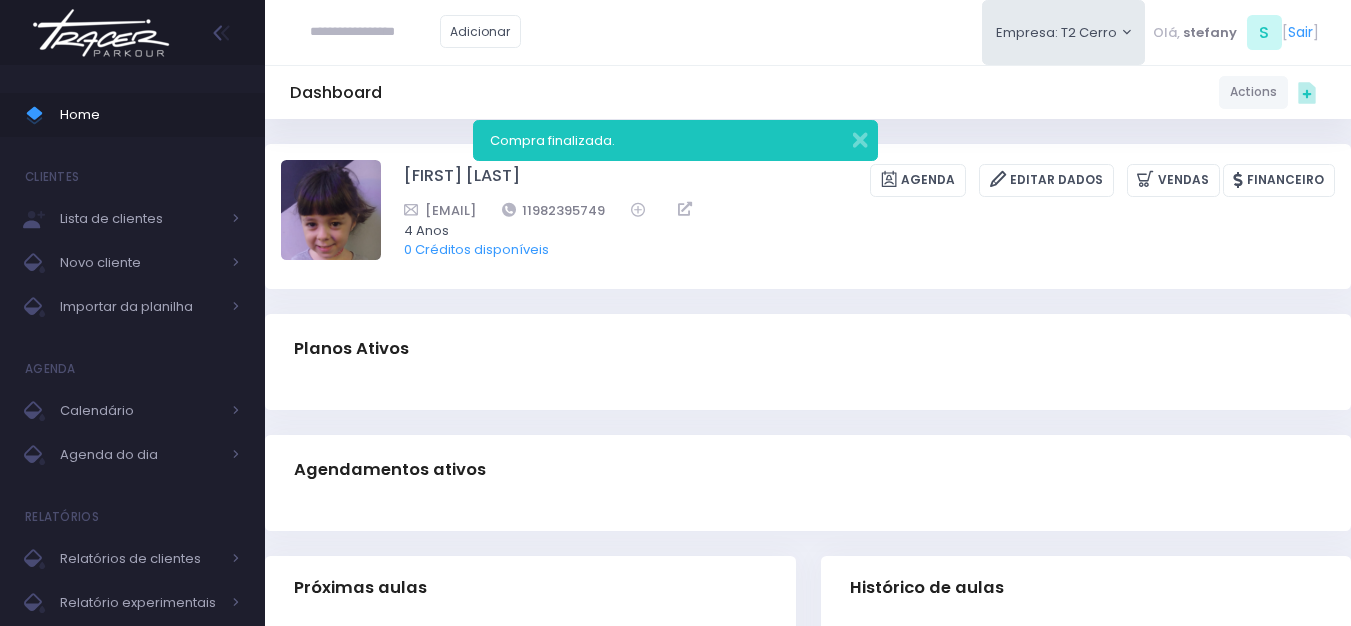 click at bounding box center (101, 33) 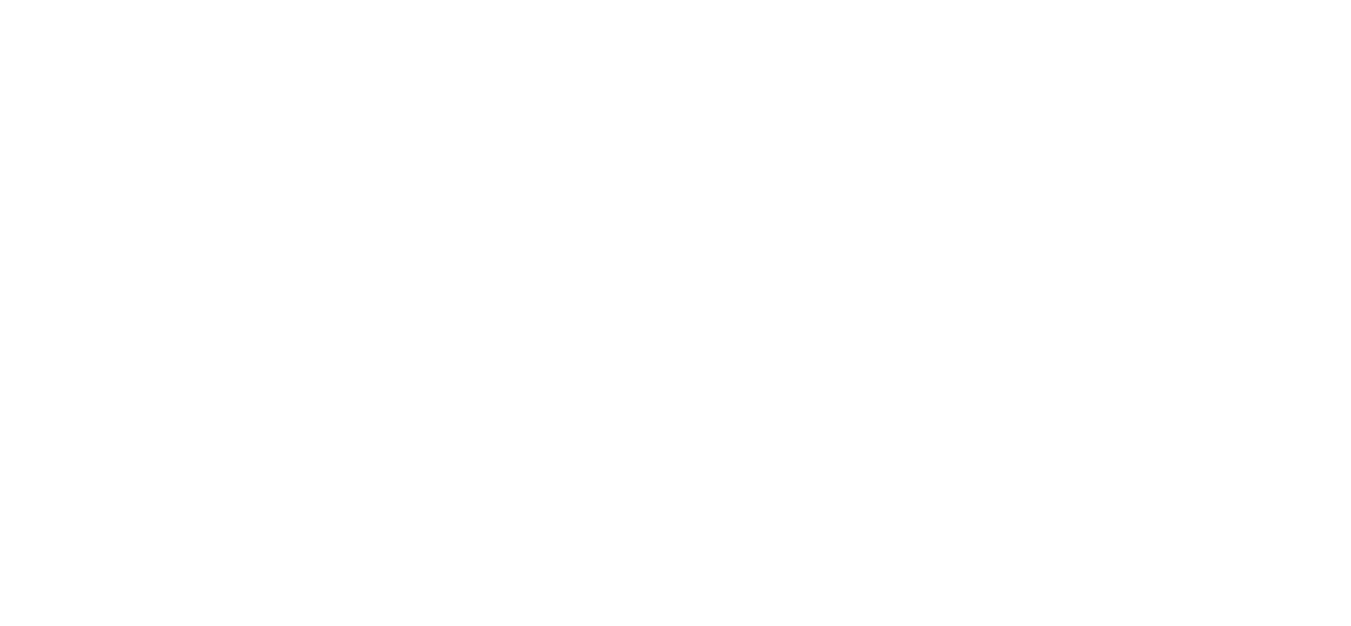 scroll, scrollTop: 0, scrollLeft: 0, axis: both 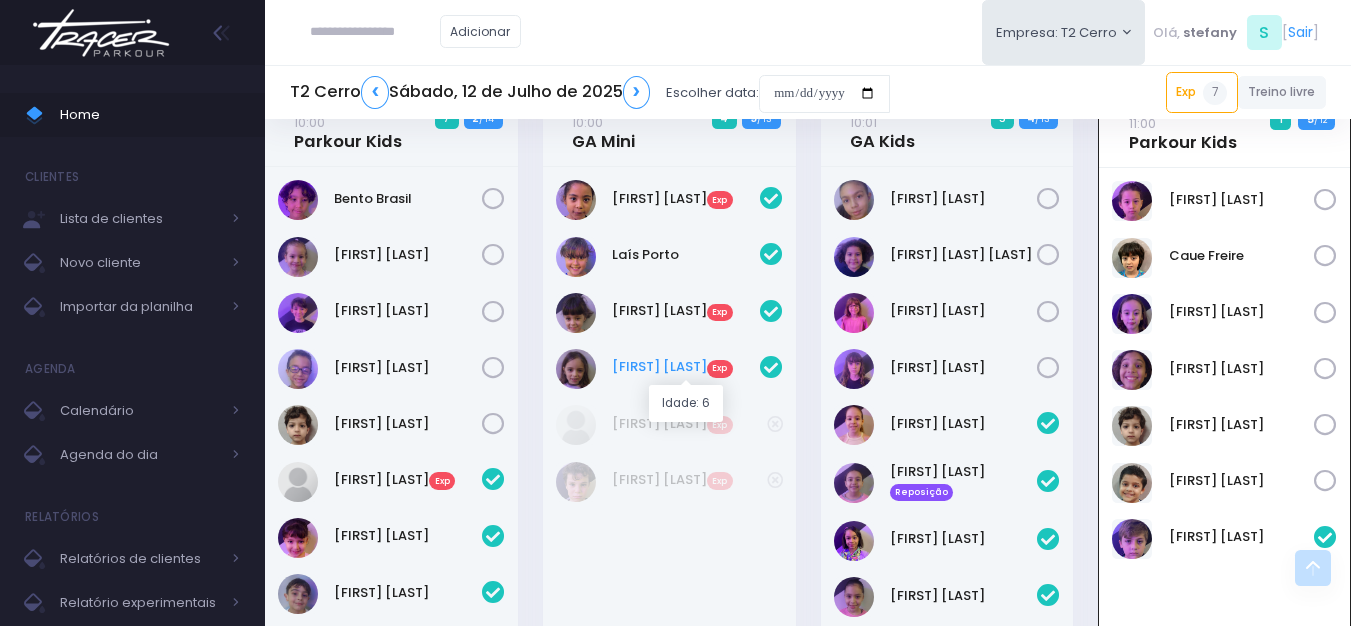 click on "Maya Ribeiro
Exp" at bounding box center (686, 367) 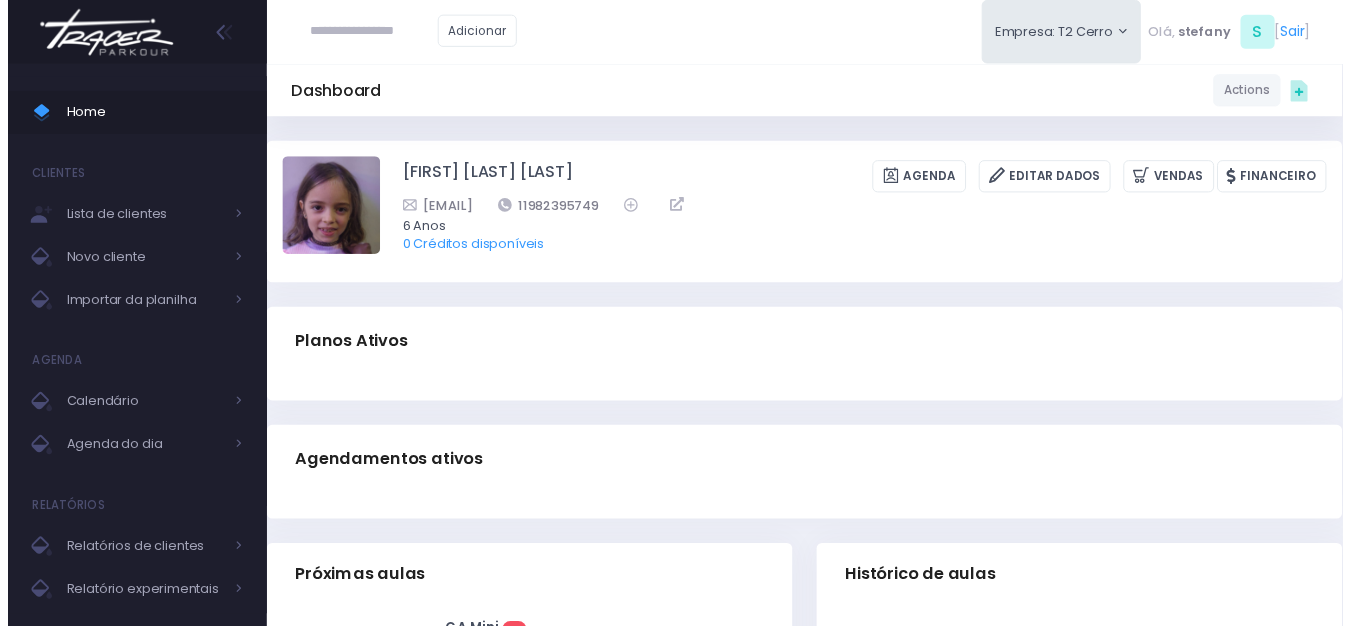 scroll, scrollTop: 0, scrollLeft: 0, axis: both 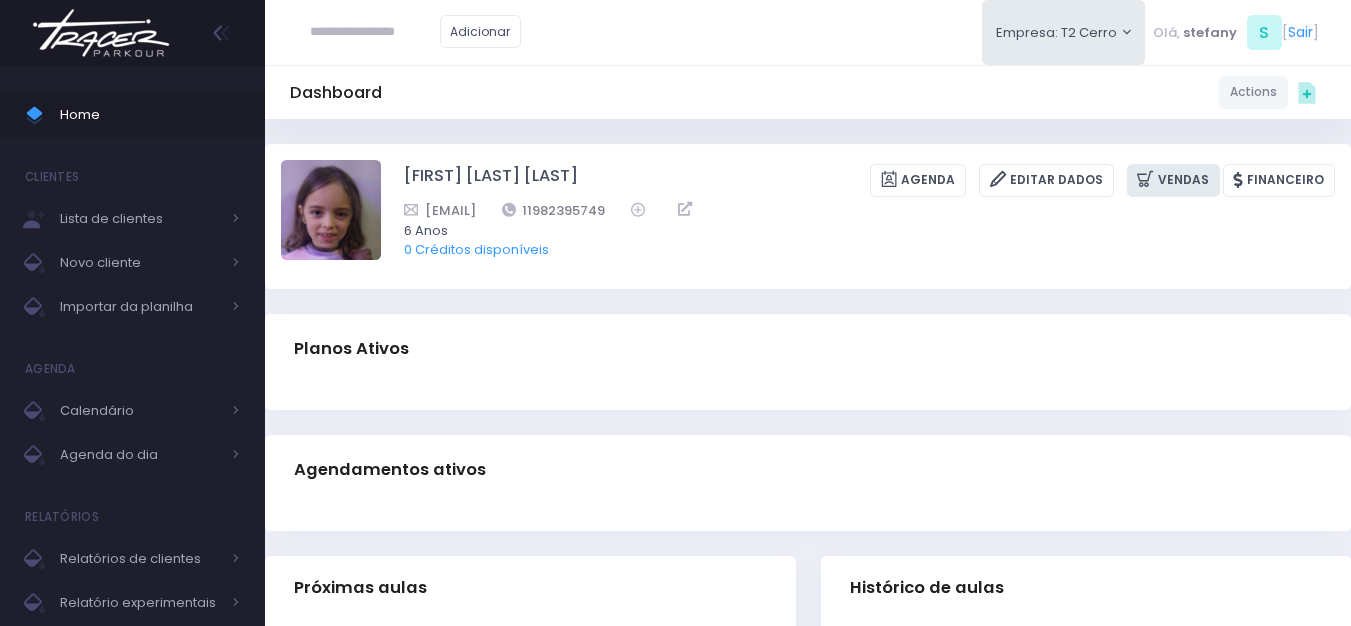 click on "Vendas" at bounding box center [1173, 180] 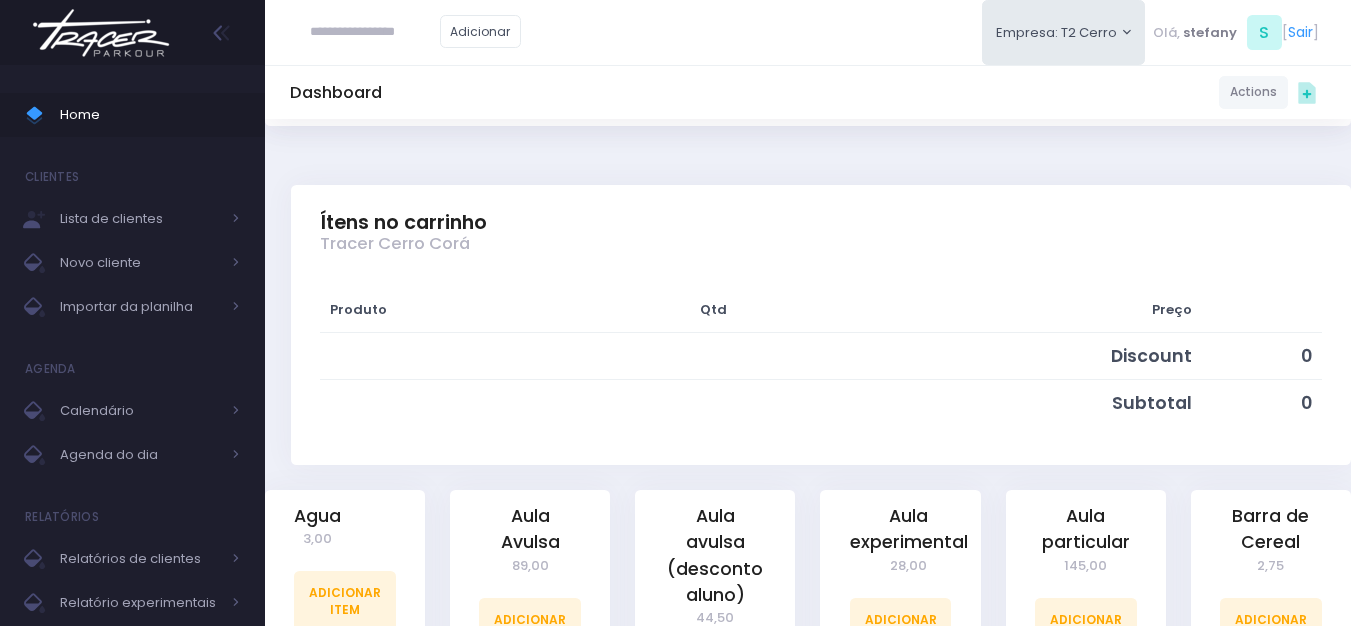 scroll, scrollTop: 500, scrollLeft: 0, axis: vertical 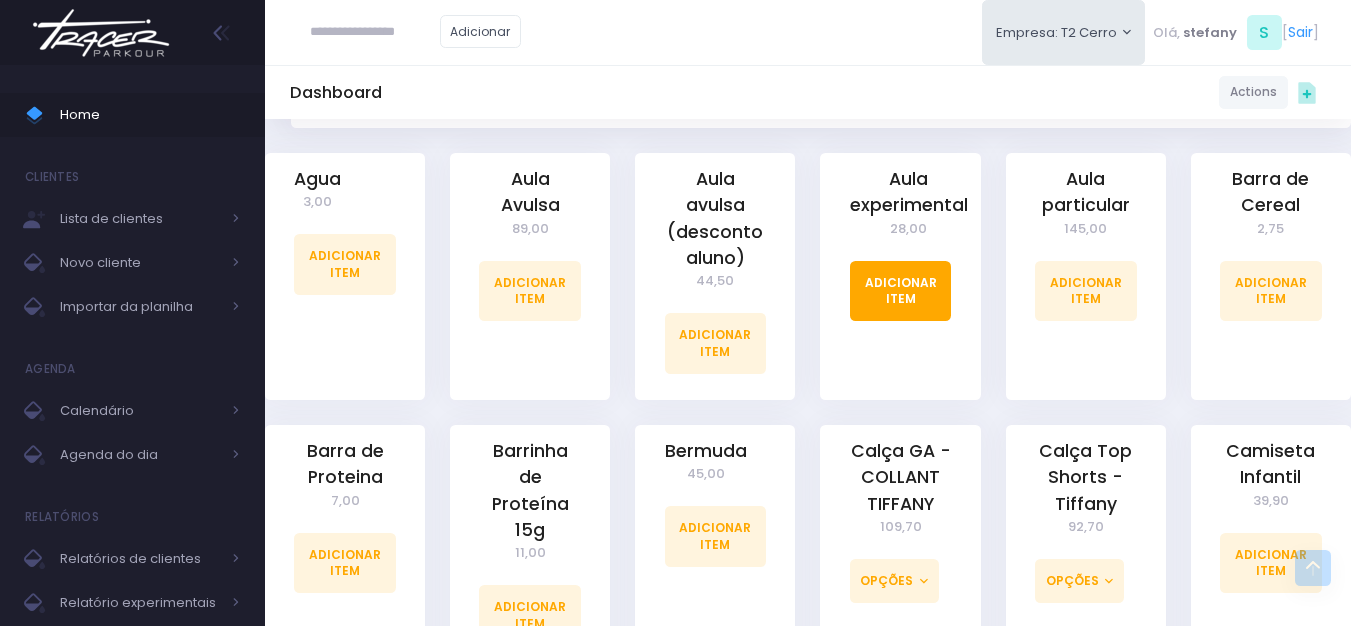 click on "Adicionar Item" at bounding box center (901, 291) 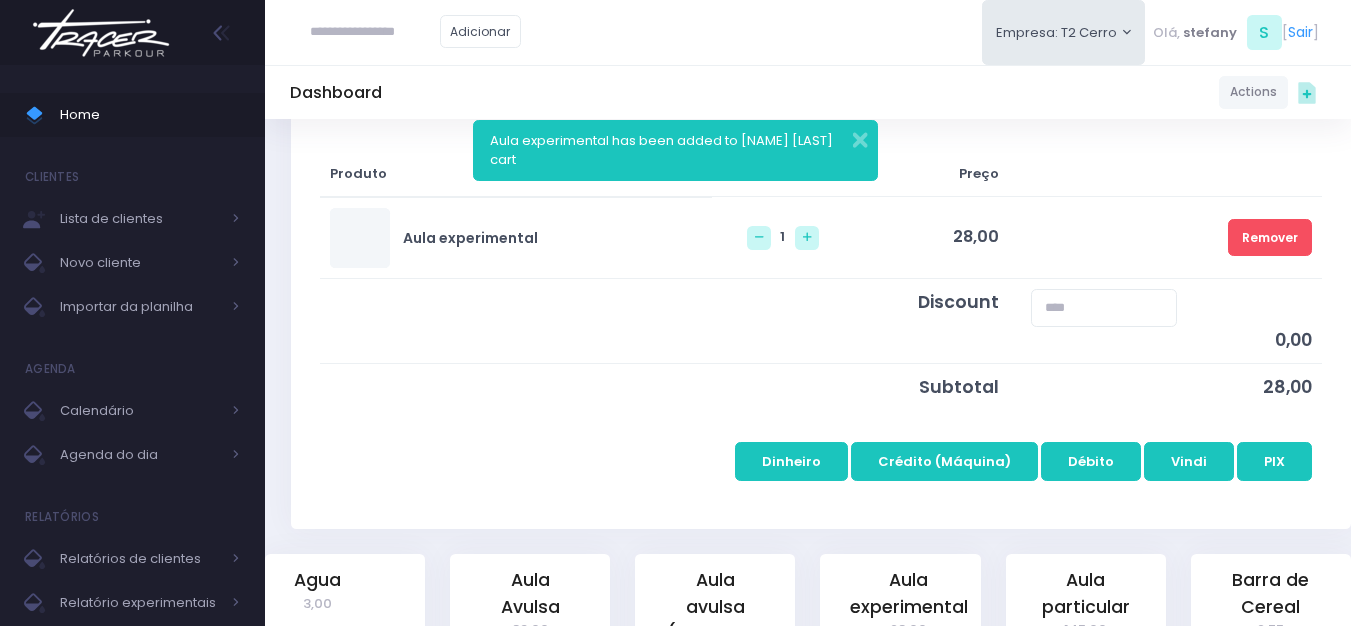 scroll, scrollTop: 300, scrollLeft: 0, axis: vertical 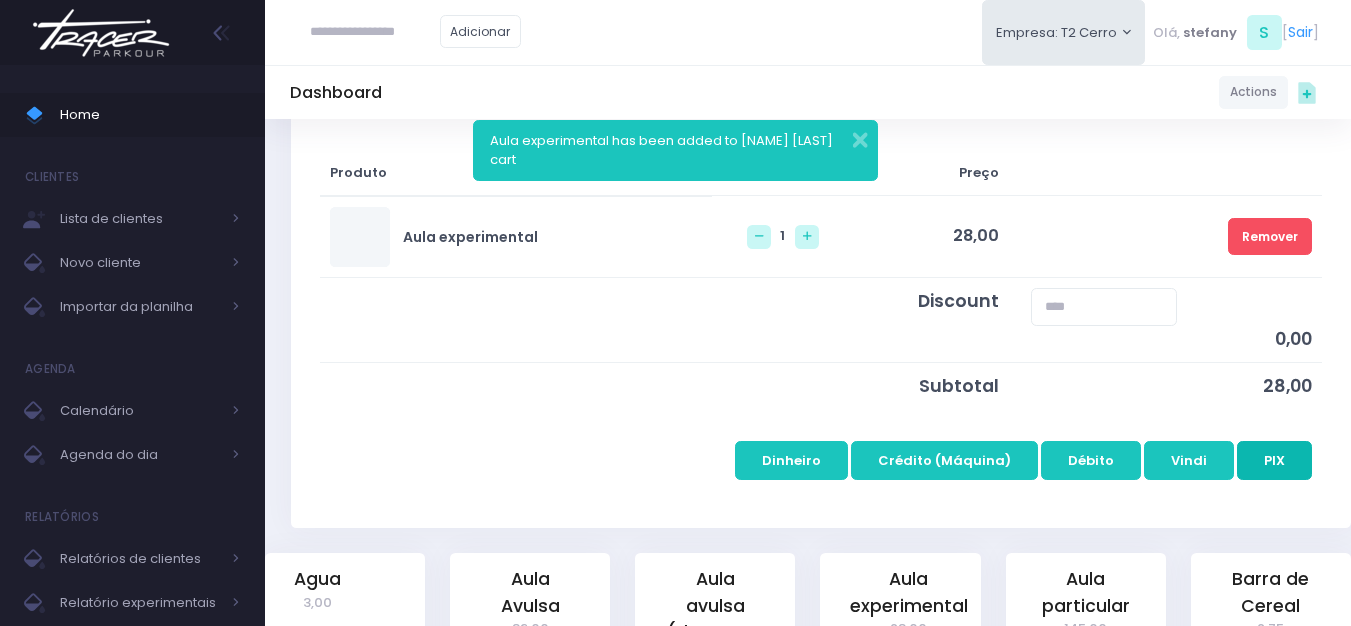 click on "PIX" at bounding box center [1274, 460] 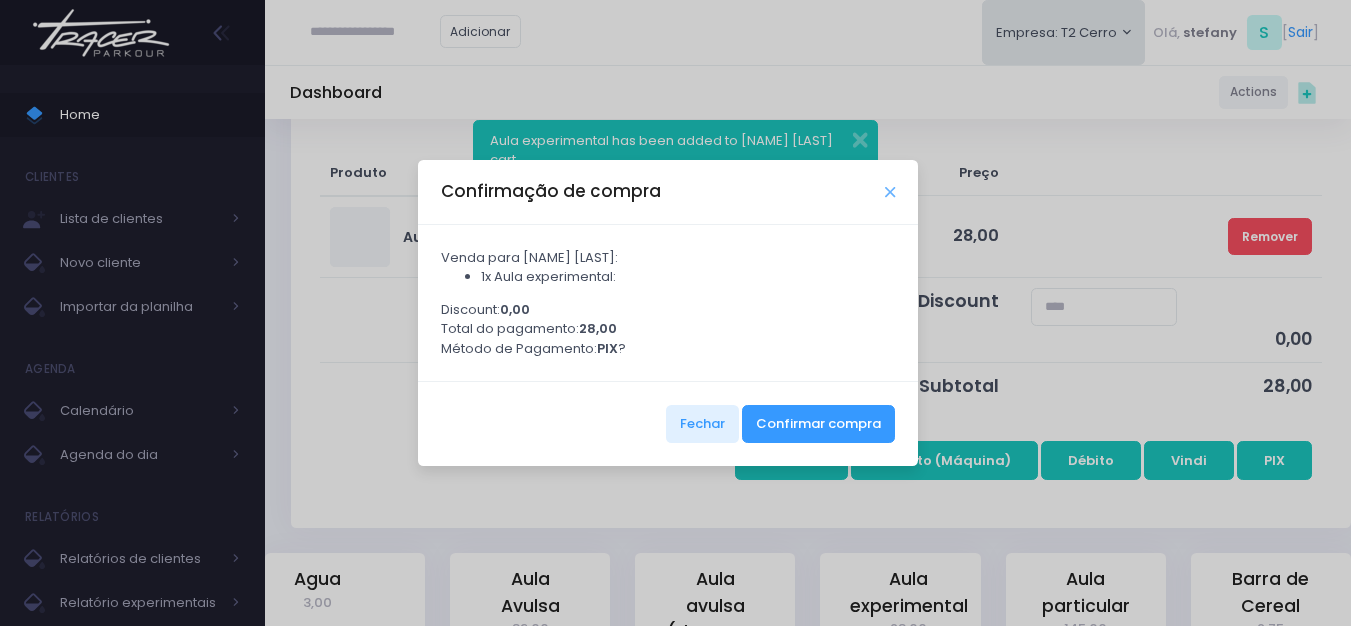 click at bounding box center (890, 192) 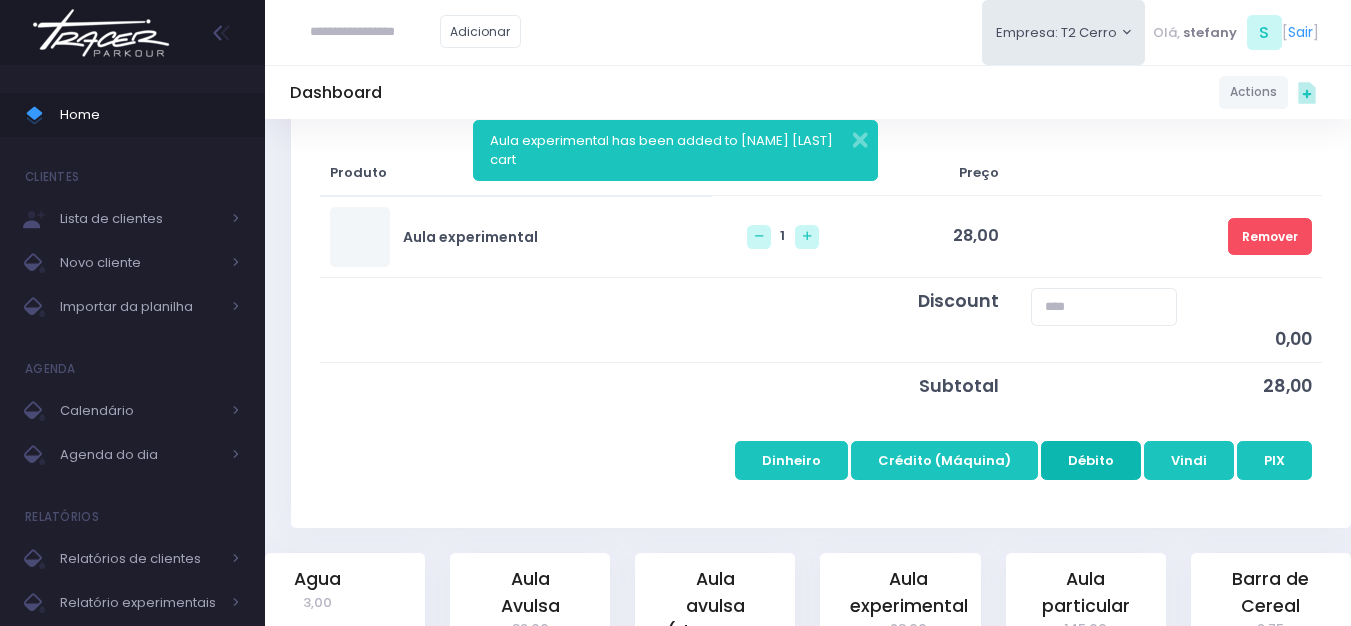 click on "Débito" at bounding box center [1091, 460] 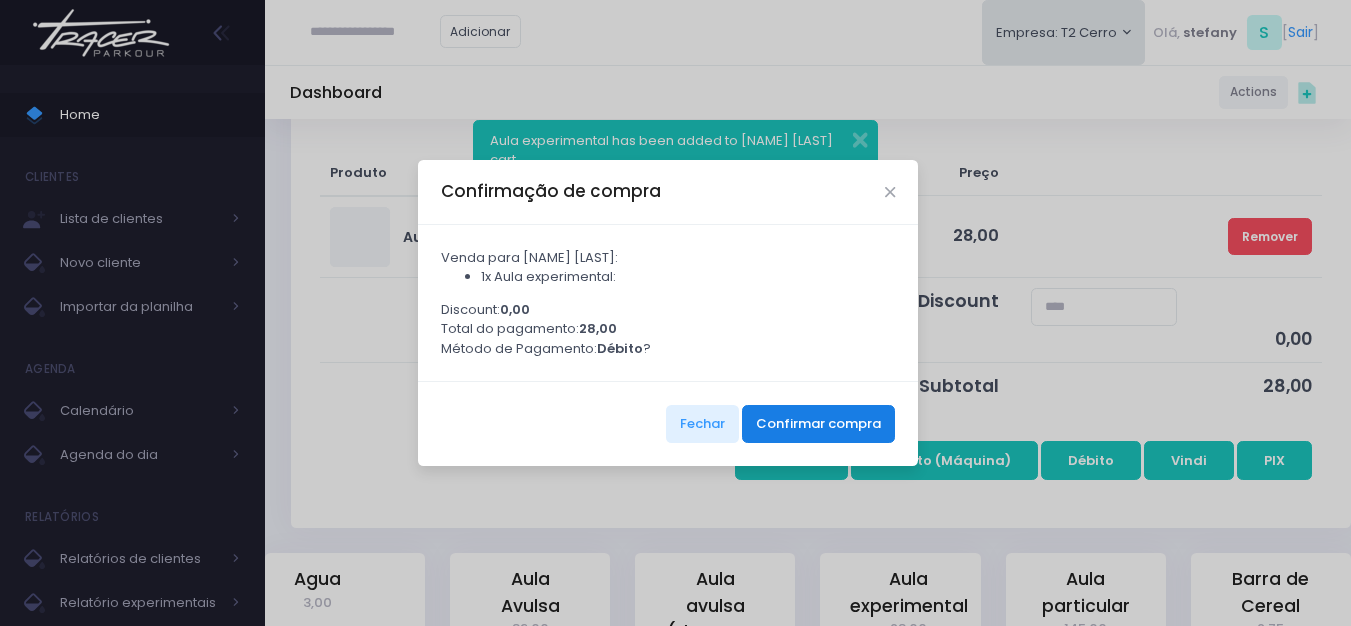click on "Confirmar compra" at bounding box center [818, 424] 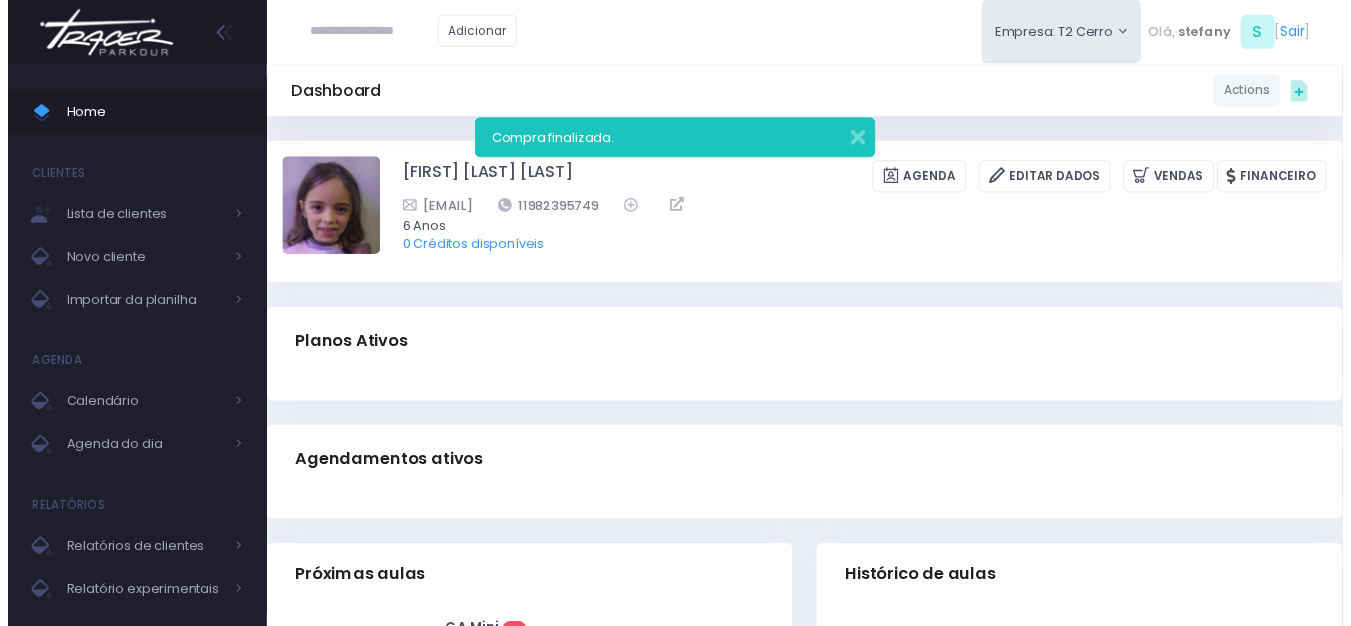 scroll, scrollTop: 0, scrollLeft: 0, axis: both 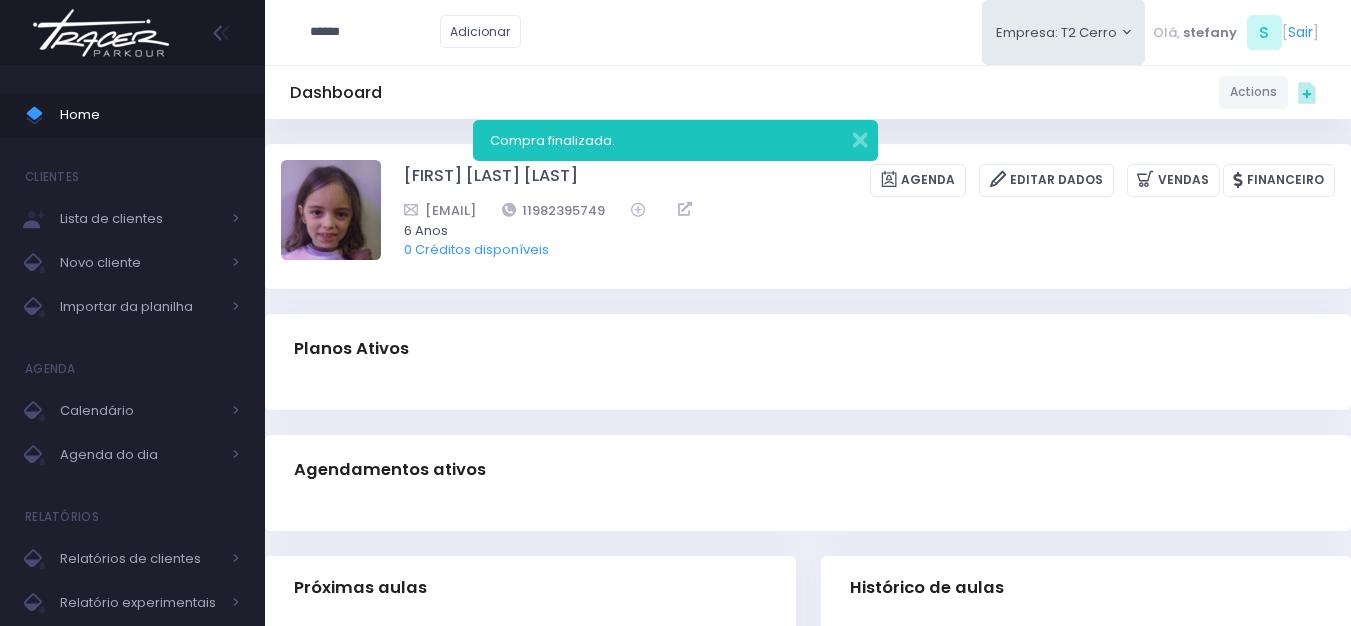type on "*******" 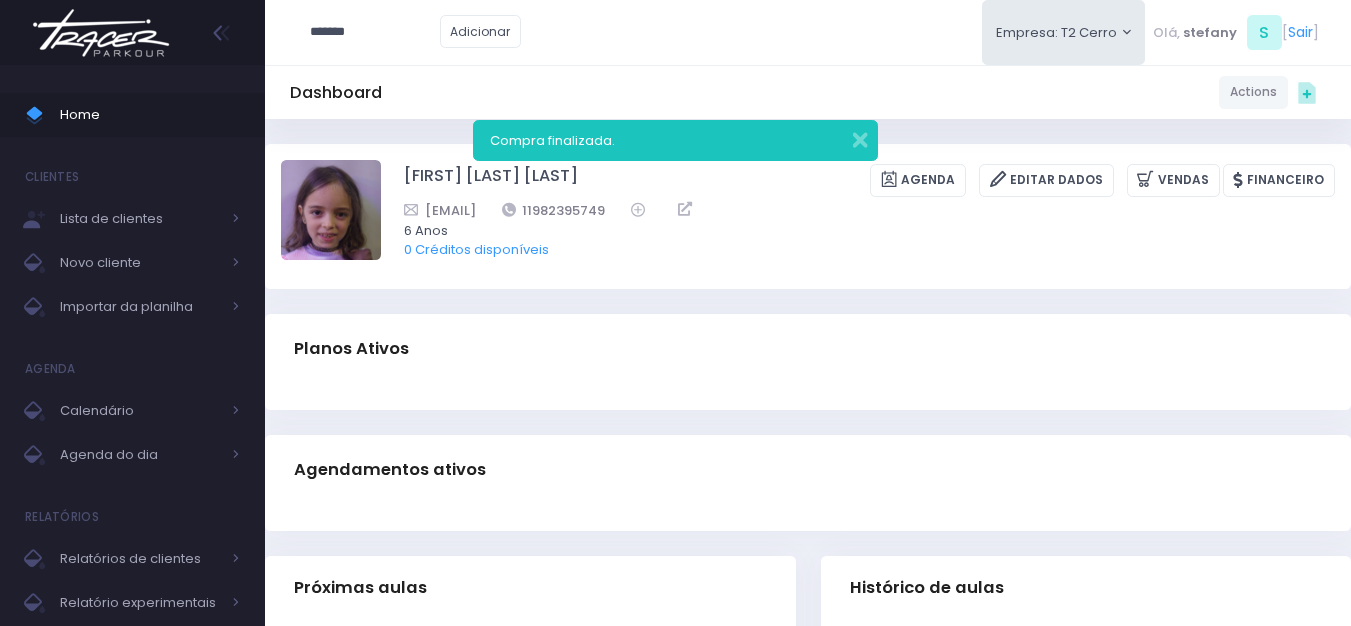 type on "**********" 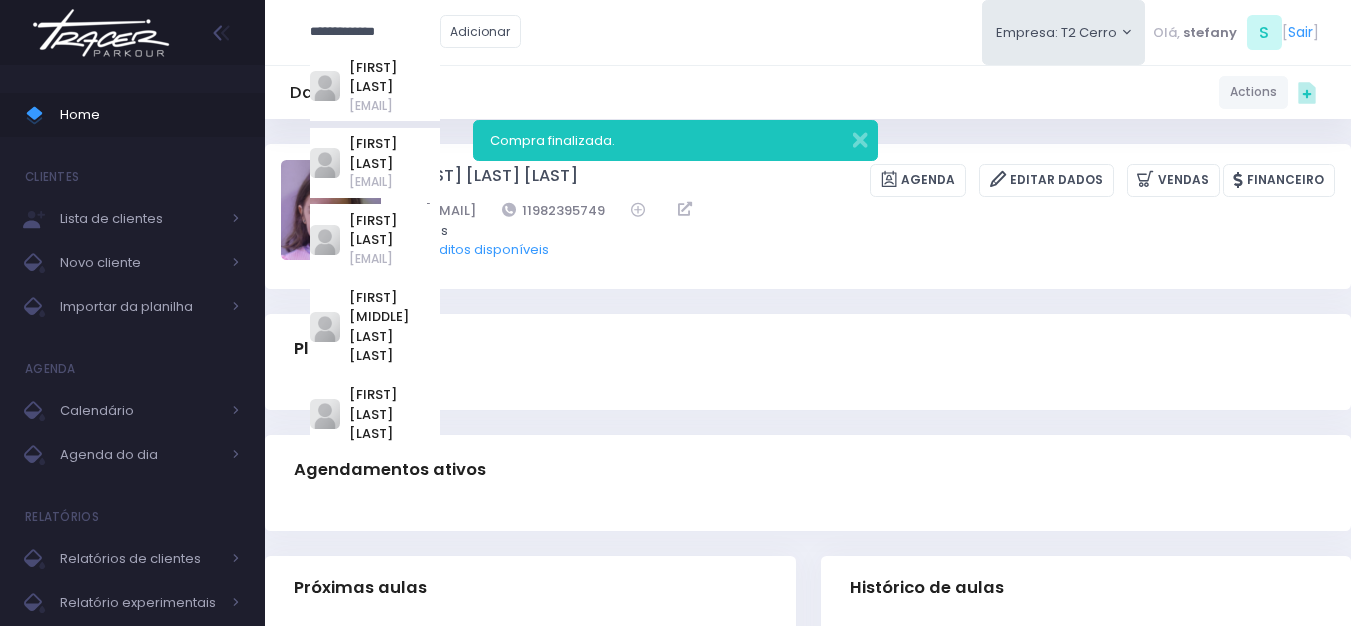 type 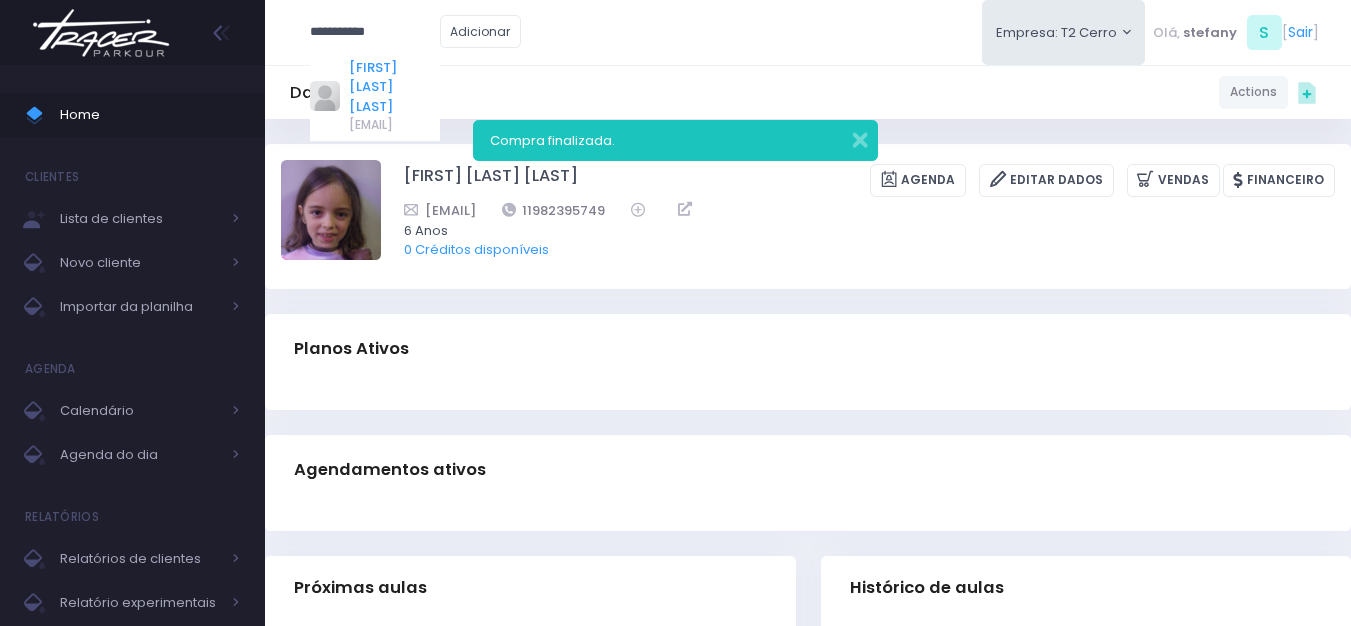 click on "[FIRST] [LAST] [LAST]" at bounding box center (394, 87) 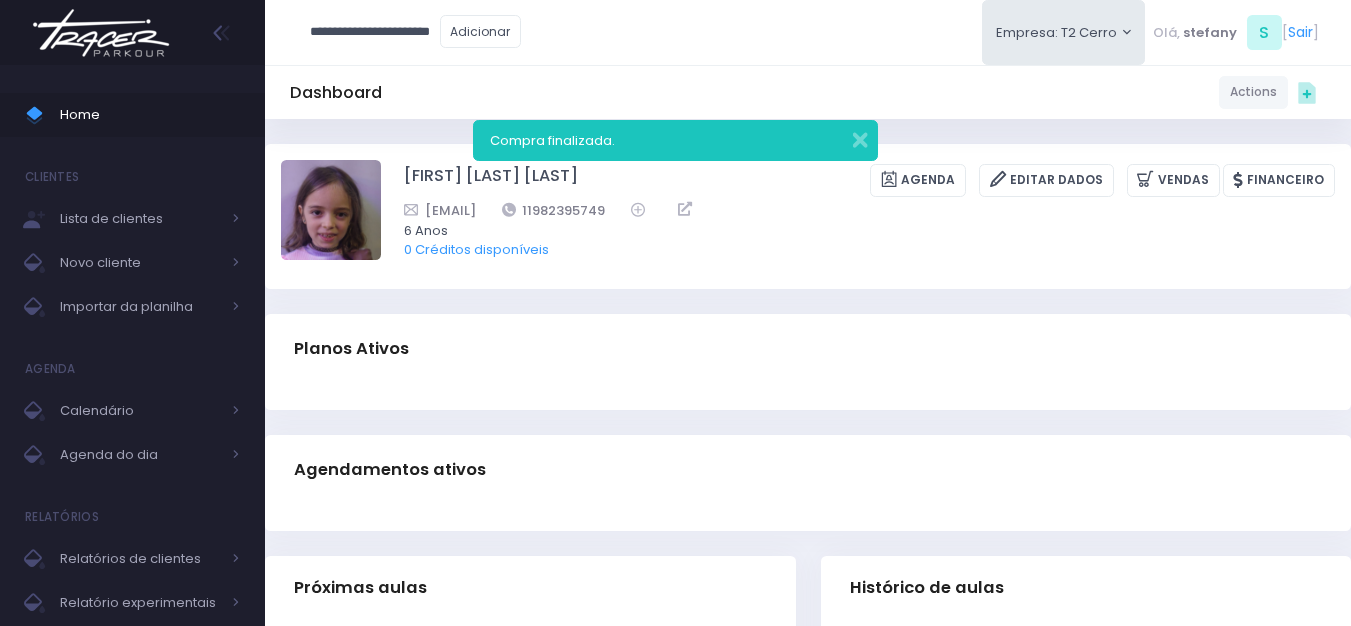 type on "**********" 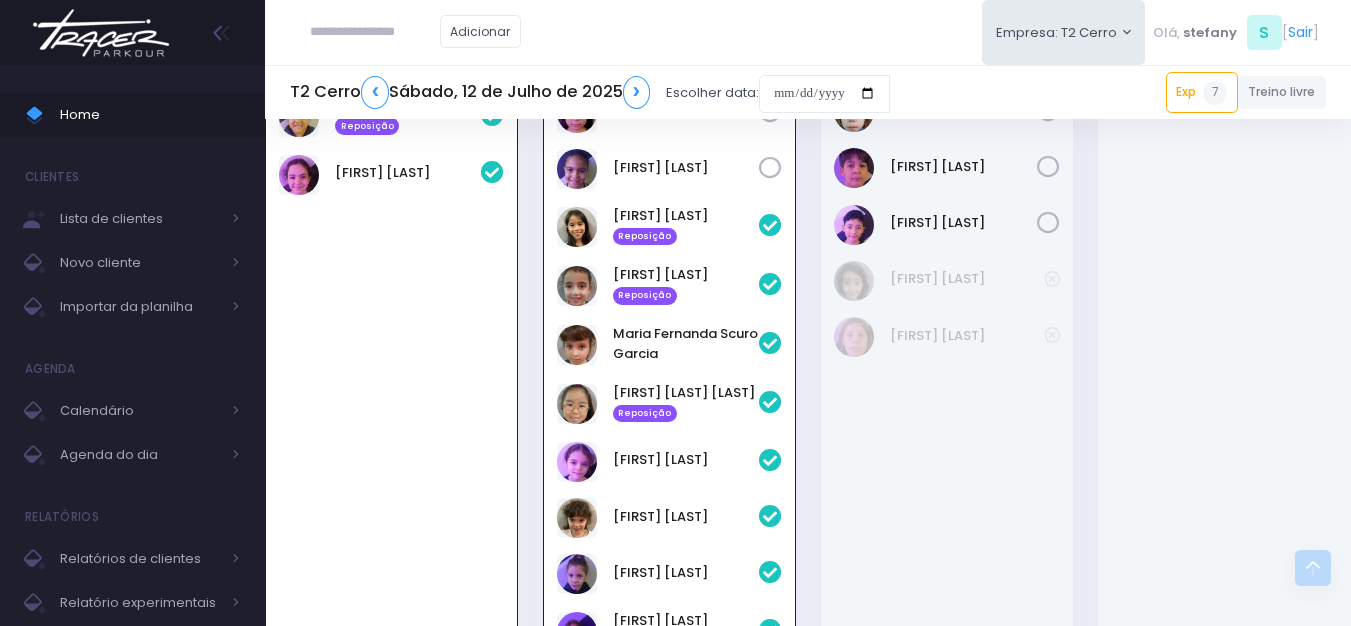 scroll, scrollTop: 1902, scrollLeft: 0, axis: vertical 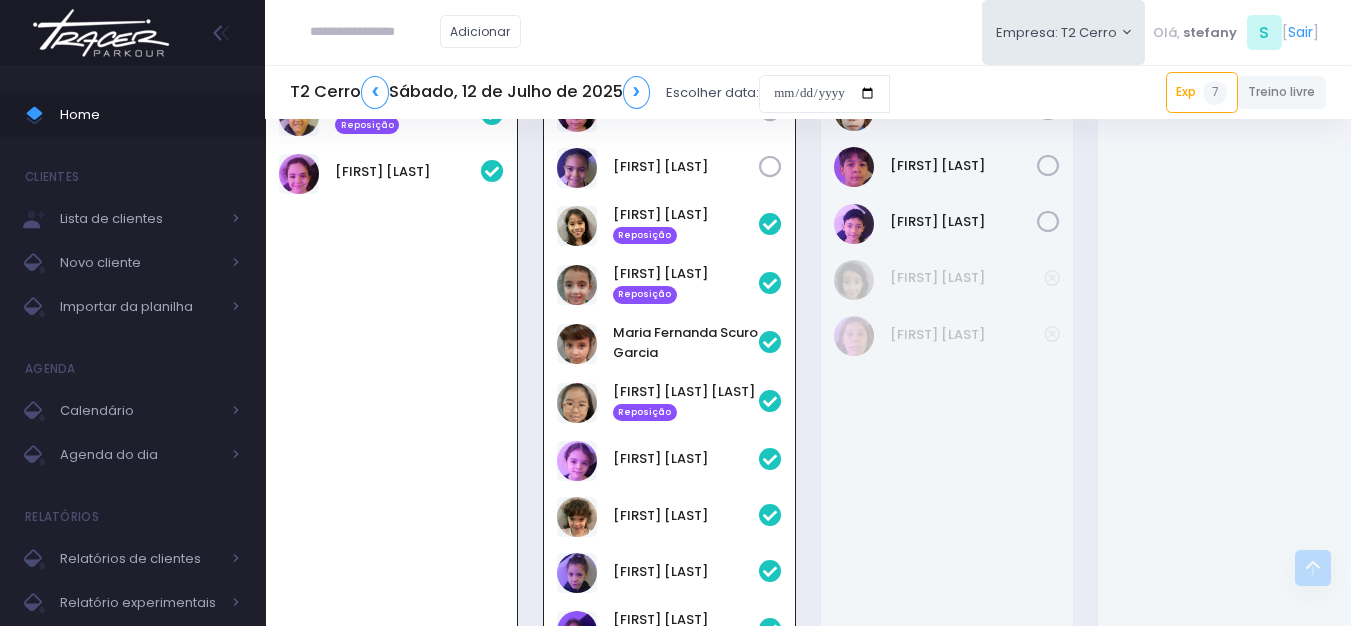 click at bounding box center (101, 33) 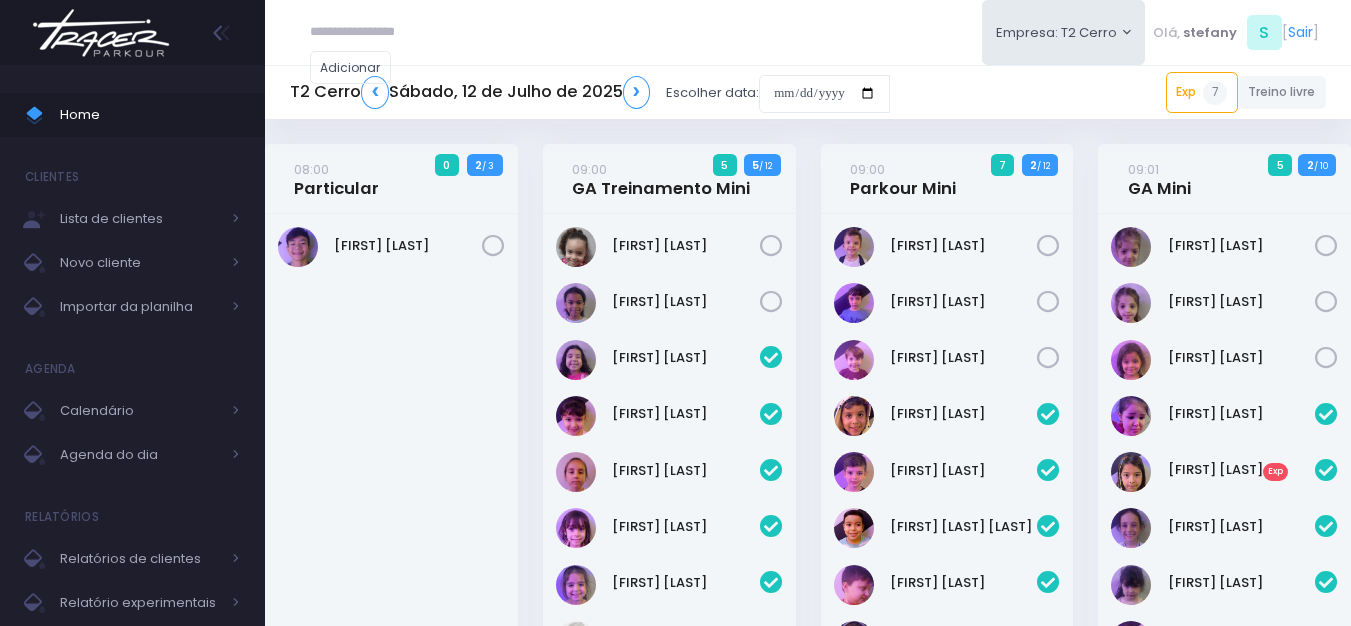 scroll, scrollTop: 0, scrollLeft: 0, axis: both 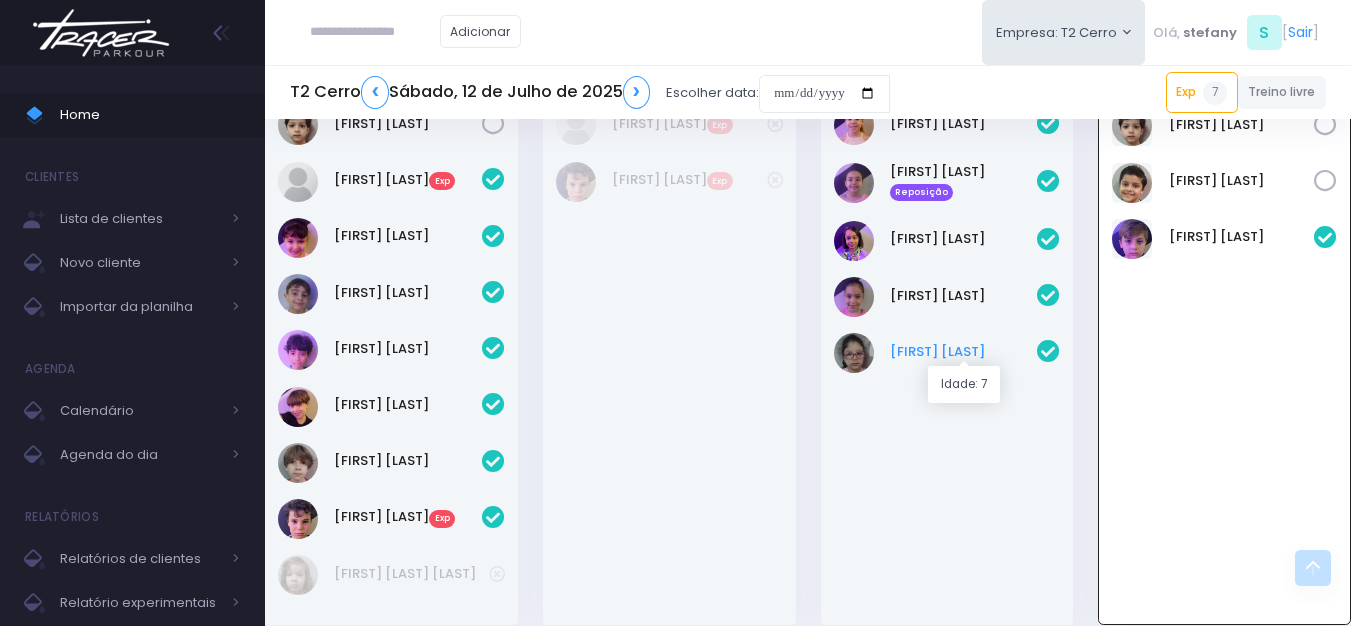 click on "Mariana Luísa" at bounding box center [964, 352] 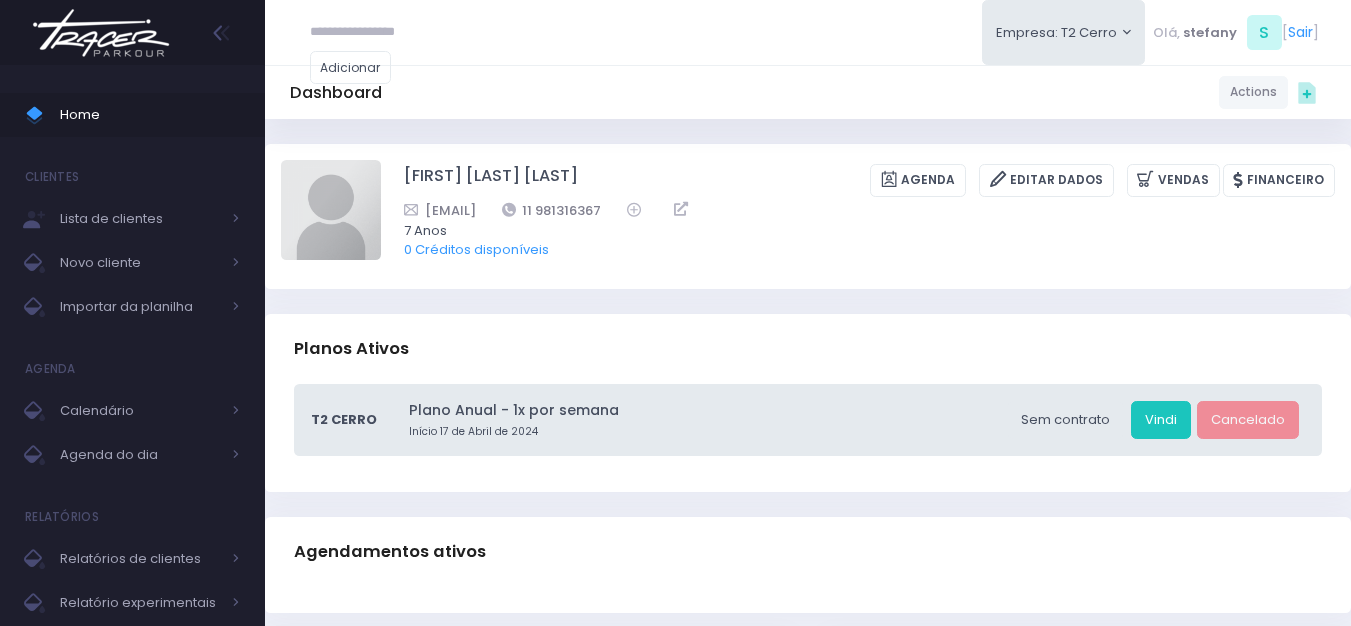 scroll, scrollTop: 0, scrollLeft: 0, axis: both 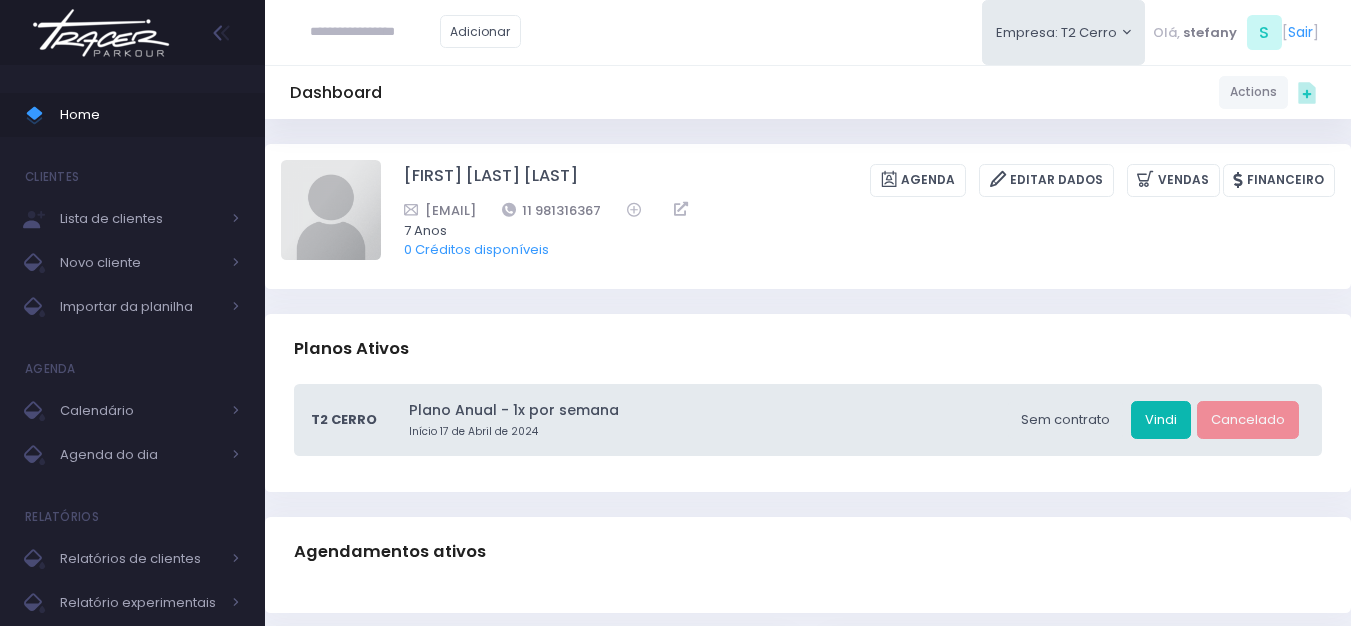 click on "Vindi" at bounding box center (1161, 420) 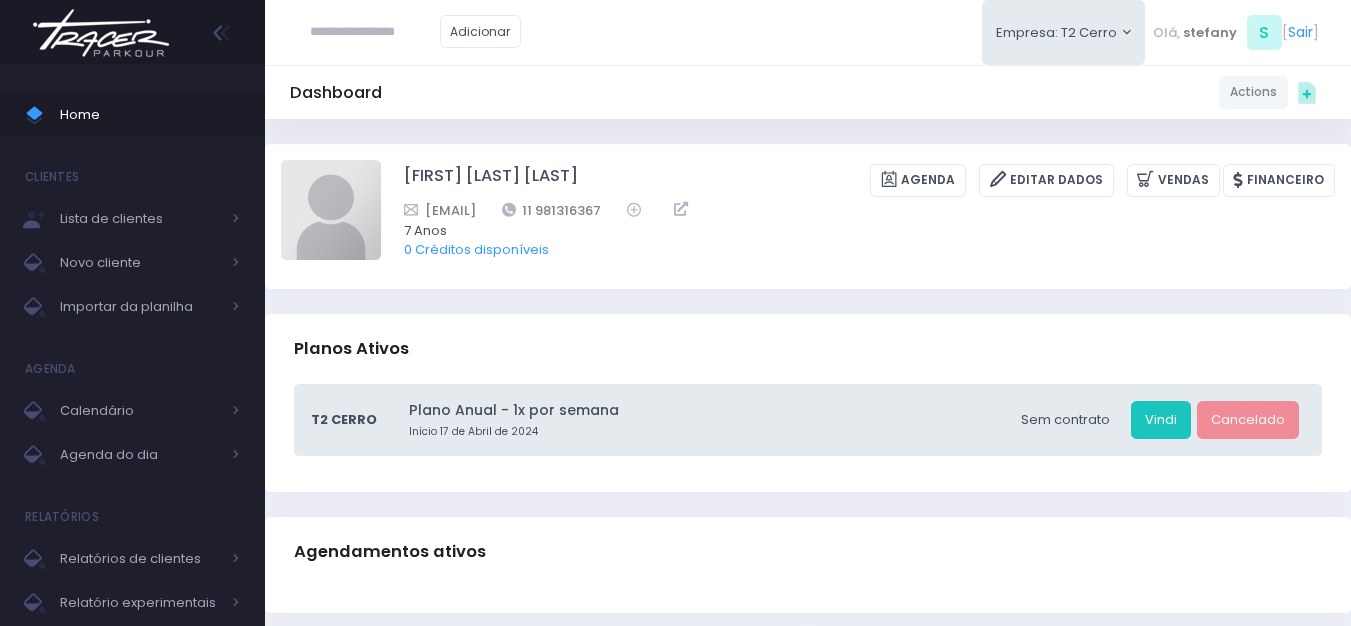click at bounding box center (101, 33) 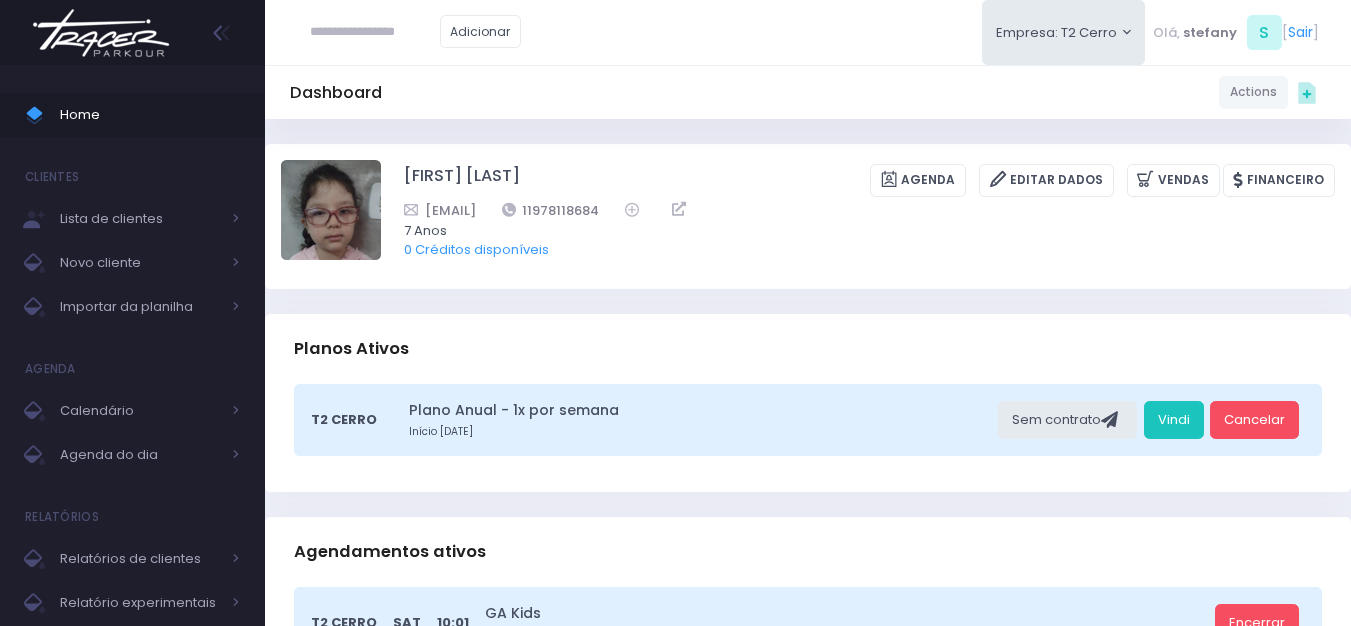 scroll, scrollTop: 0, scrollLeft: 0, axis: both 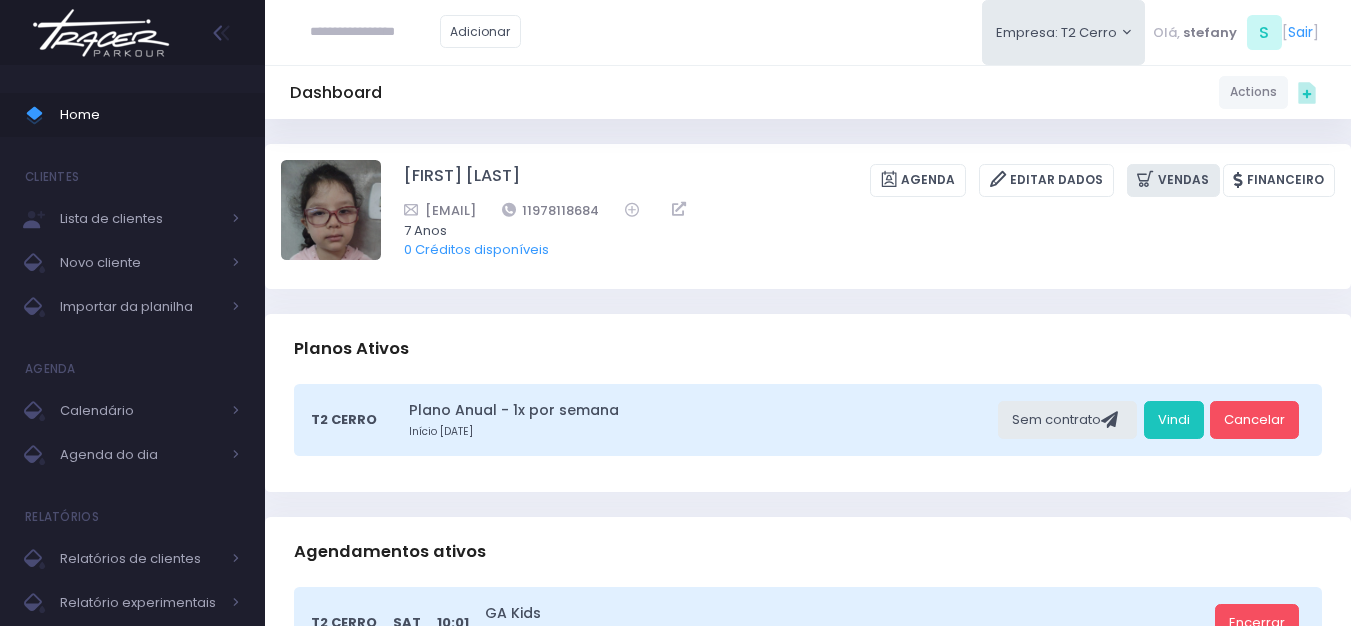 click on "Vendas" at bounding box center [1173, 180] 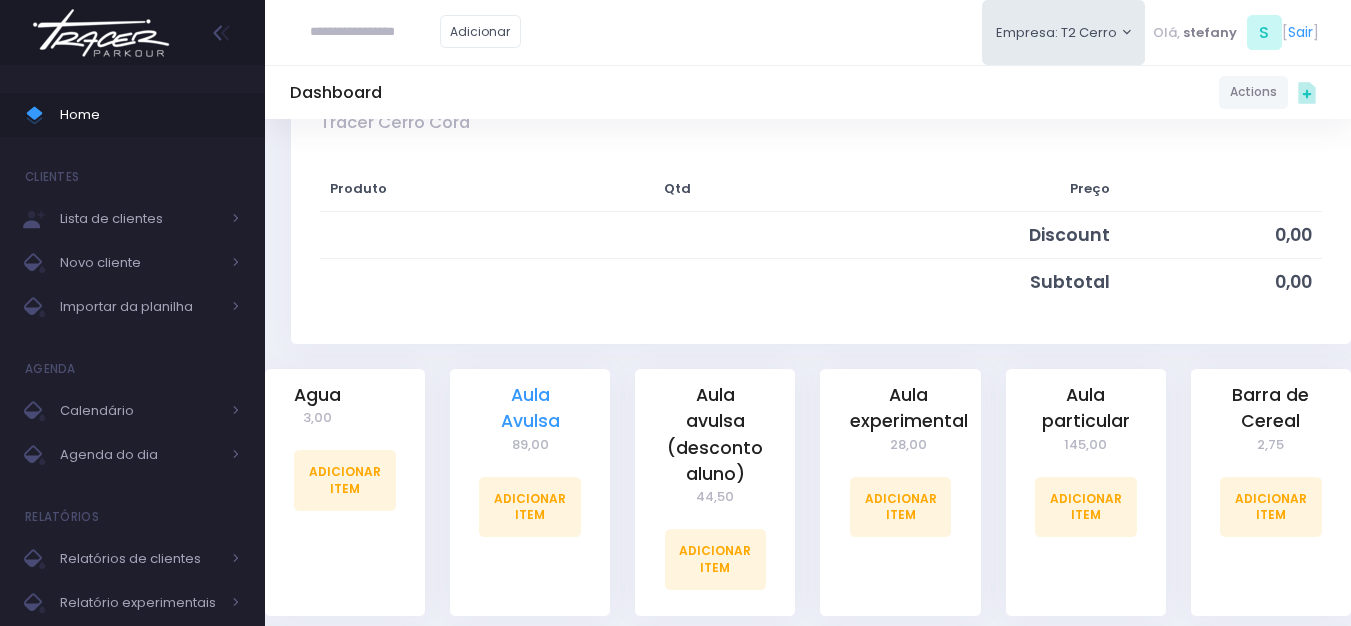 scroll, scrollTop: 300, scrollLeft: 0, axis: vertical 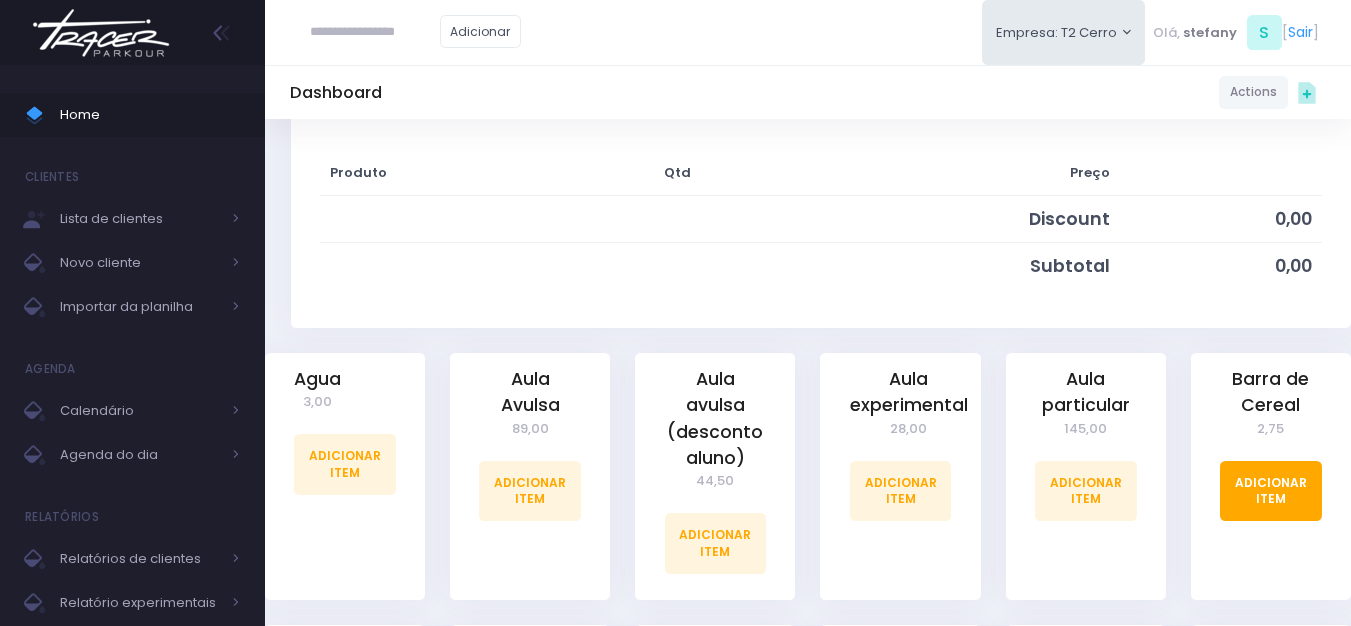 click on "Adicionar Item" at bounding box center (1271, 491) 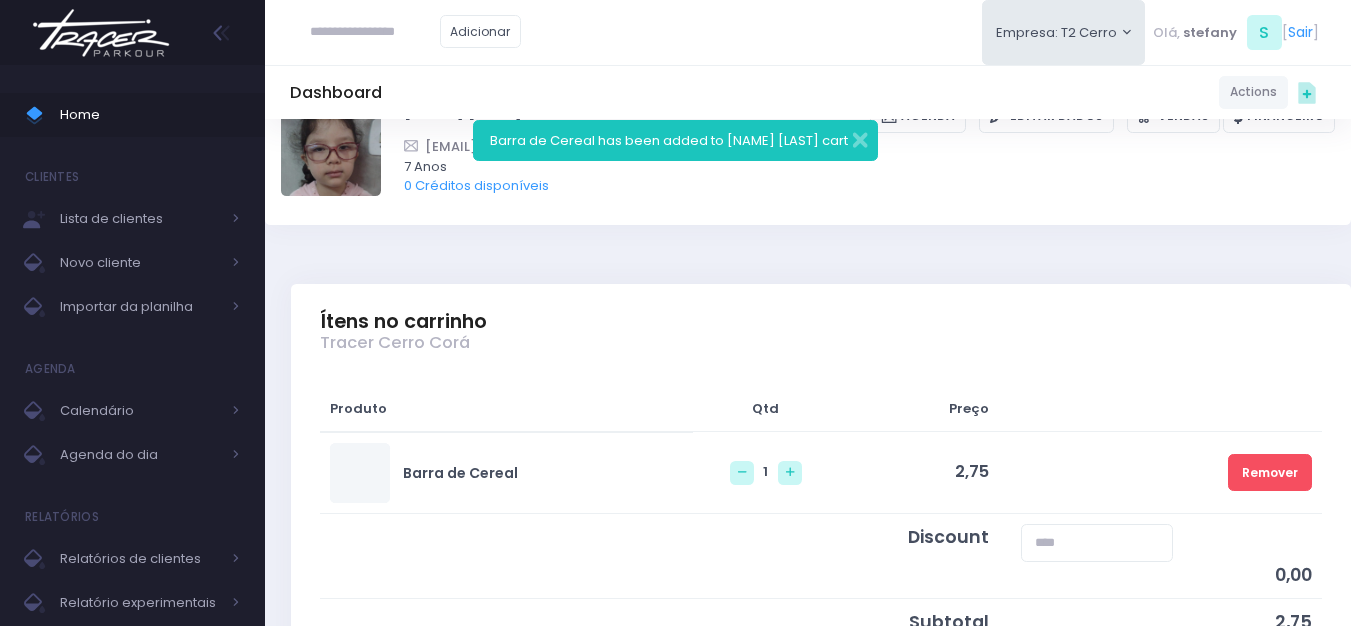 scroll, scrollTop: 100, scrollLeft: 0, axis: vertical 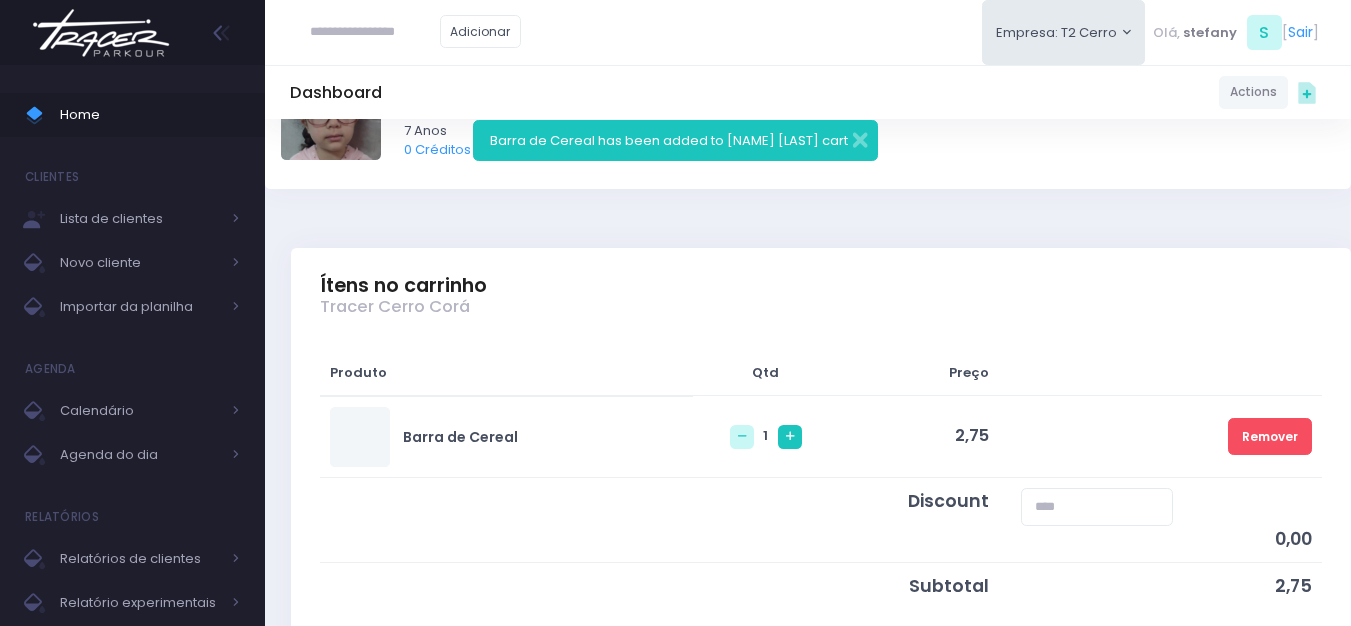 click at bounding box center [790, 436] 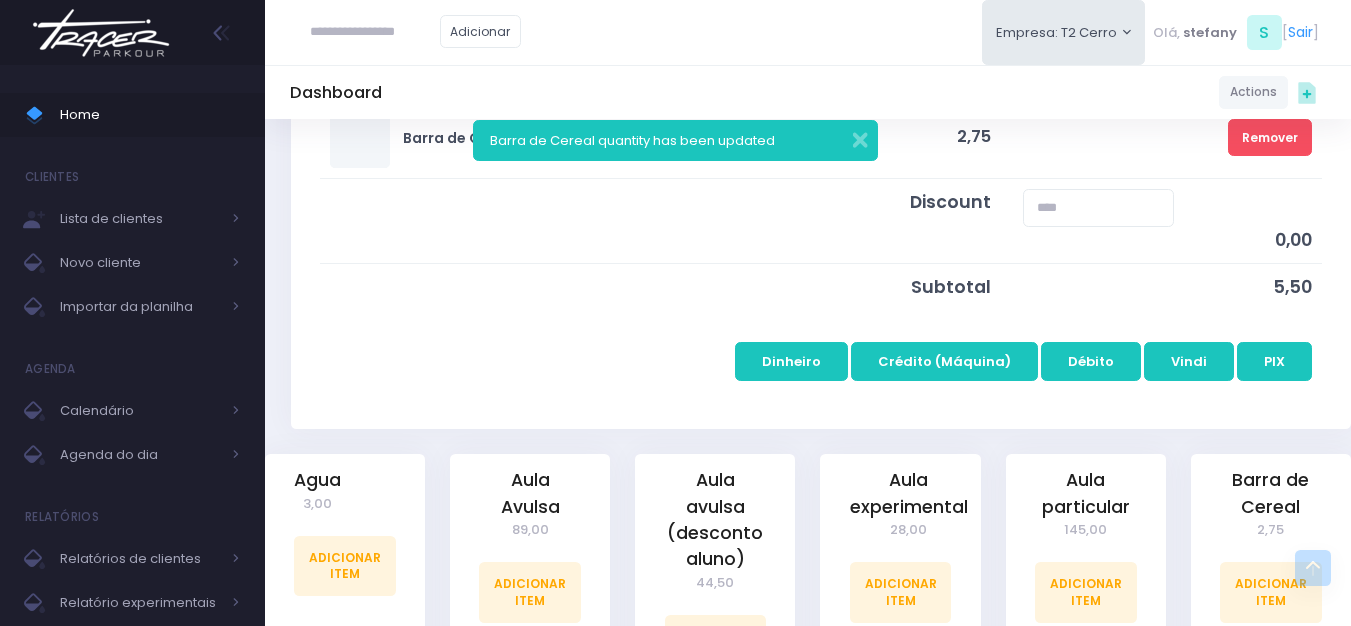 scroll, scrollTop: 400, scrollLeft: 0, axis: vertical 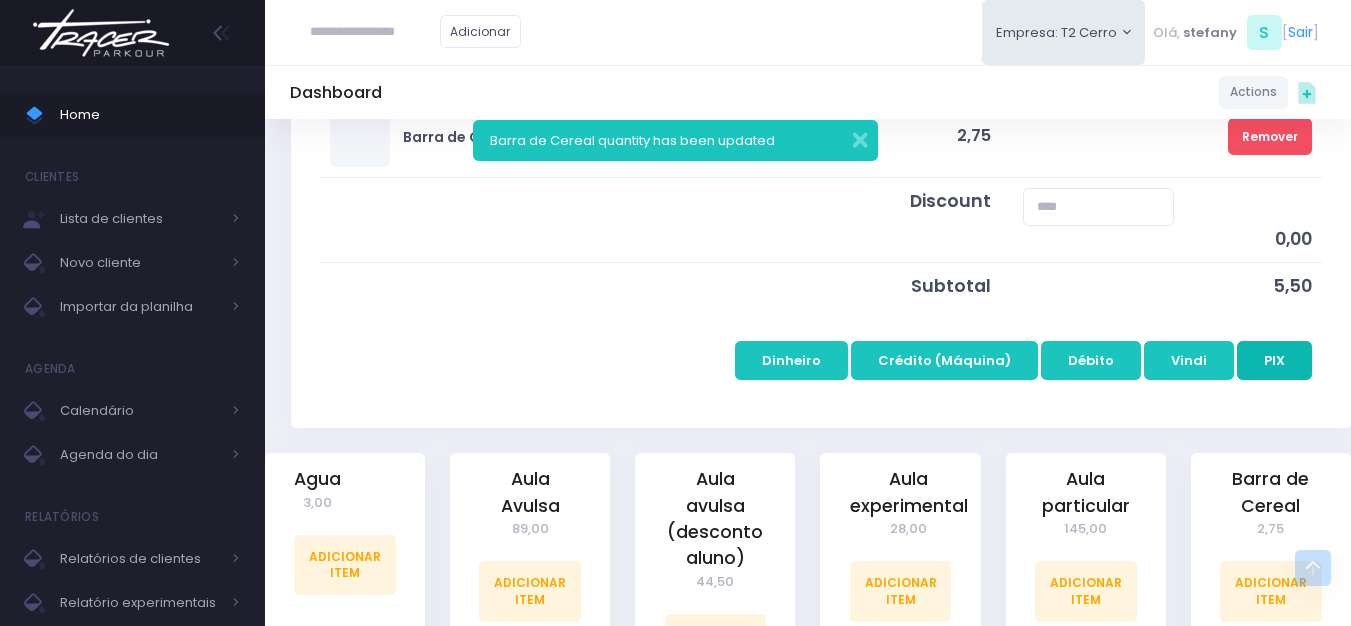 click on "PIX" at bounding box center [1274, 360] 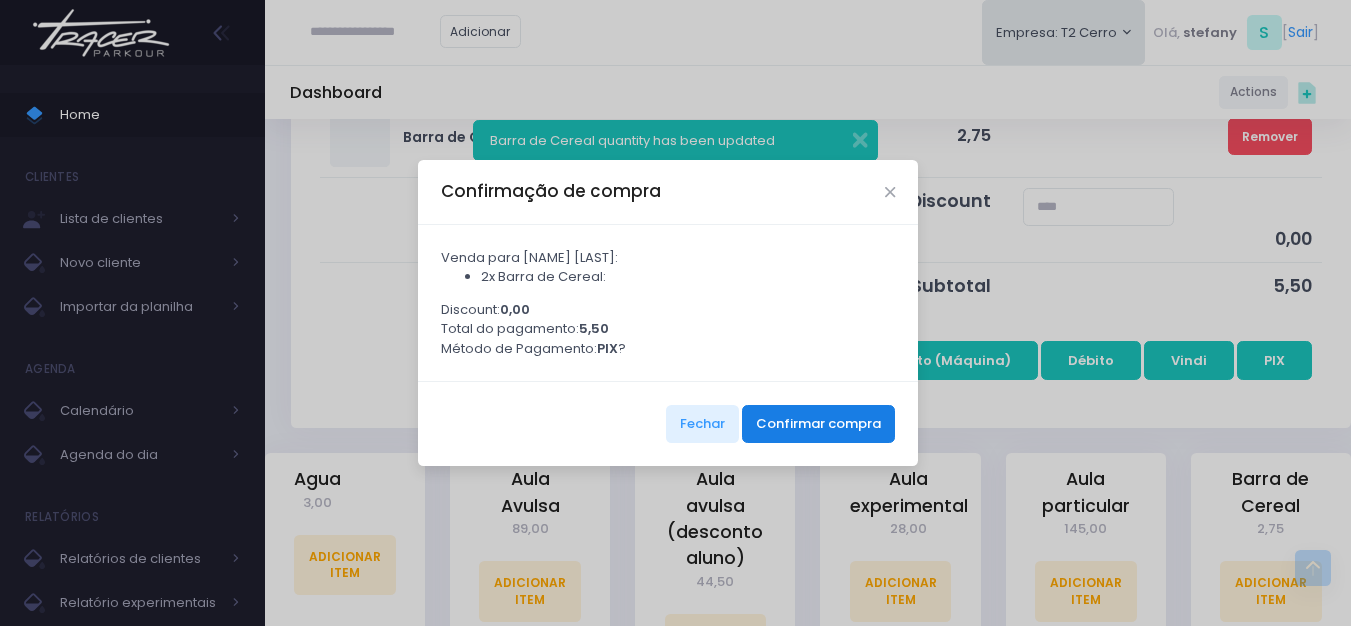 click on "Confirmar compra" at bounding box center [818, 424] 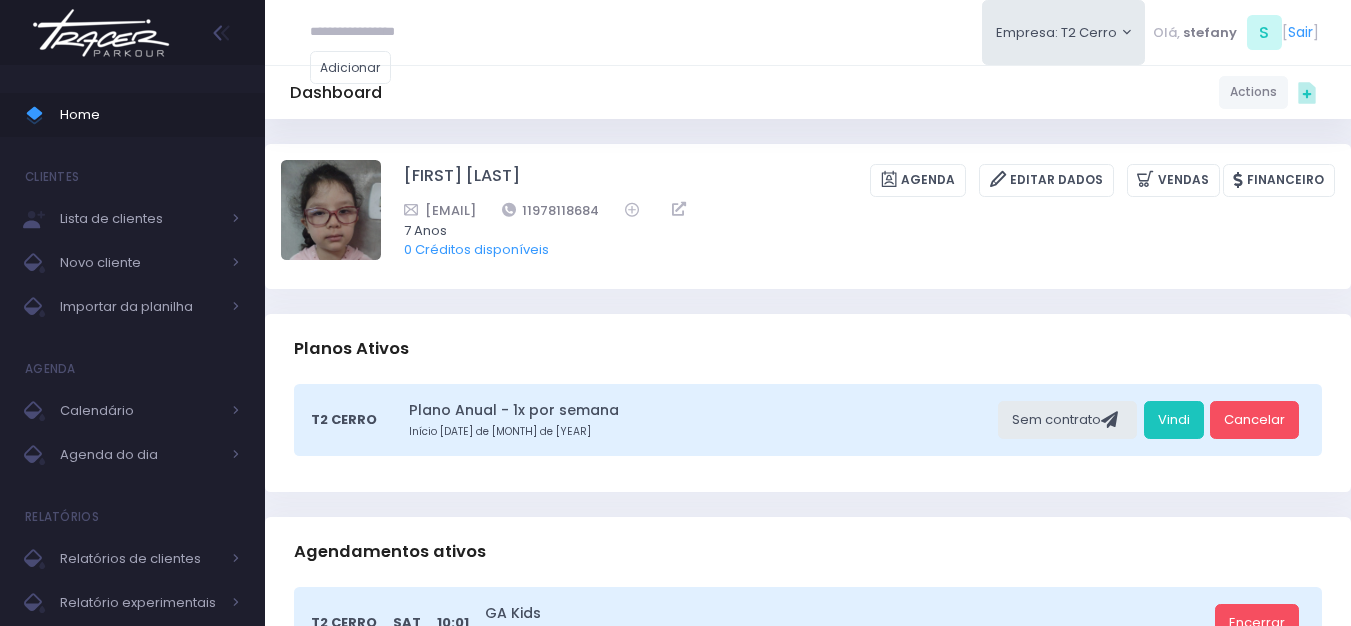 scroll, scrollTop: 0, scrollLeft: 0, axis: both 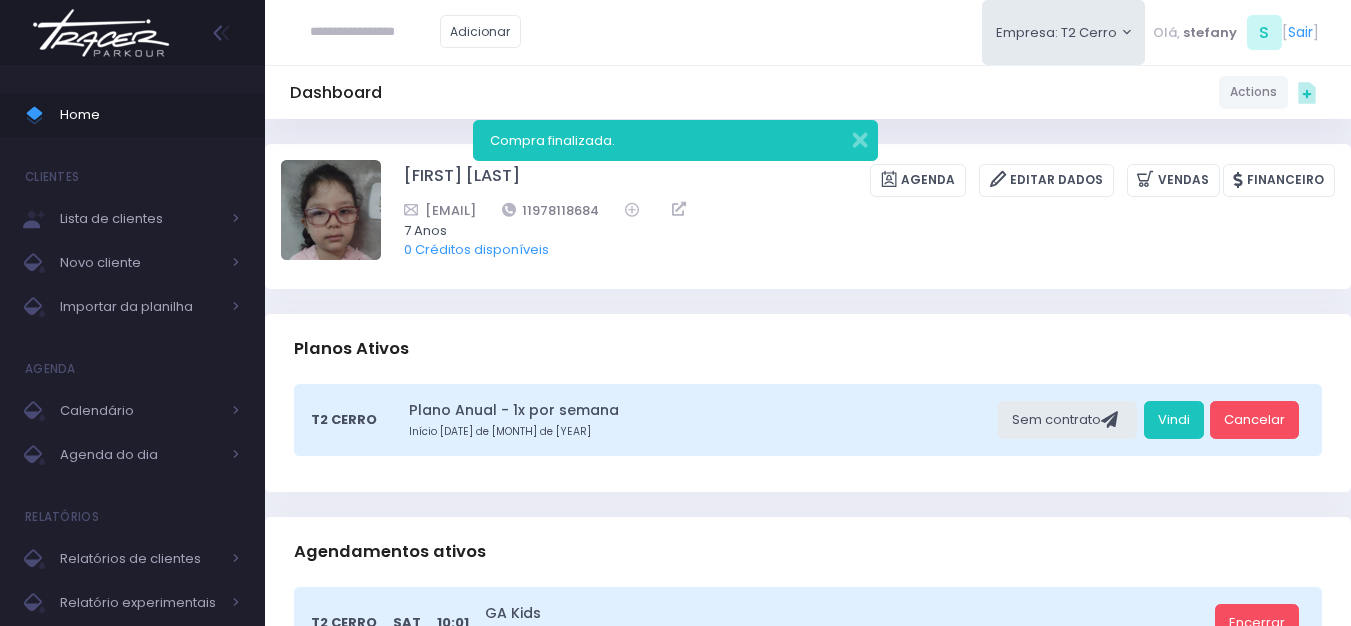 click at bounding box center [101, 33] 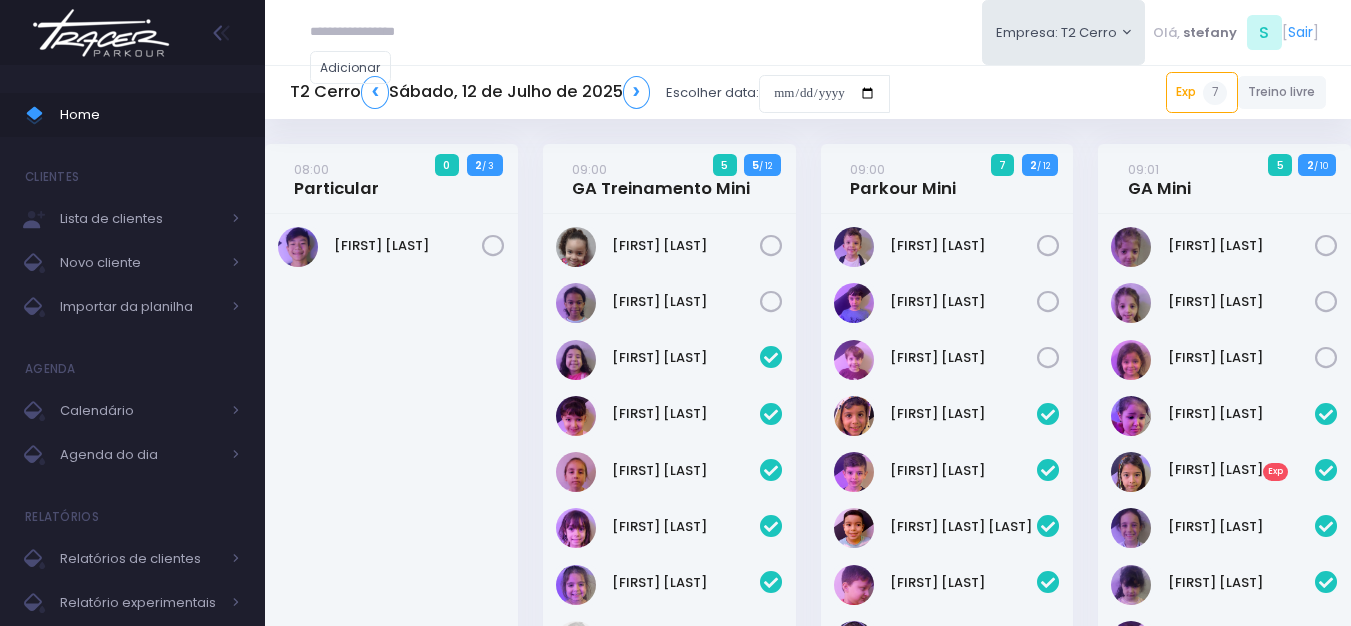 scroll, scrollTop: 1002, scrollLeft: 0, axis: vertical 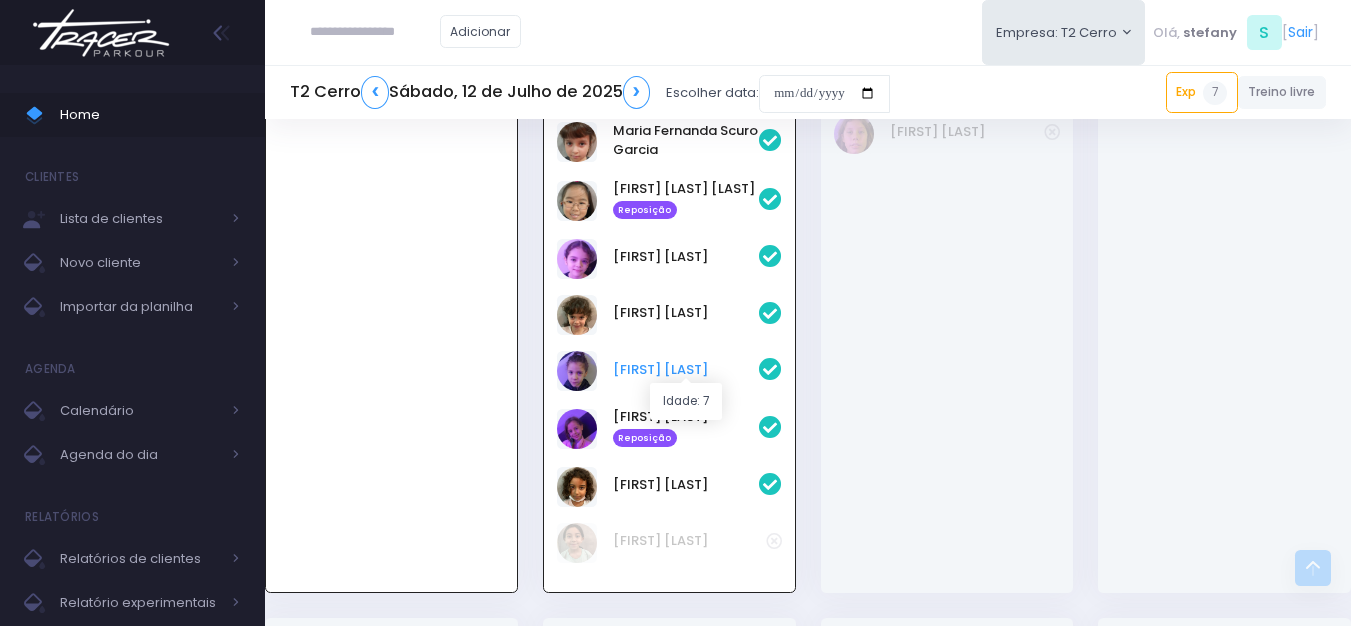 click on "[FIRST] [LAST]" at bounding box center [686, 370] 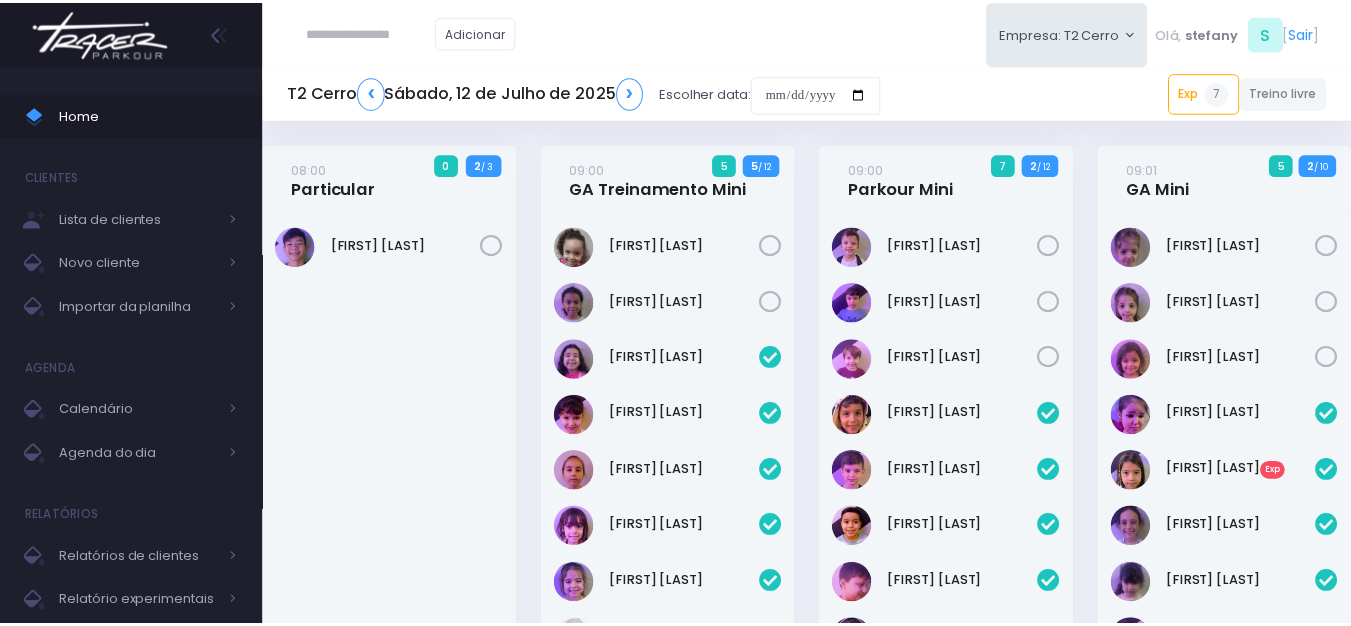 scroll, scrollTop: 1002, scrollLeft: 0, axis: vertical 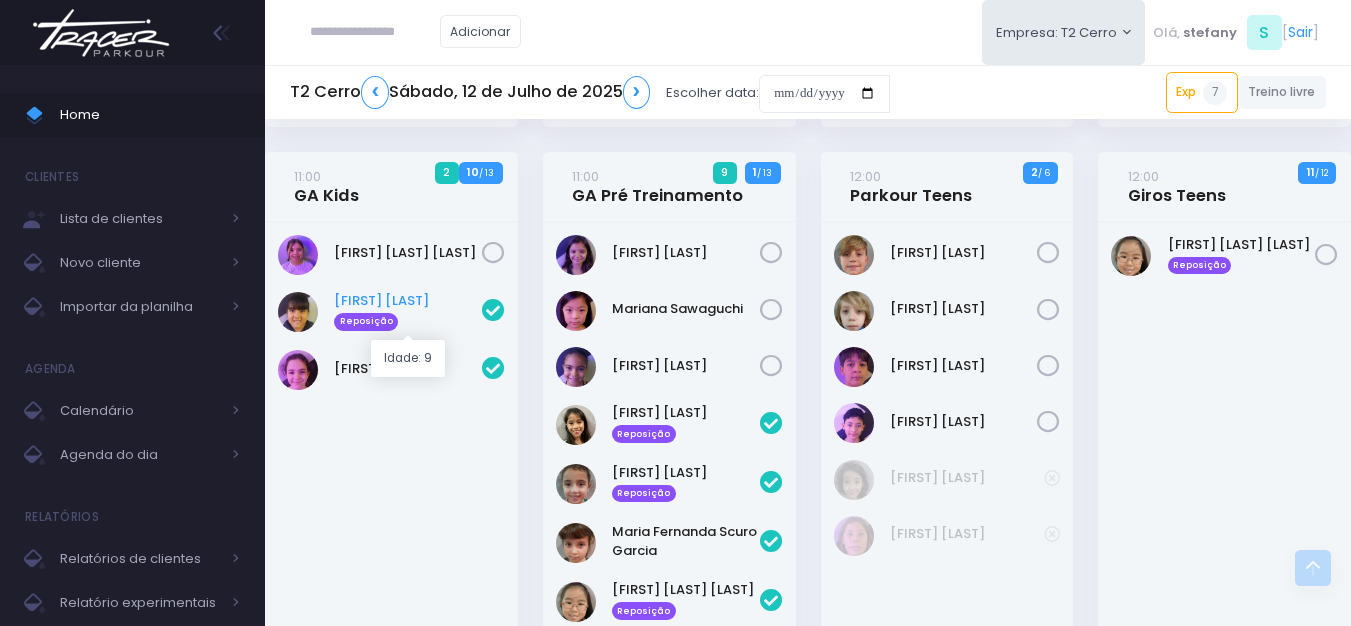click on "[FIRST] [LAST]" at bounding box center (408, 311) 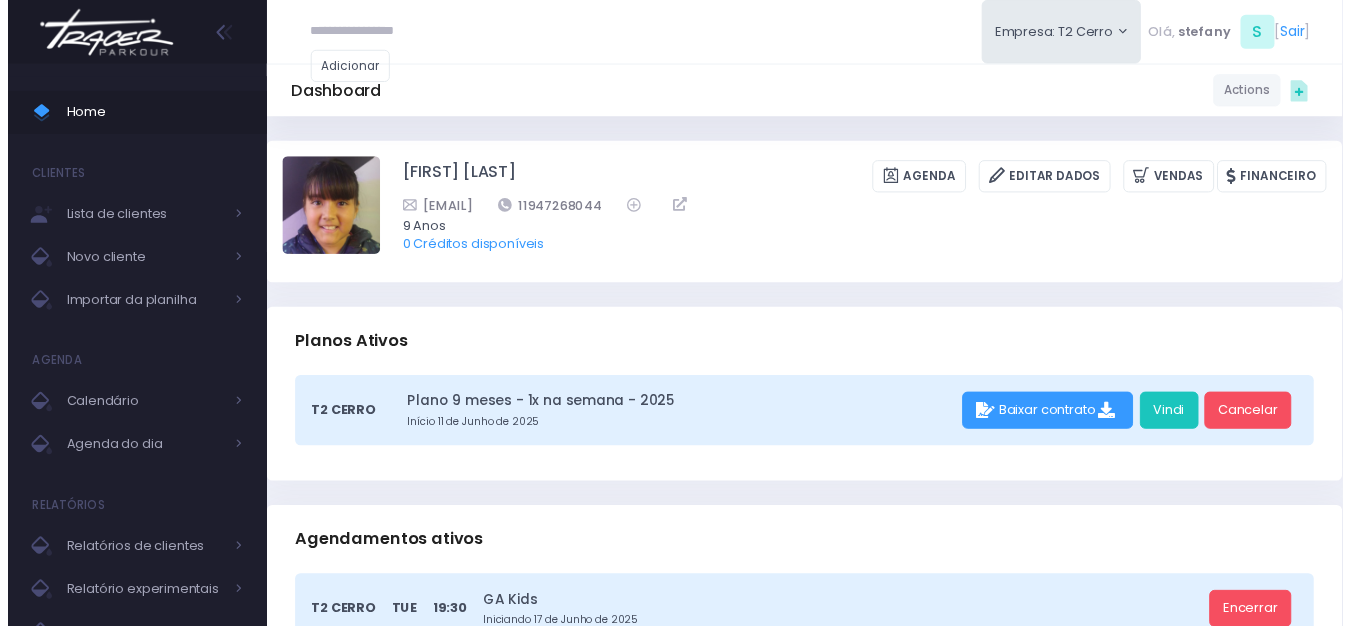 scroll, scrollTop: 0, scrollLeft: 0, axis: both 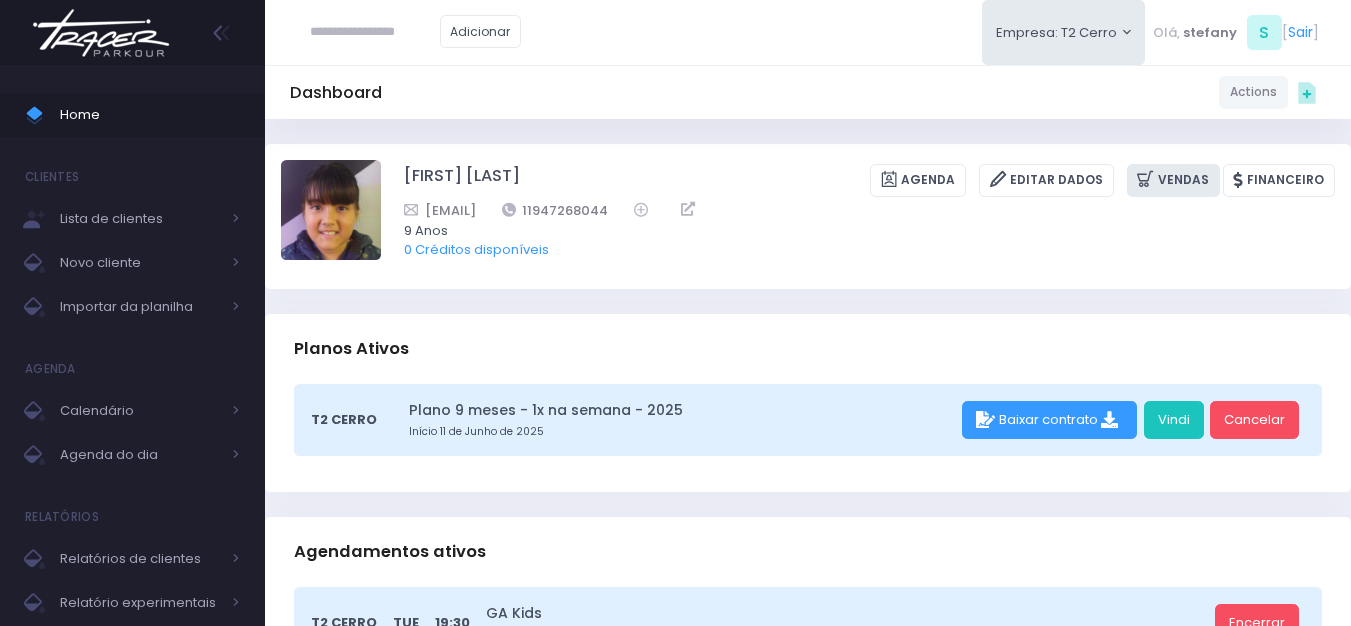 click on "Vendas" at bounding box center (1173, 180) 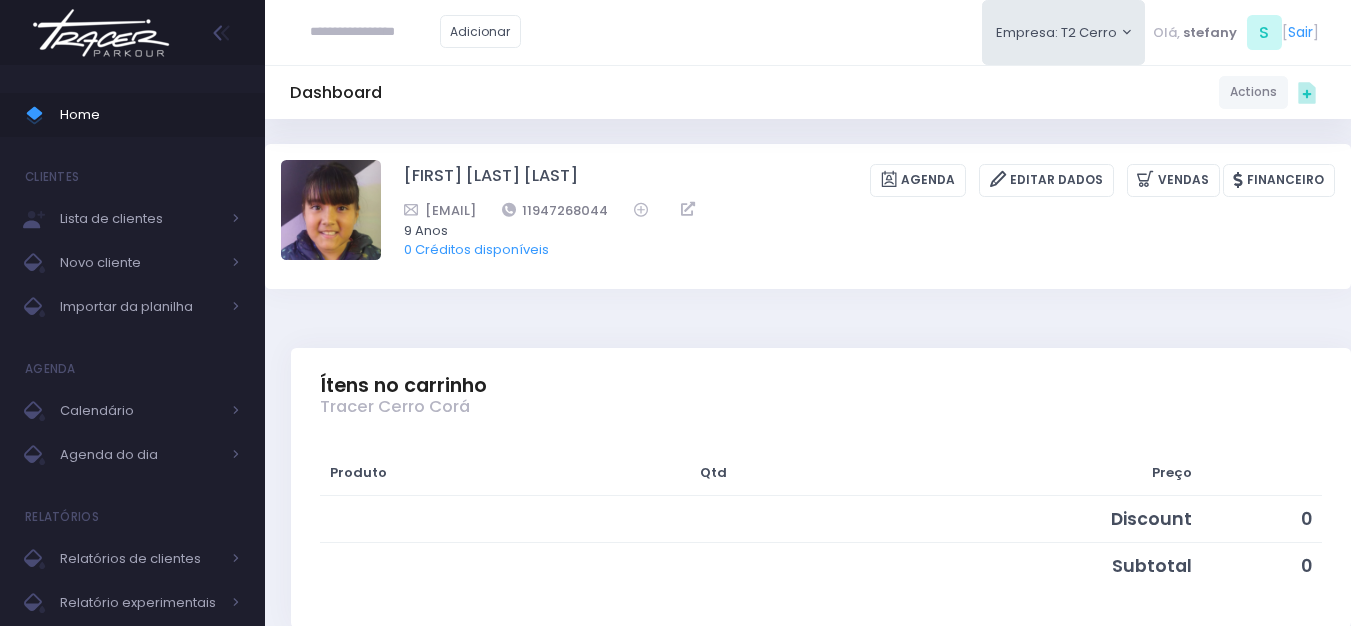 scroll, scrollTop: 0, scrollLeft: 0, axis: both 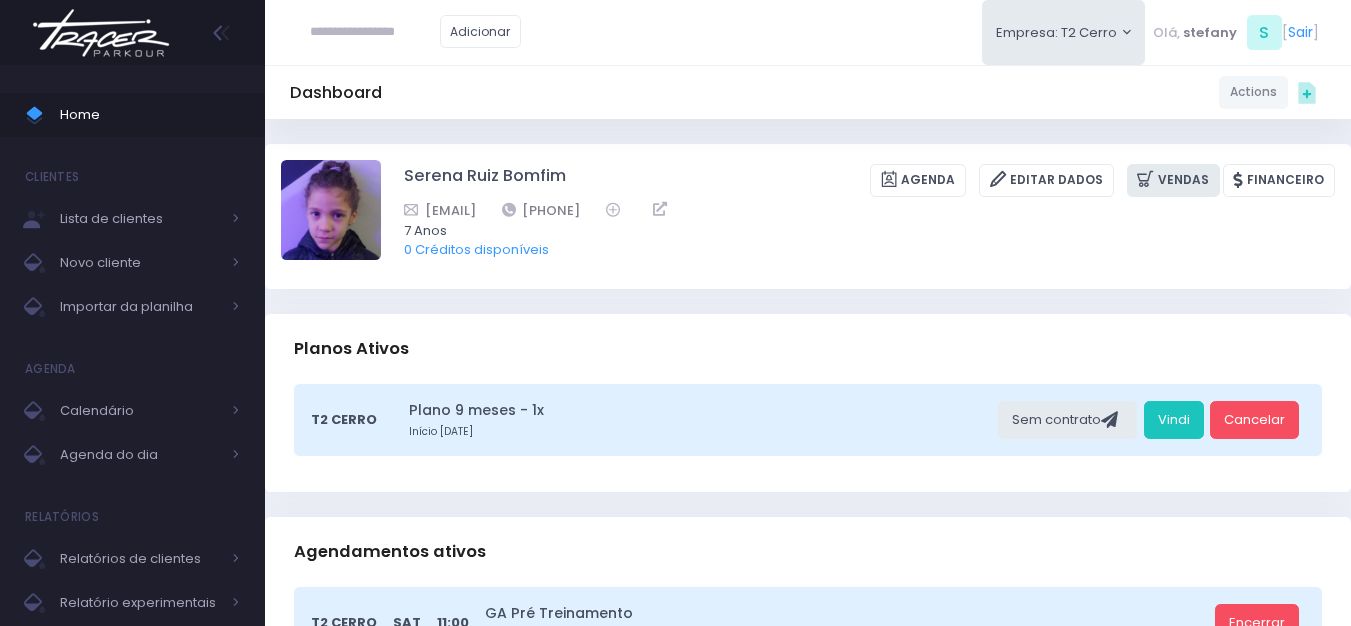 click on "Vendas" at bounding box center [1173, 180] 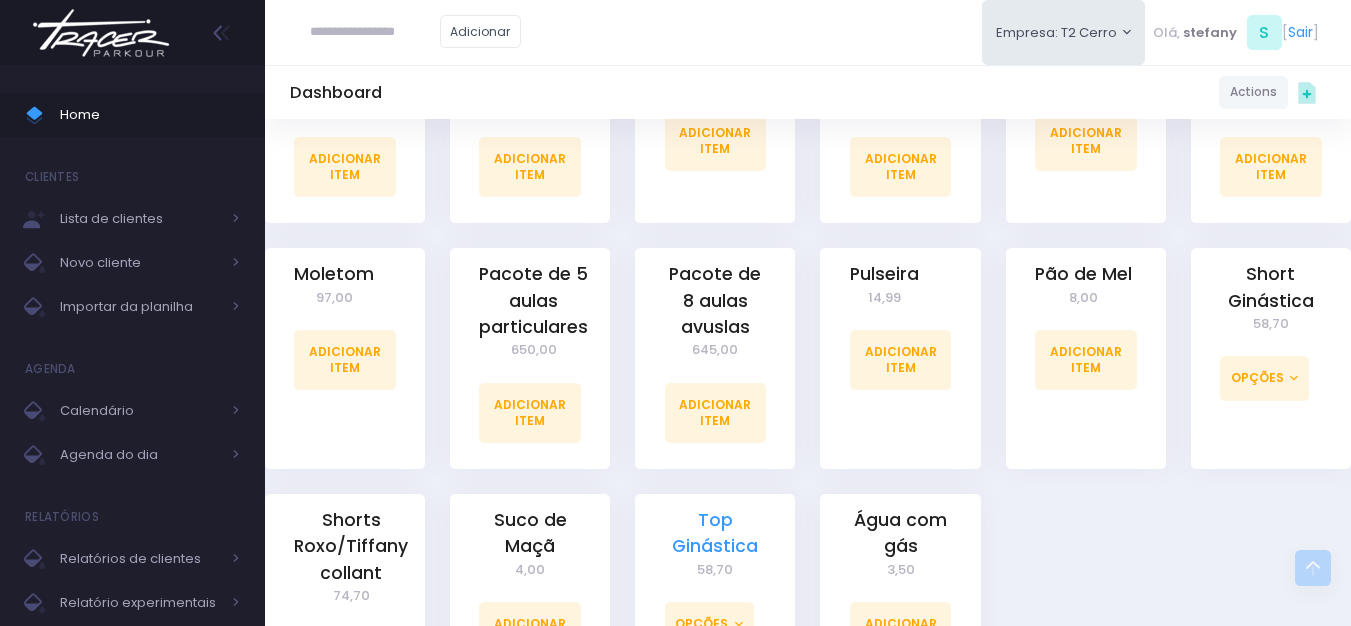 scroll, scrollTop: 1800, scrollLeft: 0, axis: vertical 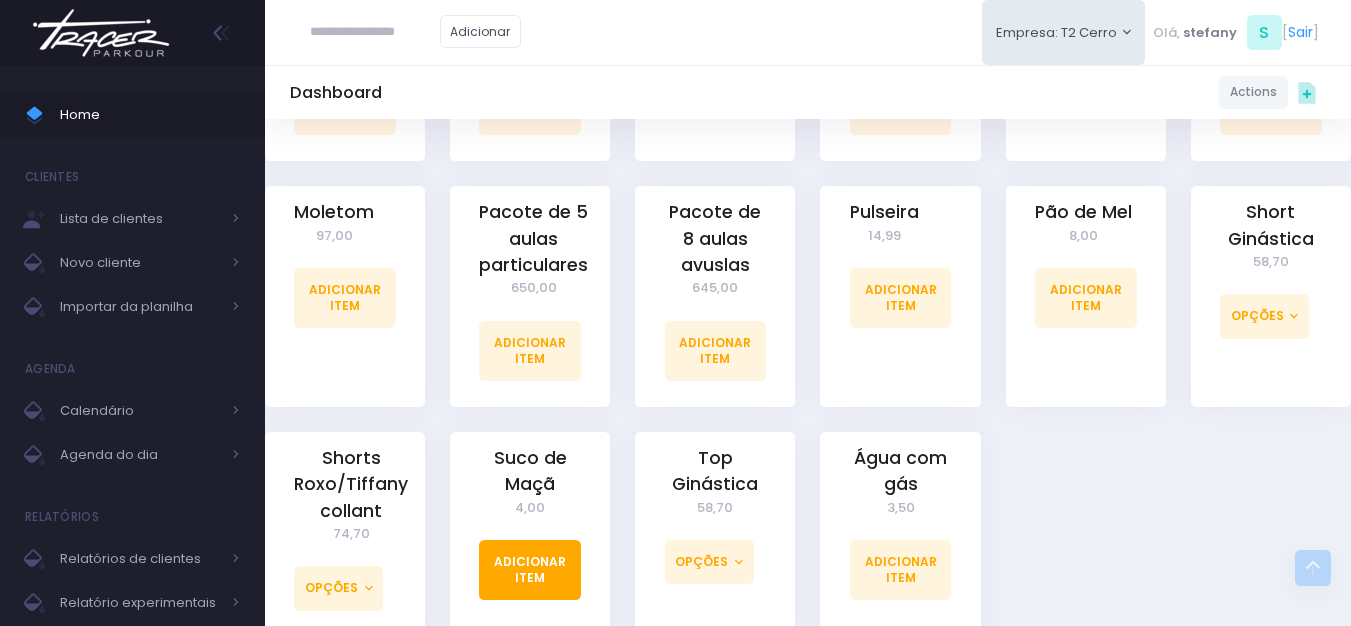 click on "Adicionar Item" at bounding box center (530, 570) 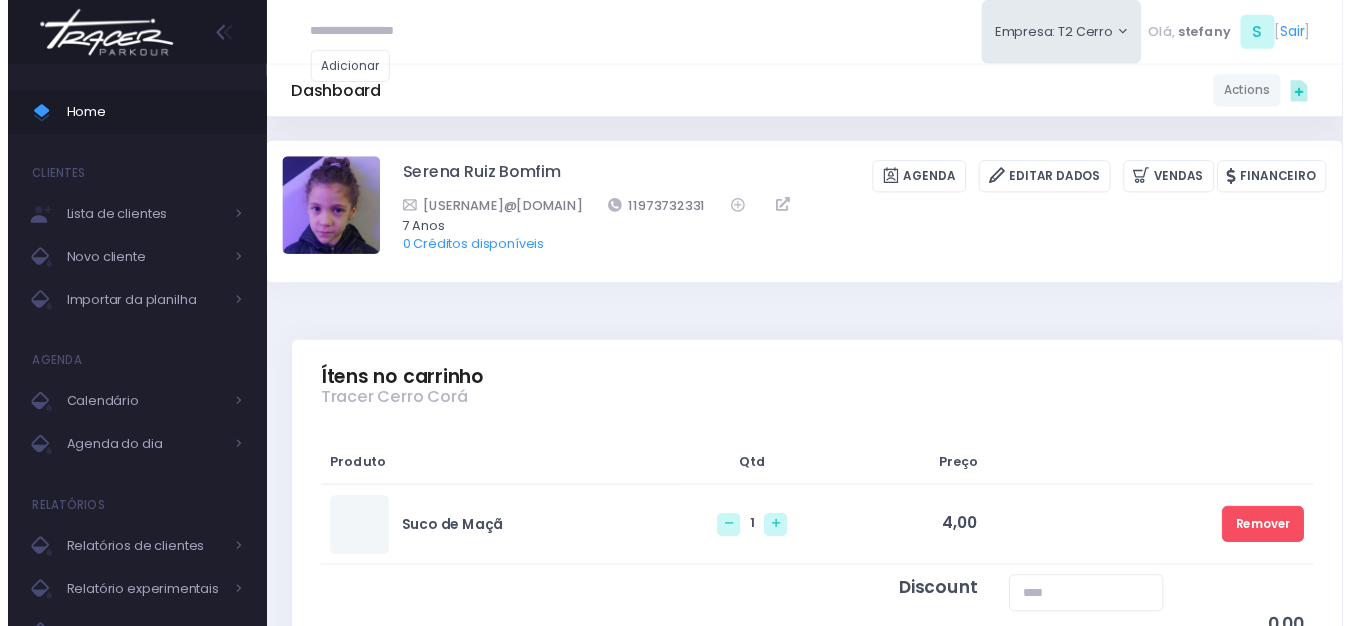 scroll, scrollTop: 0, scrollLeft: 0, axis: both 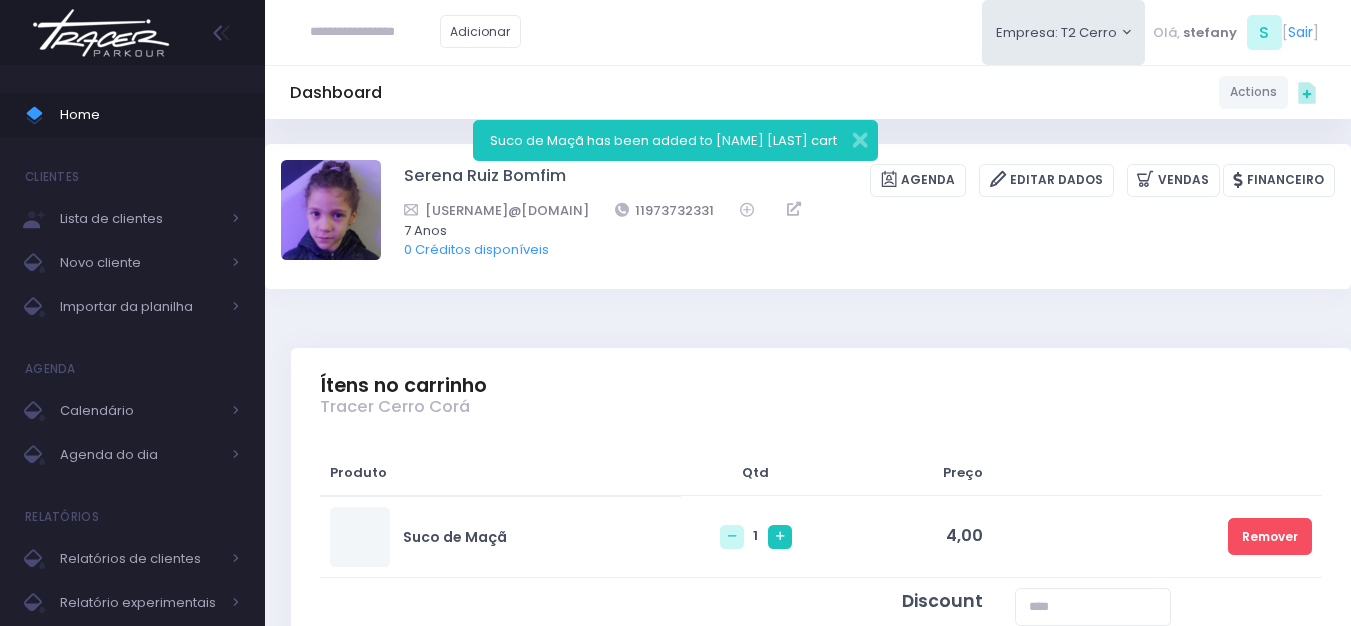 click at bounding box center (780, 537) 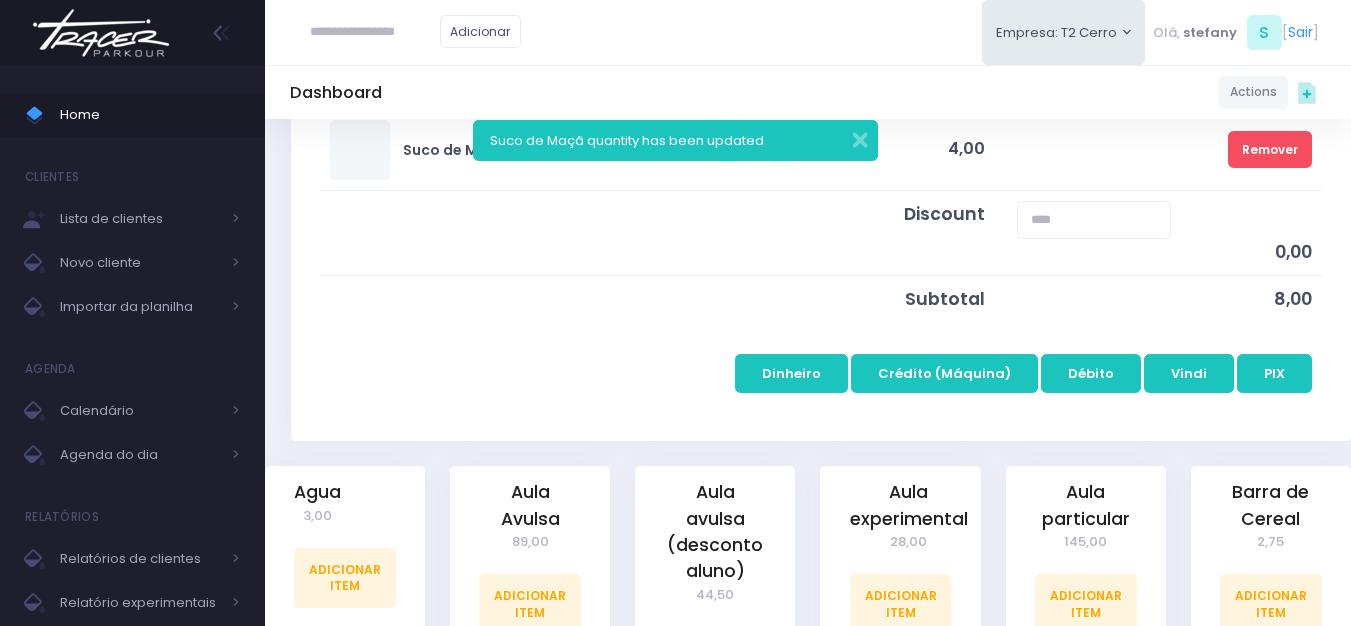 scroll, scrollTop: 400, scrollLeft: 0, axis: vertical 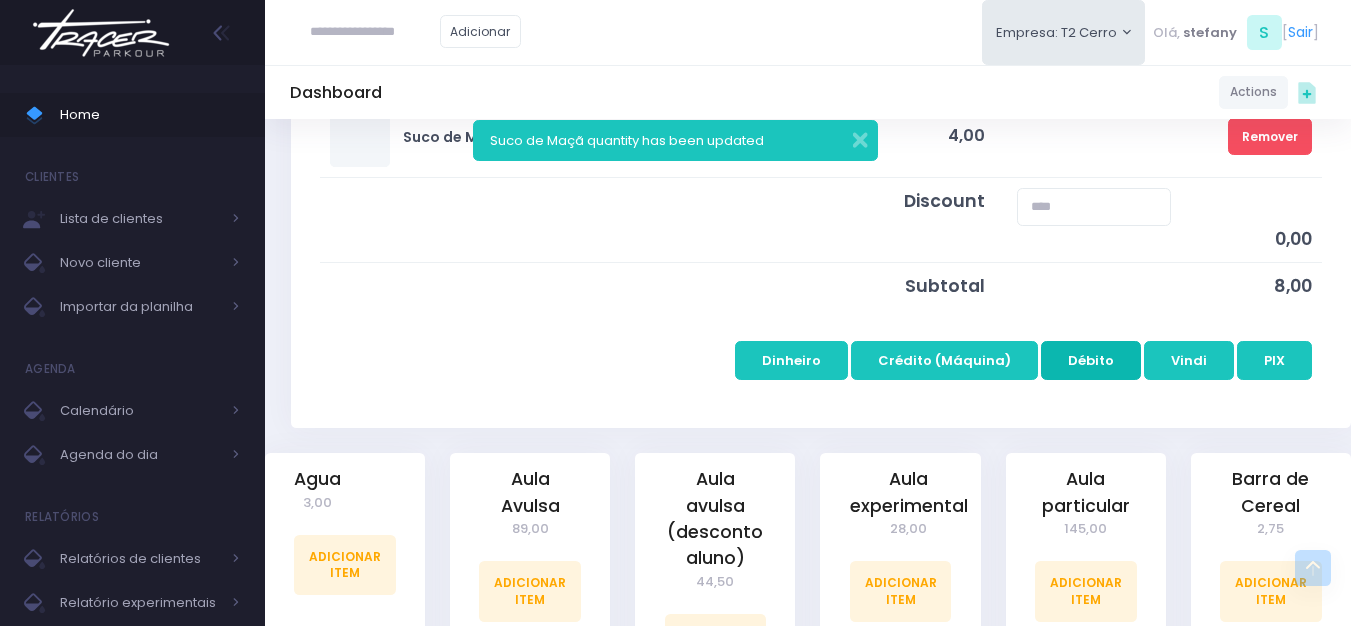 click on "Débito" at bounding box center [1091, 360] 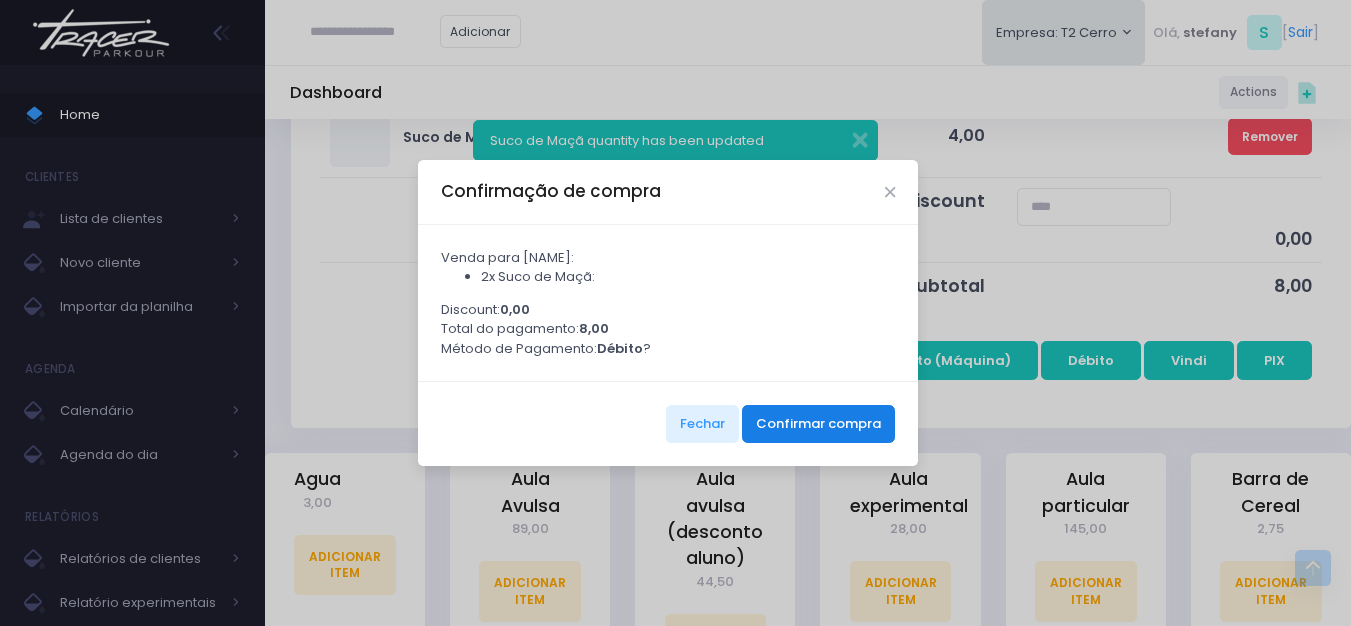 click on "Confirmar compra" at bounding box center [818, 424] 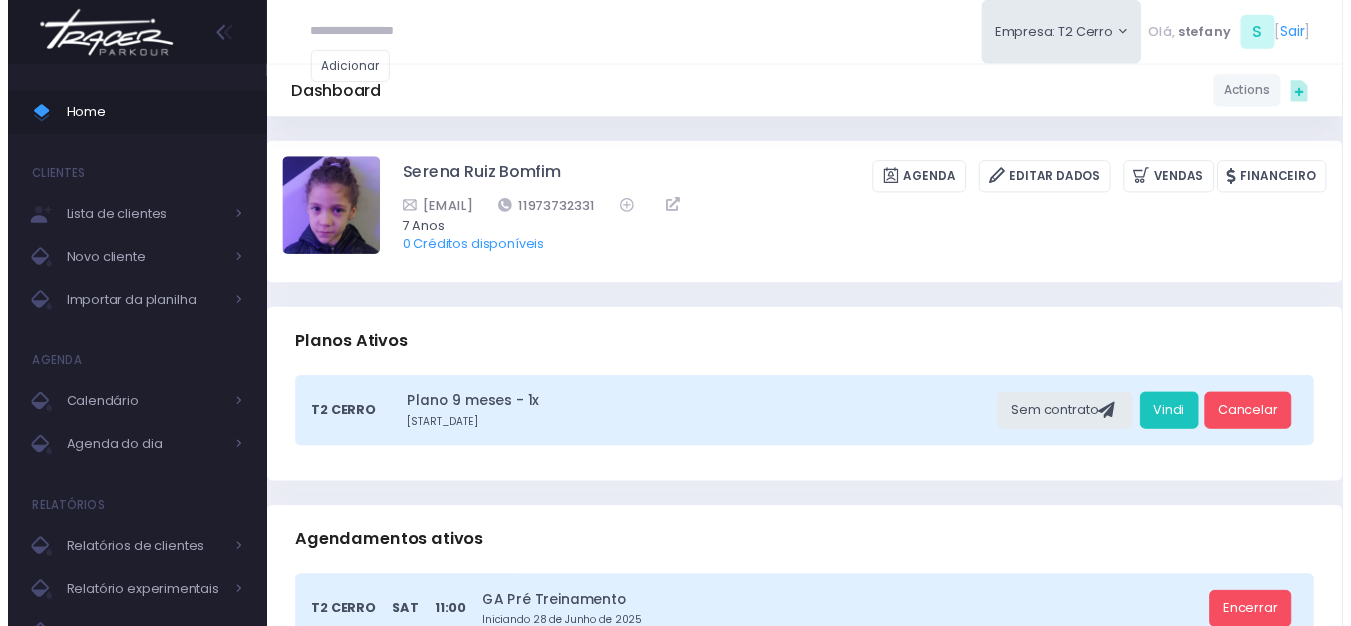 scroll, scrollTop: 0, scrollLeft: 0, axis: both 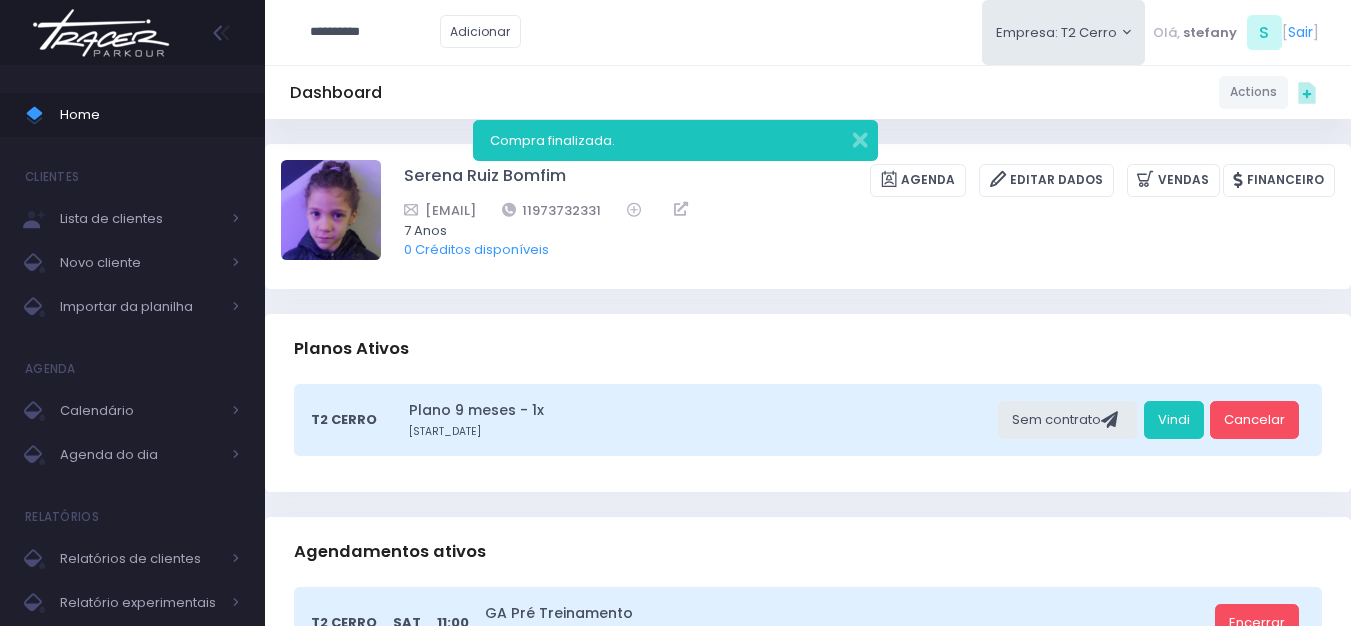 type on "**********" 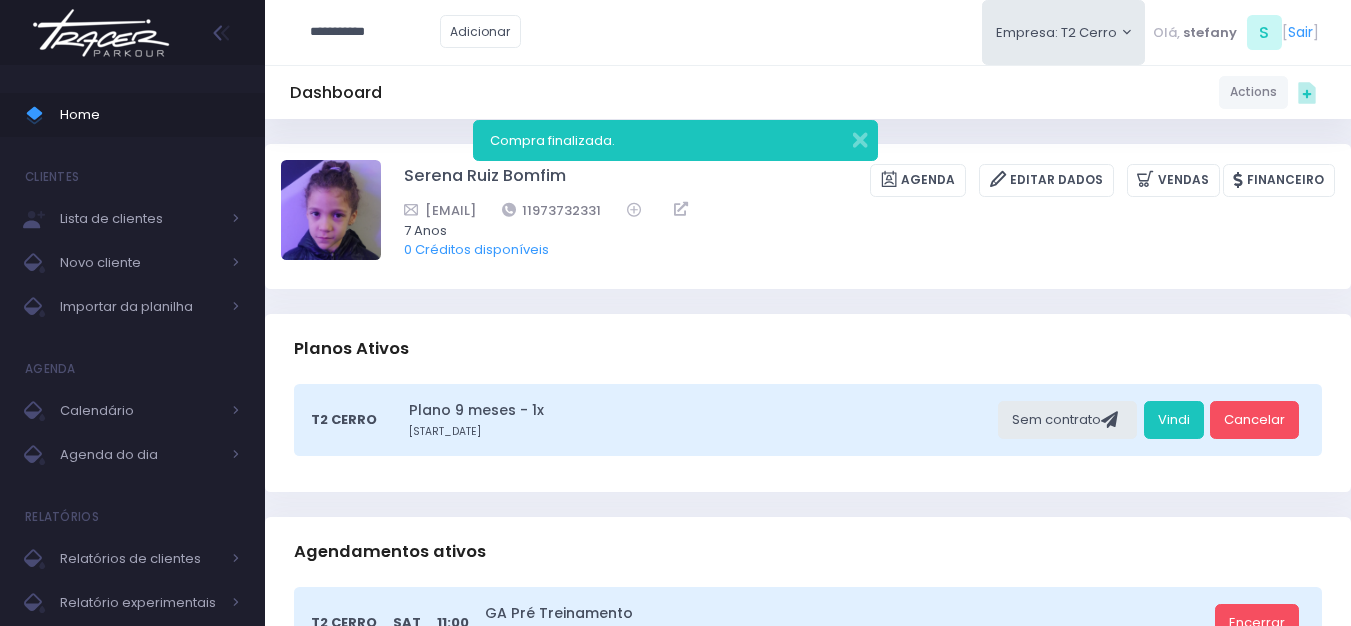 type on "**********" 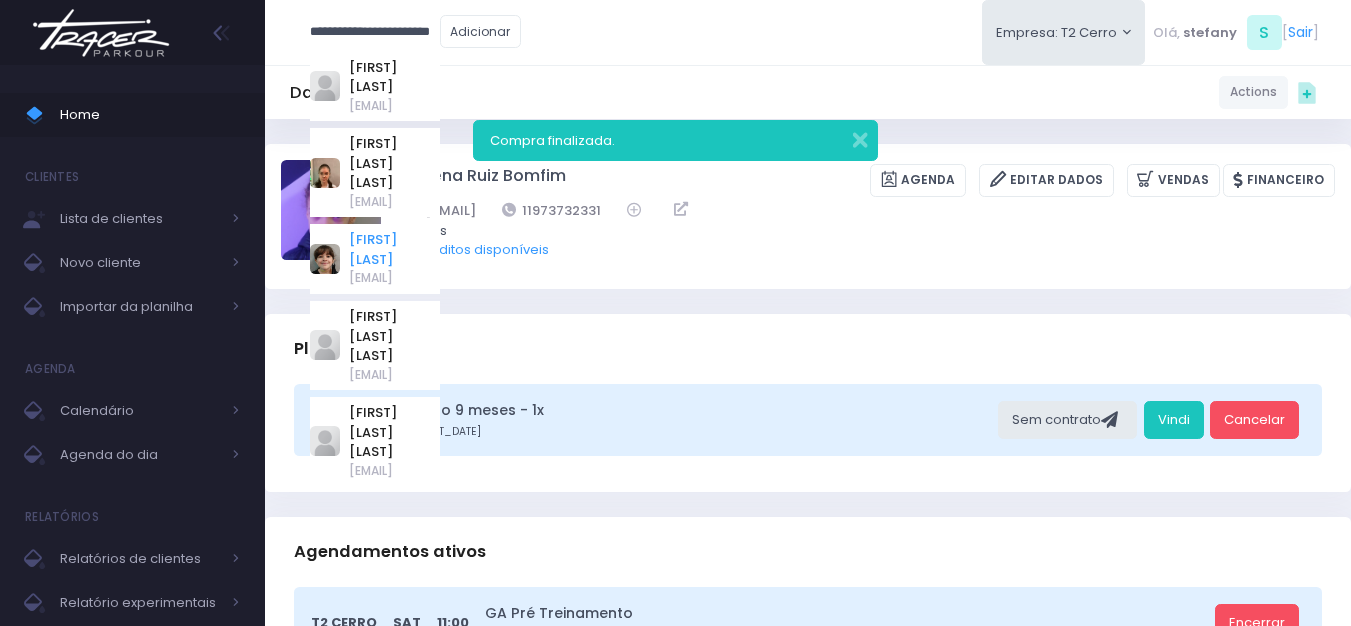 click on "Rafaela sangiorgi penha" at bounding box center [394, 249] 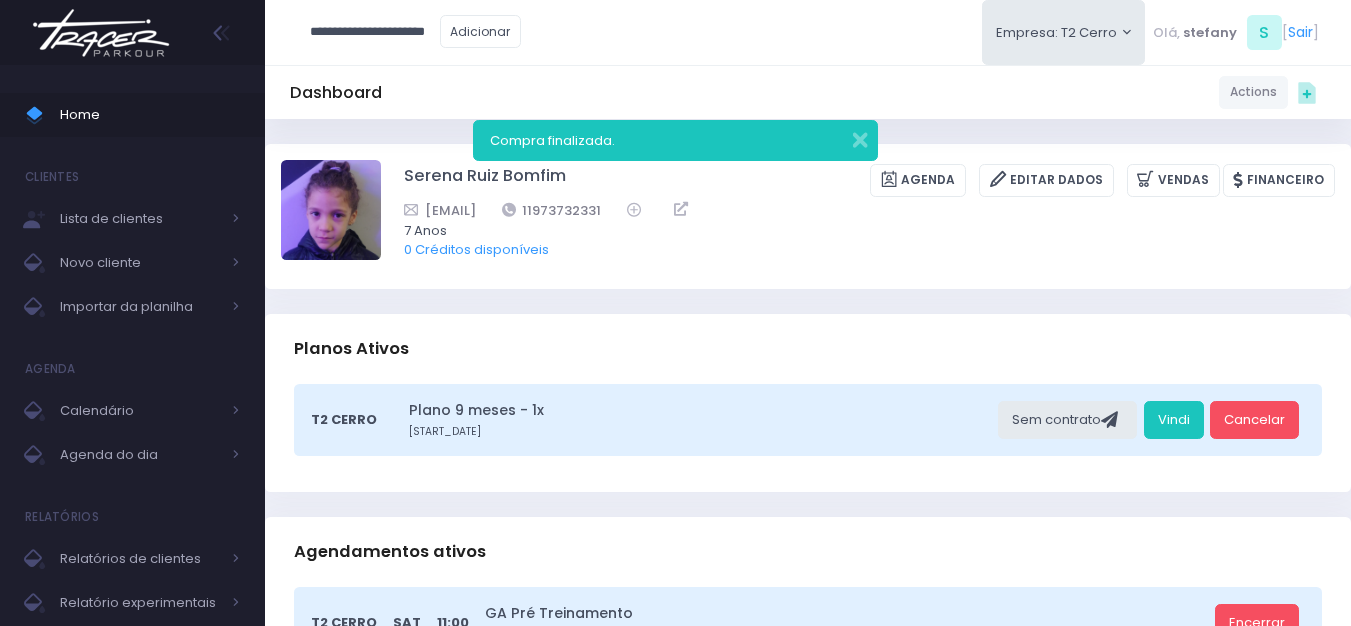 type on "**********" 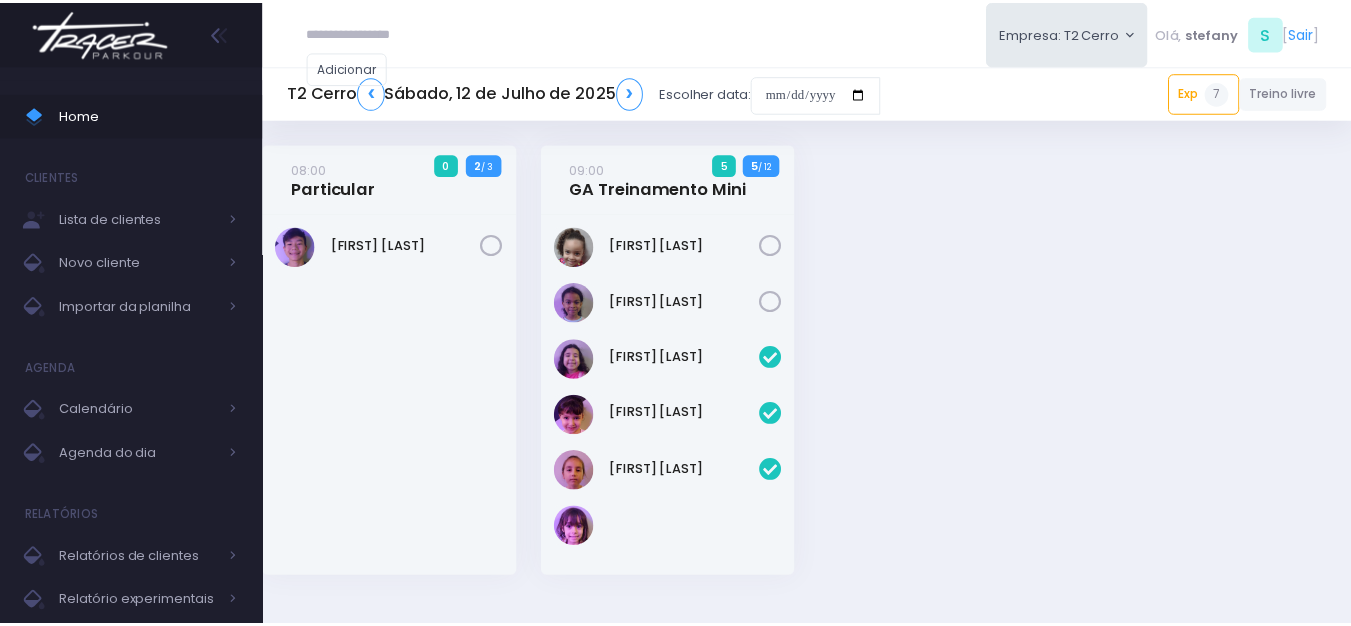 scroll, scrollTop: 0, scrollLeft: 0, axis: both 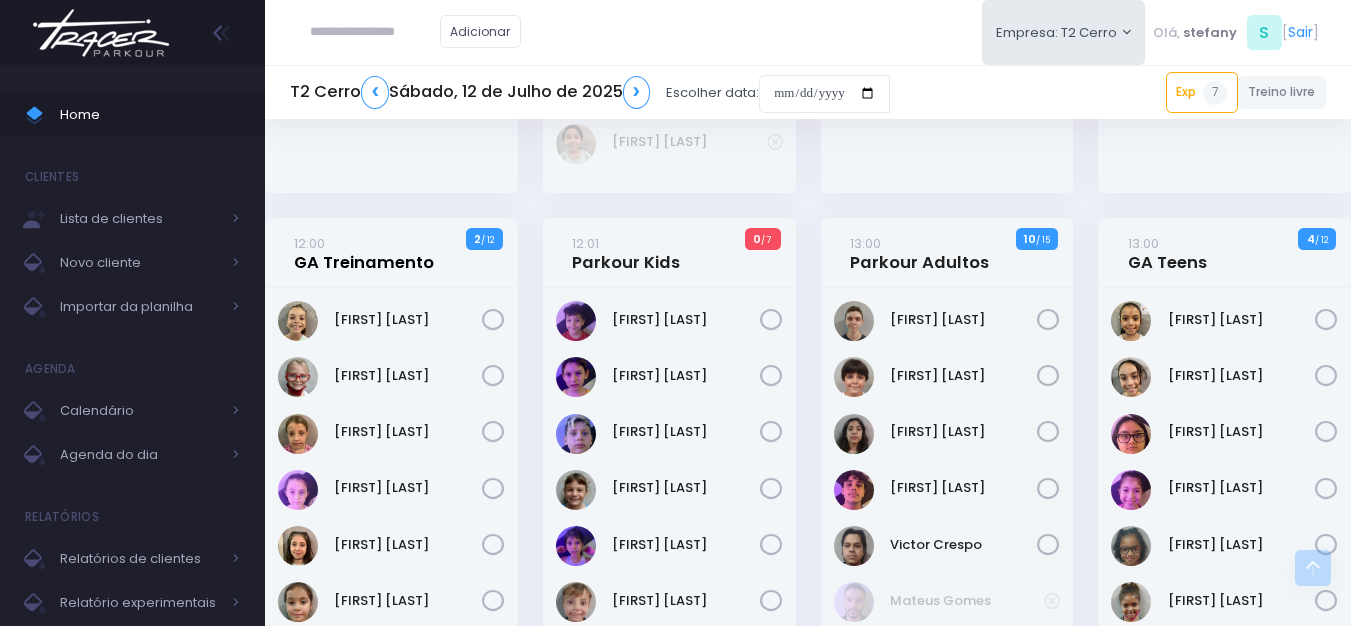 click on "12:00 GA Treinamento" at bounding box center [364, 253] 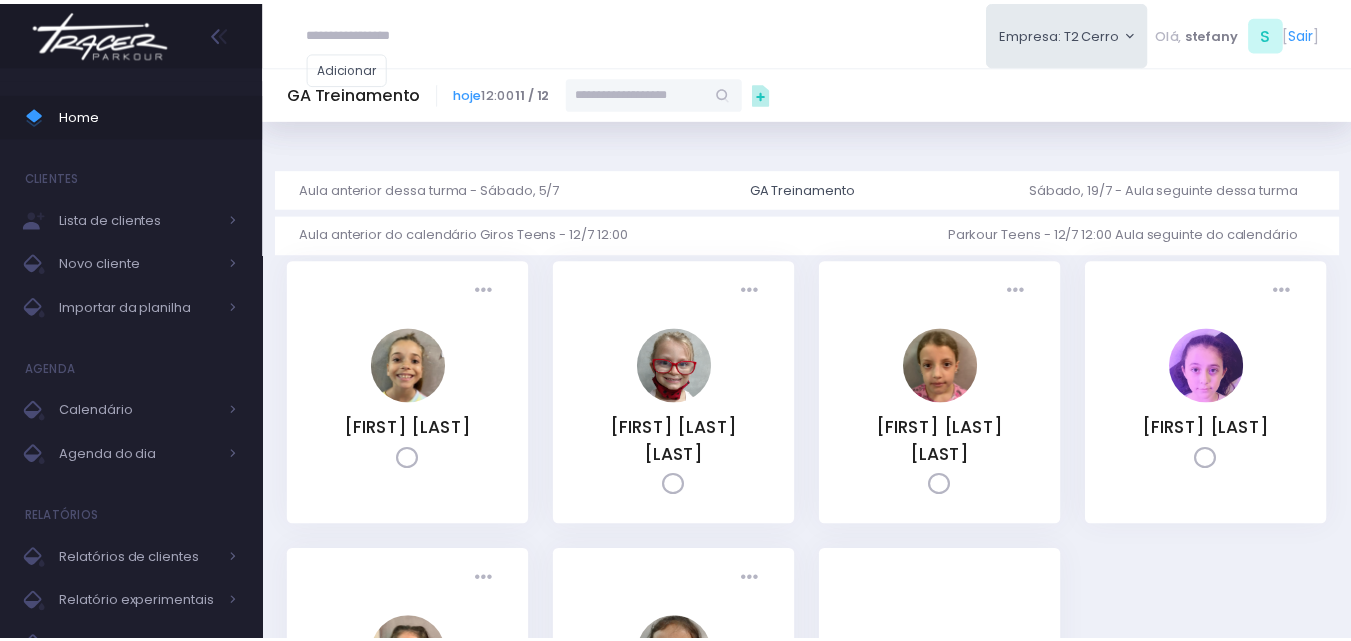 scroll, scrollTop: 0, scrollLeft: 0, axis: both 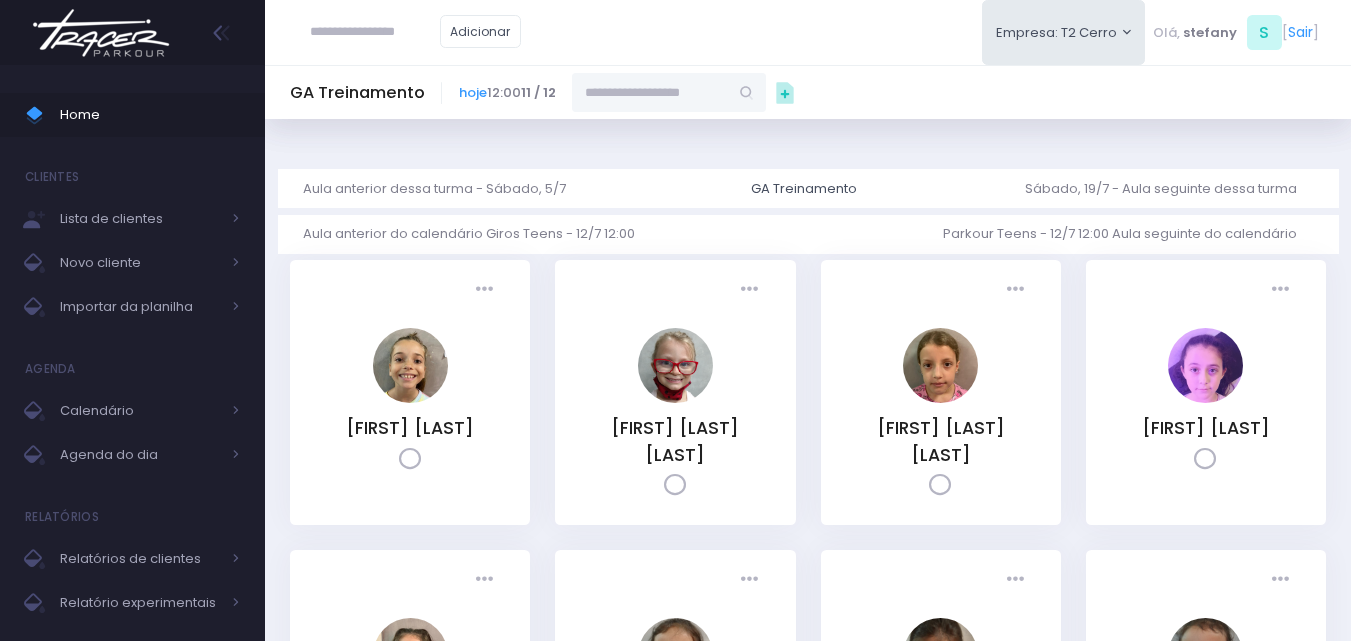 click at bounding box center (650, 92) 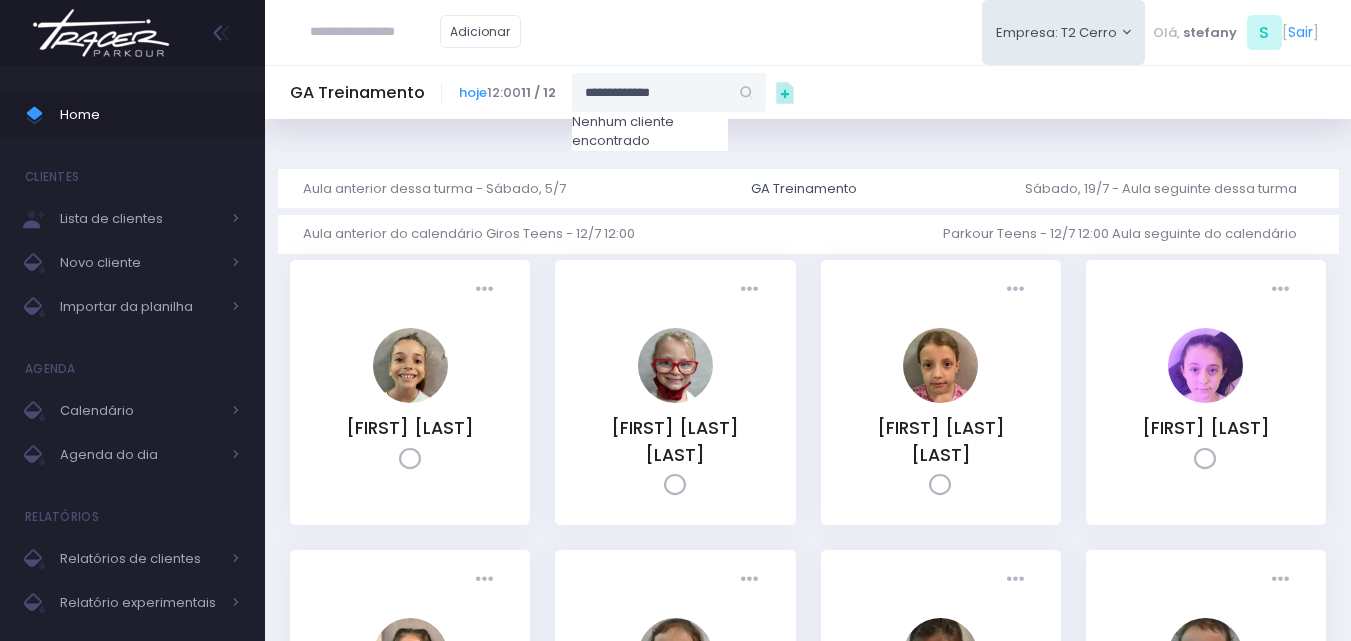 type on "**********" 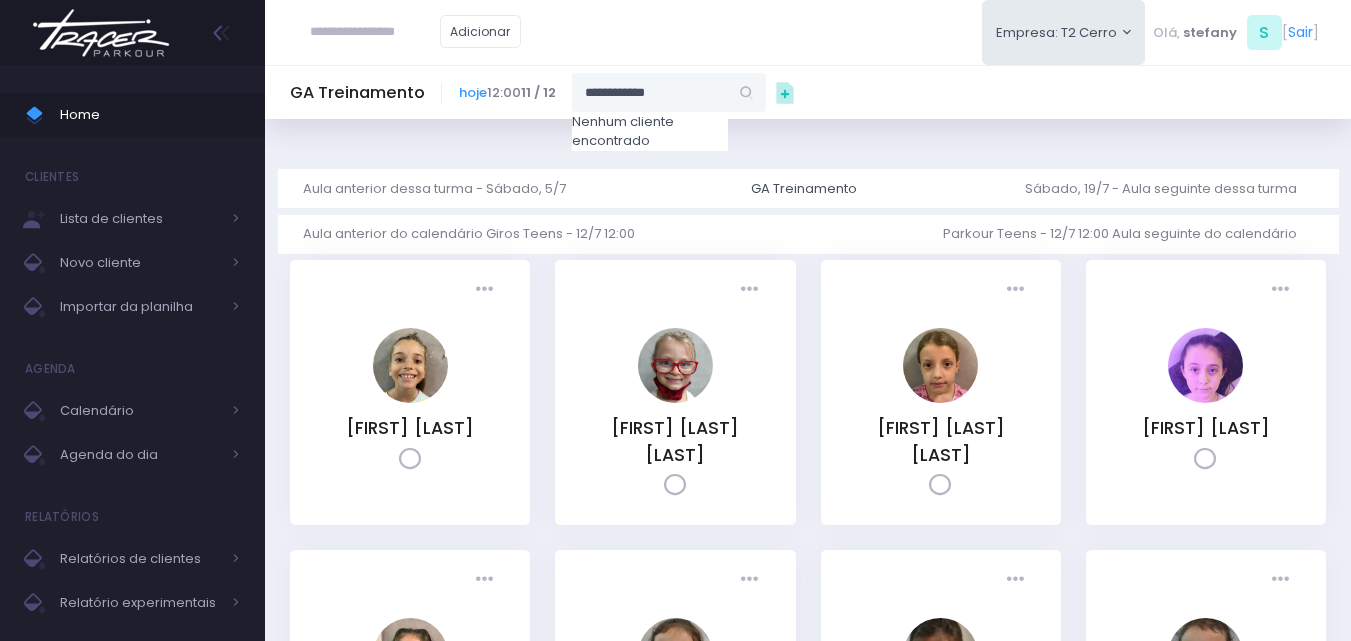 type on "**********" 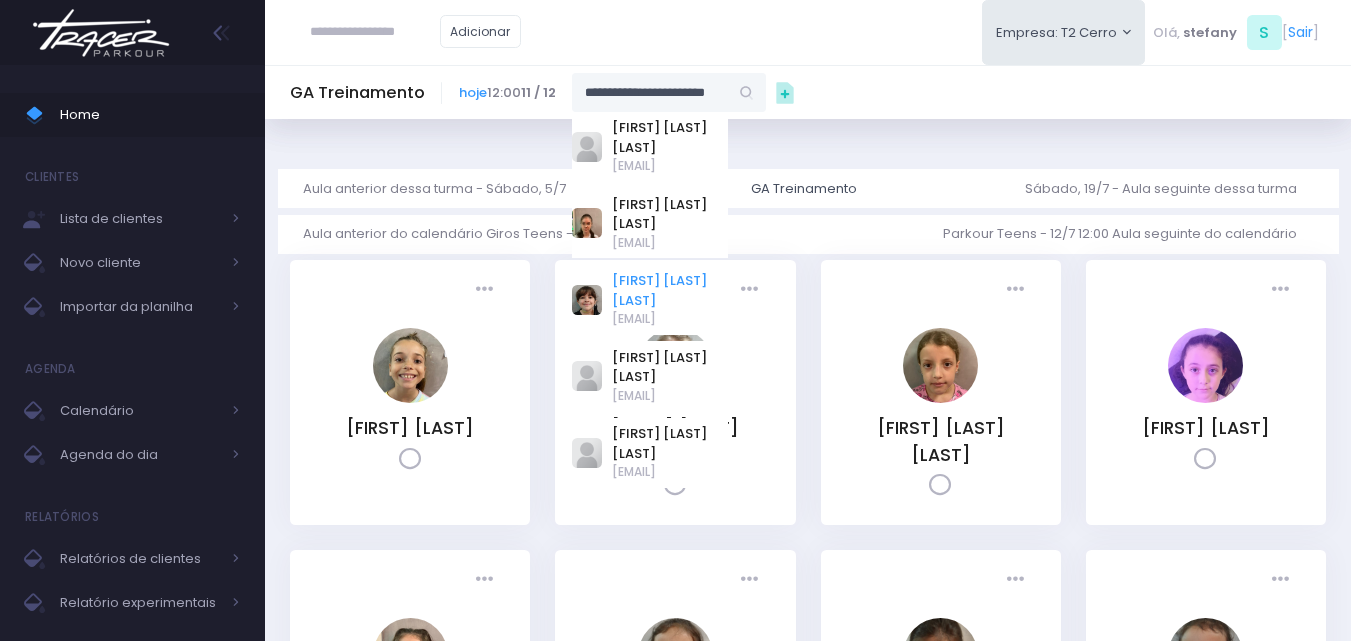 click on "Rafaela sangiorgi penha" at bounding box center [670, 290] 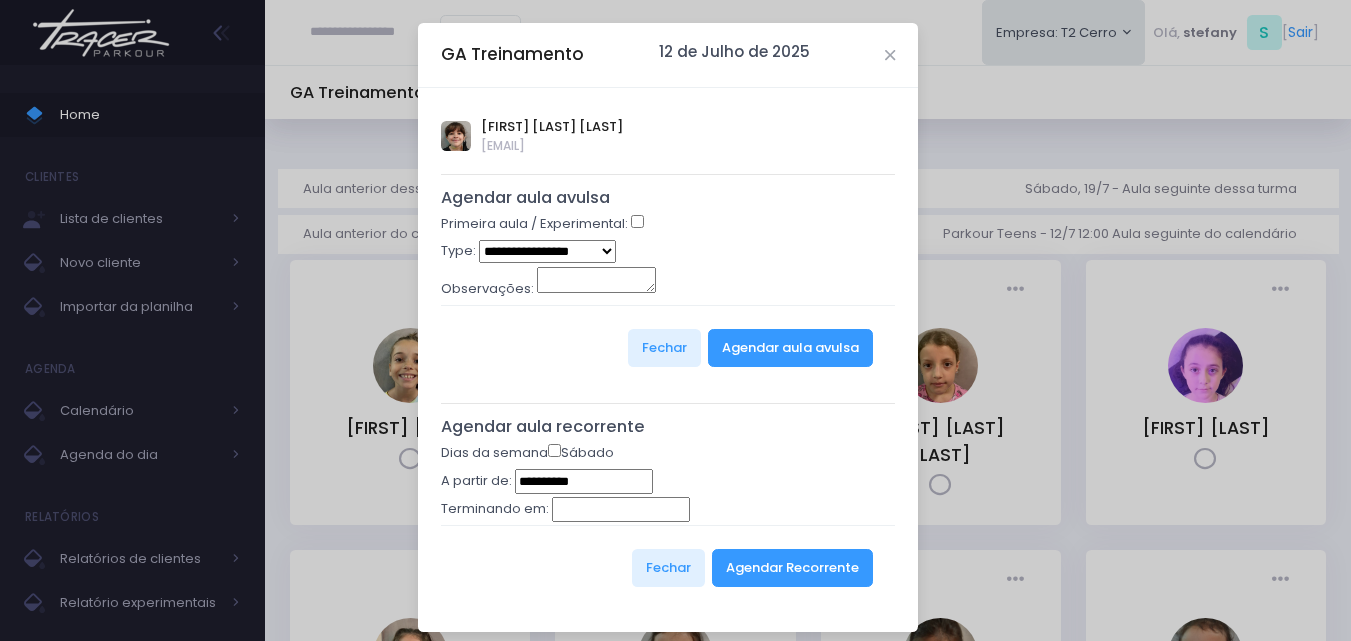 type on "**********" 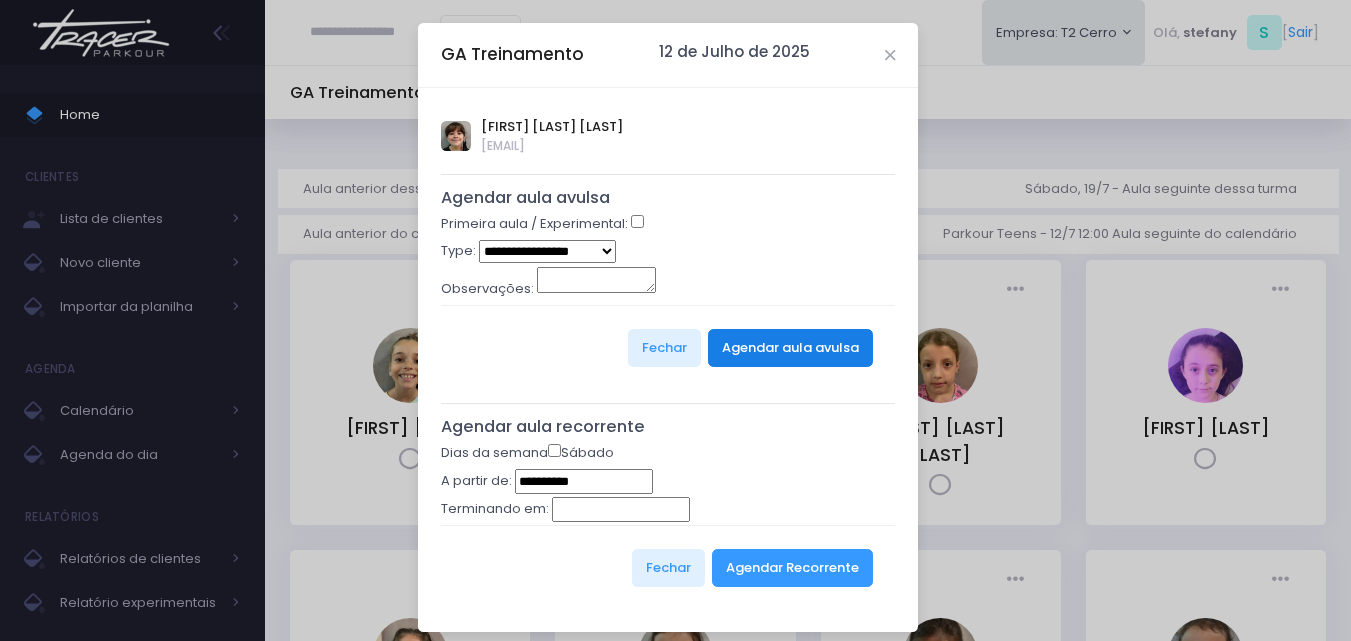 click on "Agendar aula avulsa" at bounding box center (790, 348) 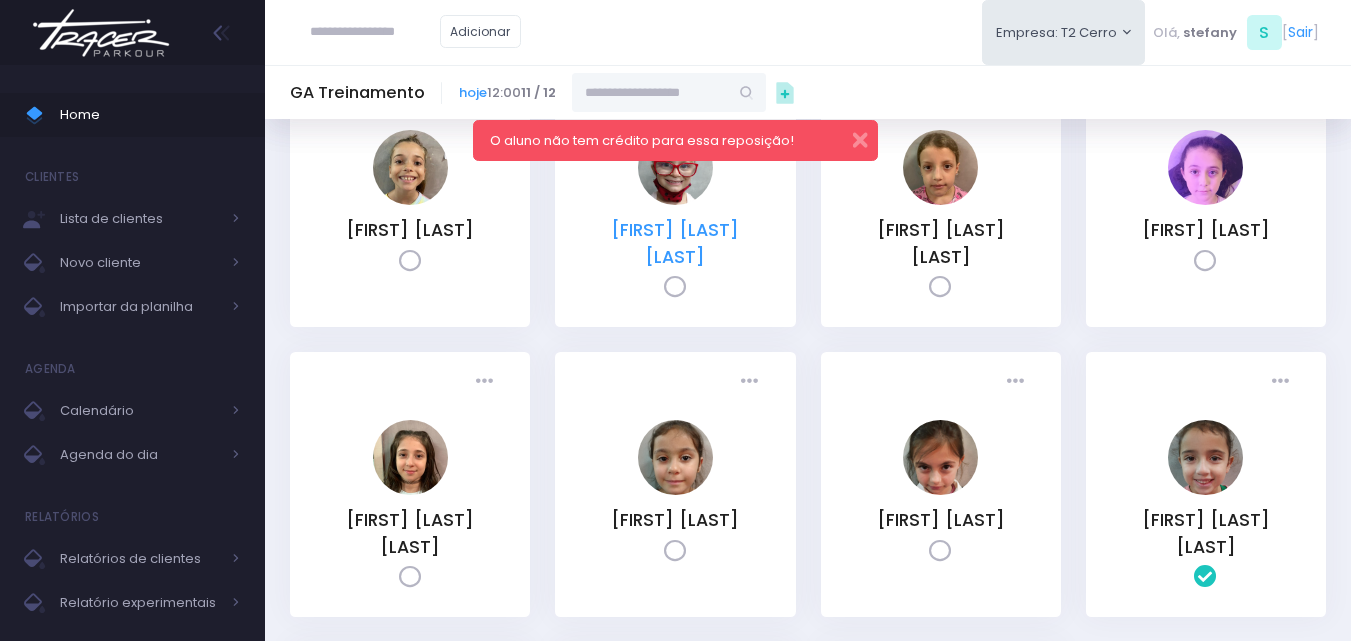 scroll, scrollTop: 200, scrollLeft: 0, axis: vertical 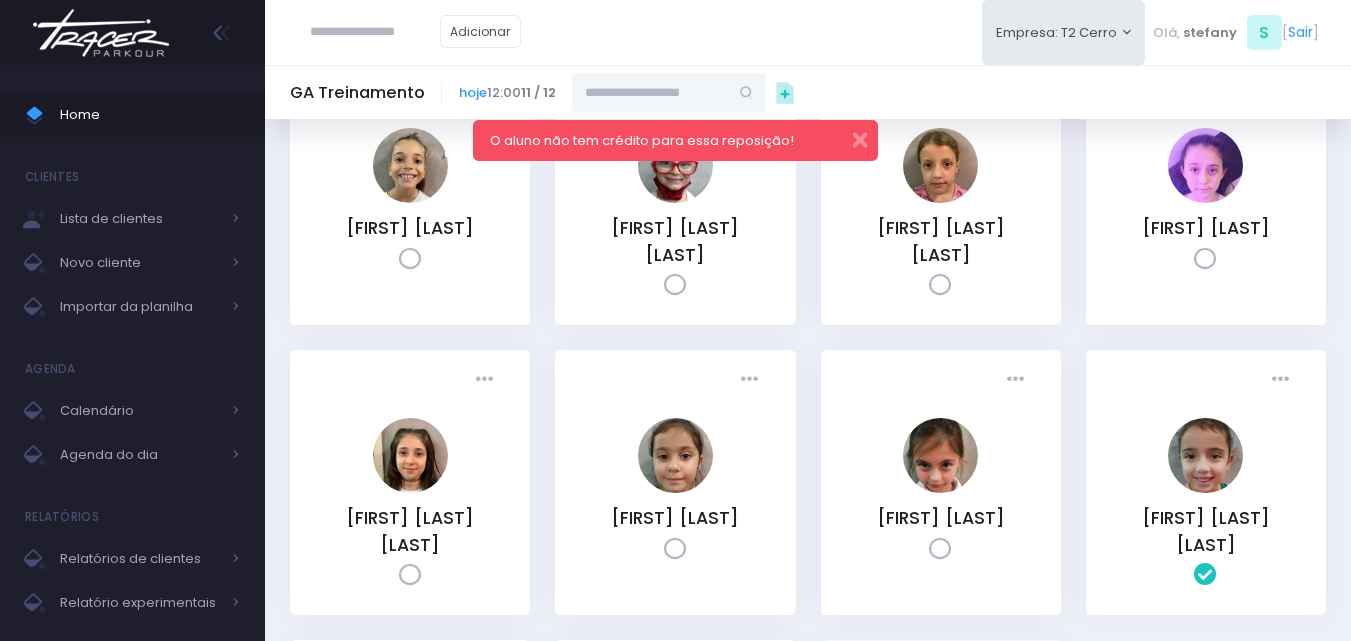 click at bounding box center (650, 92) 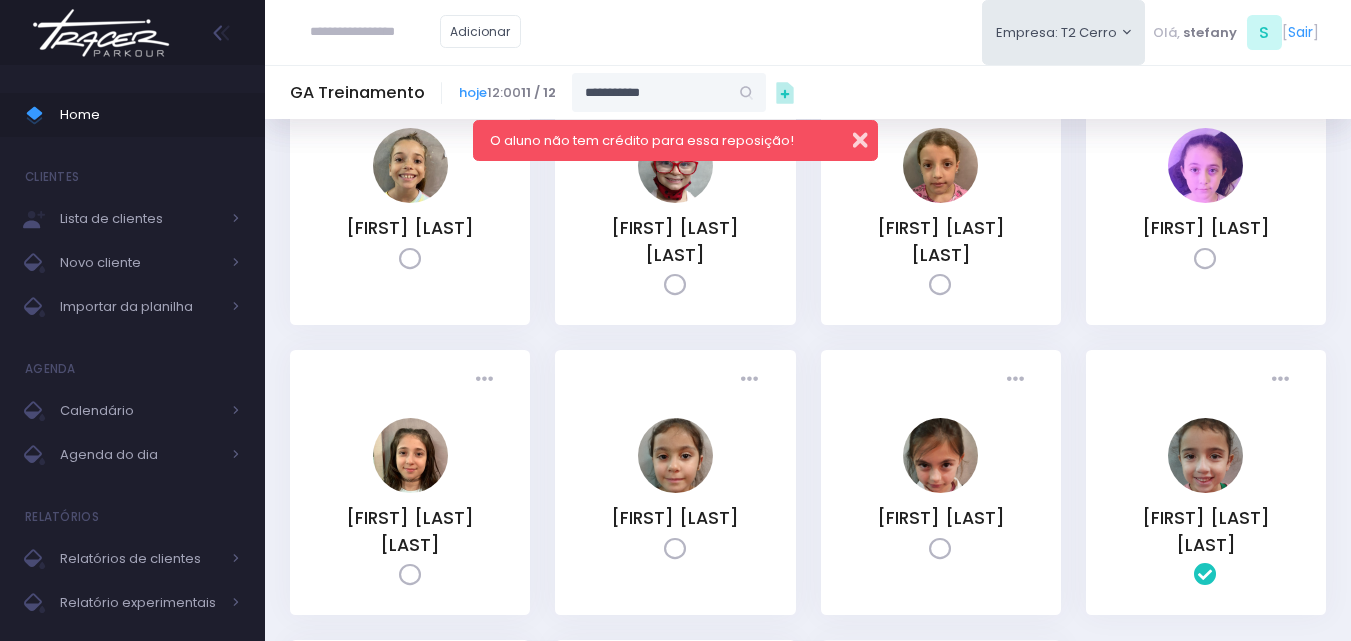 type on "**********" 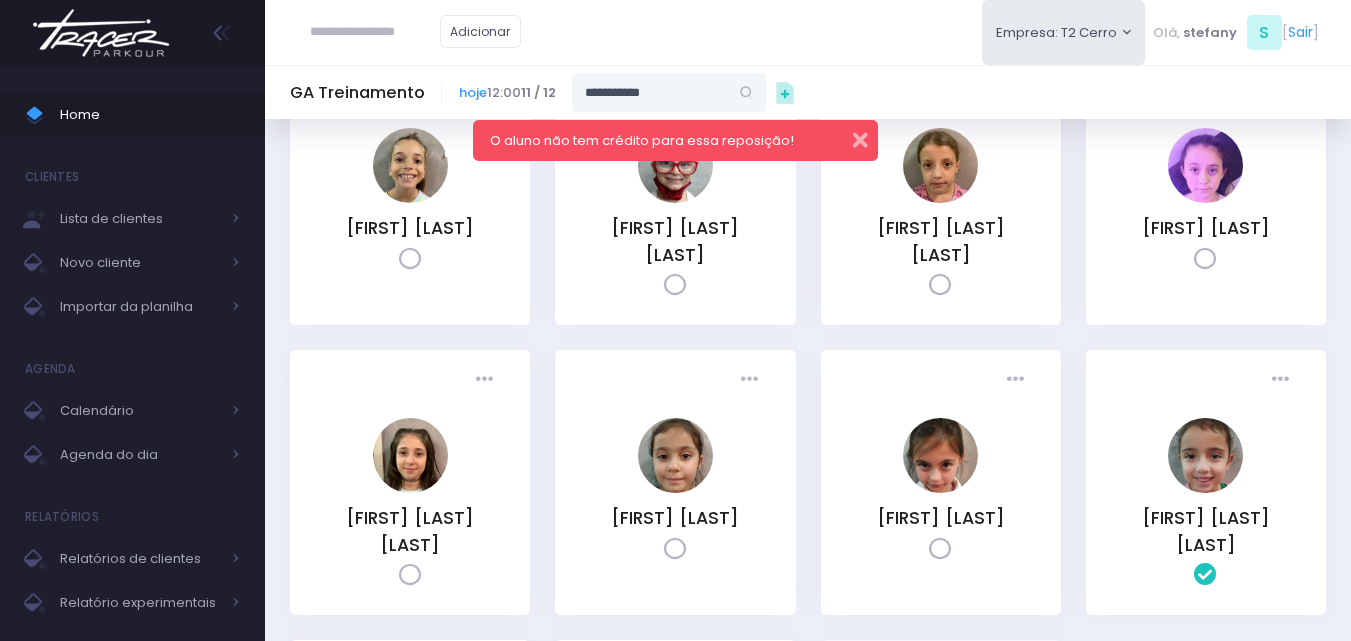 type on "**********" 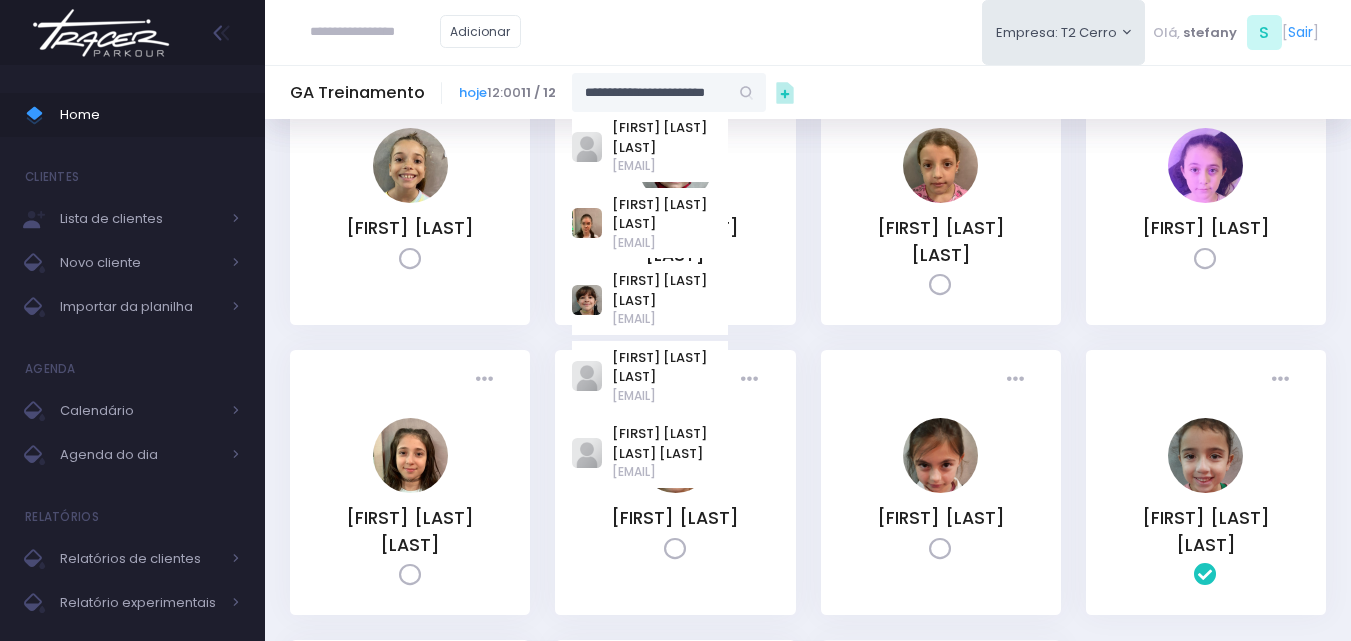 click on "**********" at bounding box center [650, 92] 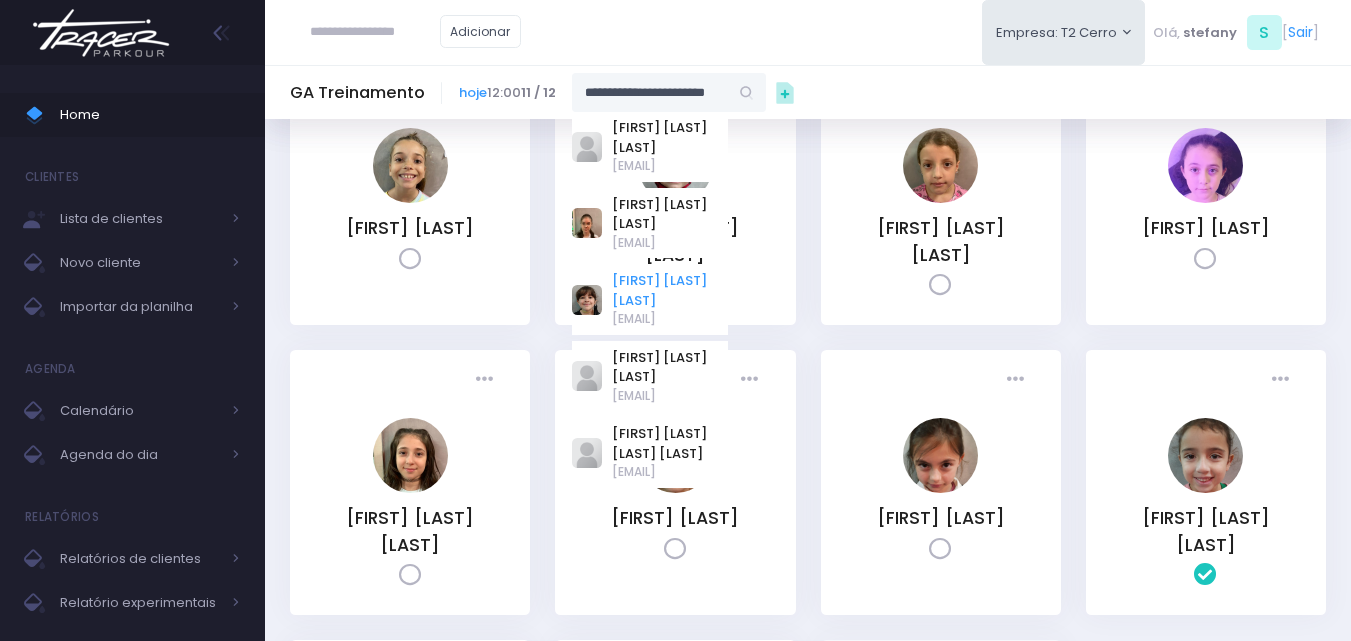 click on "[FIRST] [LAST] [LAST]" at bounding box center [670, 290] 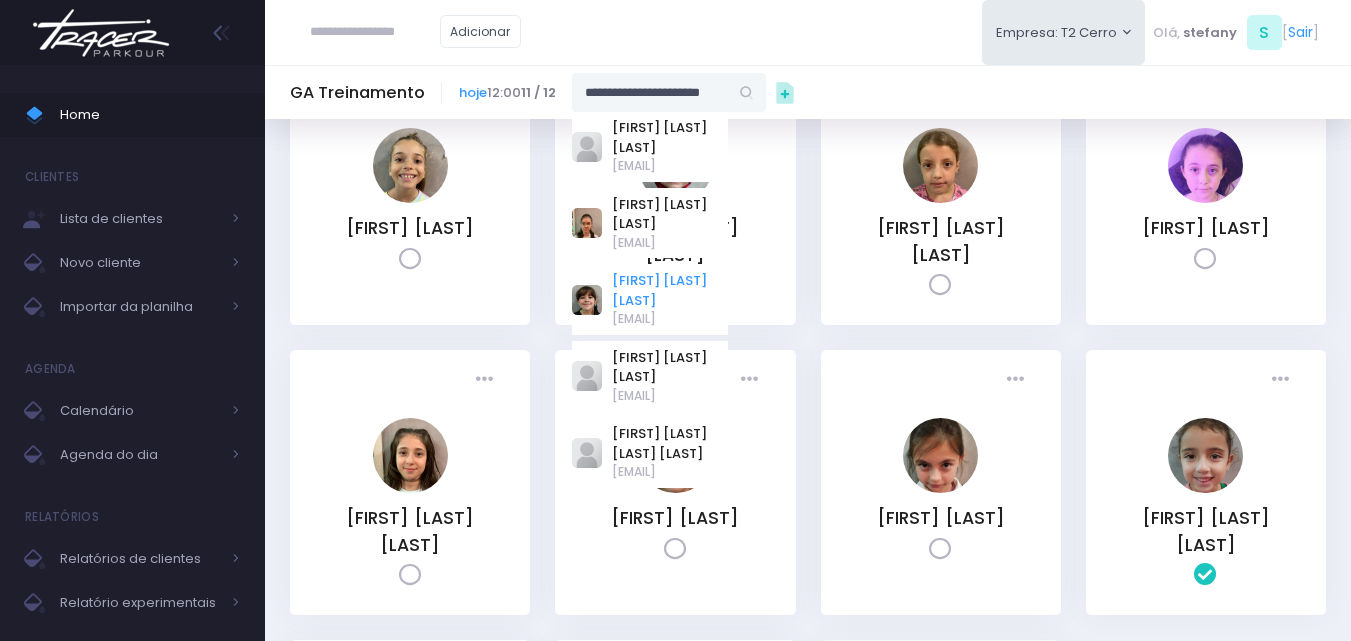 scroll, scrollTop: 0, scrollLeft: 0, axis: both 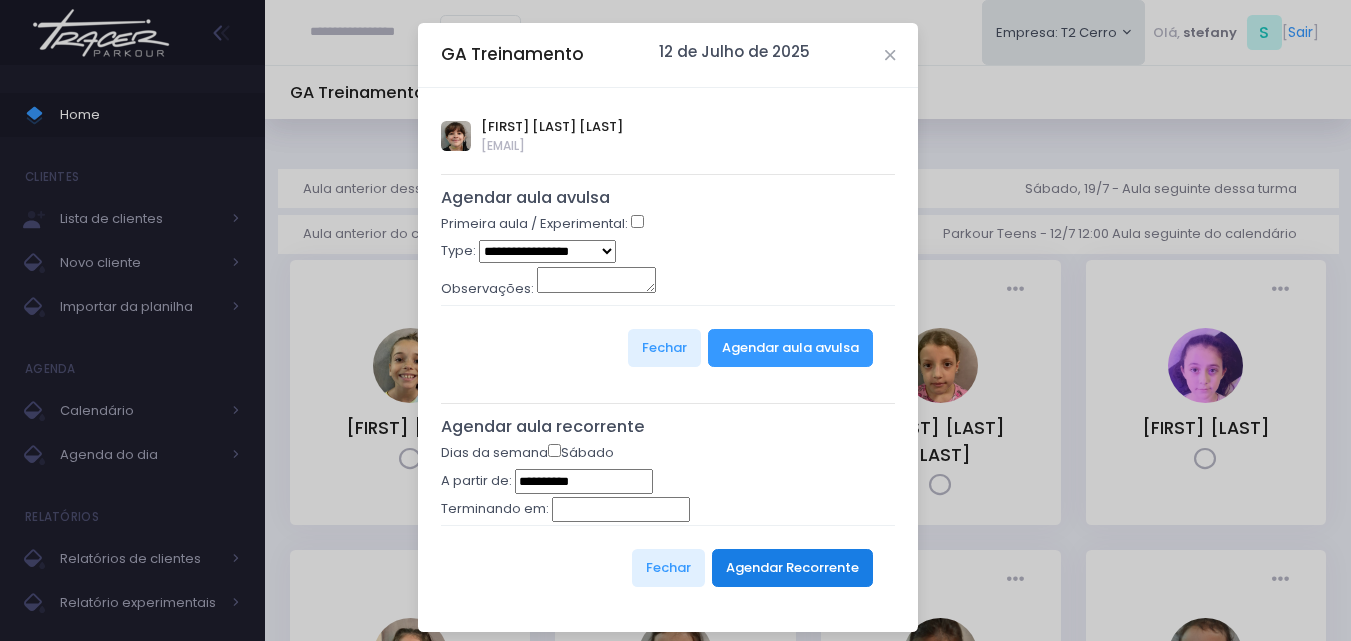 click on "Agendar Recorrente" at bounding box center [792, 568] 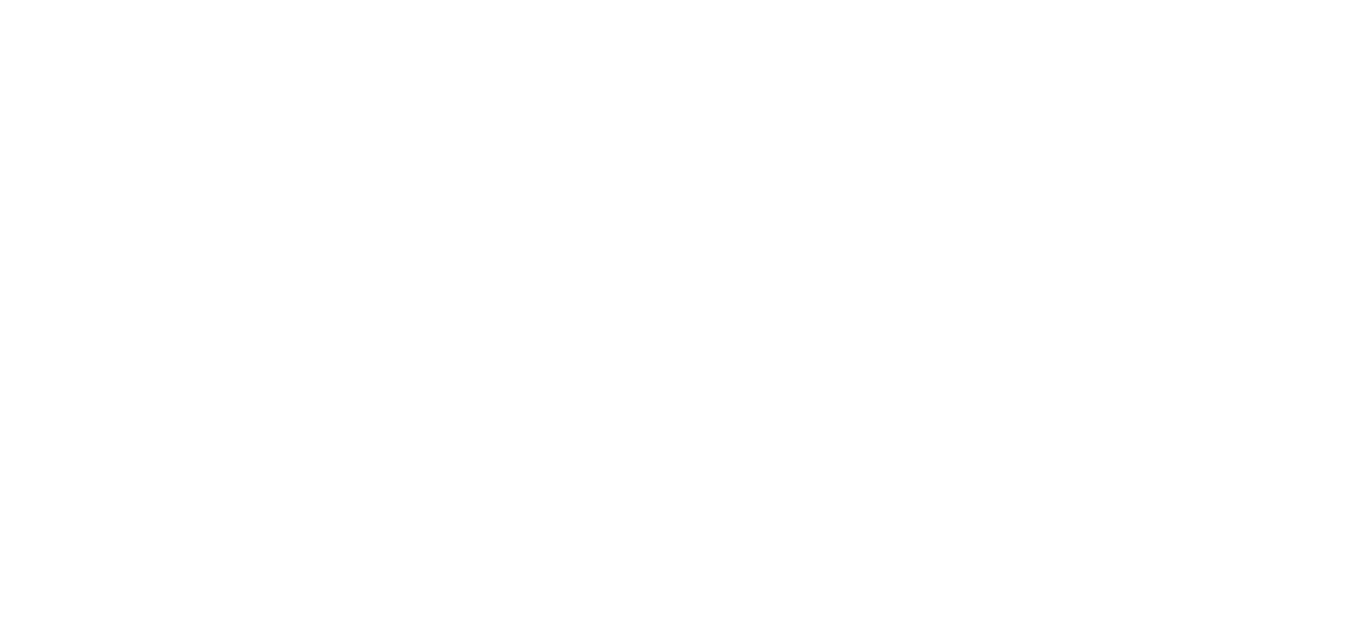 scroll, scrollTop: 0, scrollLeft: 0, axis: both 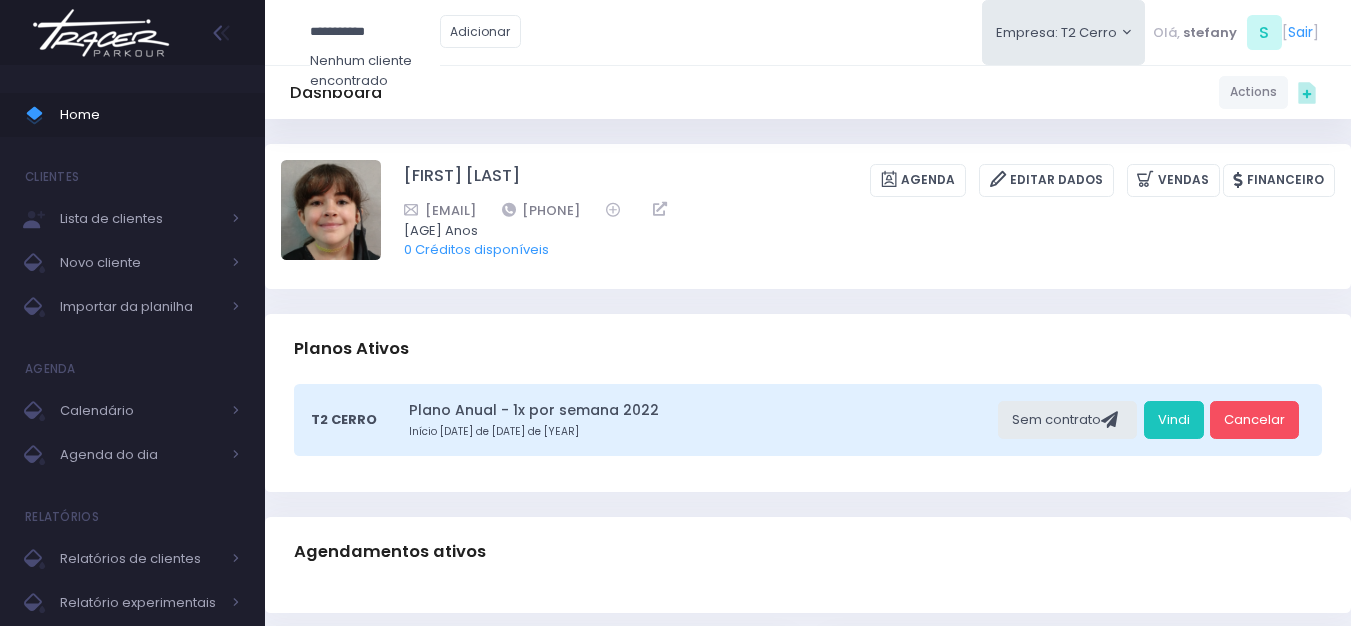 click on "**********" at bounding box center [375, 32] 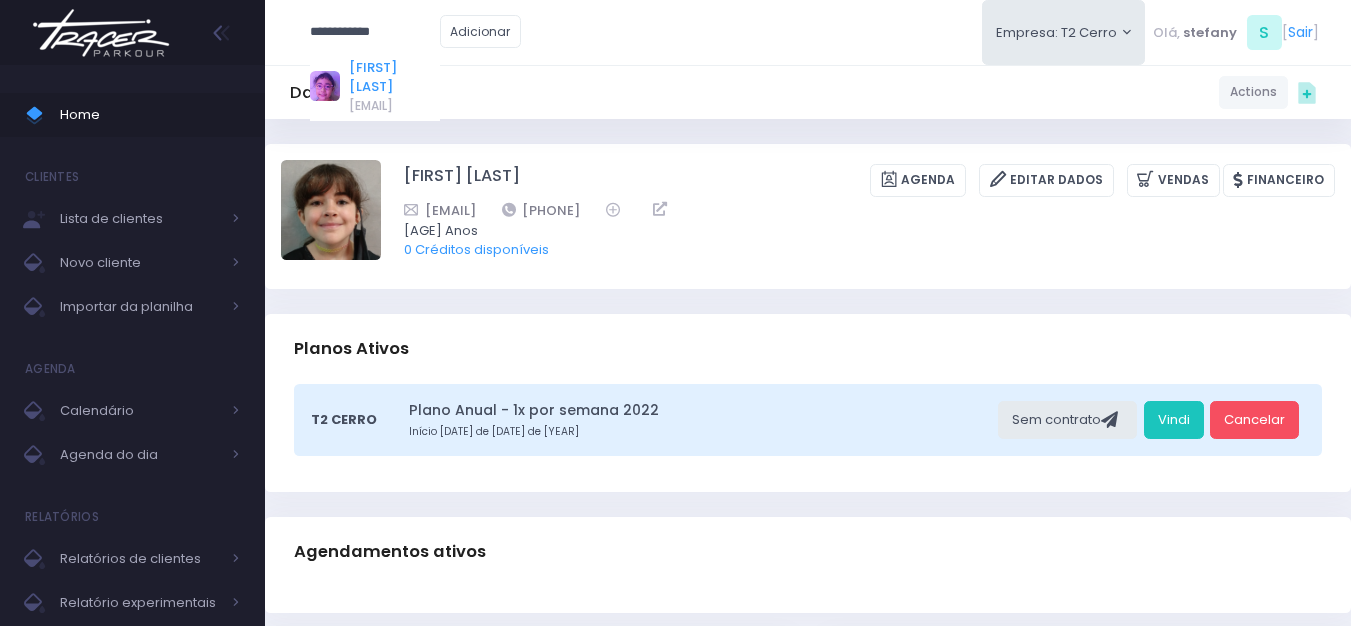 click on "Clara Dultra" at bounding box center (394, 77) 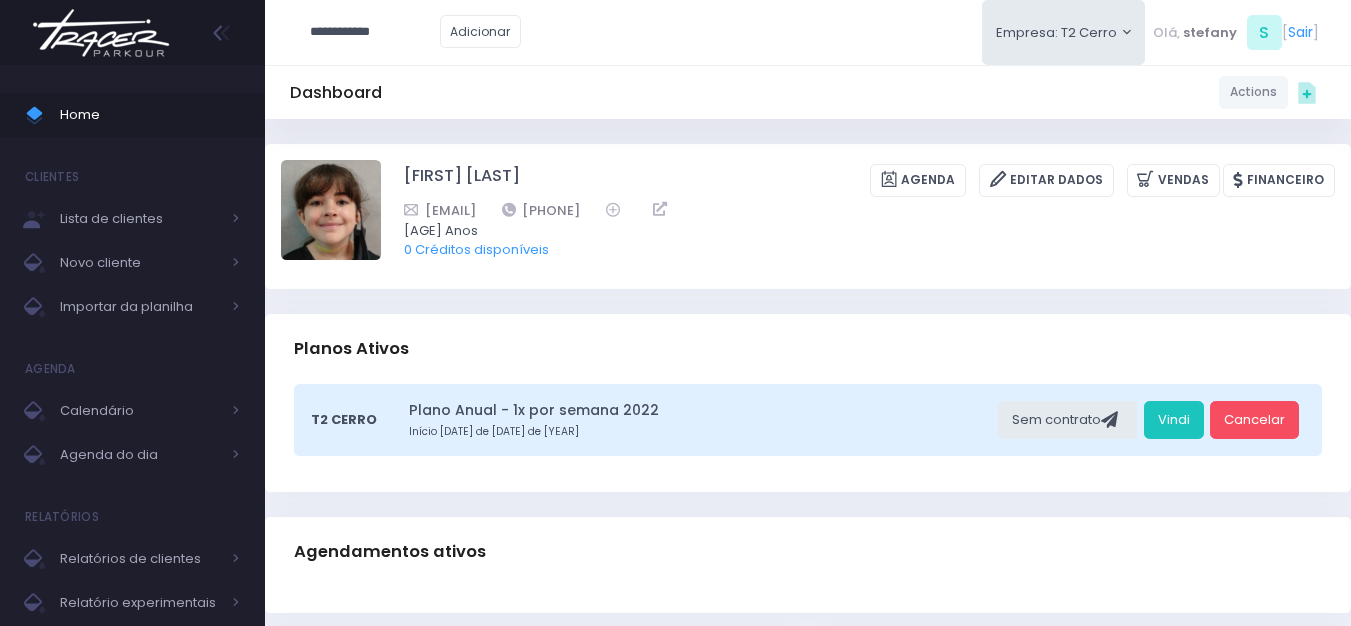 type on "**********" 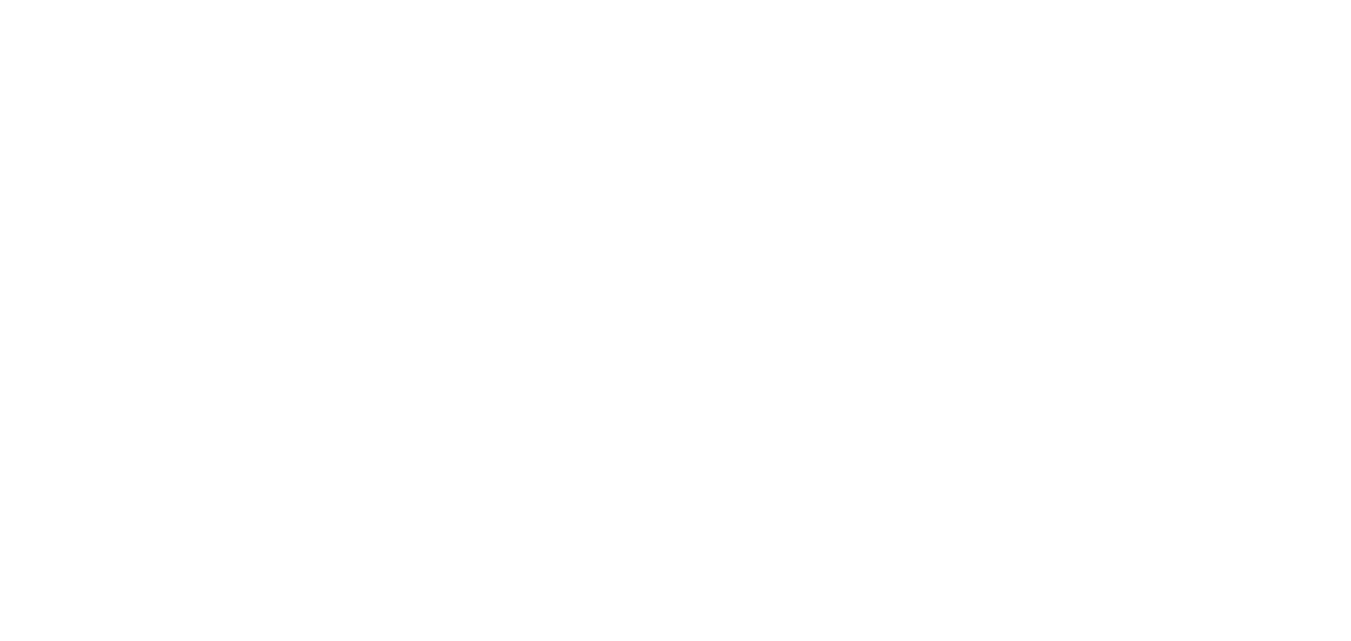 scroll, scrollTop: 0, scrollLeft: 0, axis: both 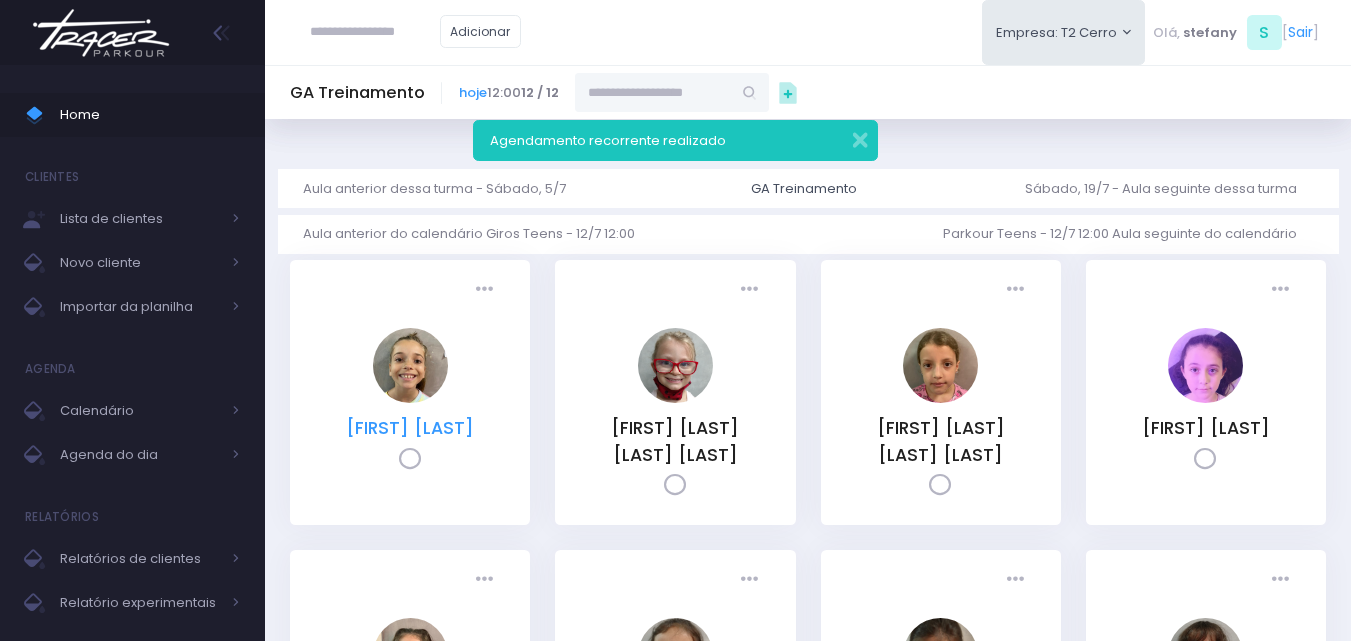 click on "[NAME] [NAME]" at bounding box center (410, 428) 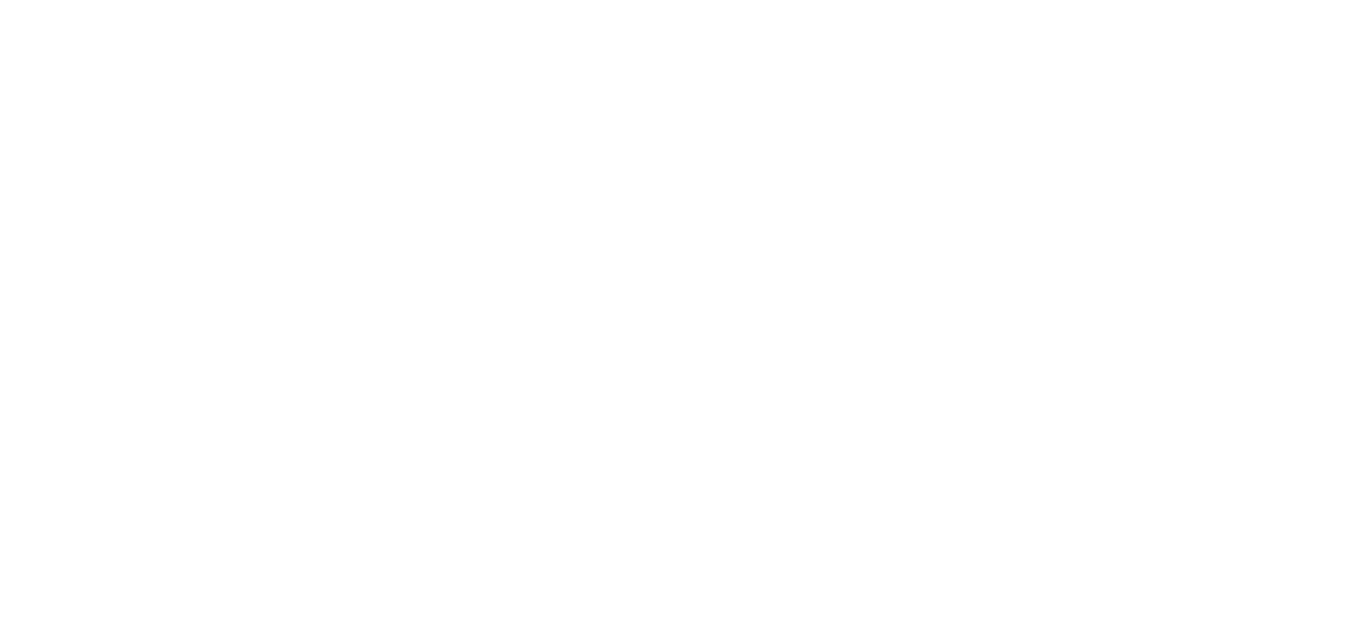 scroll, scrollTop: 0, scrollLeft: 0, axis: both 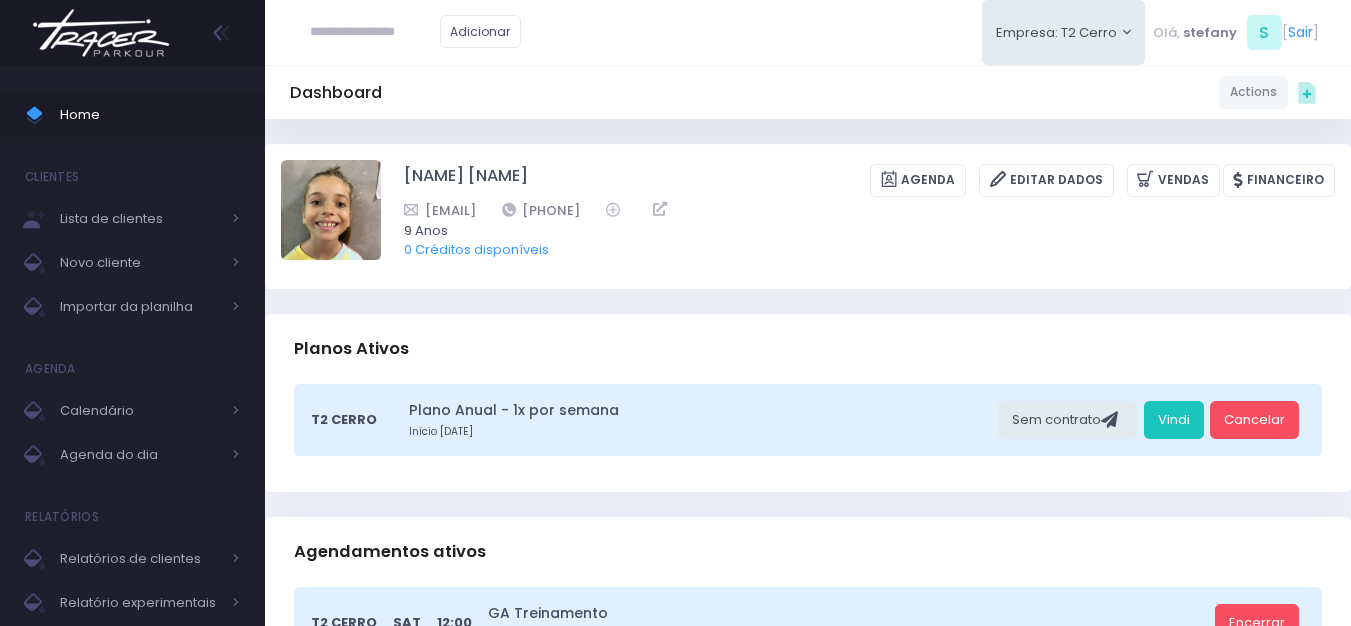 drag, startPoint x: 770, startPoint y: 206, endPoint x: 677, endPoint y: 198, distance: 93.34345 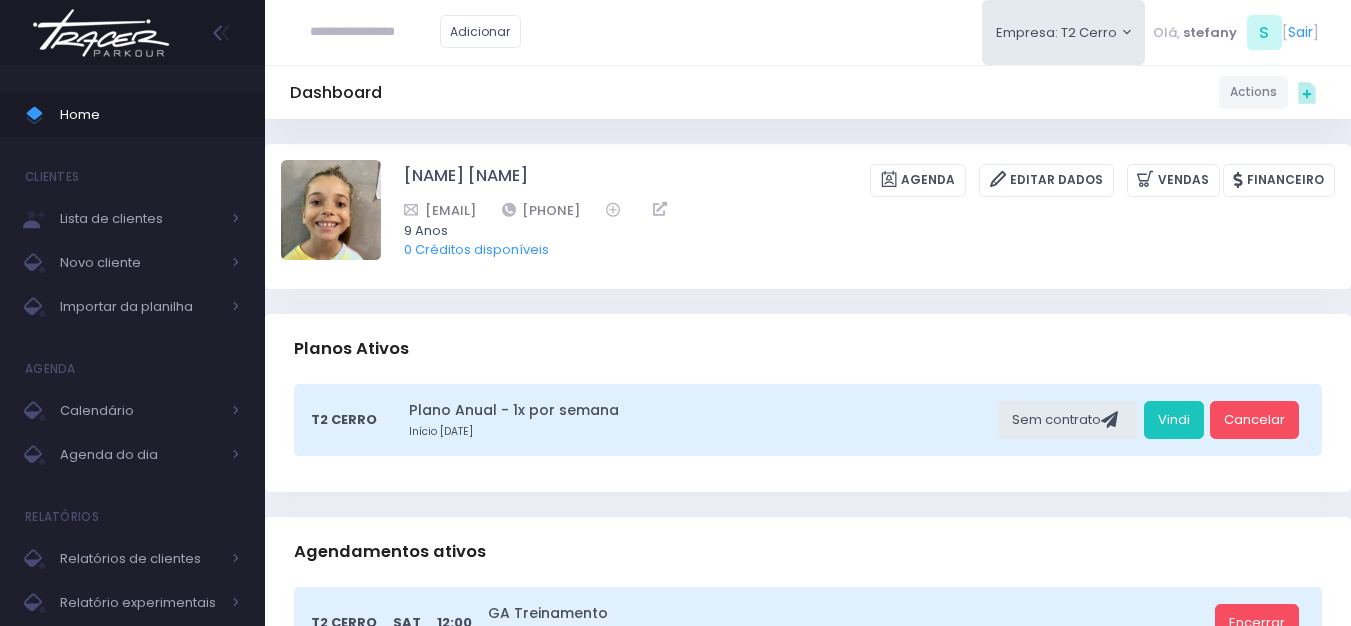 copy on "[PHONE]" 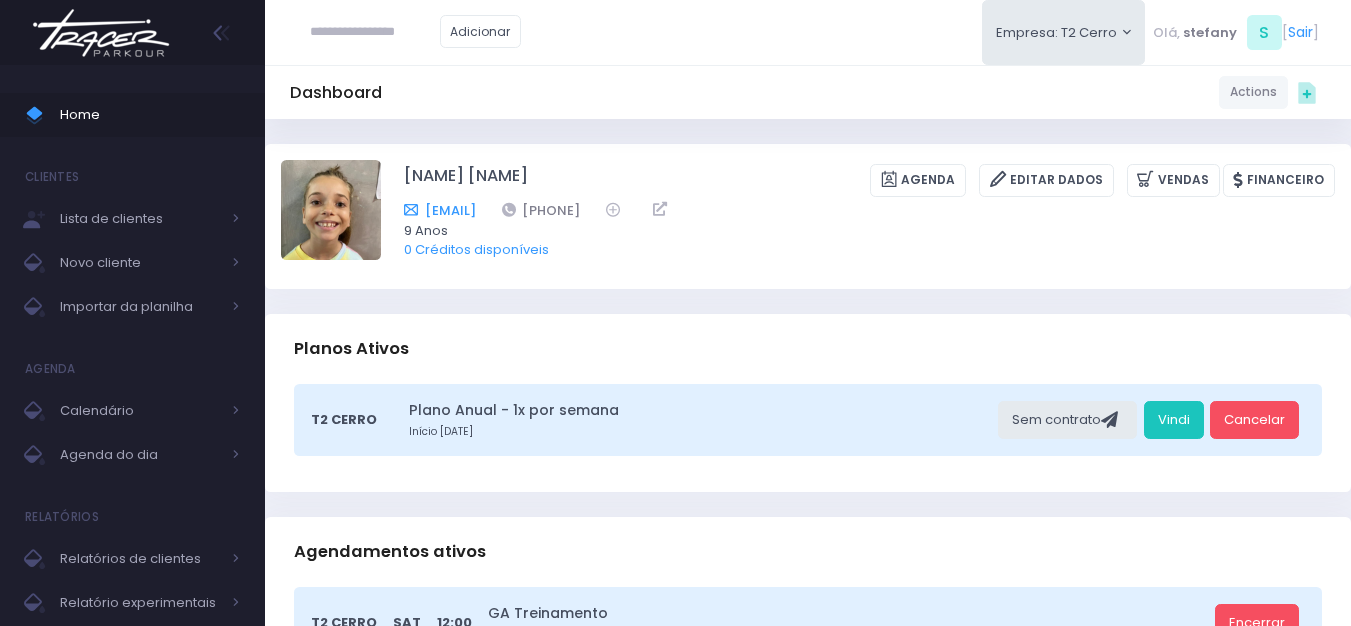 drag, startPoint x: 647, startPoint y: 202, endPoint x: 414, endPoint y: 207, distance: 233.05363 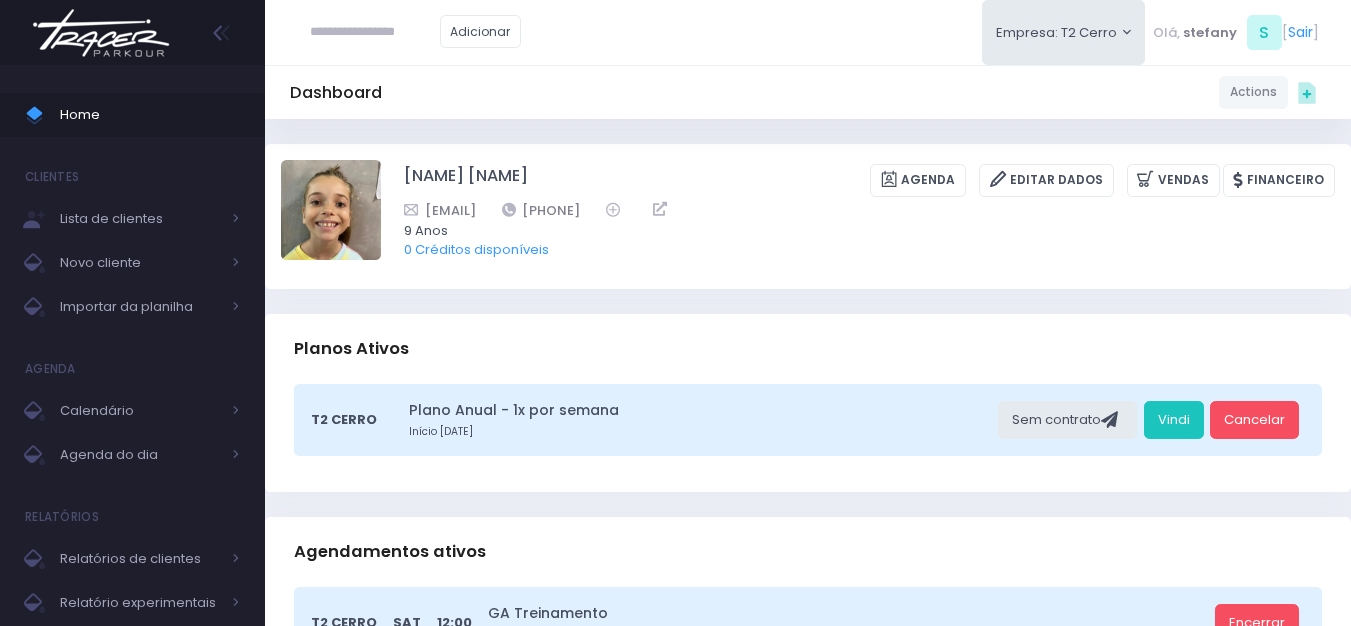 click at bounding box center [101, 33] 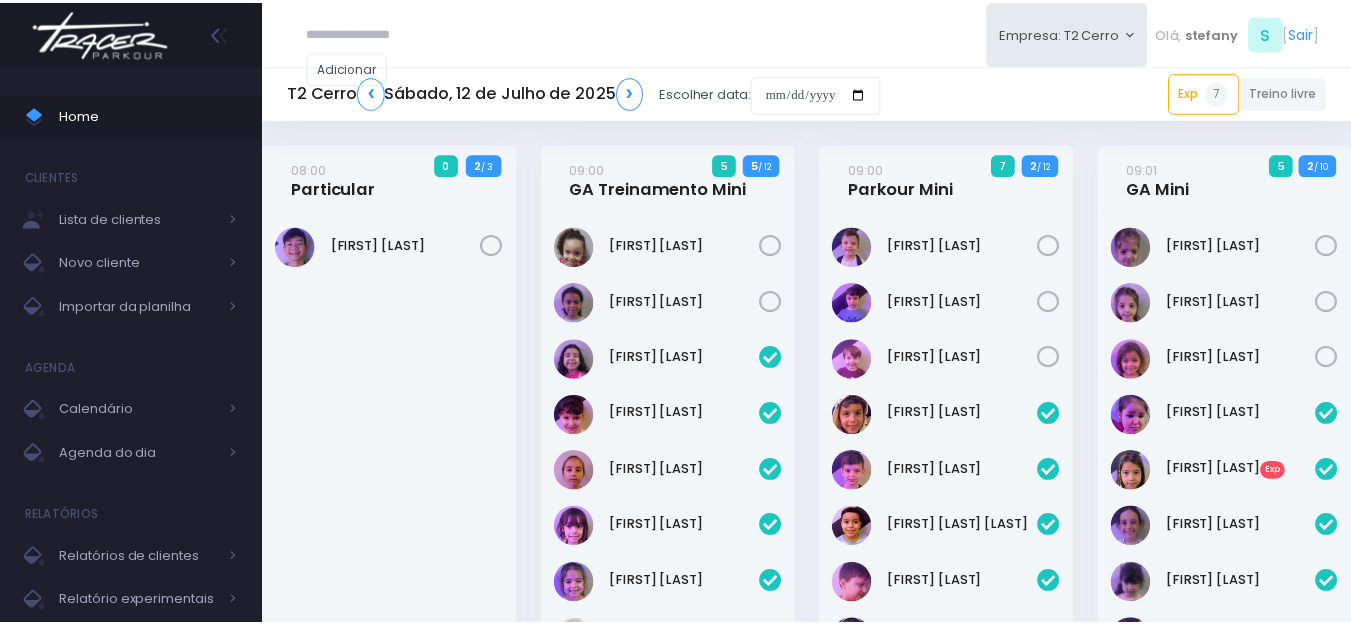scroll, scrollTop: 0, scrollLeft: 0, axis: both 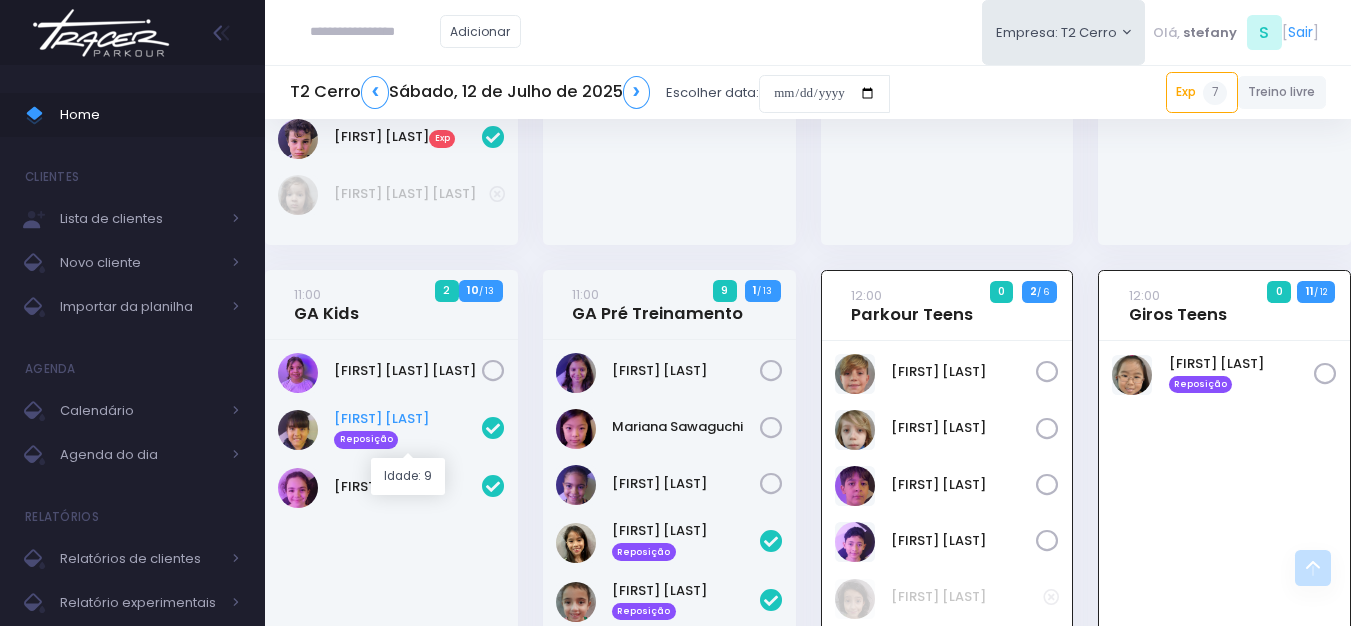 click on "Manuella Brizuela
Reposição" at bounding box center [408, 429] 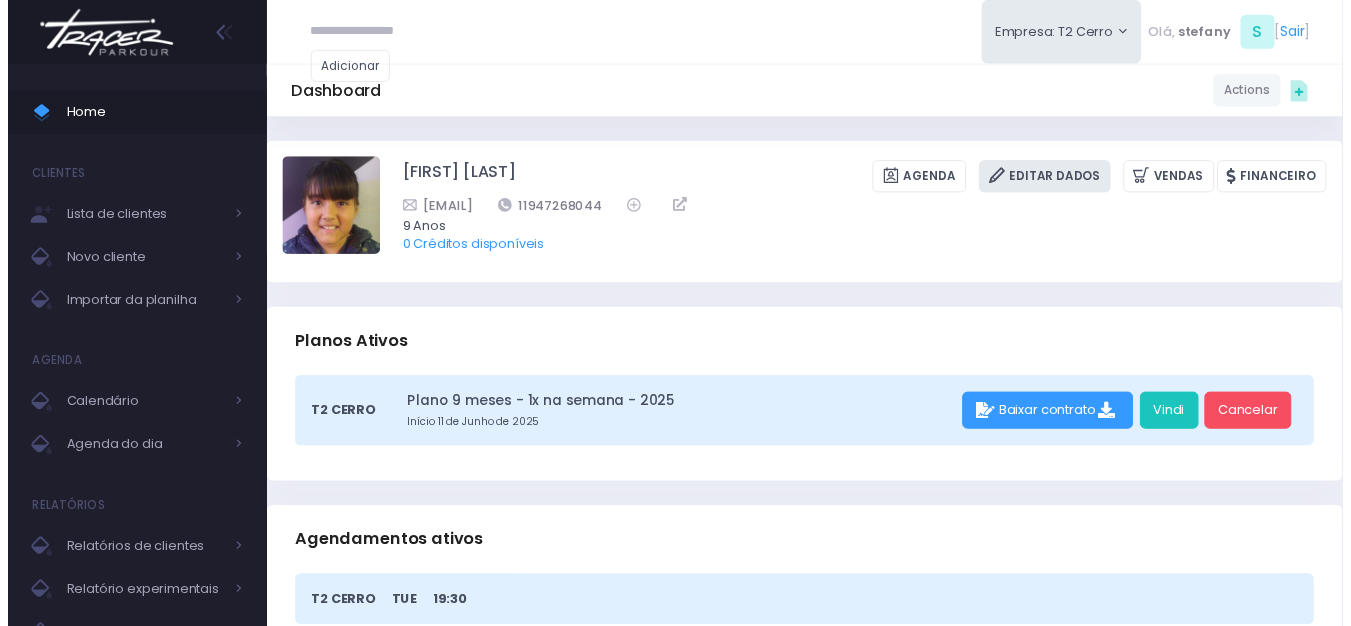 scroll, scrollTop: 0, scrollLeft: 0, axis: both 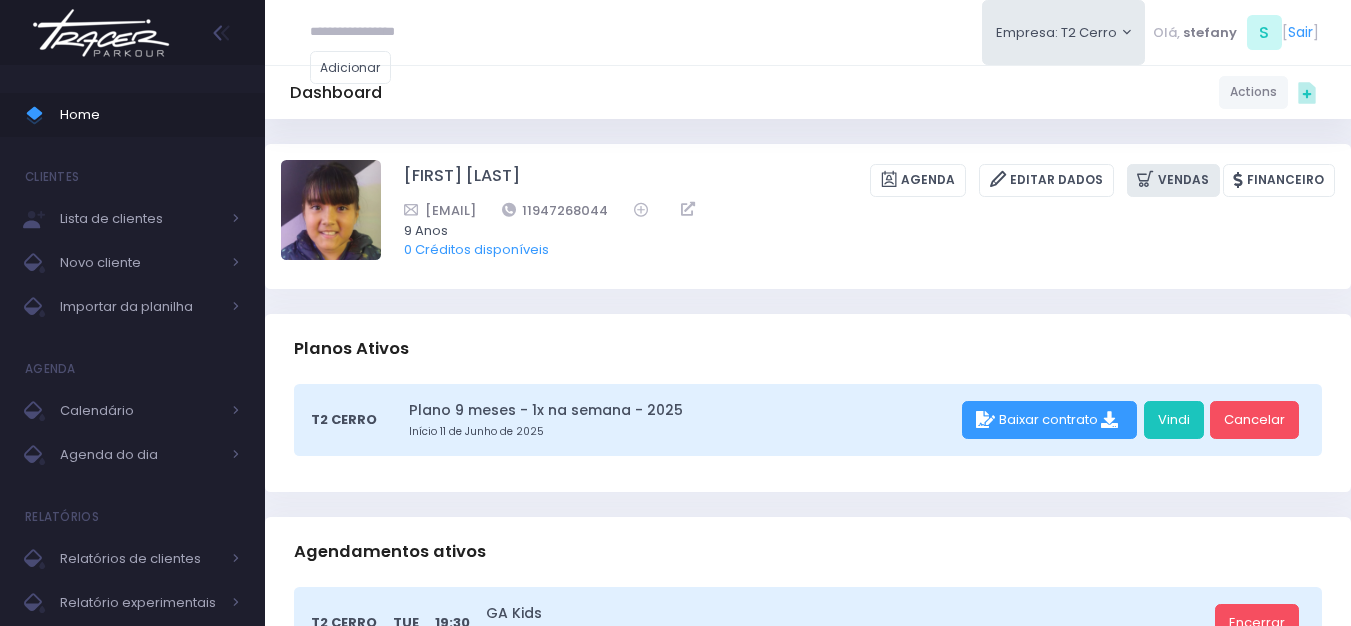 click at bounding box center [1147, 179] 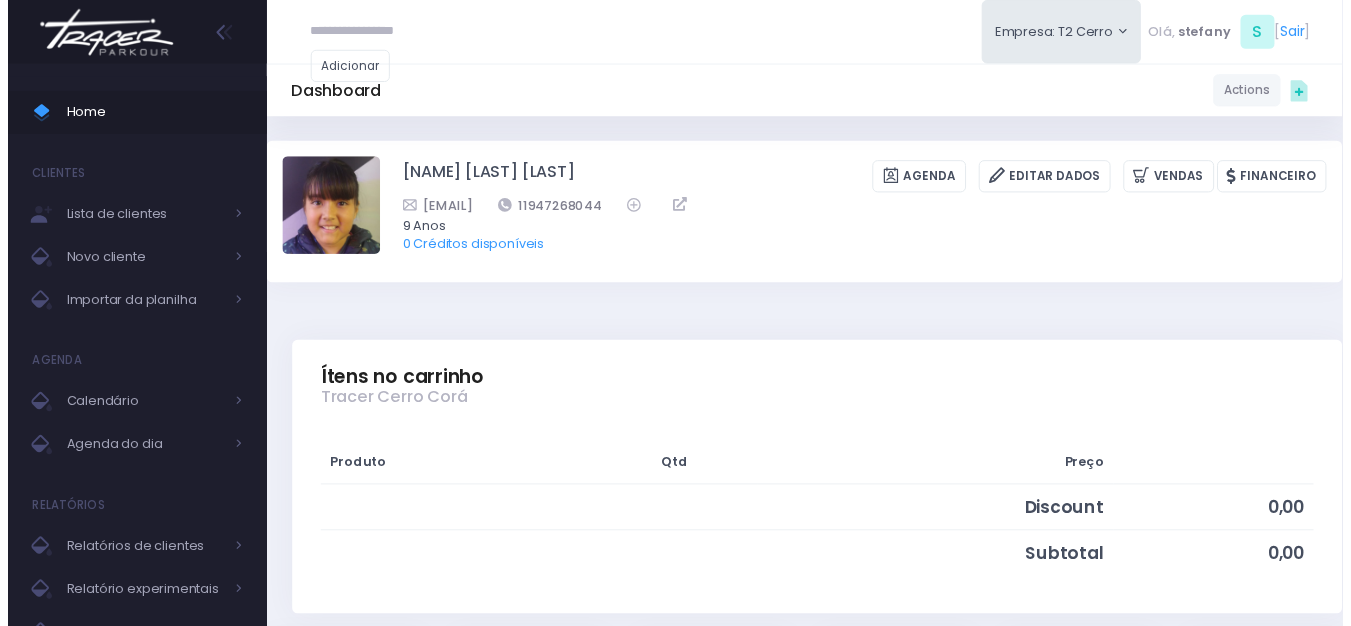 scroll, scrollTop: 0, scrollLeft: 0, axis: both 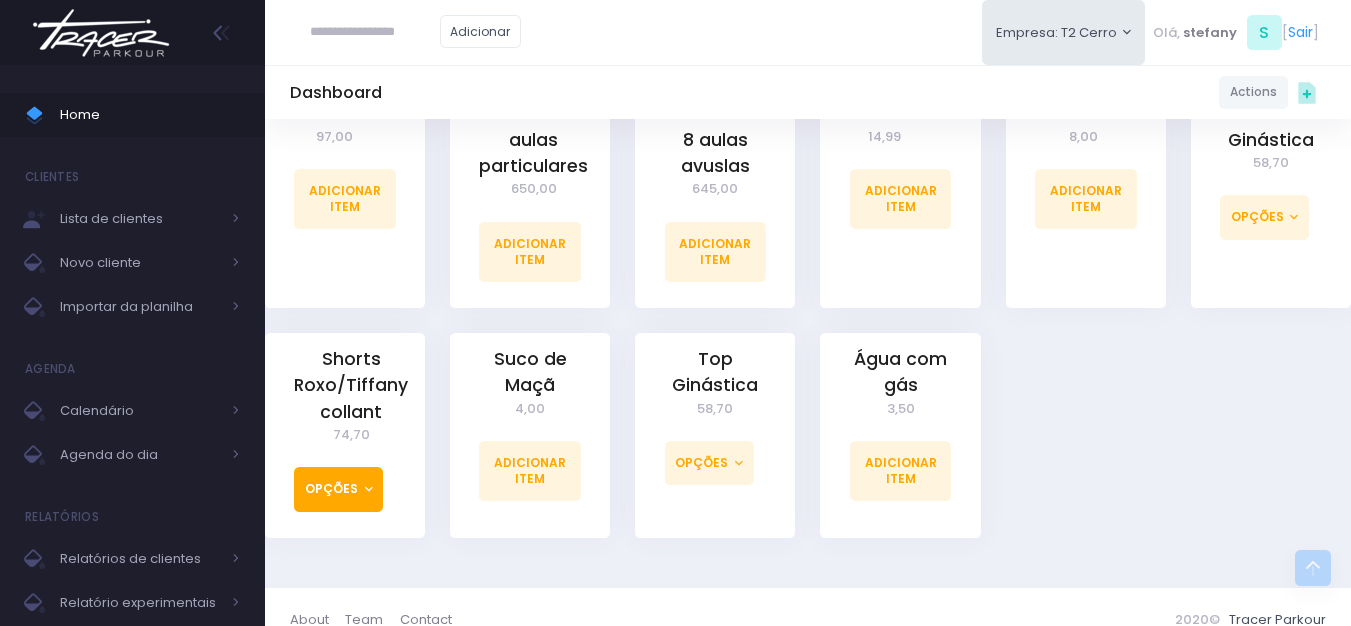click on "Opções" at bounding box center [338, 489] 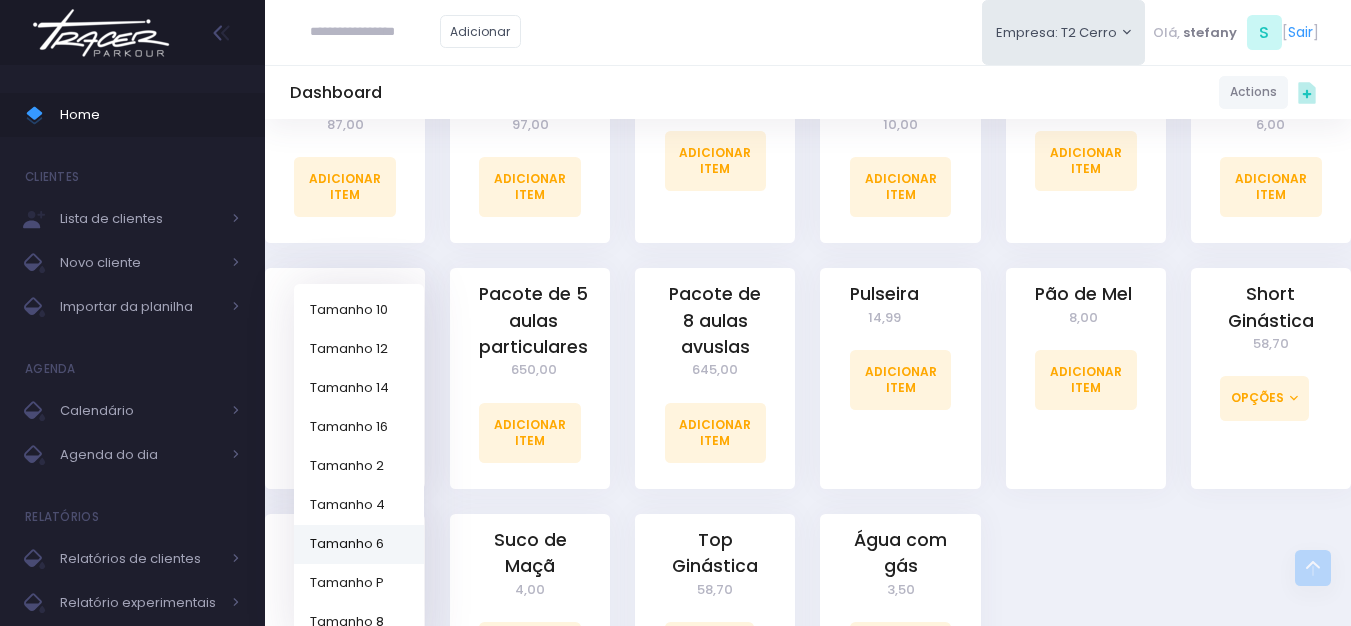 scroll, scrollTop: 1699, scrollLeft: 0, axis: vertical 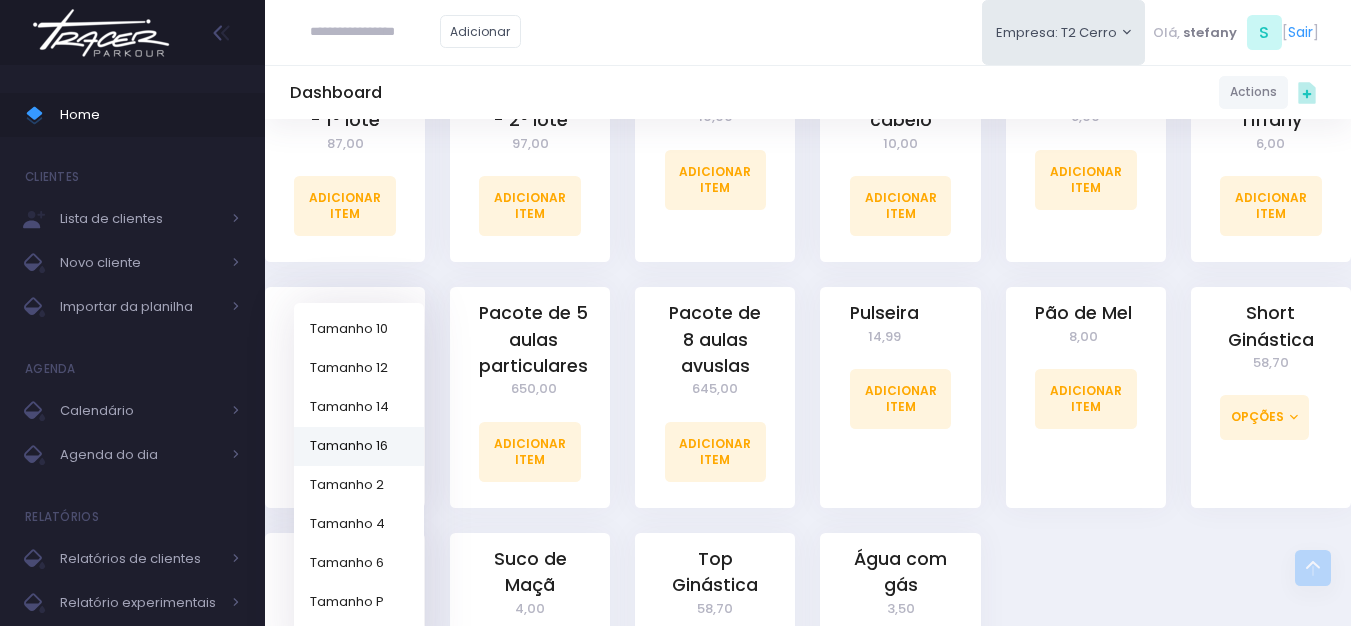 click on "Tamanho 16" at bounding box center (359, 445) 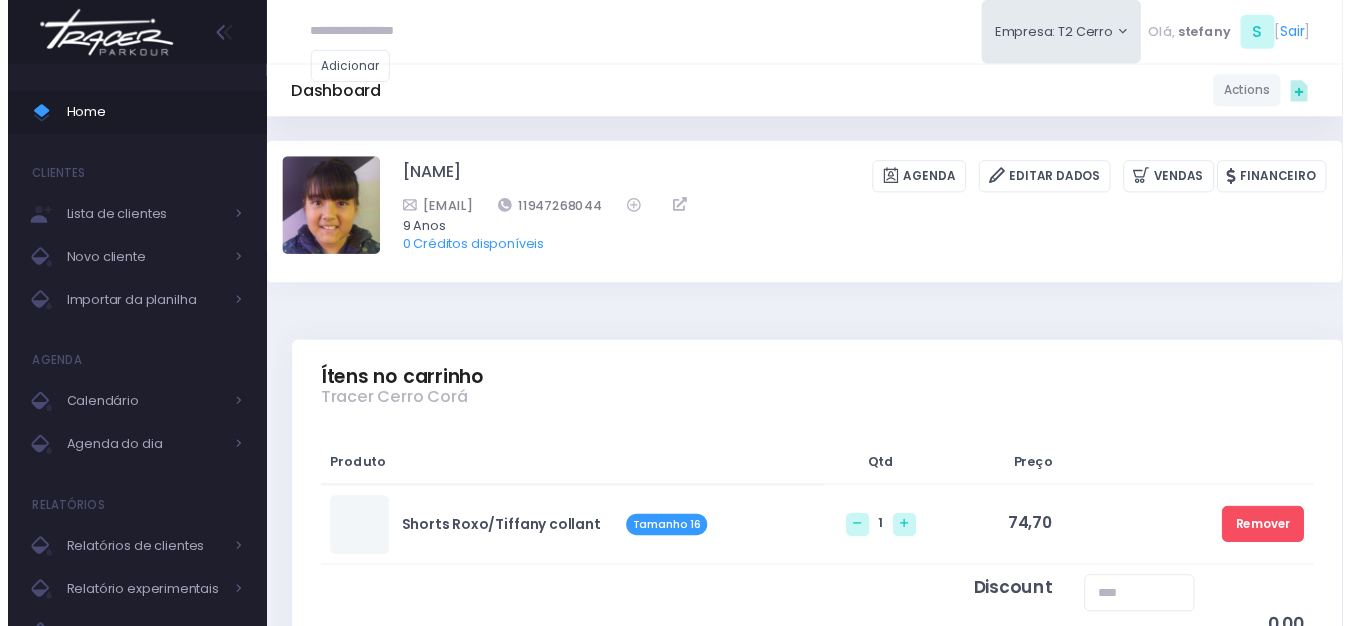 scroll, scrollTop: 0, scrollLeft: 0, axis: both 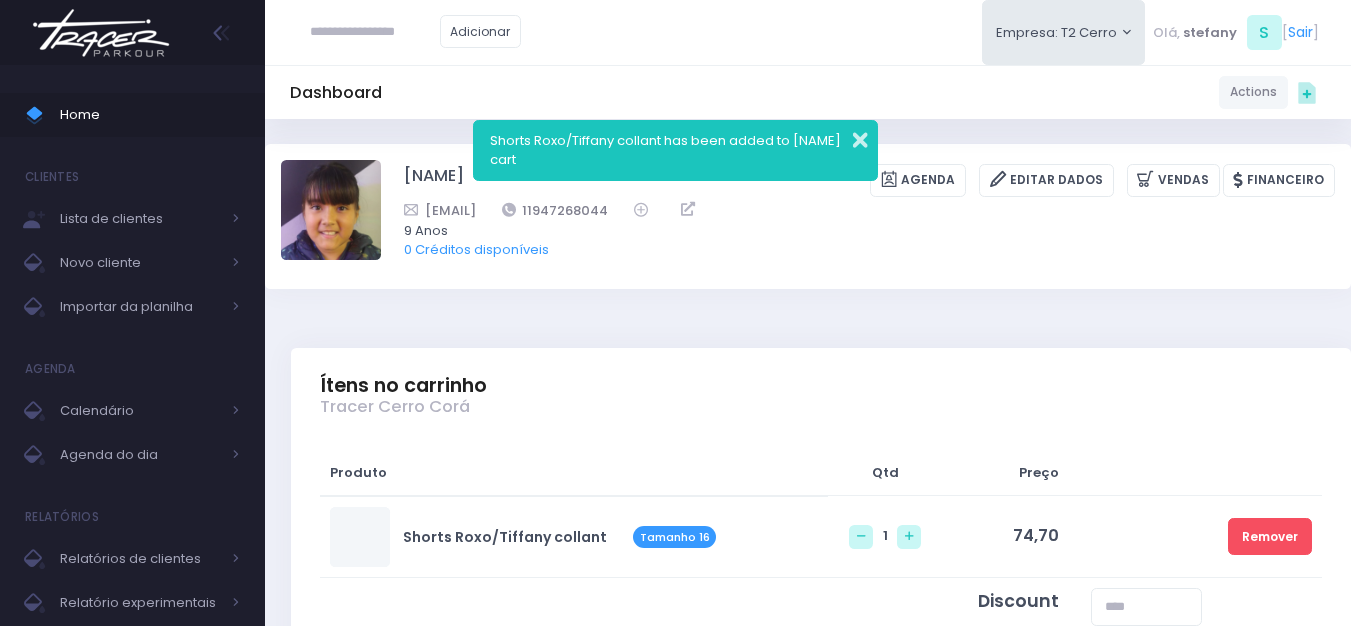 click at bounding box center [847, 137] 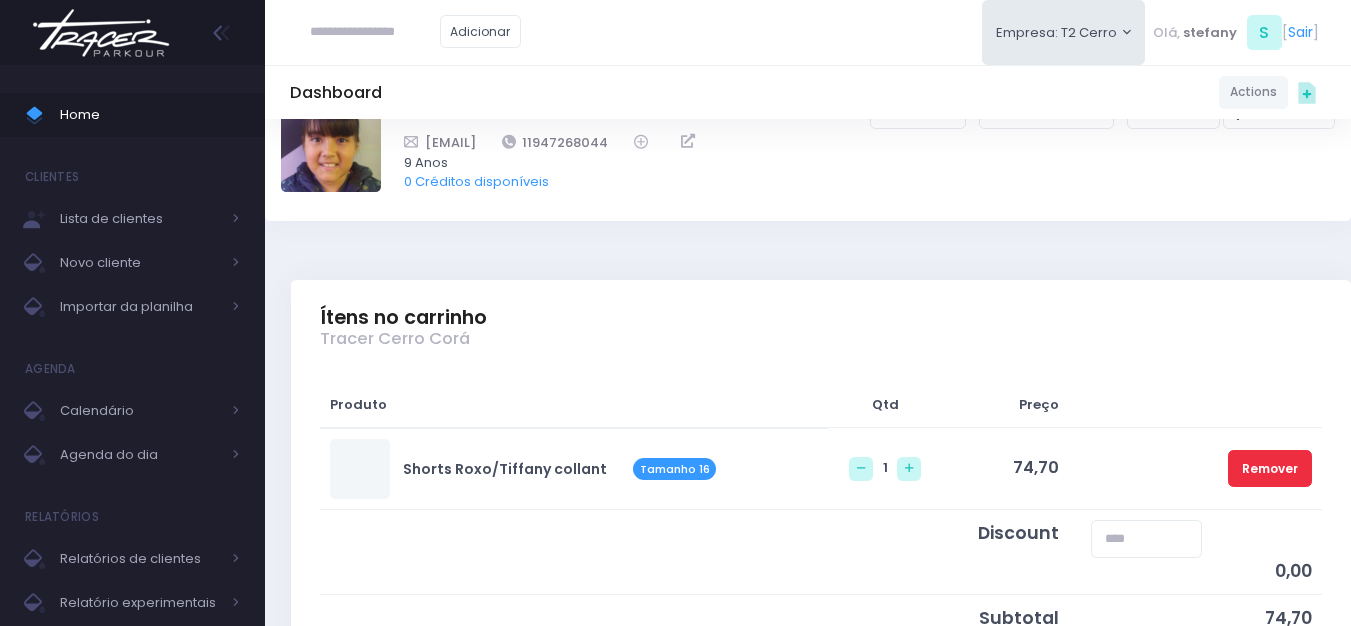 scroll, scrollTop: 200, scrollLeft: 0, axis: vertical 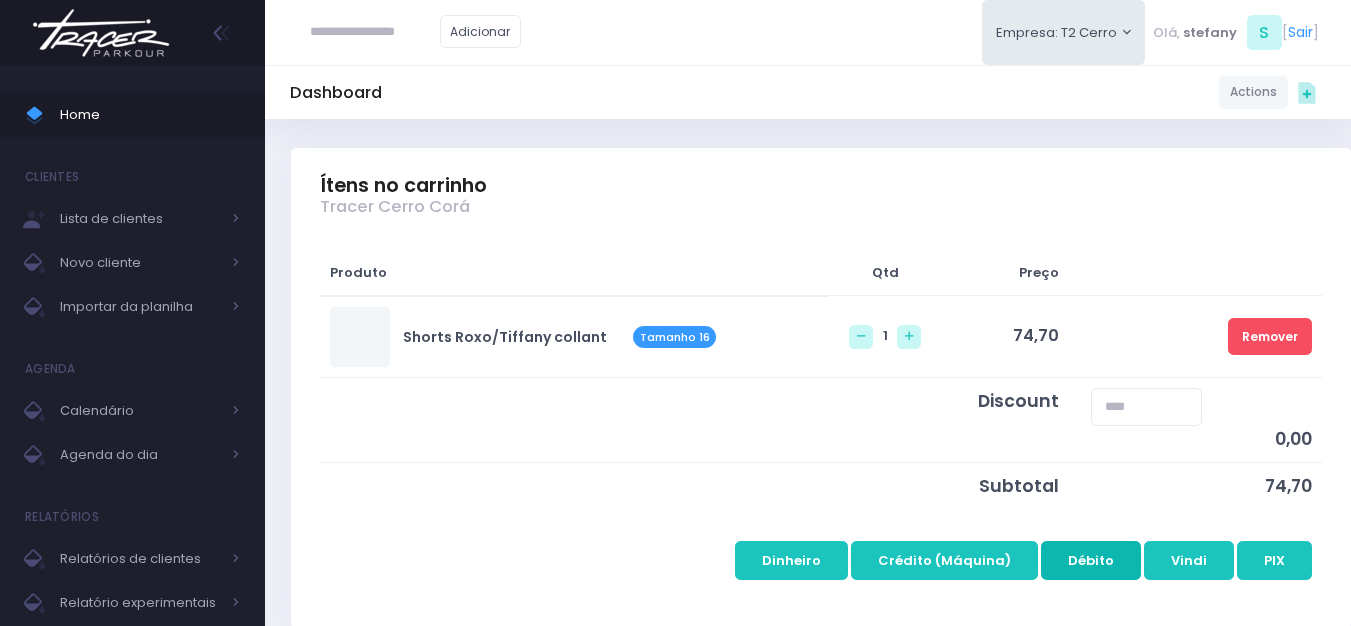 click on "Débito" at bounding box center [1091, 560] 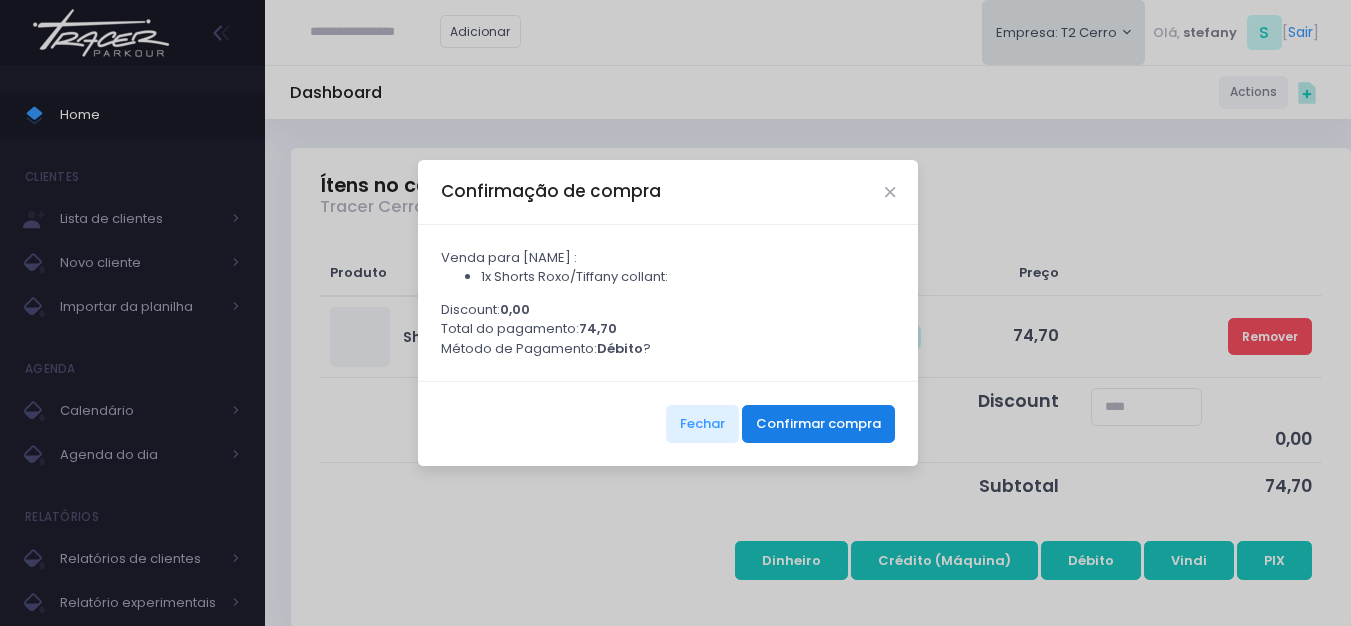 click on "Confirmar compra" at bounding box center (818, 424) 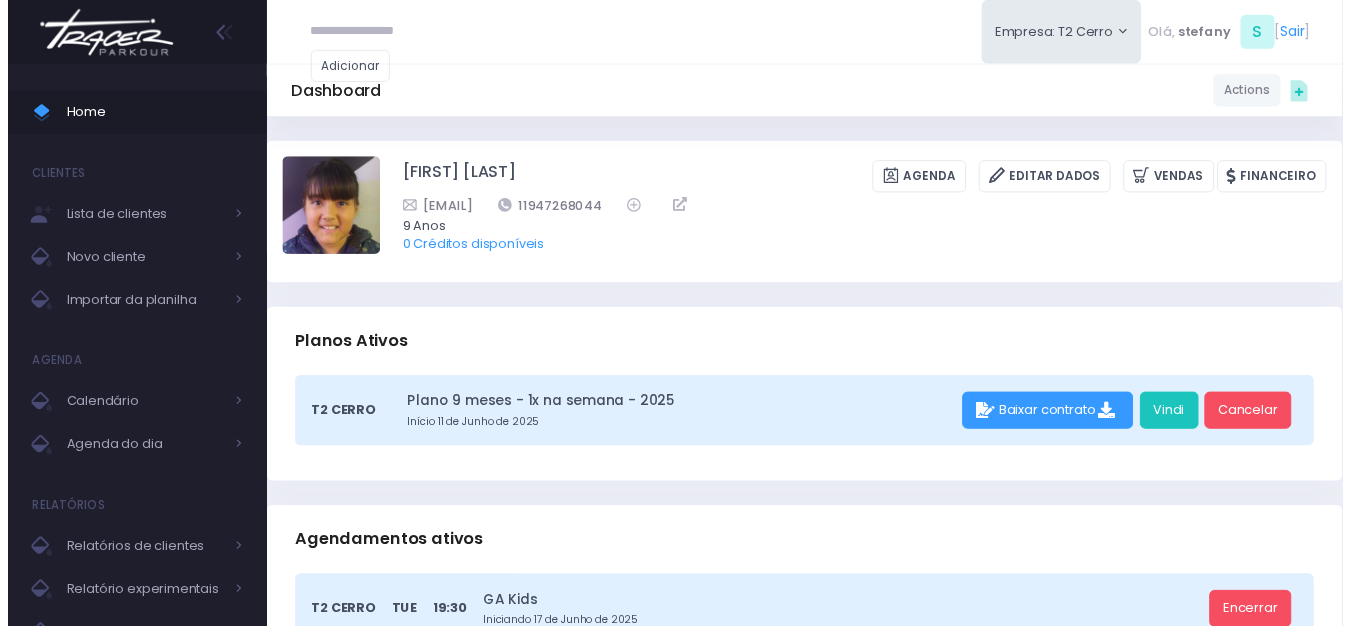 scroll, scrollTop: 0, scrollLeft: 0, axis: both 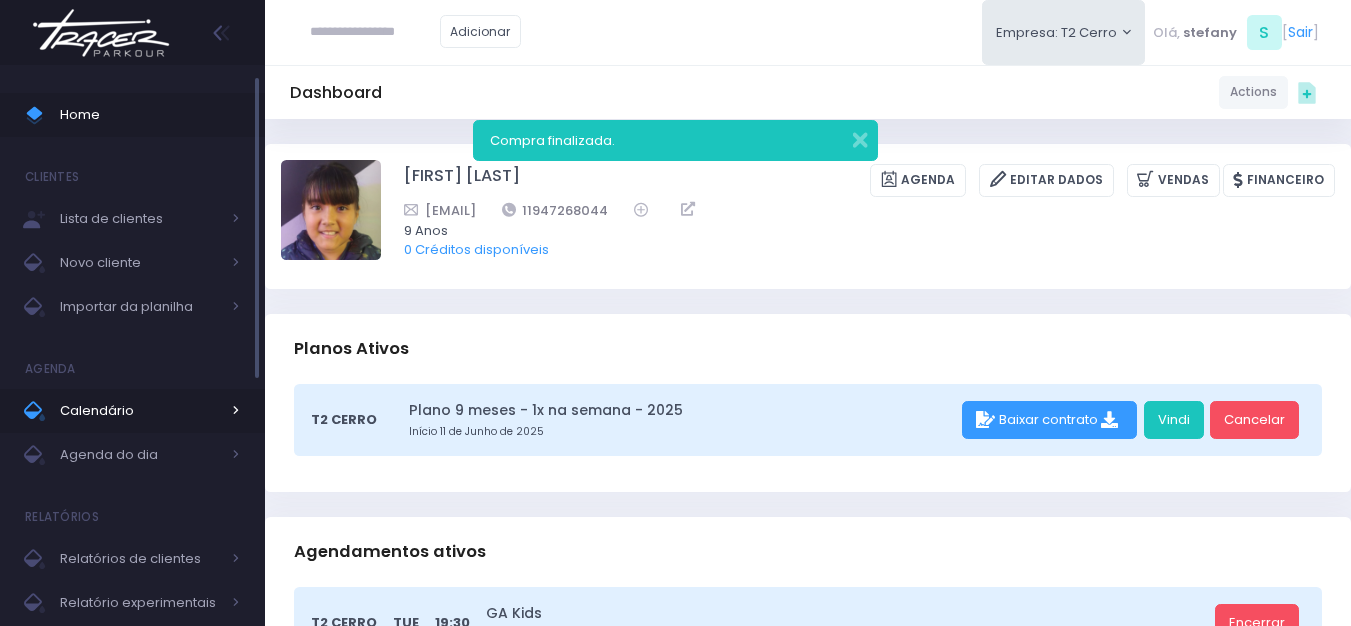 click on "Calendário" at bounding box center (140, 411) 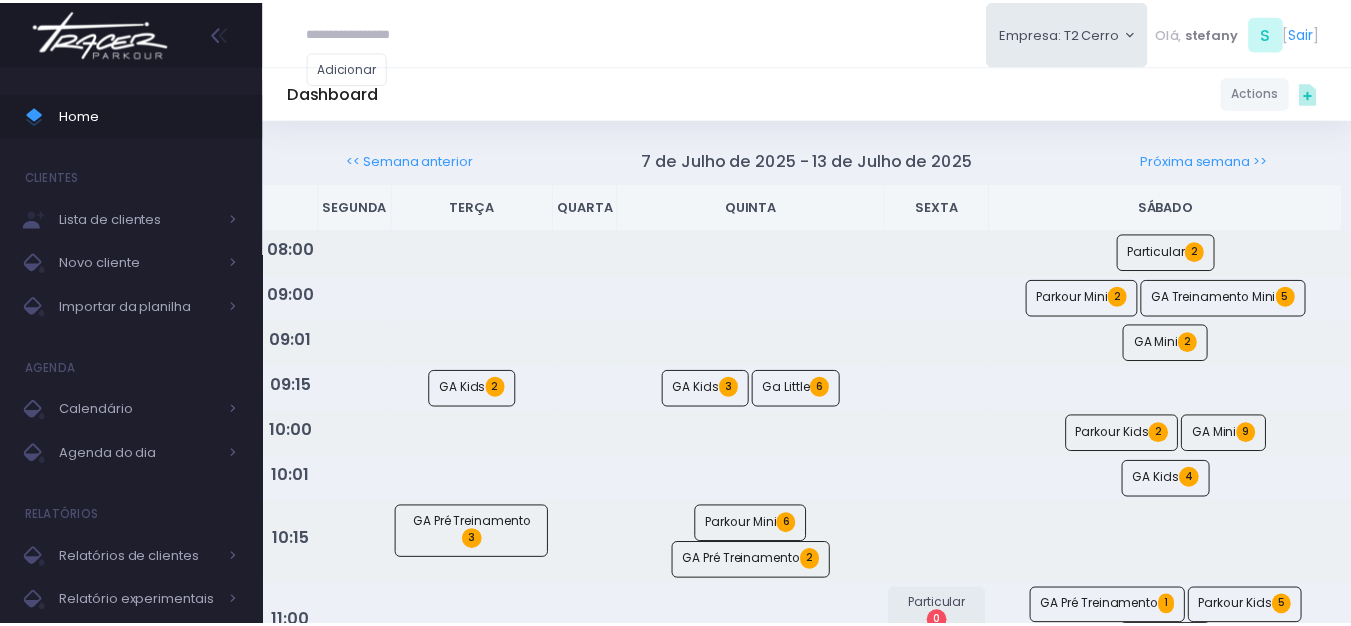 scroll, scrollTop: 0, scrollLeft: 0, axis: both 